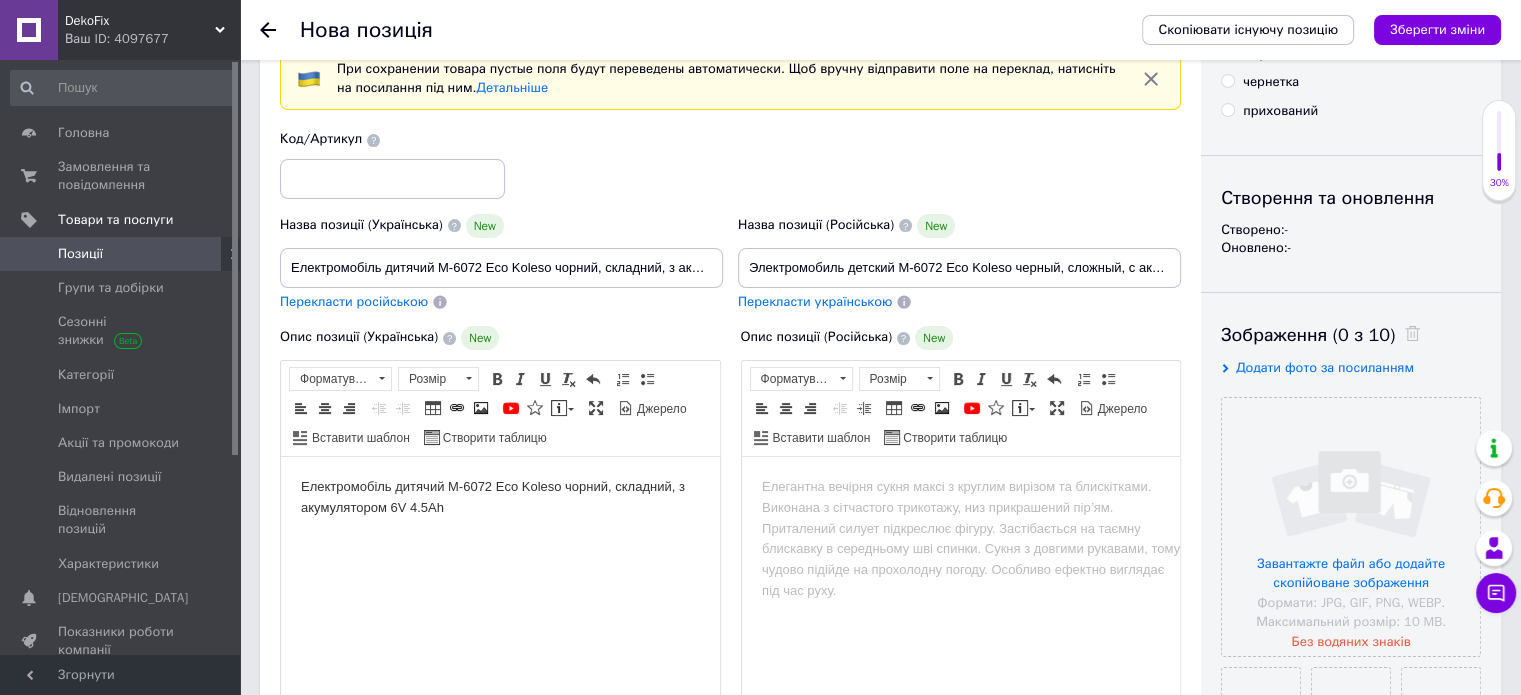 scroll, scrollTop: 0, scrollLeft: 0, axis: both 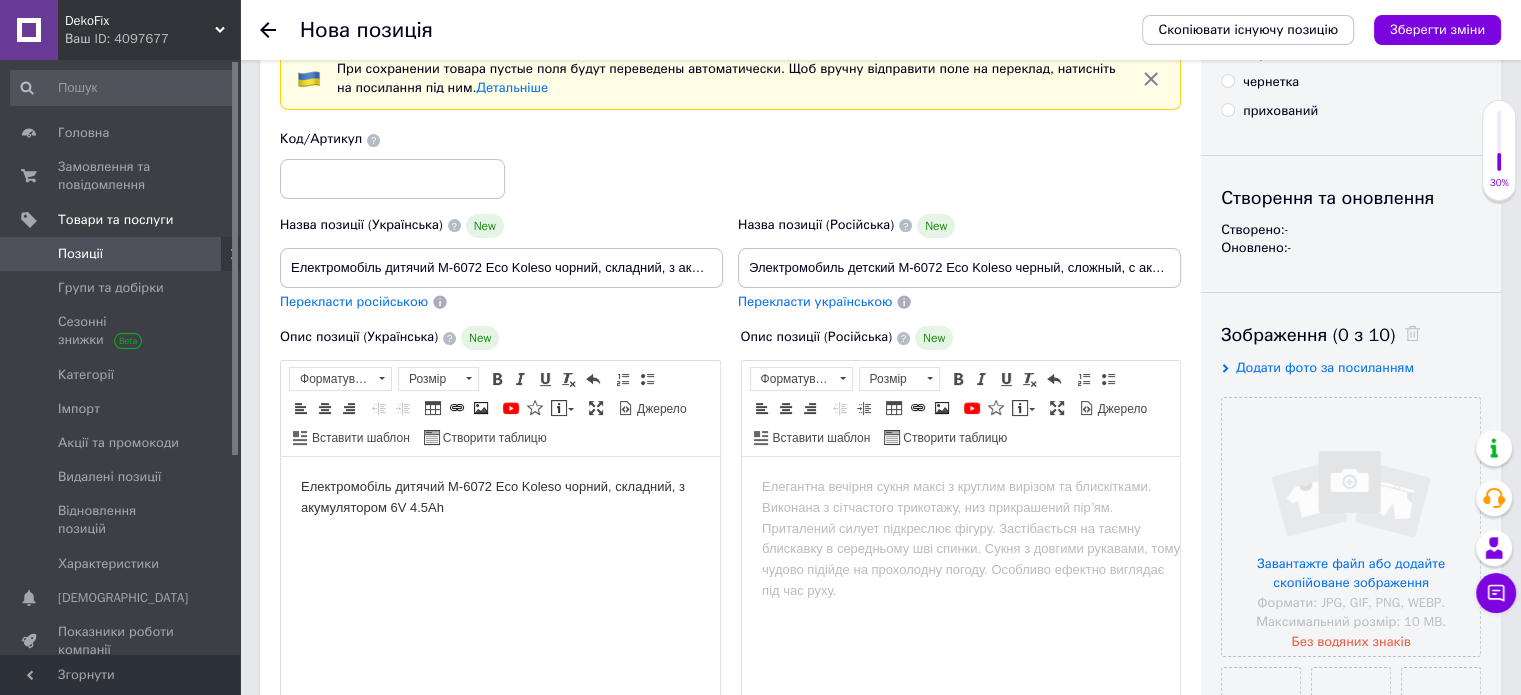 click on "Електромобіль дитячий M-6072 Eco Koleso чорний, складний, з акумулятором 6V 4.5Ah" at bounding box center (500, 498) 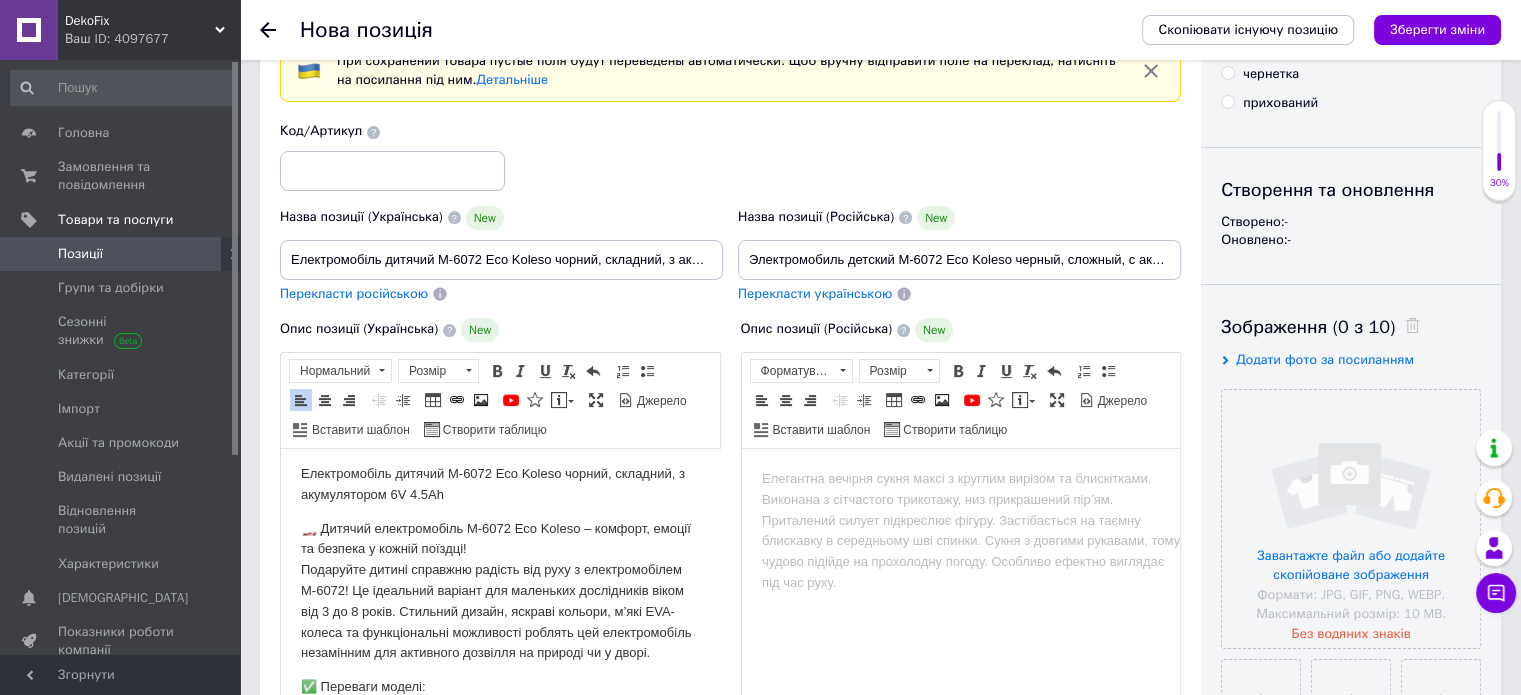 scroll, scrollTop: 0, scrollLeft: 0, axis: both 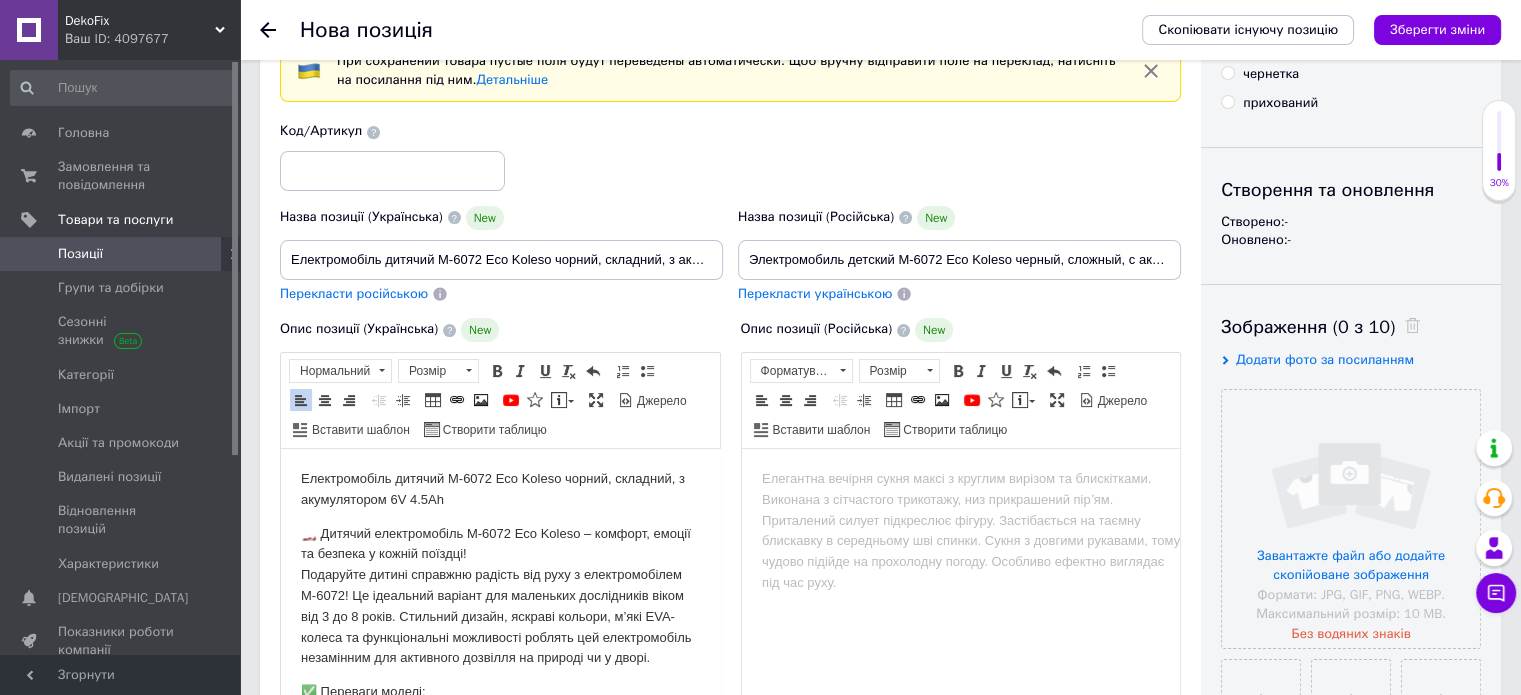 click on "Електромобіль дитячий M-6072 Eco Koleso чорний, складний, з акумулятором 6V 4.5Ah" at bounding box center (500, 490) 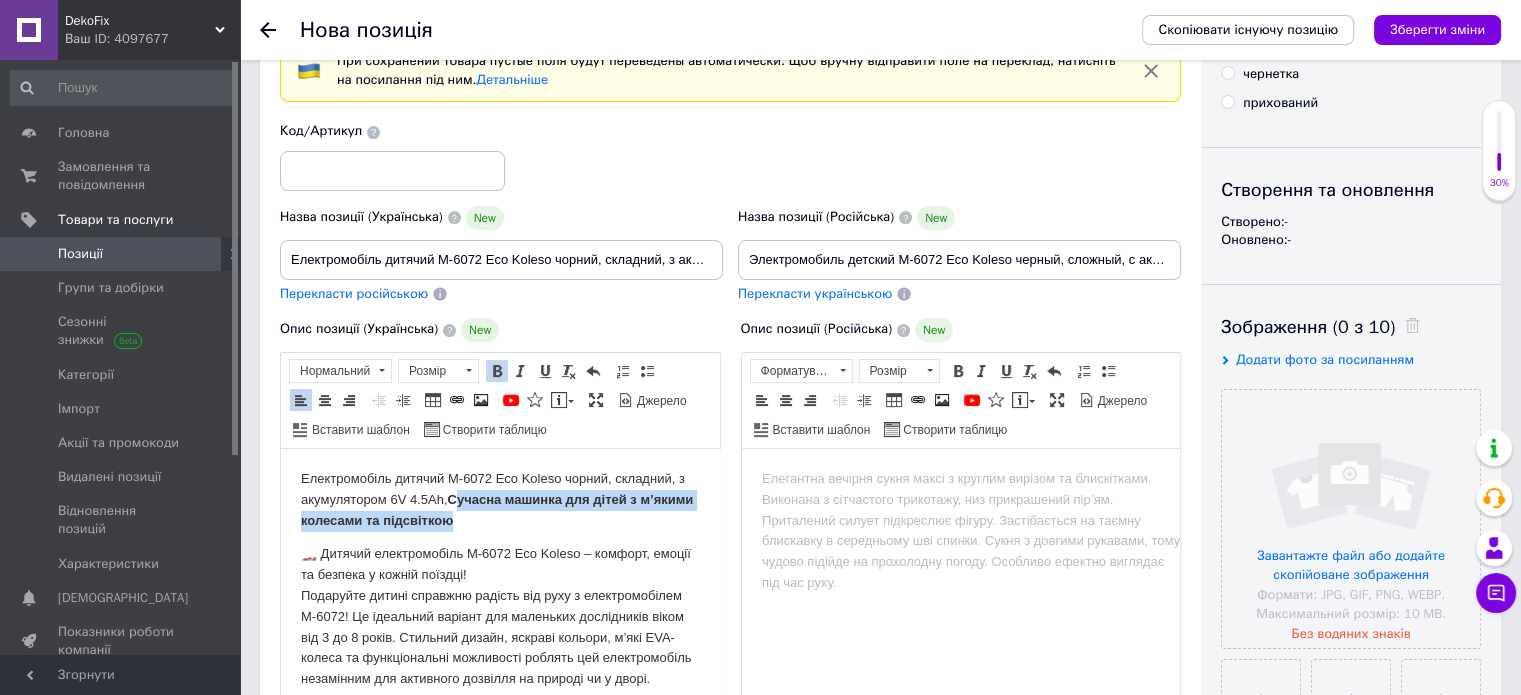 drag, startPoint x: 460, startPoint y: 502, endPoint x: 507, endPoint y: 519, distance: 49.979996 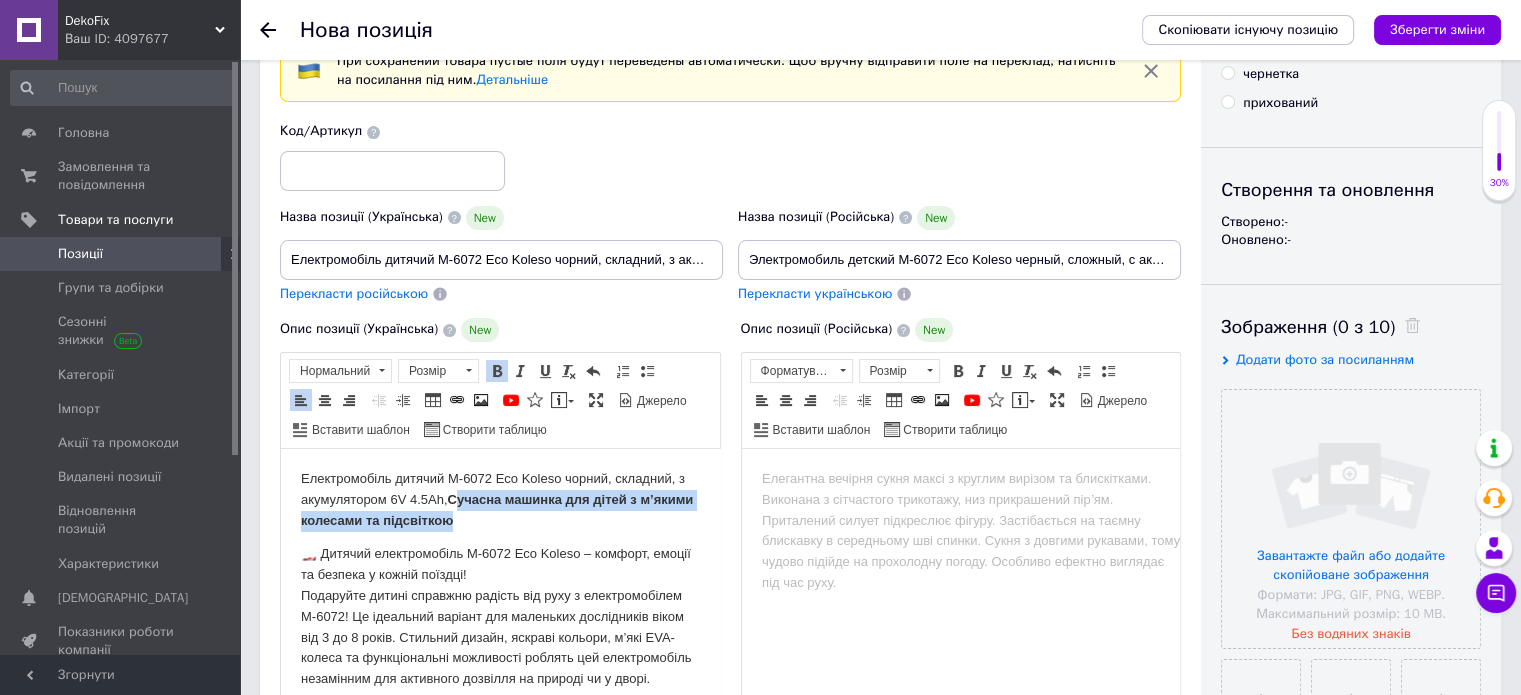 click on "Сучасна машинка для дітей з м’якими колесами та підсвіткою" at bounding box center [497, 510] 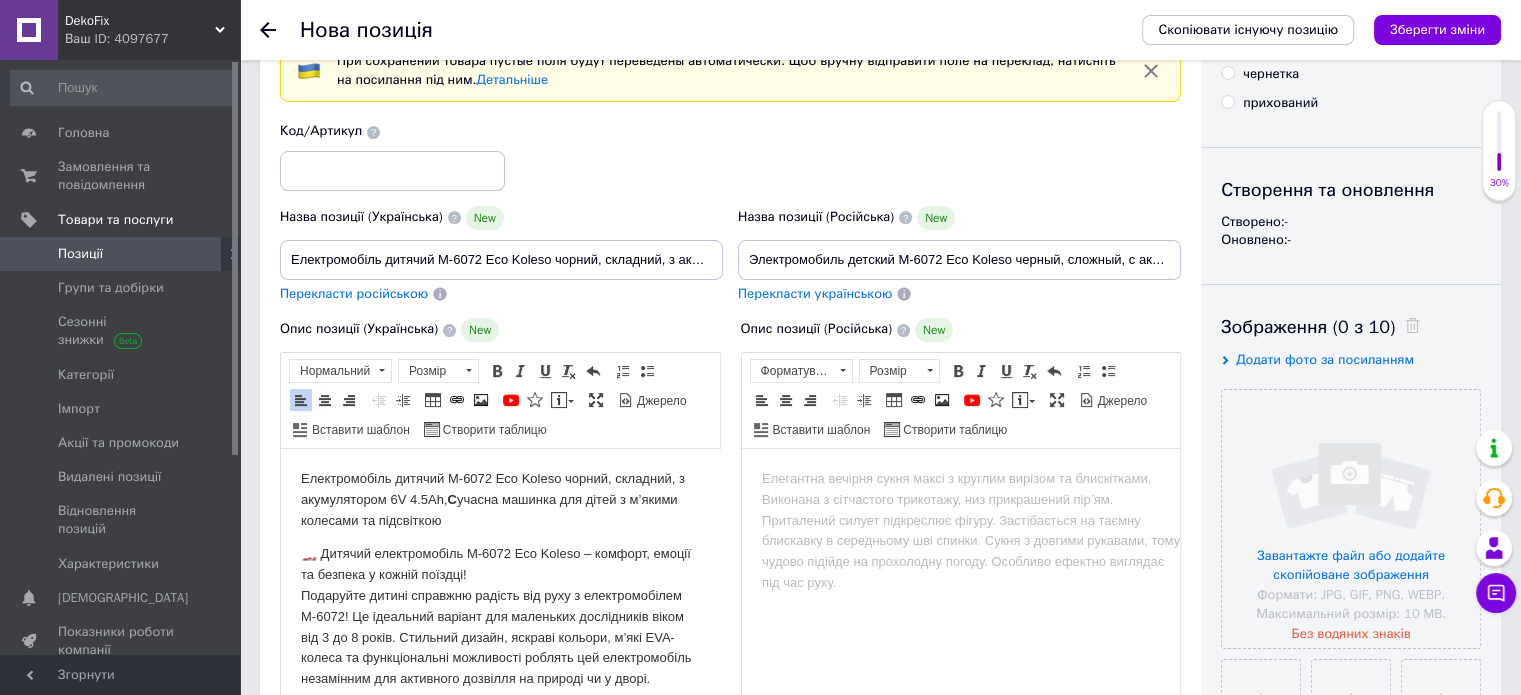 click on "Електромобіль дитячий M-6072 Eco Koleso чорний, складний, з акумулятором 6V 4.5Ah,  С учасна машинка для дітей з м’якими колесами та підсвіткою" at bounding box center [500, 500] 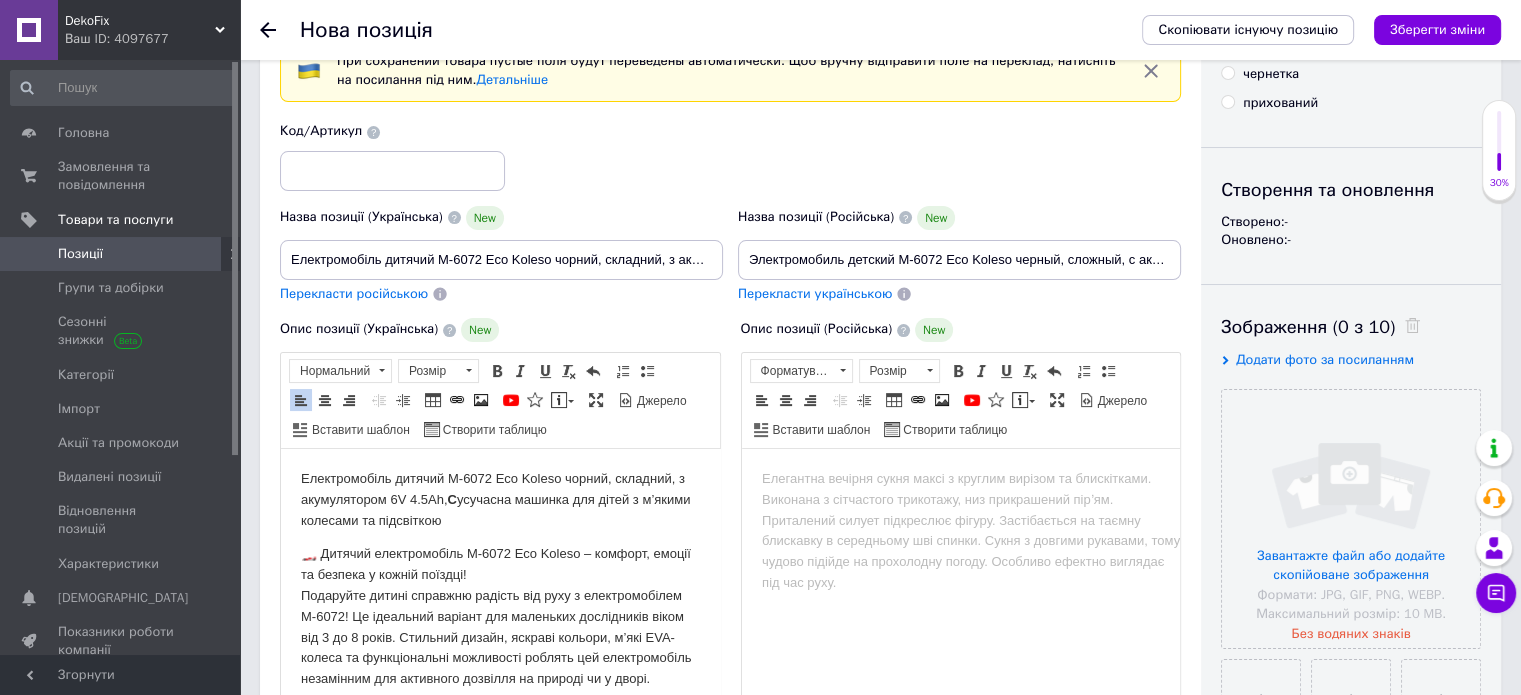 click on "Електромобіль дитячий M-6072 Eco Koleso чорний, складний, з акумулятором 6V 4.5Ah,  С усучасна машинка для дітей з м’якими колесами та підсвіткою" at bounding box center (500, 500) 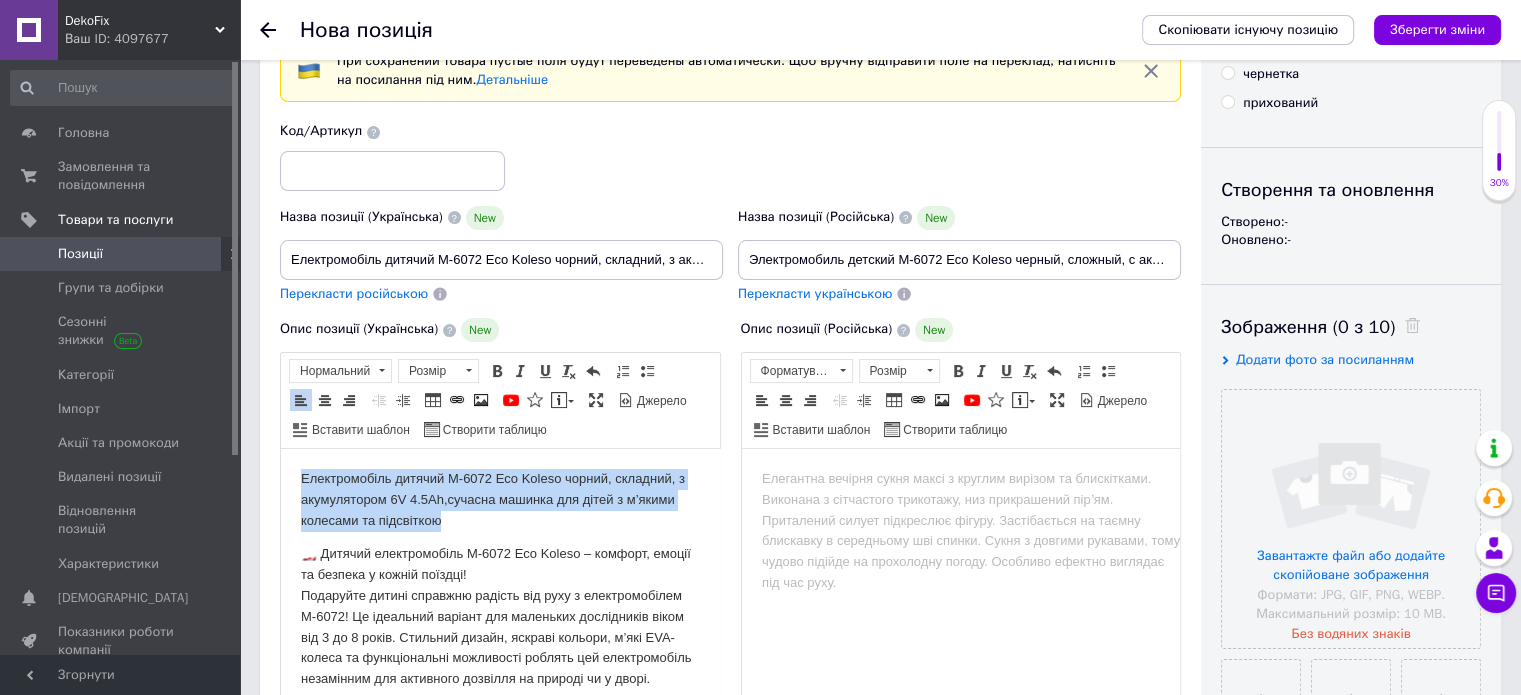 drag, startPoint x: 301, startPoint y: 479, endPoint x: 446, endPoint y: 518, distance: 150.15326 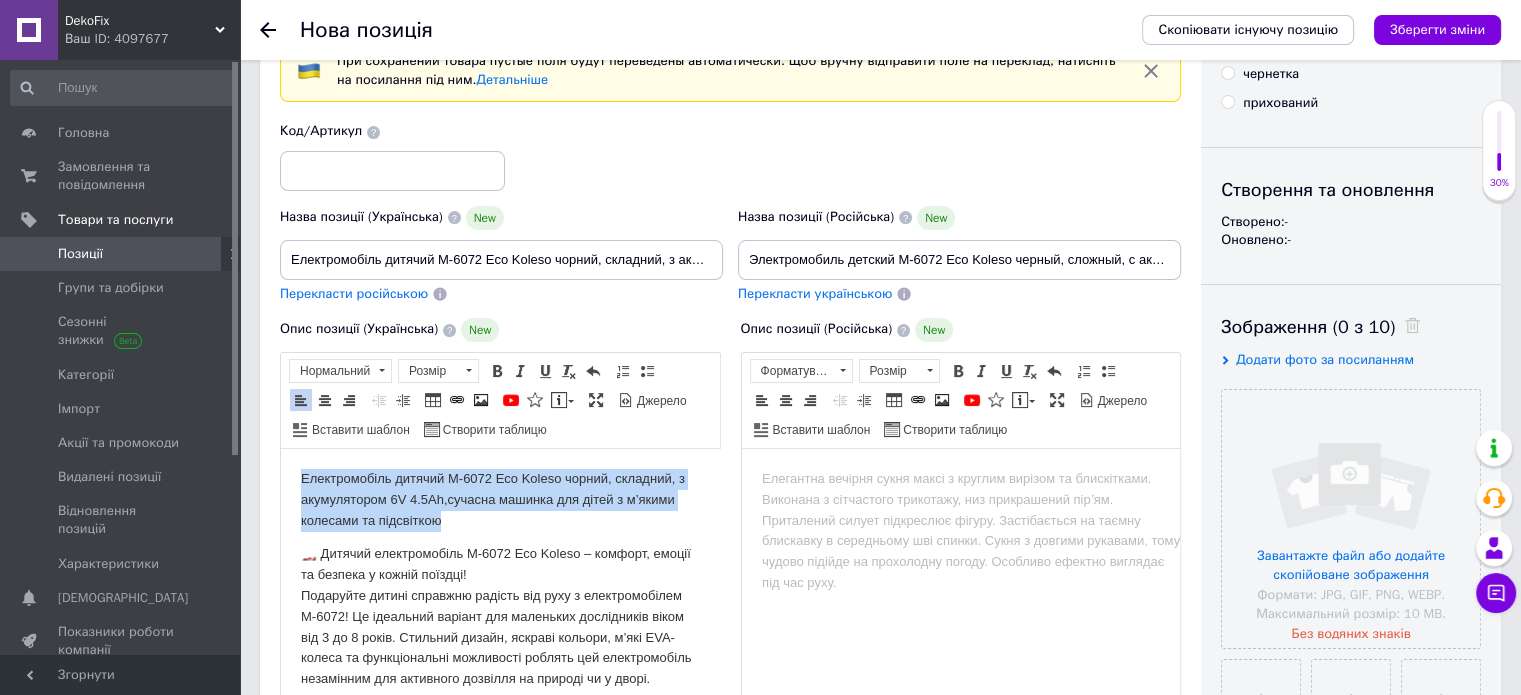 click on "Електромобіль дитячий M-6072 Eco Koleso чорний, складний, з акумулятором 6V 4.5Ah,  сучасна машинка для дітей з м’якими колесами та підсвіткою 🏎️ Дитячий електромобіль M-6072 Eco Koleso – комфорт, емоції та безпека у кожній поїздці! Подаруйте дитині справжню радість від руху з електромобілем M-6072! Це ідеальний варіант для маленьких дослідників віком від 3 до 8 років. Стильний дизайн, яскраві кольори, м’які EVA-колеса та функціональні можливості роблять цей електромобіль незамінним для активного дозвілля на природі чи у дворі. ✅ Переваги моделі: Вік дитини: від 3 до 8 років" at bounding box center (500, 1236) 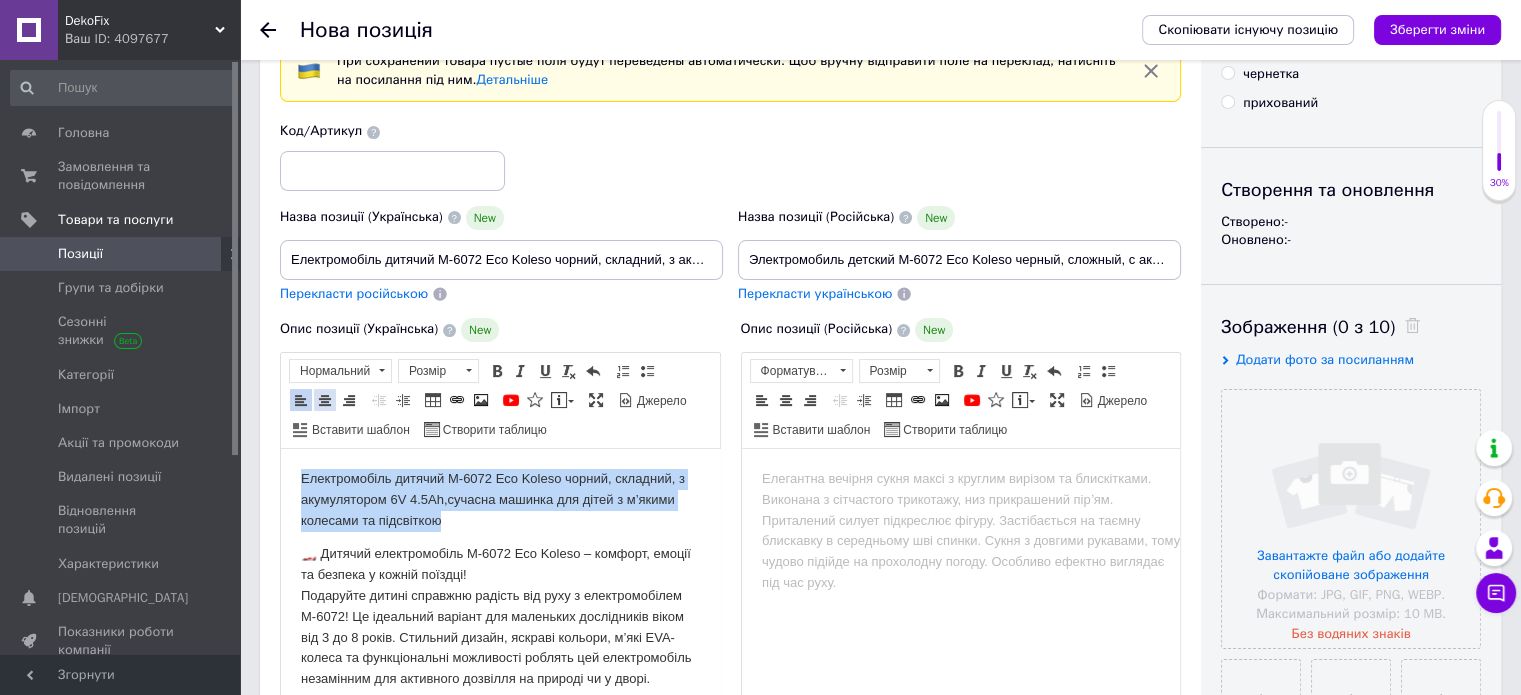 click at bounding box center (325, 400) 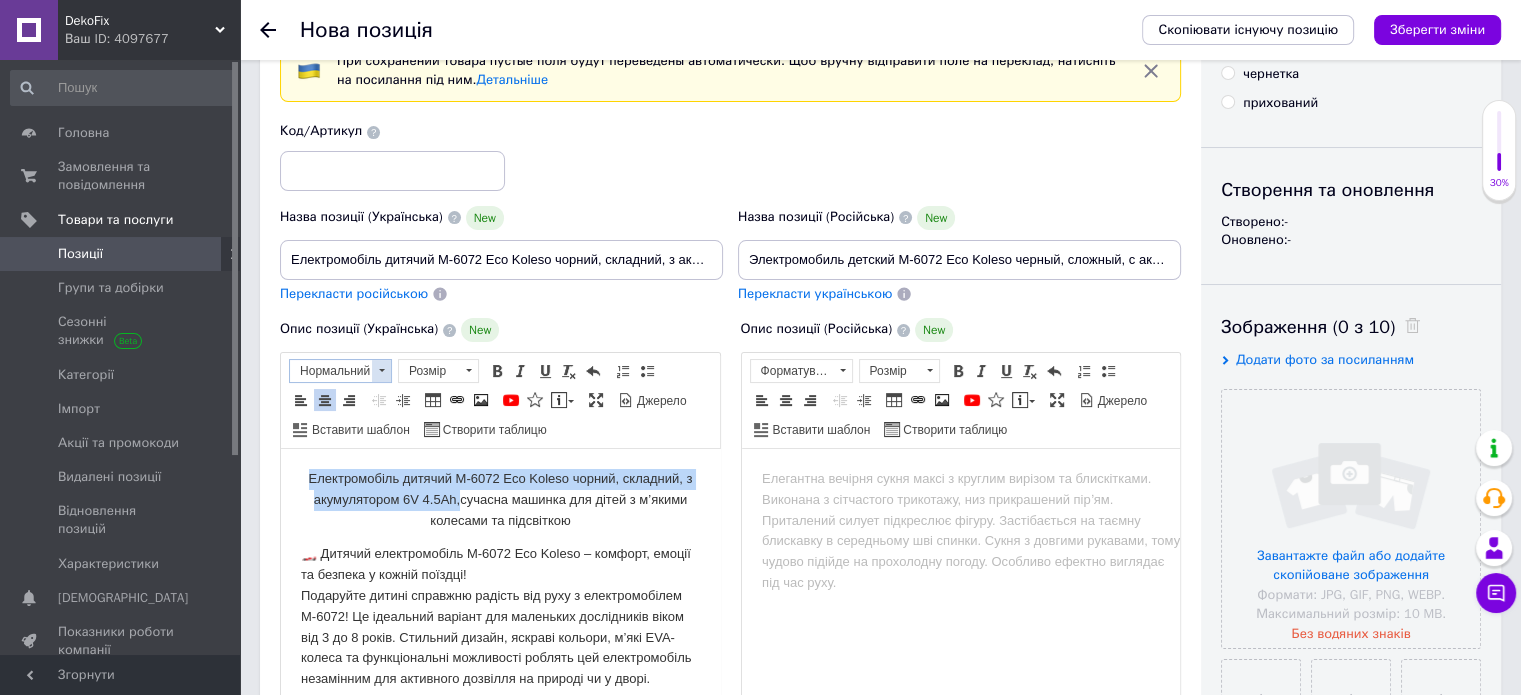 click at bounding box center (381, 371) 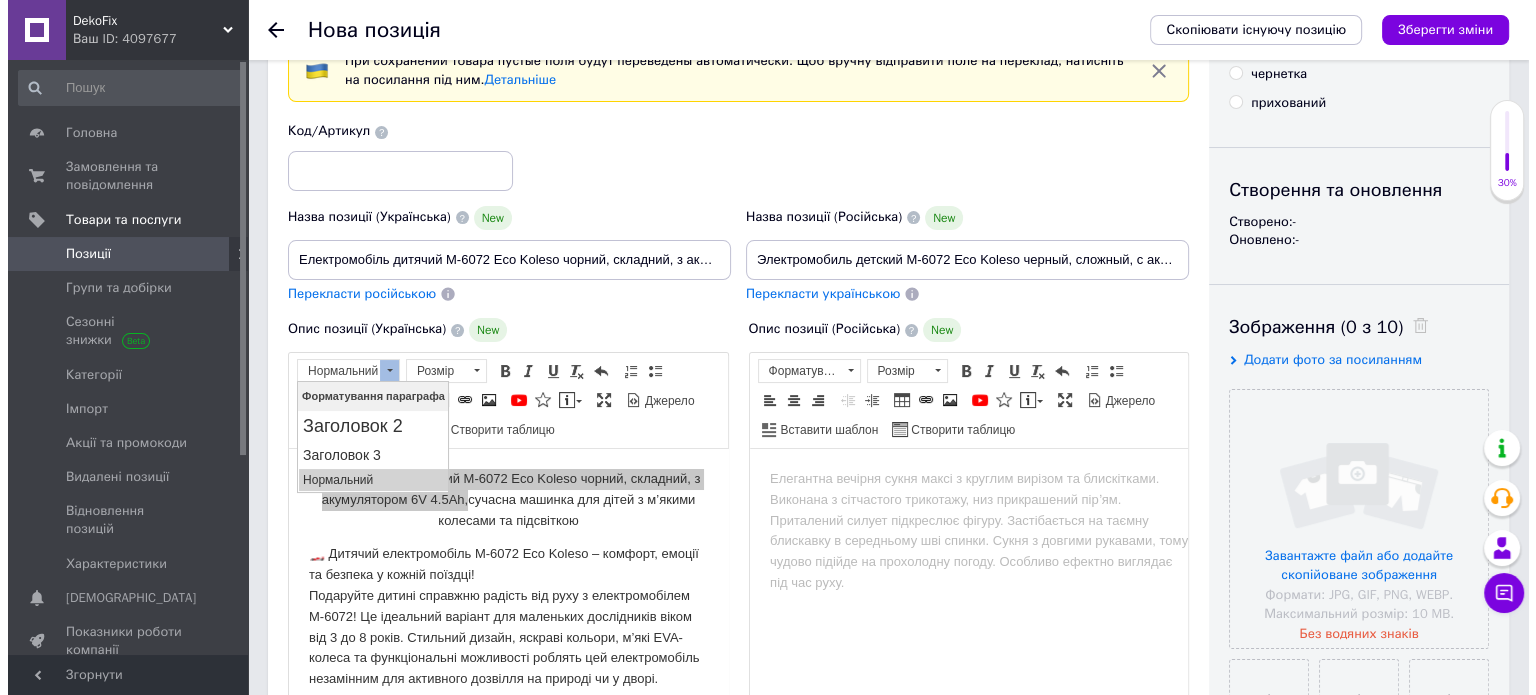 scroll, scrollTop: 0, scrollLeft: 0, axis: both 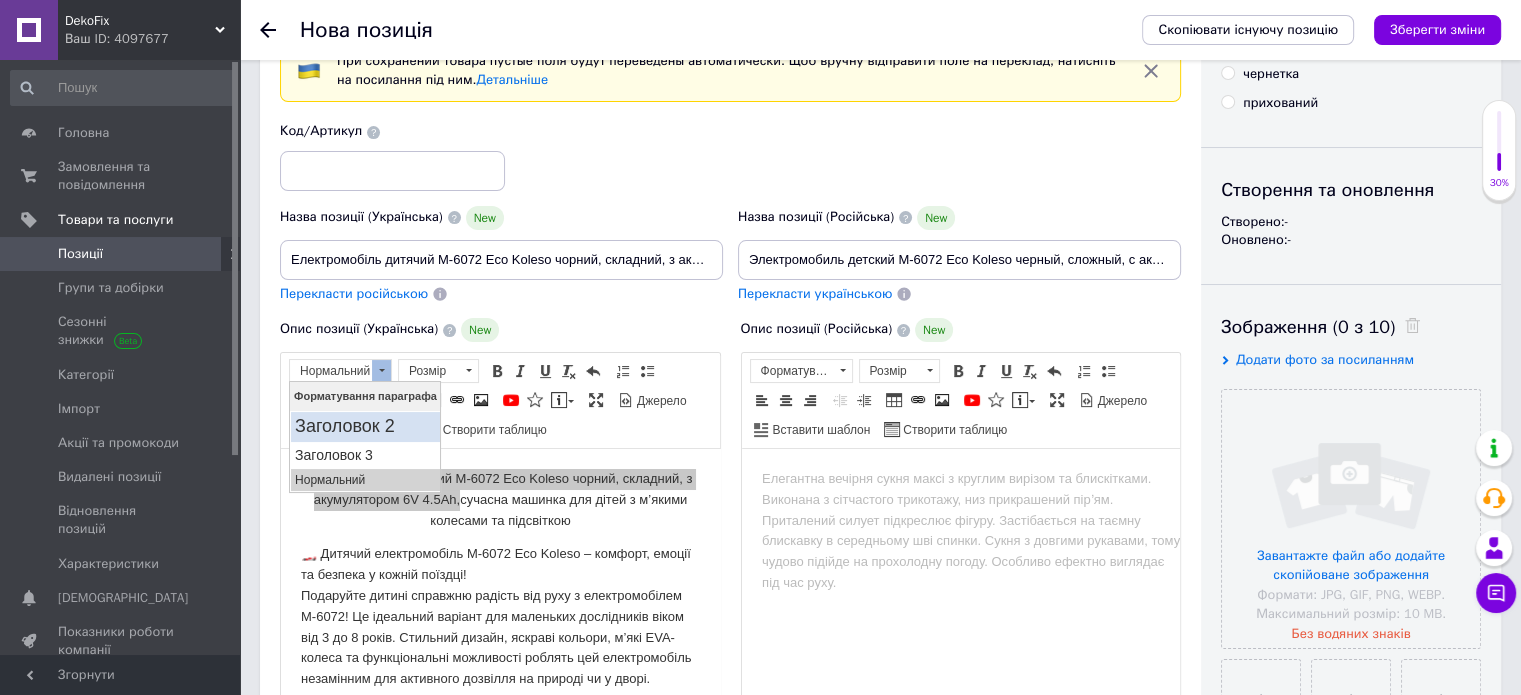 click on "Заголовок 2" at bounding box center [364, 426] 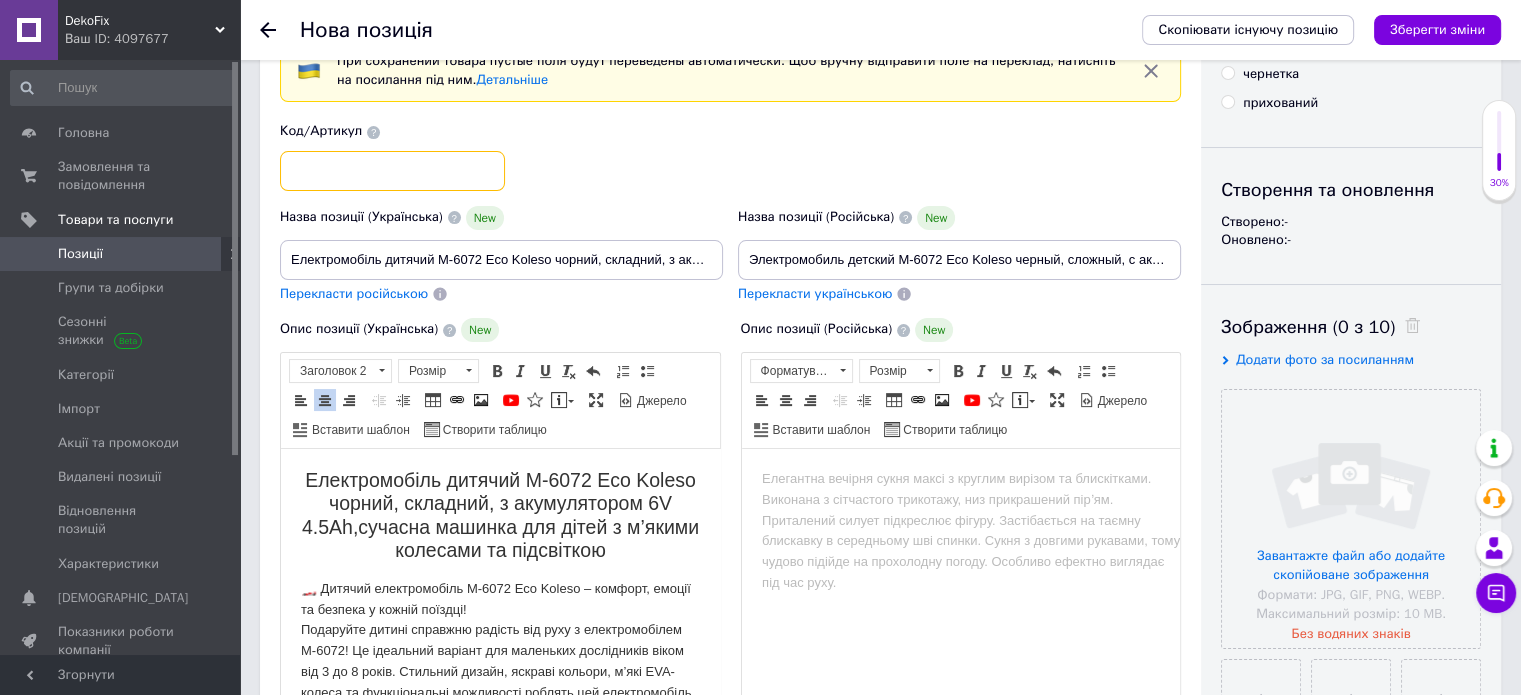 click at bounding box center [392, 171] 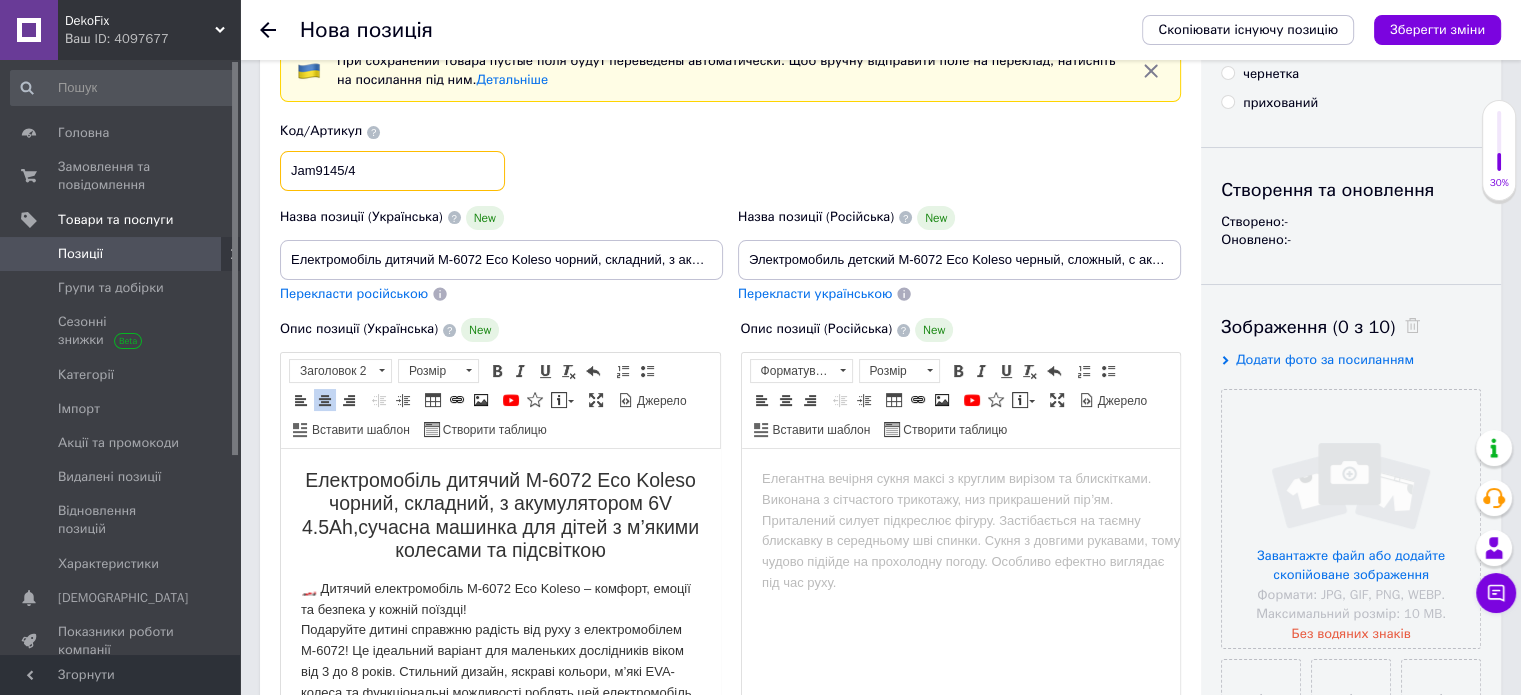 type on "Jam9145/4" 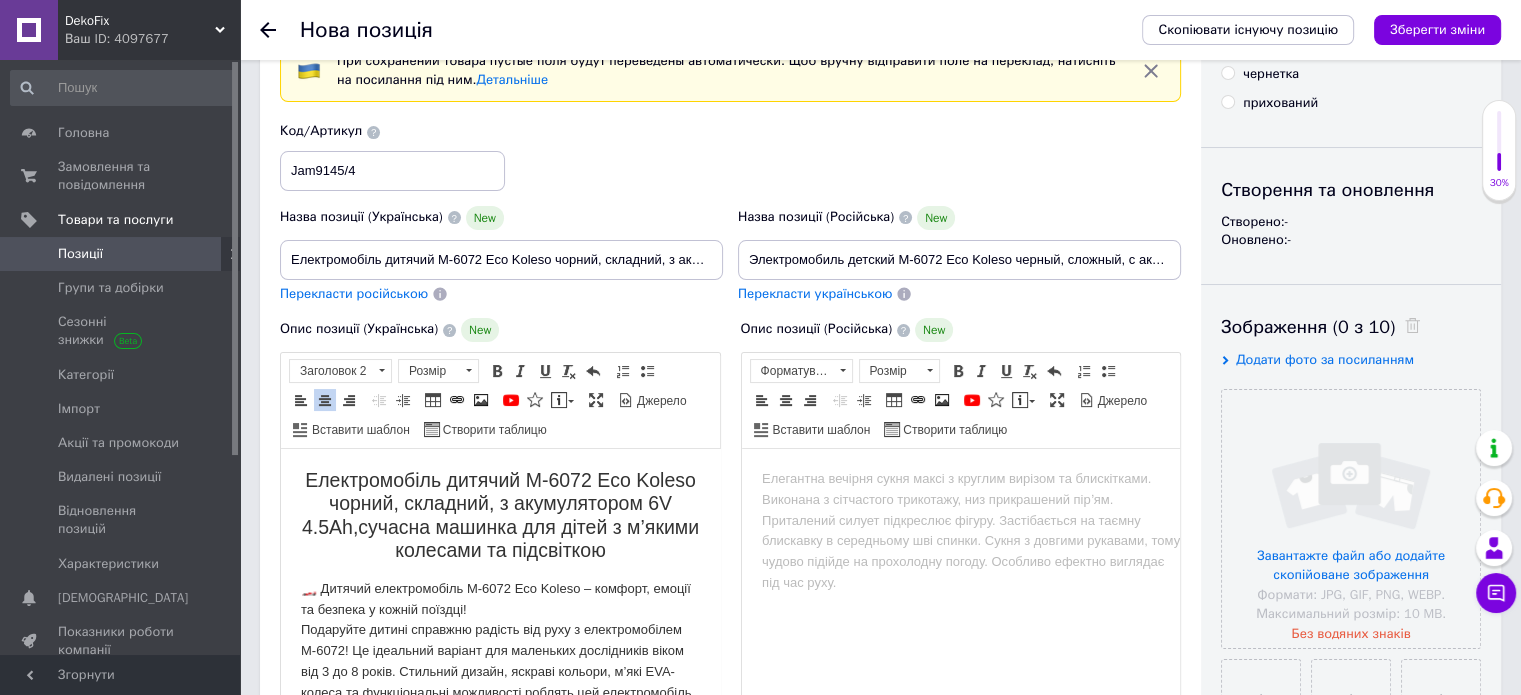 click on "Код/Артикул Jam9145/4" at bounding box center (731, 156) 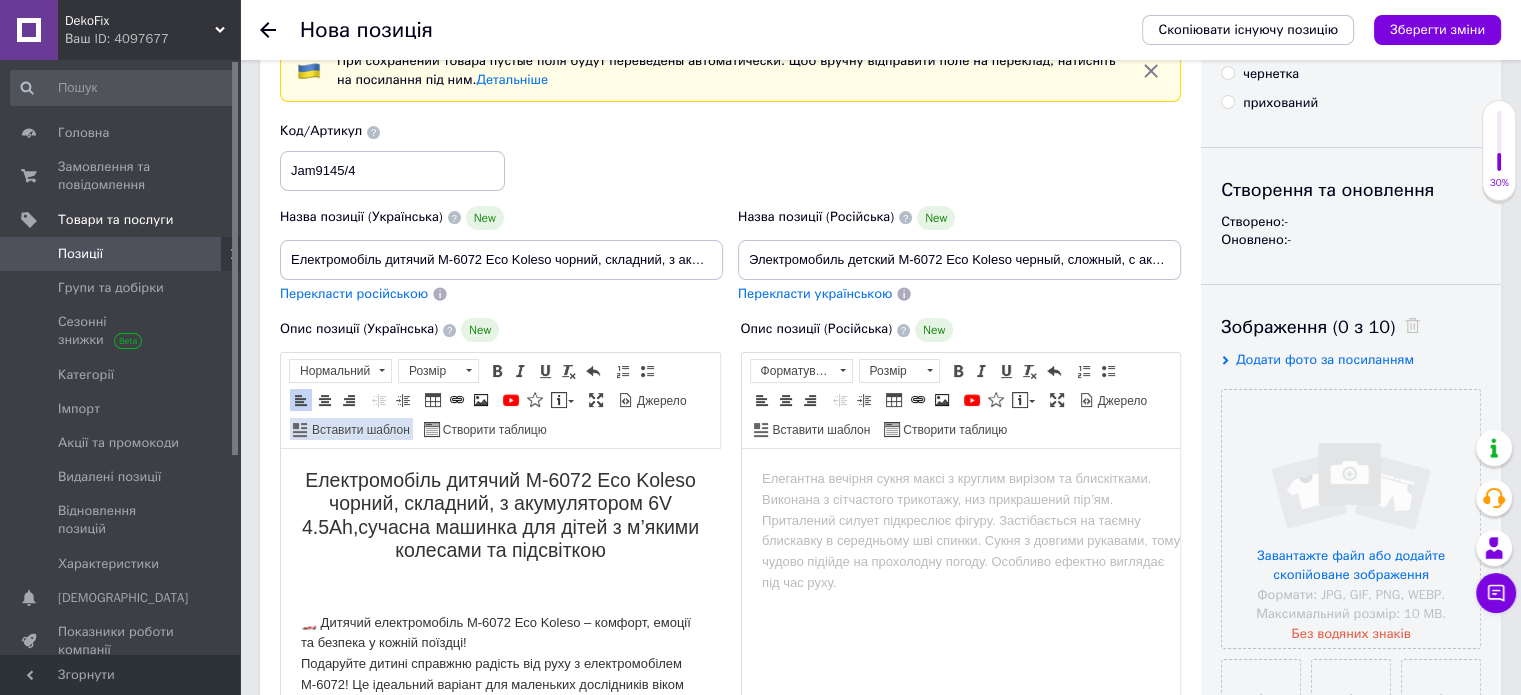 click on "Вставити шаблон" at bounding box center [359, 430] 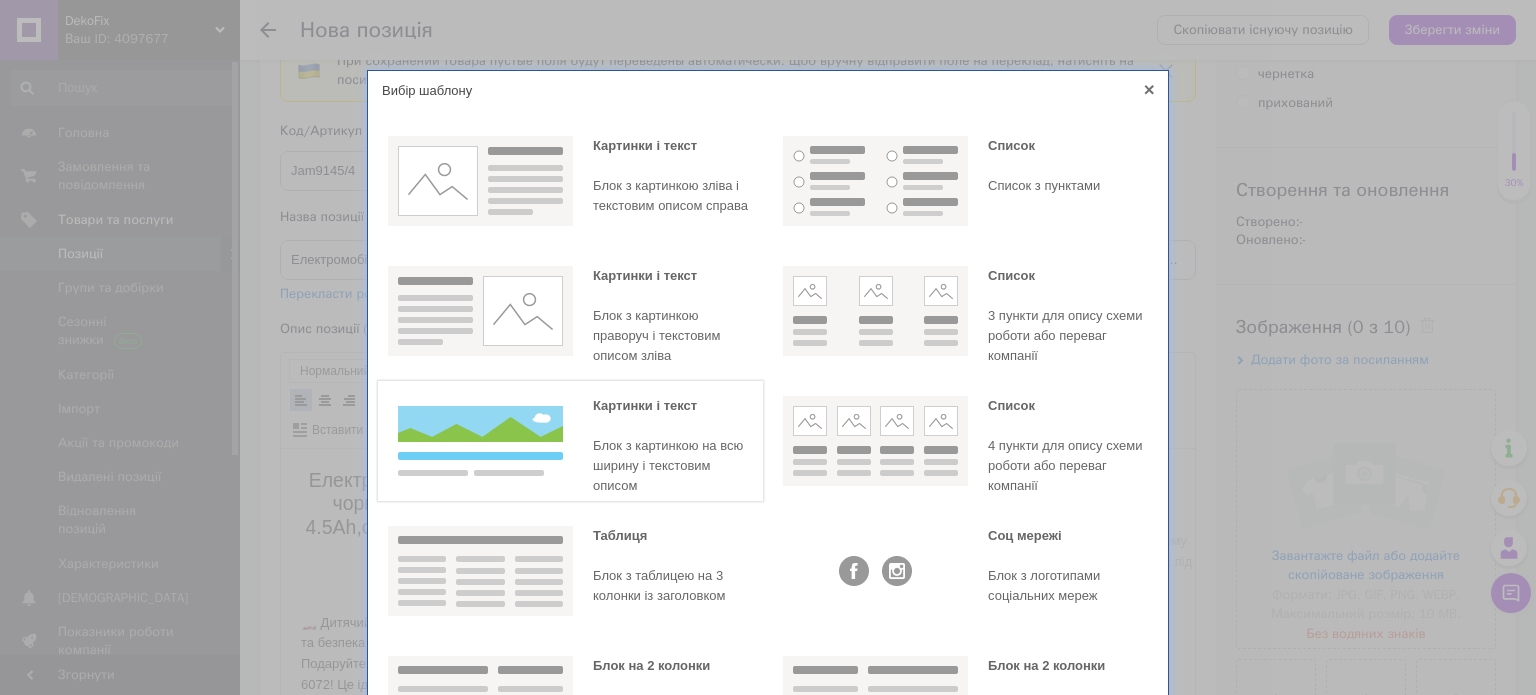 click at bounding box center [480, 441] 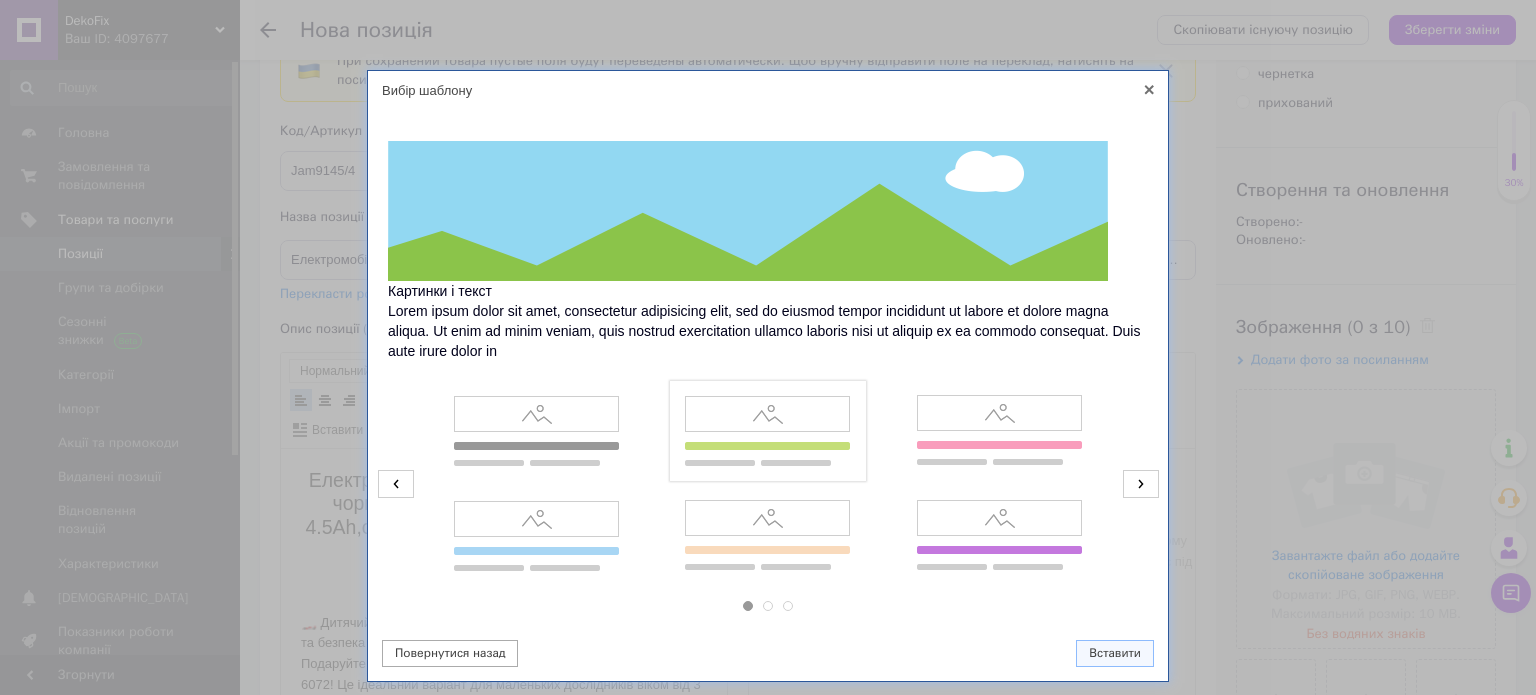 click at bounding box center [767, 431] 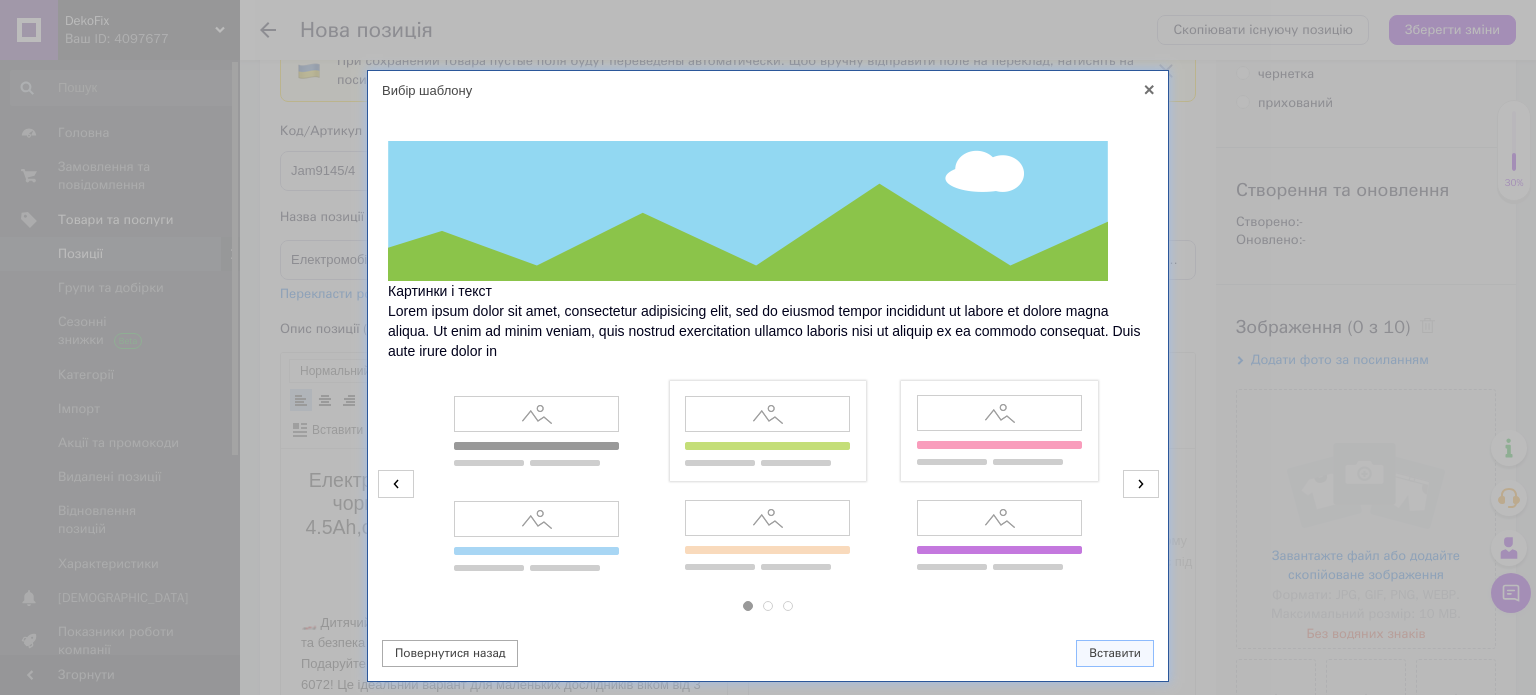 click at bounding box center (999, 431) 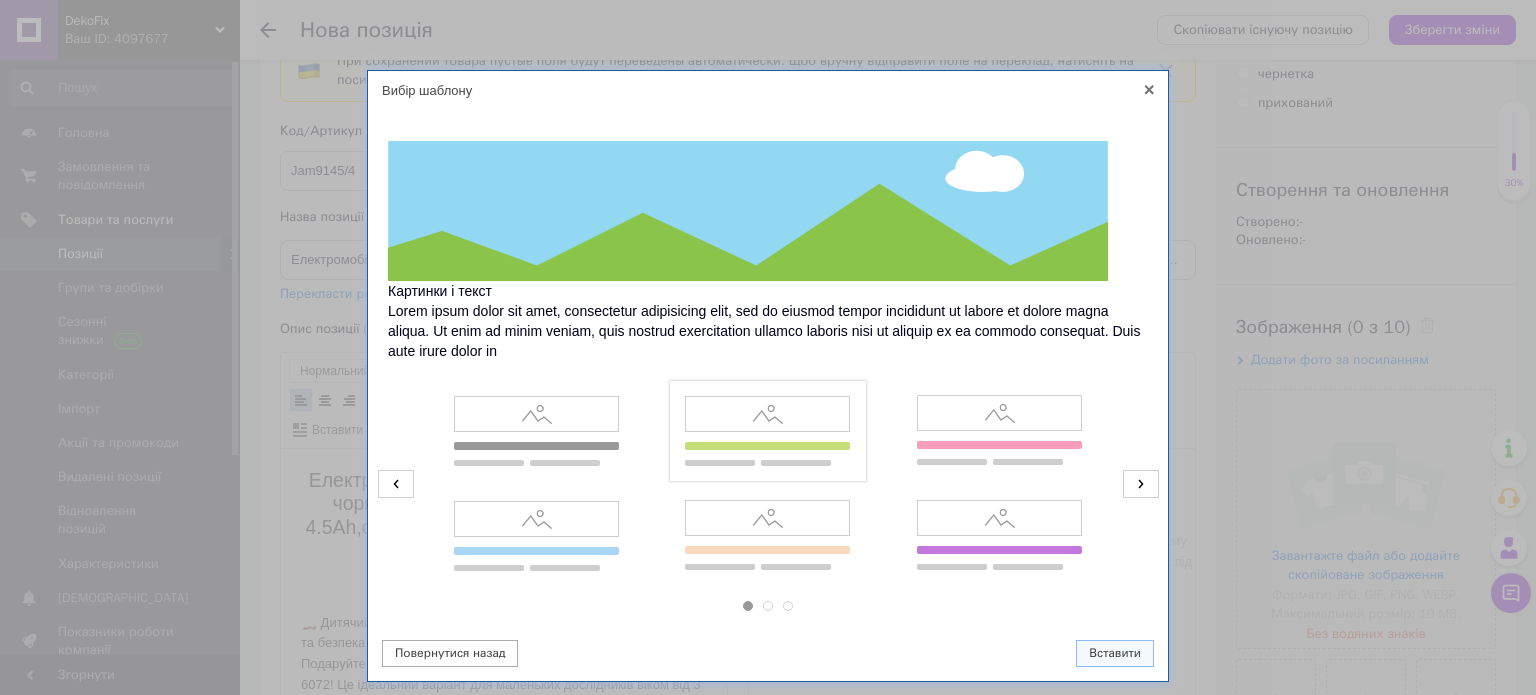 drag, startPoint x: 1115, startPoint y: 654, endPoint x: 950, endPoint y: 611, distance: 170.511 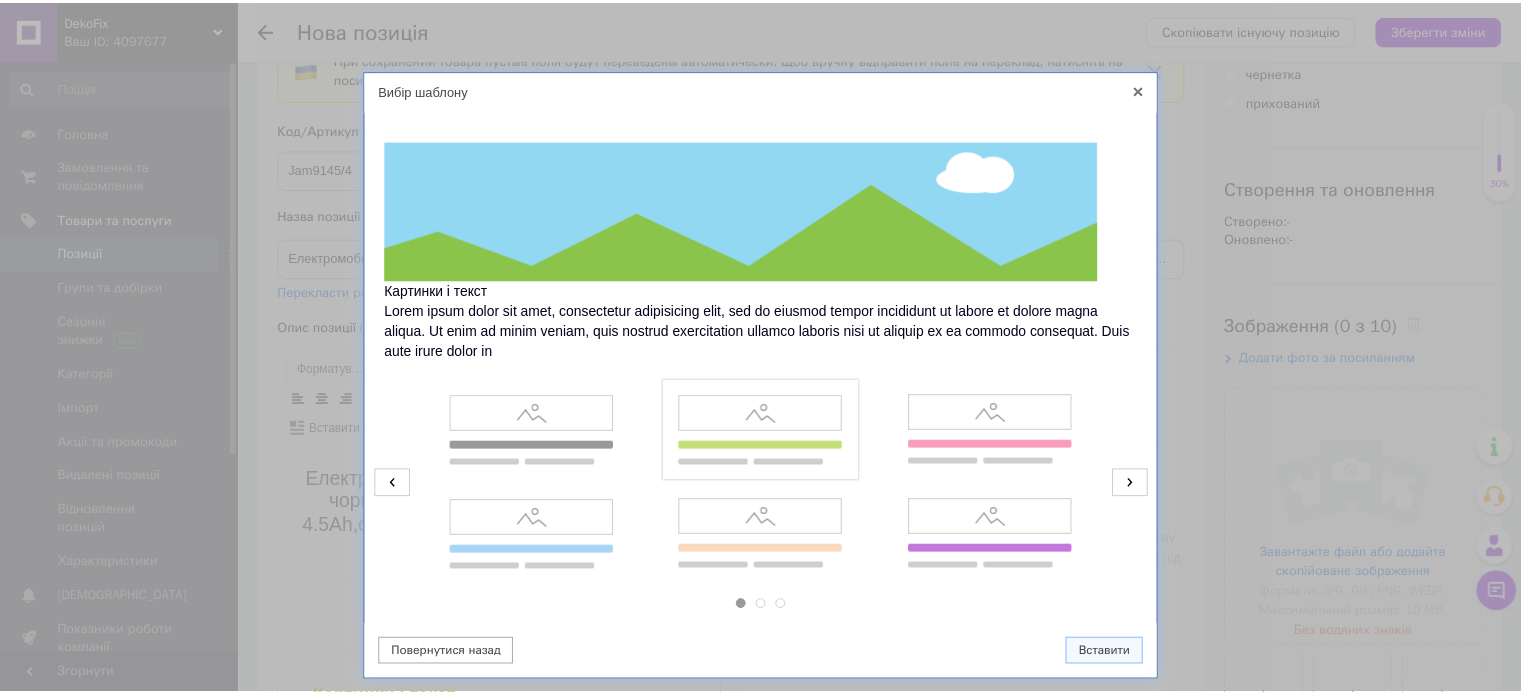 scroll, scrollTop: 78, scrollLeft: 0, axis: vertical 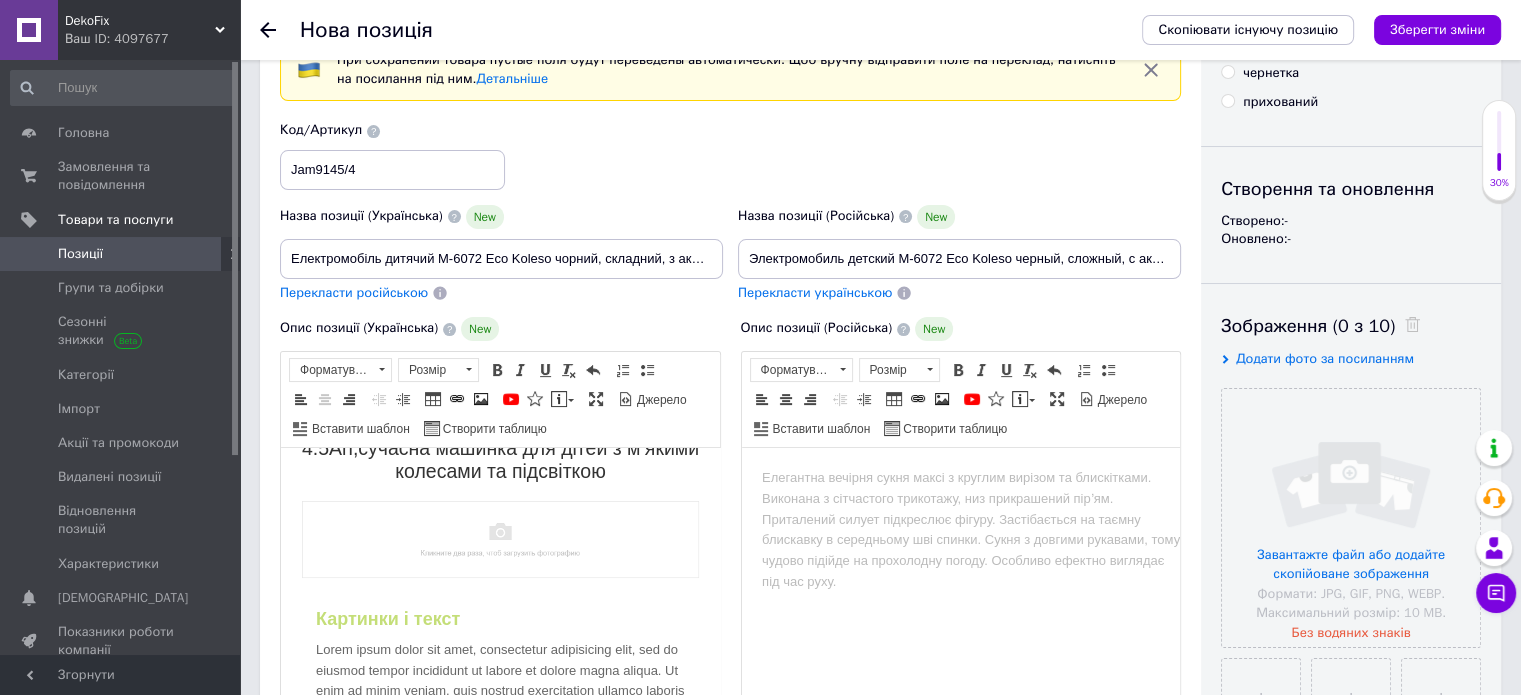 click at bounding box center (500, 539) 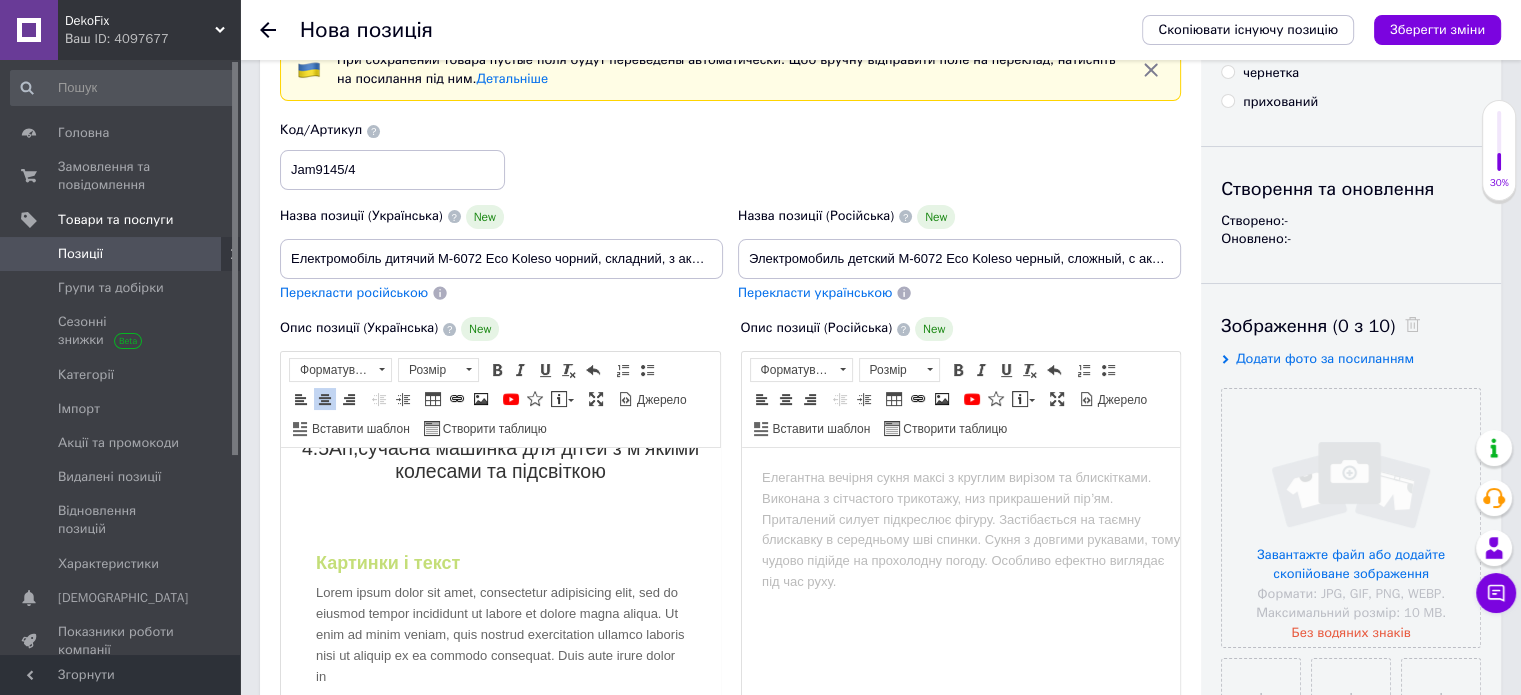 scroll, scrollTop: 178, scrollLeft: 0, axis: vertical 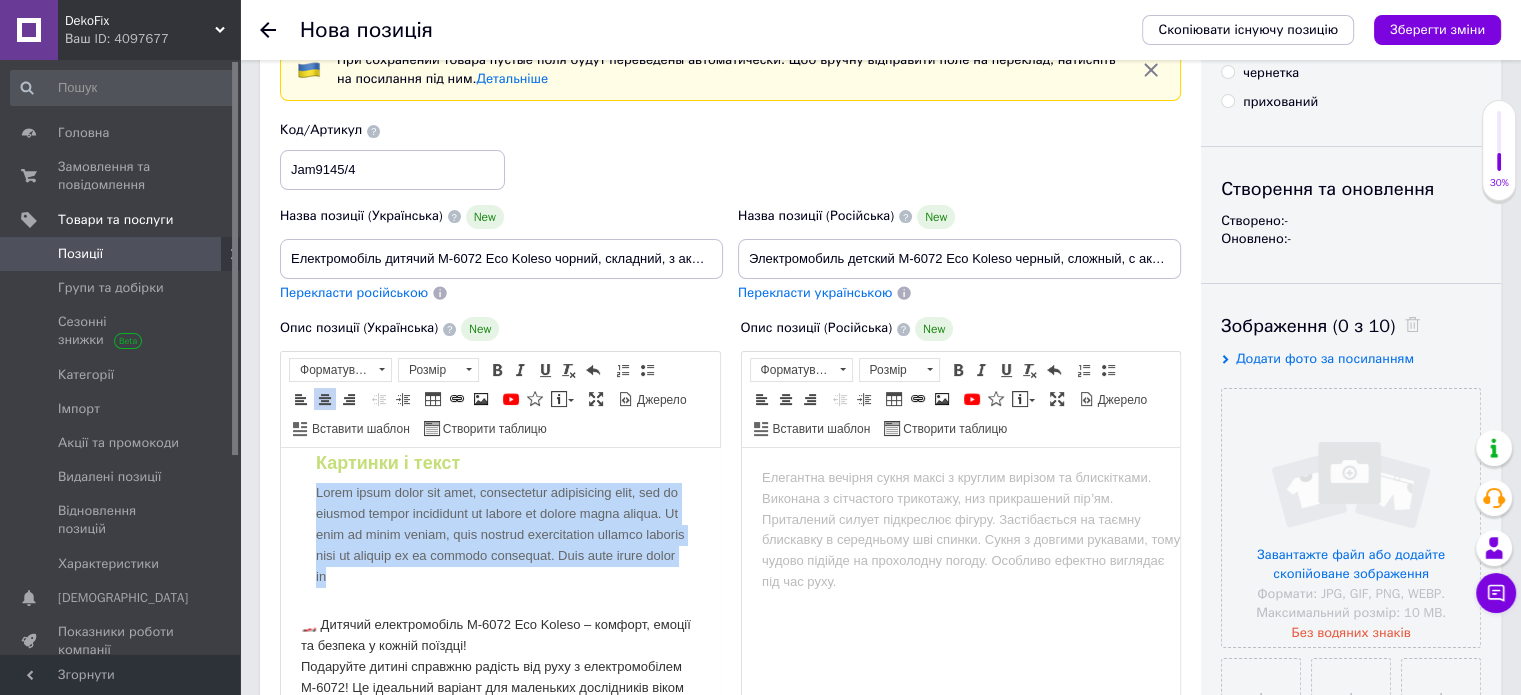 drag, startPoint x: 313, startPoint y: 494, endPoint x: 458, endPoint y: 569, distance: 163.24828 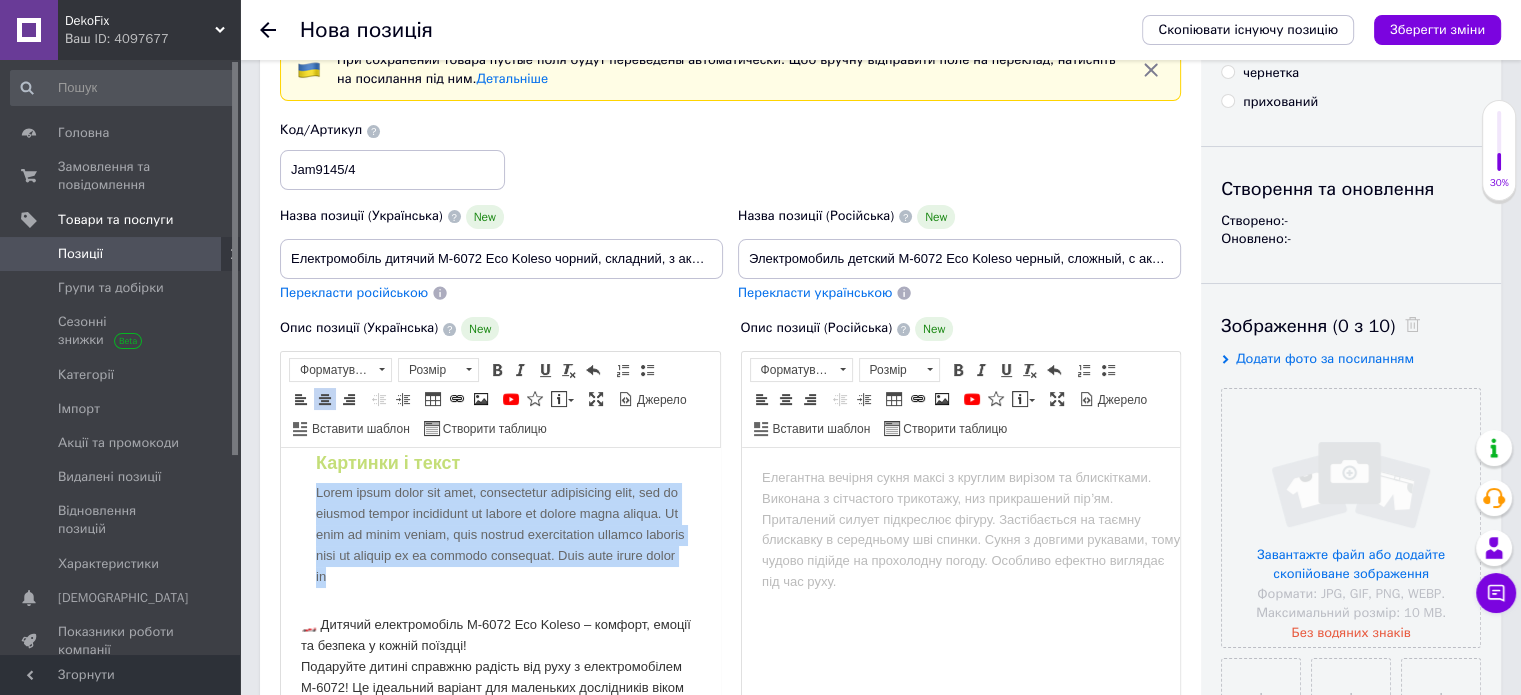 click on "Картинки і текст Lorem ipsum dolor sit amet, consectetur adipisicing elit, sed do eiusmod tempor incididunt ut labore et dolore magna aliqua. Ut enim ad minim veniam, quis nostrud exercitation ullamco laboris nisi ut aliquip ex ea commodo consequat. Duis aute irure dolor in" at bounding box center (500, 520) 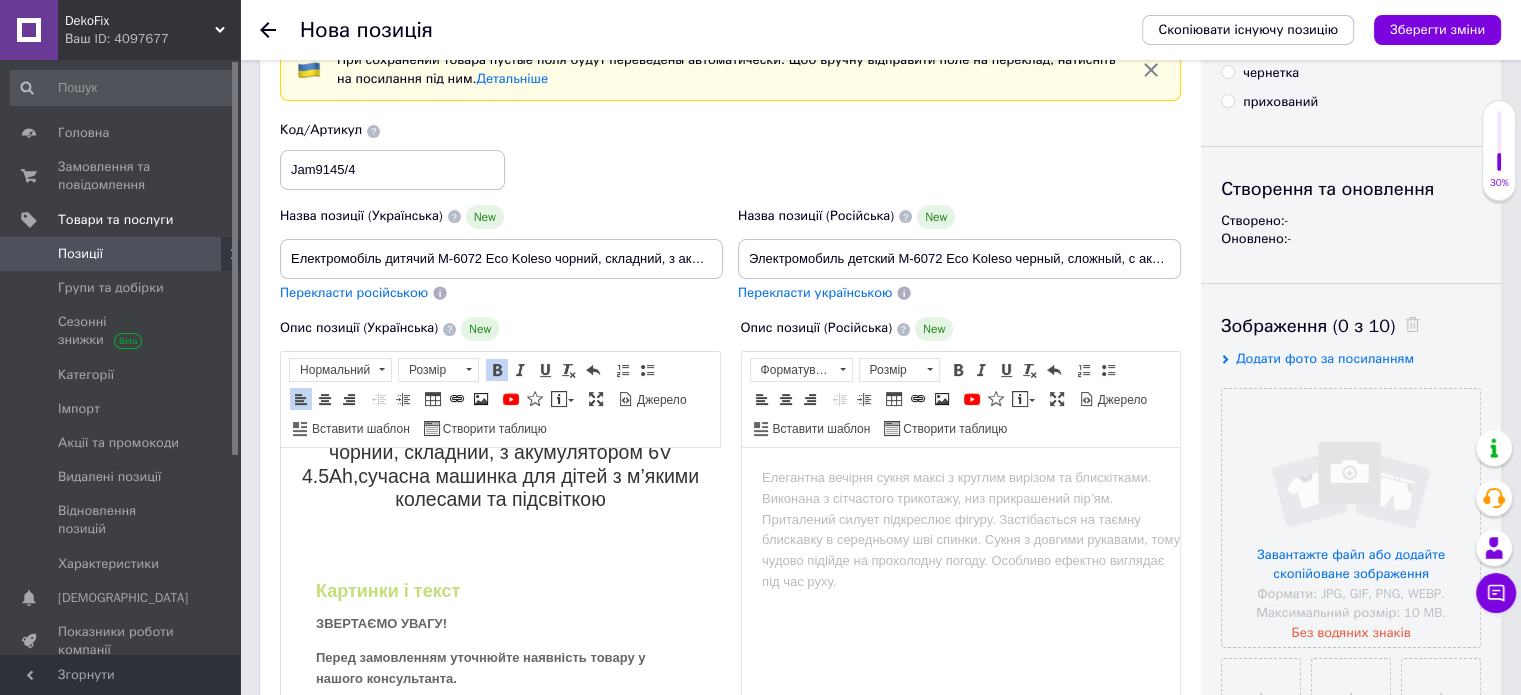 scroll, scrollTop: 16, scrollLeft: 0, axis: vertical 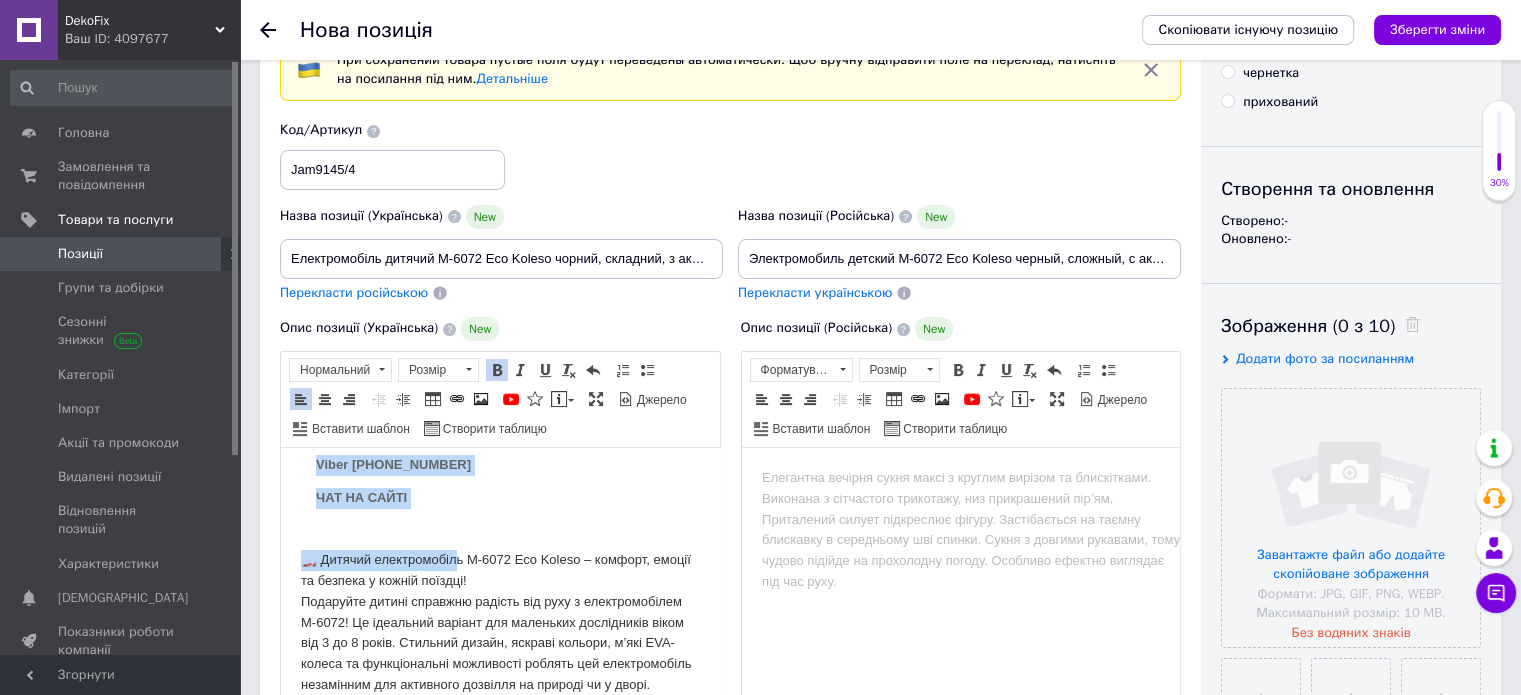 drag, startPoint x: 317, startPoint y: 625, endPoint x: 457, endPoint y: 538, distance: 164.83022 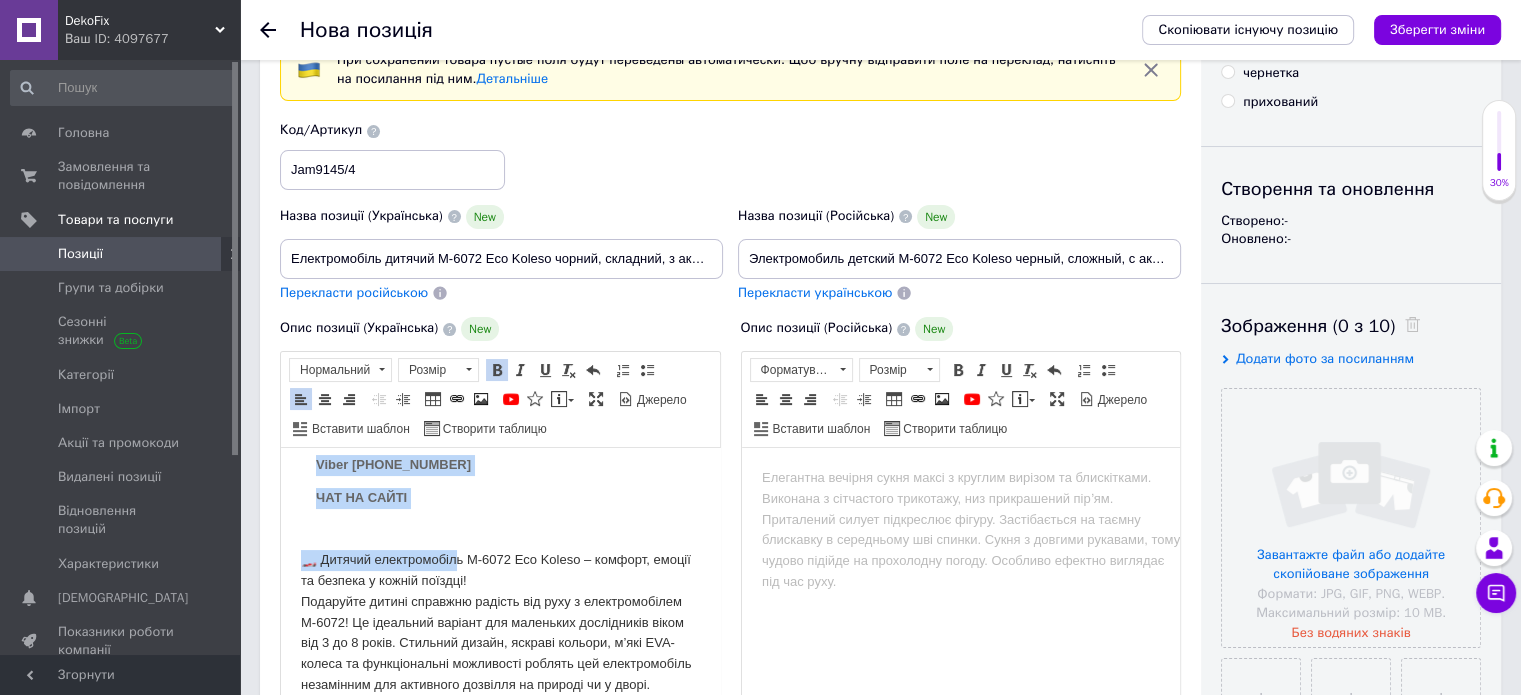 click on "Картинки і текст ЗВЕРТАЄМО УВАГУ!  Перед замовленням уточнюйте наявність товару у нашого консультанта.   Можливо потрібний вам товар вже на броні за іншим покупцем або закінчився та немає в наявності  ЗВ'ЯЗОК З НАМИ:  Telegram +380932249979  Viber +380932249979  ЧАТ НА САЙТІ" at bounding box center [500, 333] 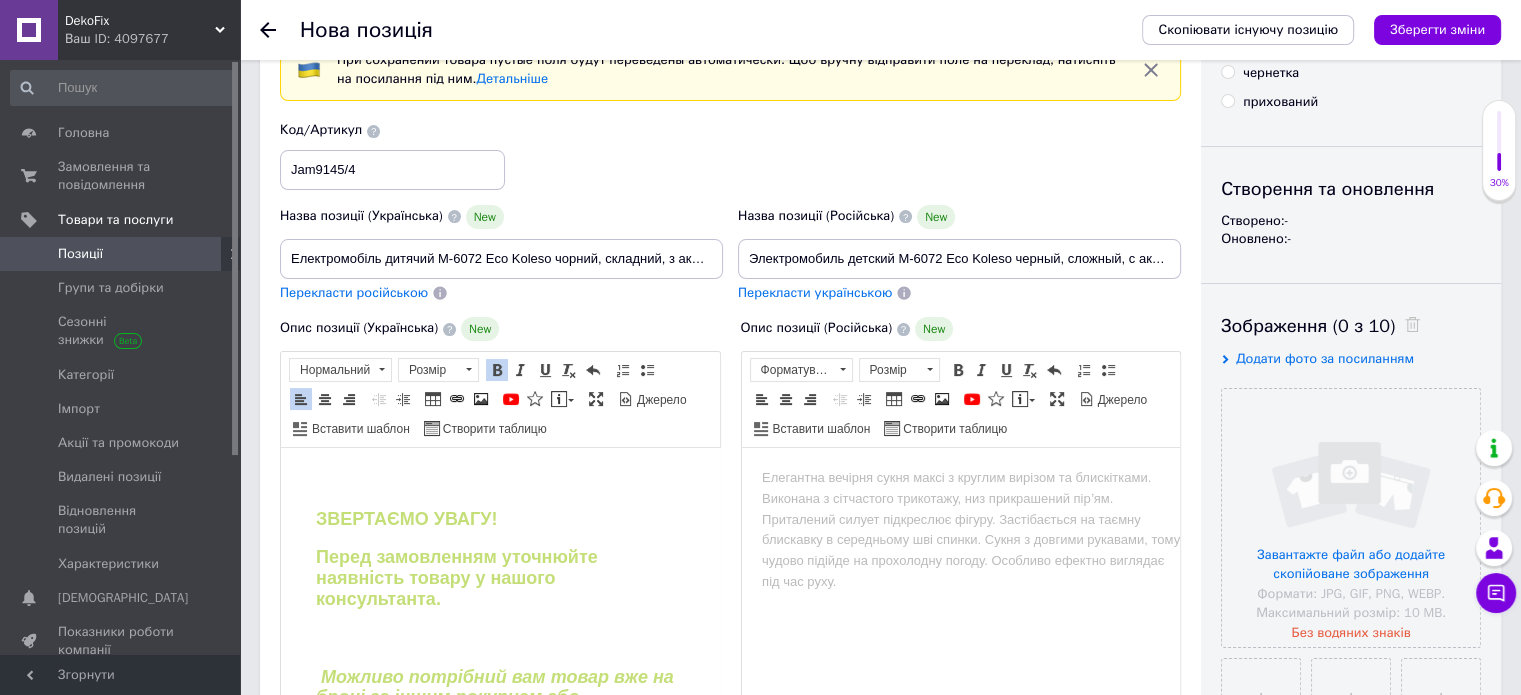 scroll, scrollTop: 88, scrollLeft: 0, axis: vertical 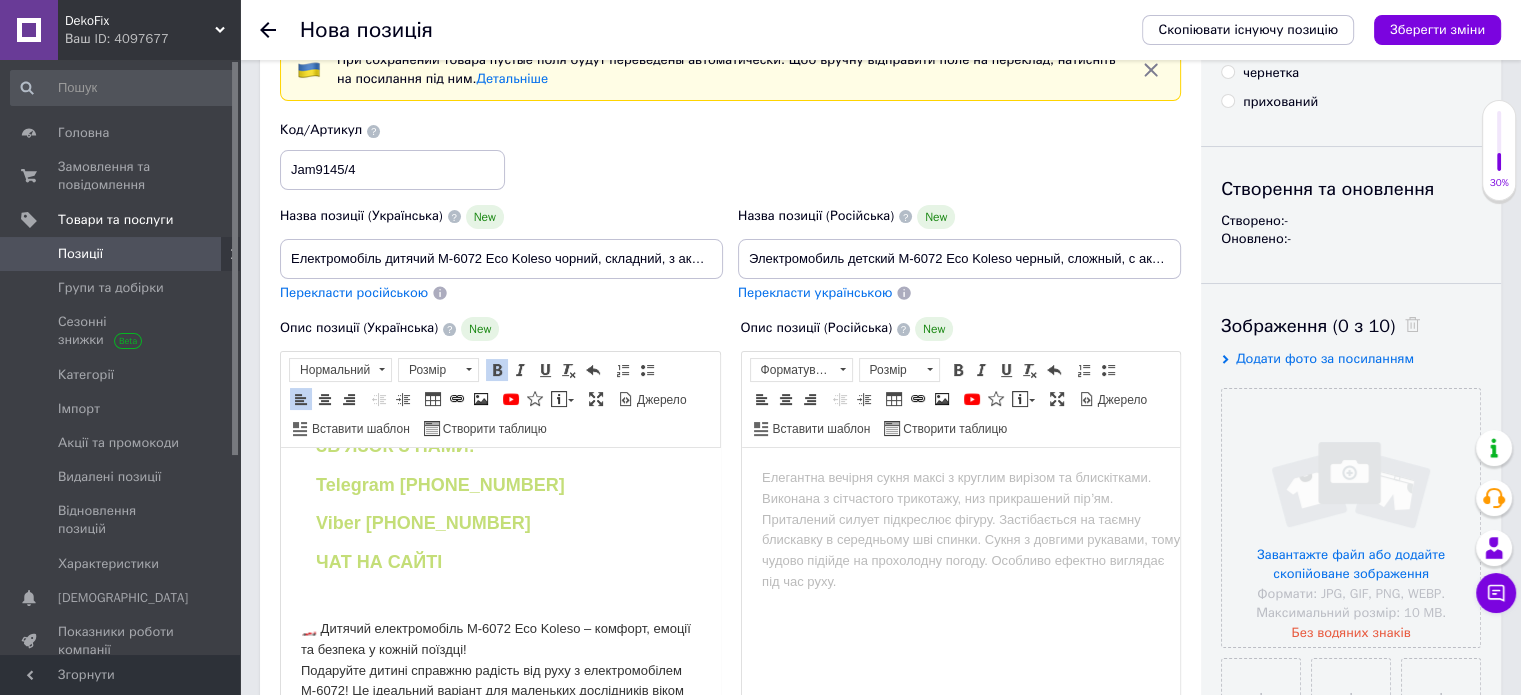 drag, startPoint x: 318, startPoint y: 571, endPoint x: 487, endPoint y: 610, distance: 173.44164 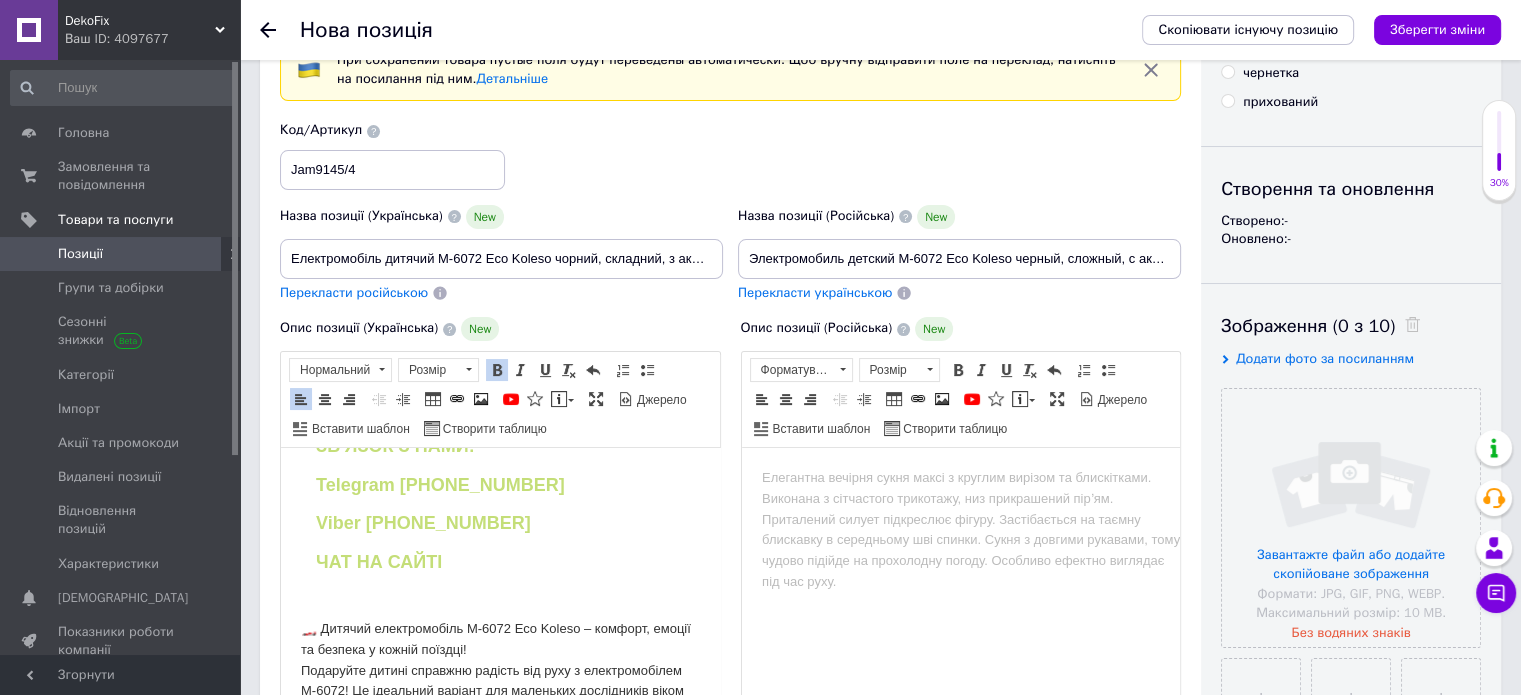 click on "ЗВЕРТАЄМО УВАГУ!  Перед замовленням уточнюйте наявність товару у нашого консультанта.   Можливо потрібний вам товар вже на броні за іншим покупцем або закінчився та немає в наявності  ЗВ'ЯЗОК З НАМИ:  Telegram +380932249979  Viber +380932249979  ЧАТ НА САЙТІ" at bounding box center (500, 366) 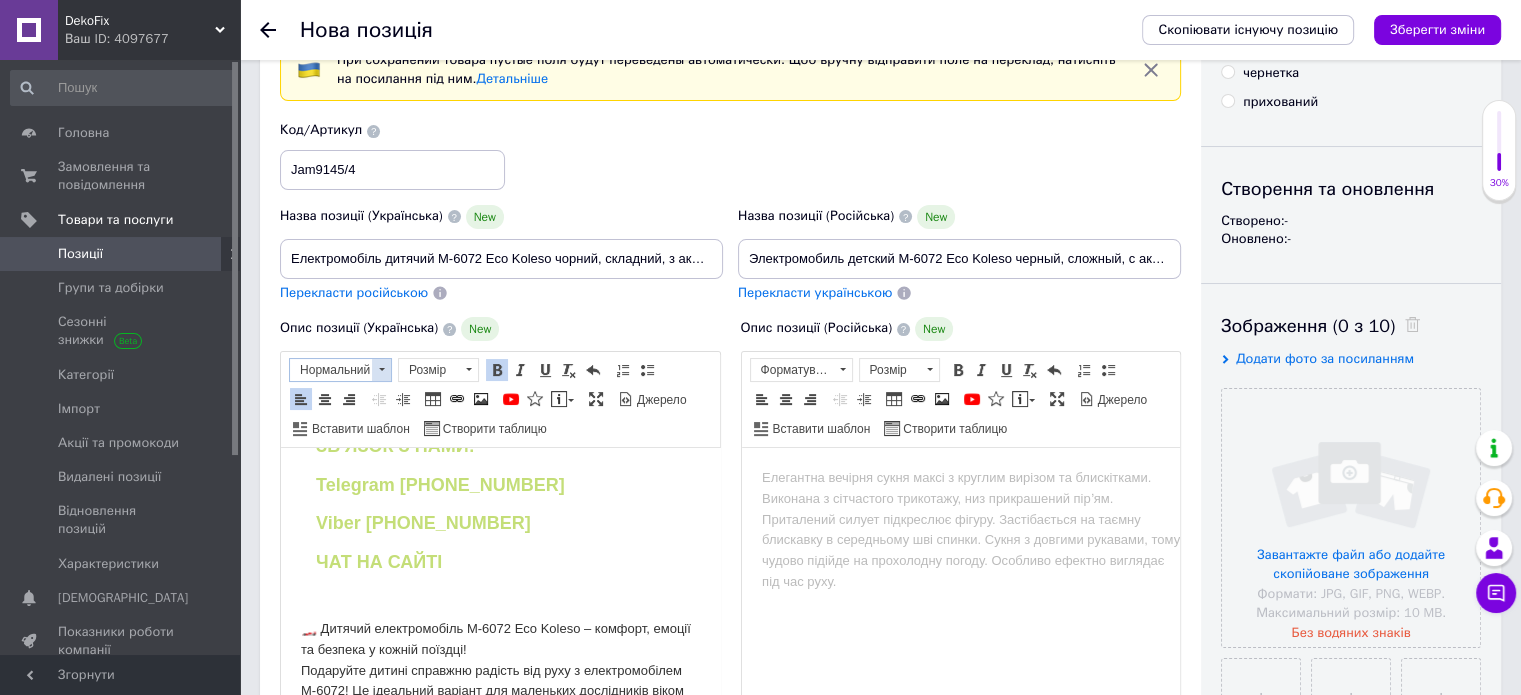 click at bounding box center (382, 369) 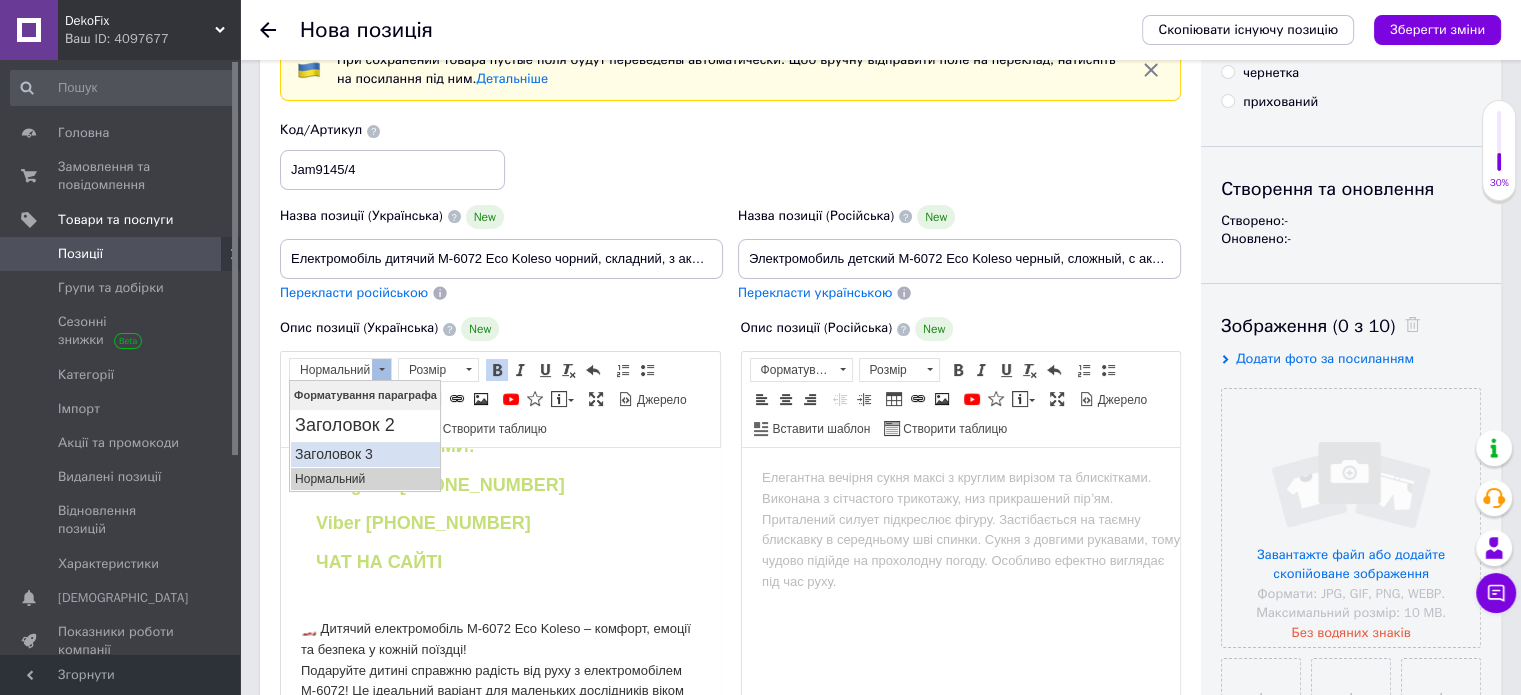 click on "Заголовок 3" at bounding box center [364, 453] 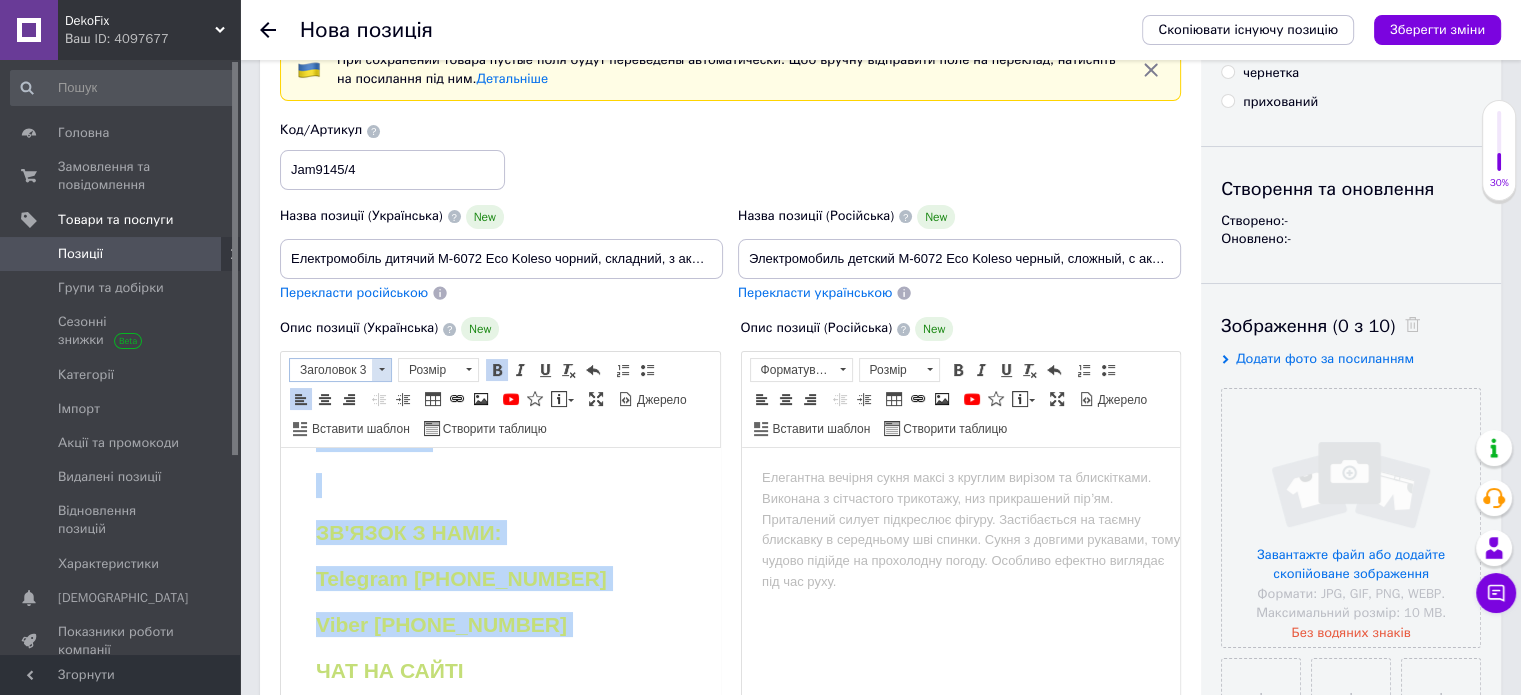 click at bounding box center (381, 370) 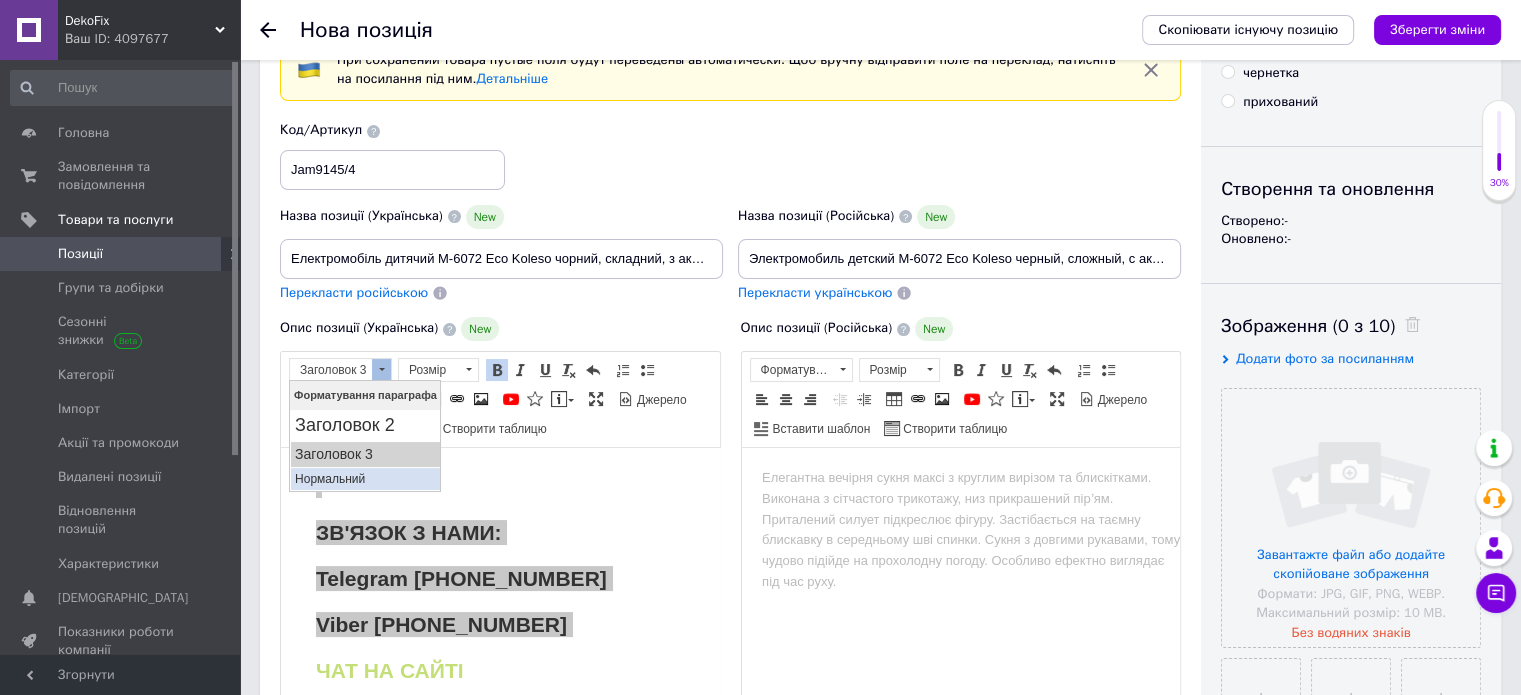 click on "Нормальний" at bounding box center (364, 478) 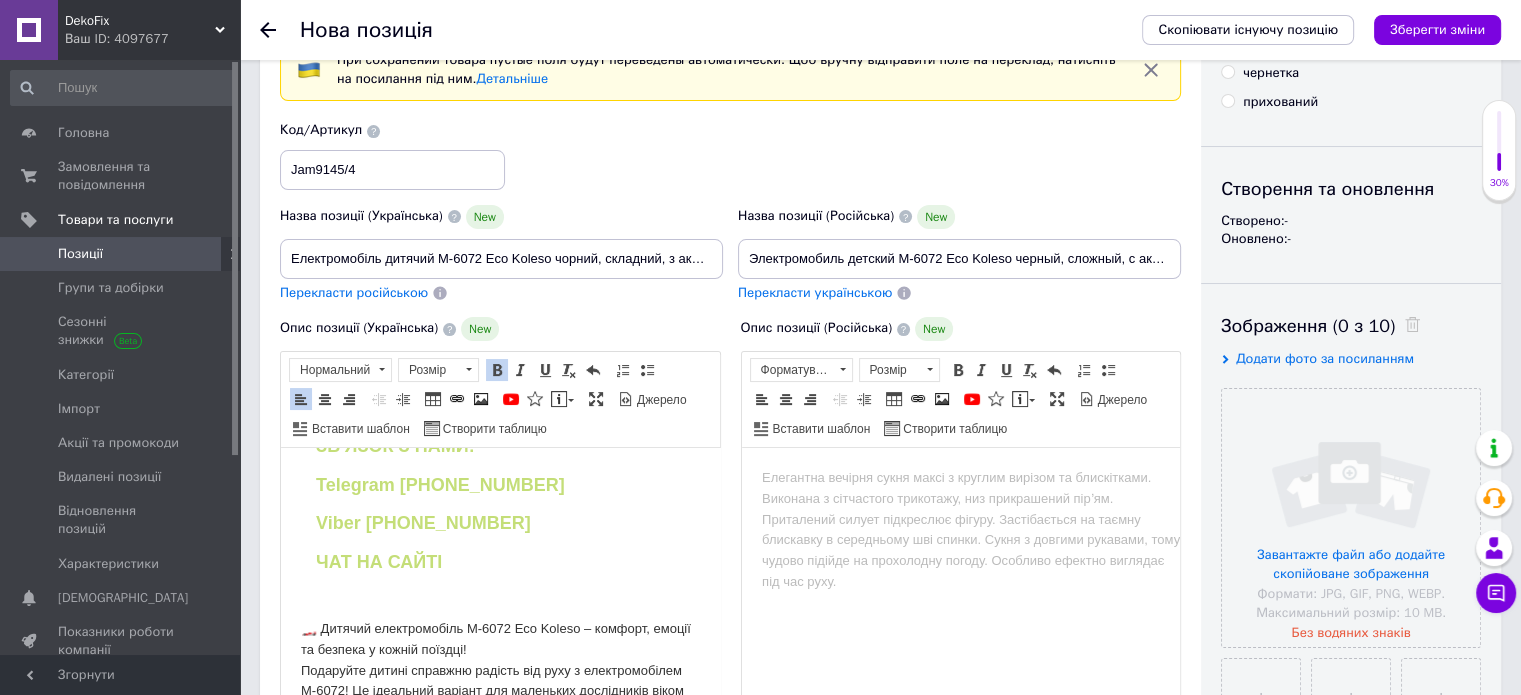 click at bounding box center (497, 370) 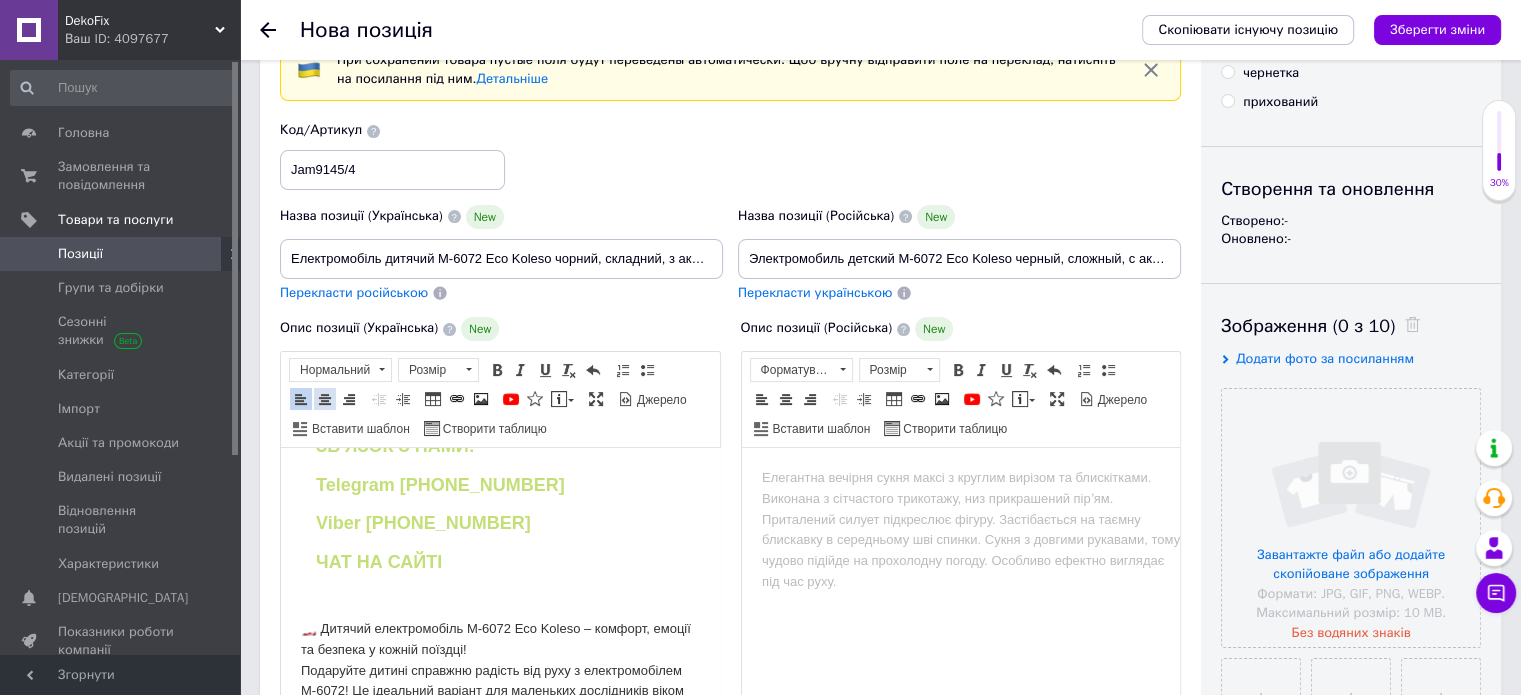 click at bounding box center (325, 399) 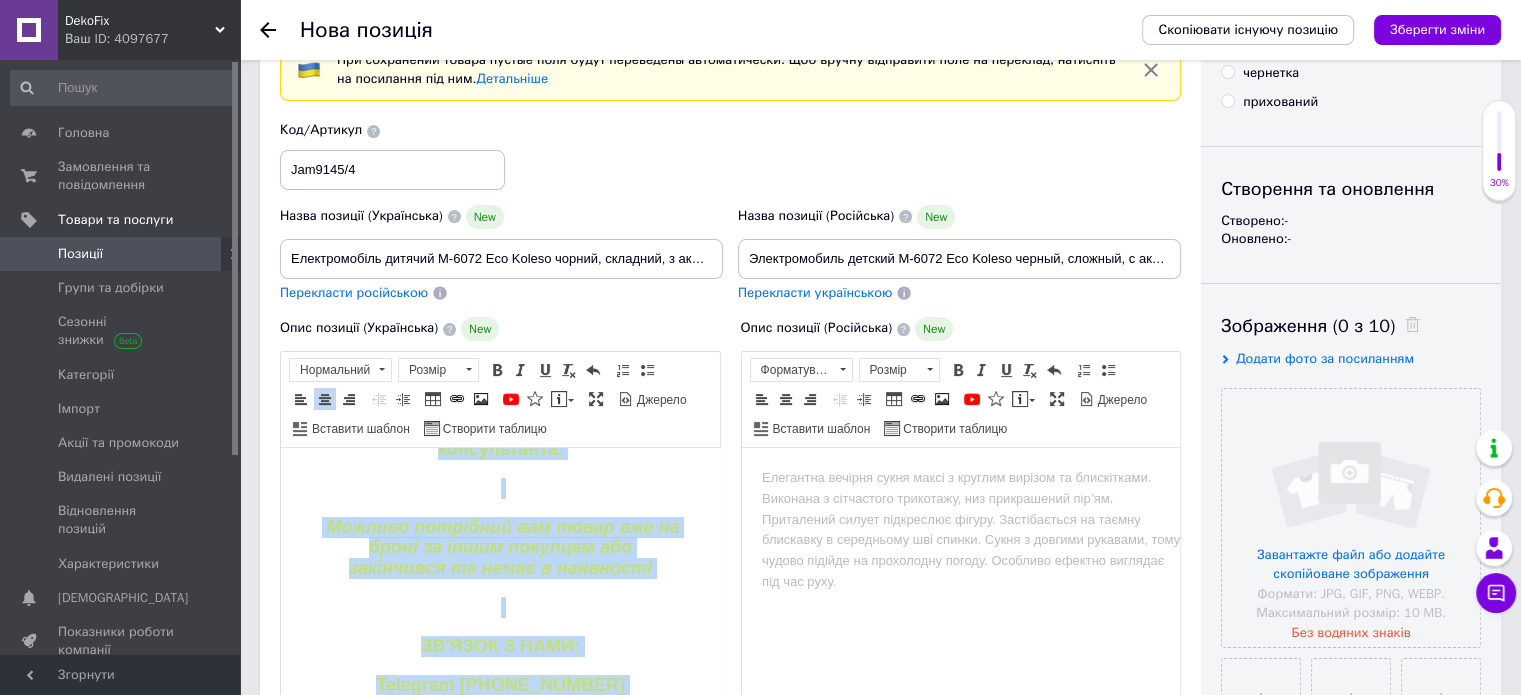 scroll, scrollTop: 390, scrollLeft: 0, axis: vertical 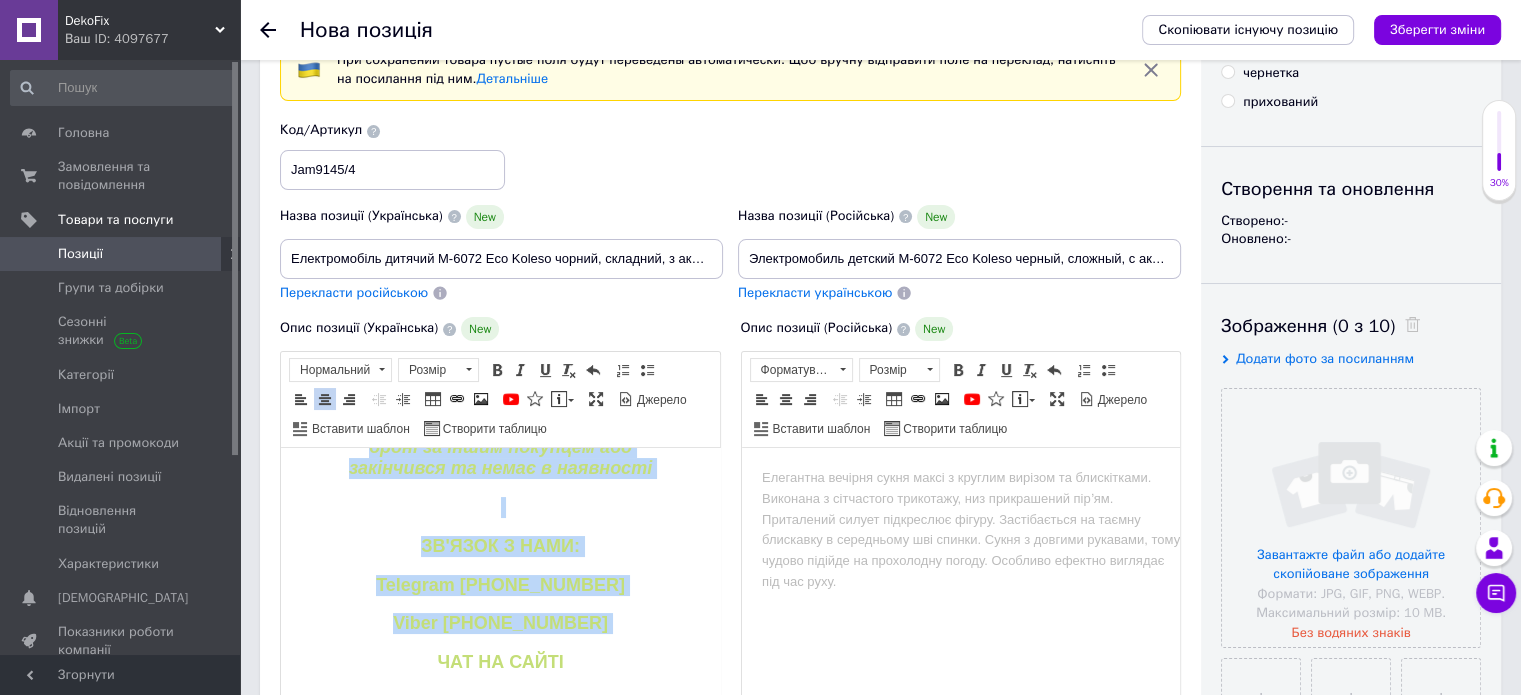 click on "ЗВЕРТАЄМО УВАГУ!  Перед замовленням уточнюйте наявність товару у нашого консультанта.   Можливо потрібний вам товар вже на броні за іншим покупцем або закінчився та немає в наявності  ЗВ'ЯЗОК З НАМИ:  Telegram +380932249979  Viber +380932249979  ЧАТ НА САЙТІ" at bounding box center (500, 466) 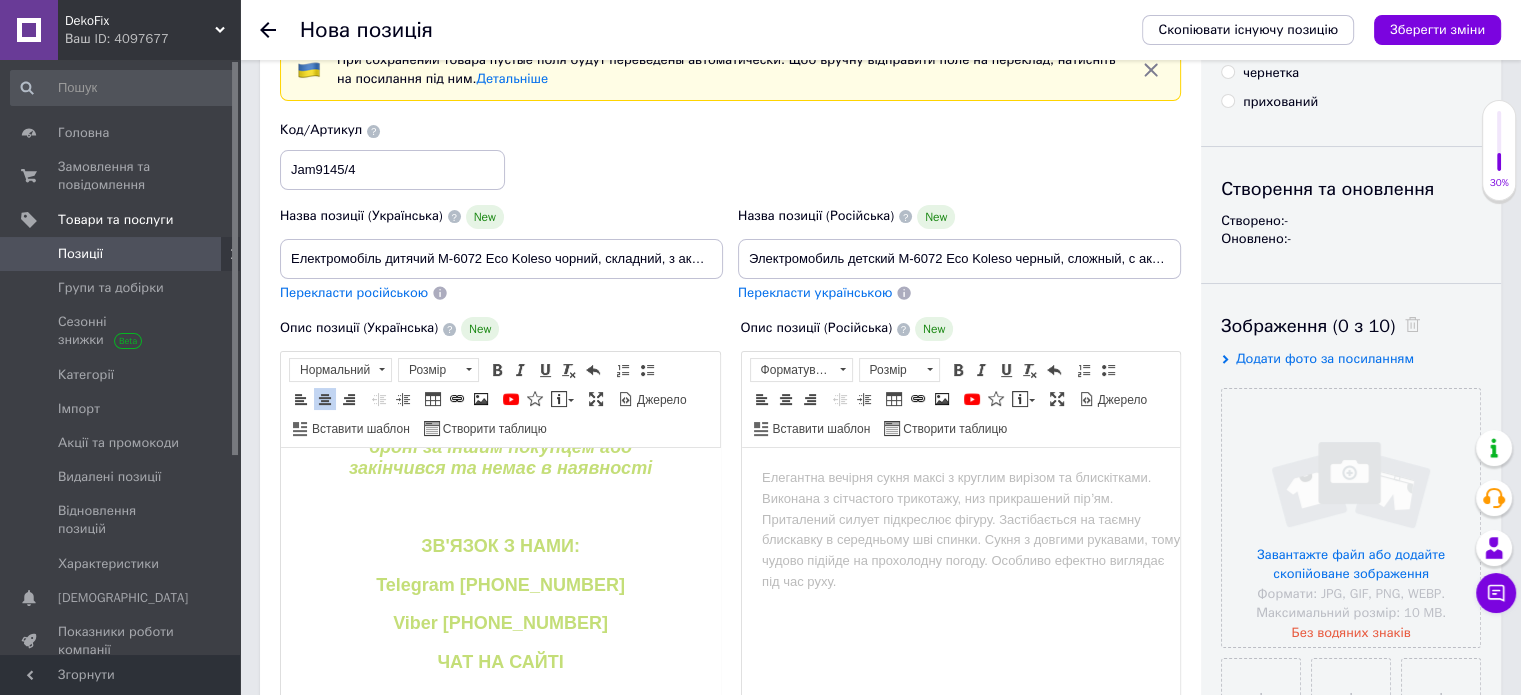 click at bounding box center (500, 507) 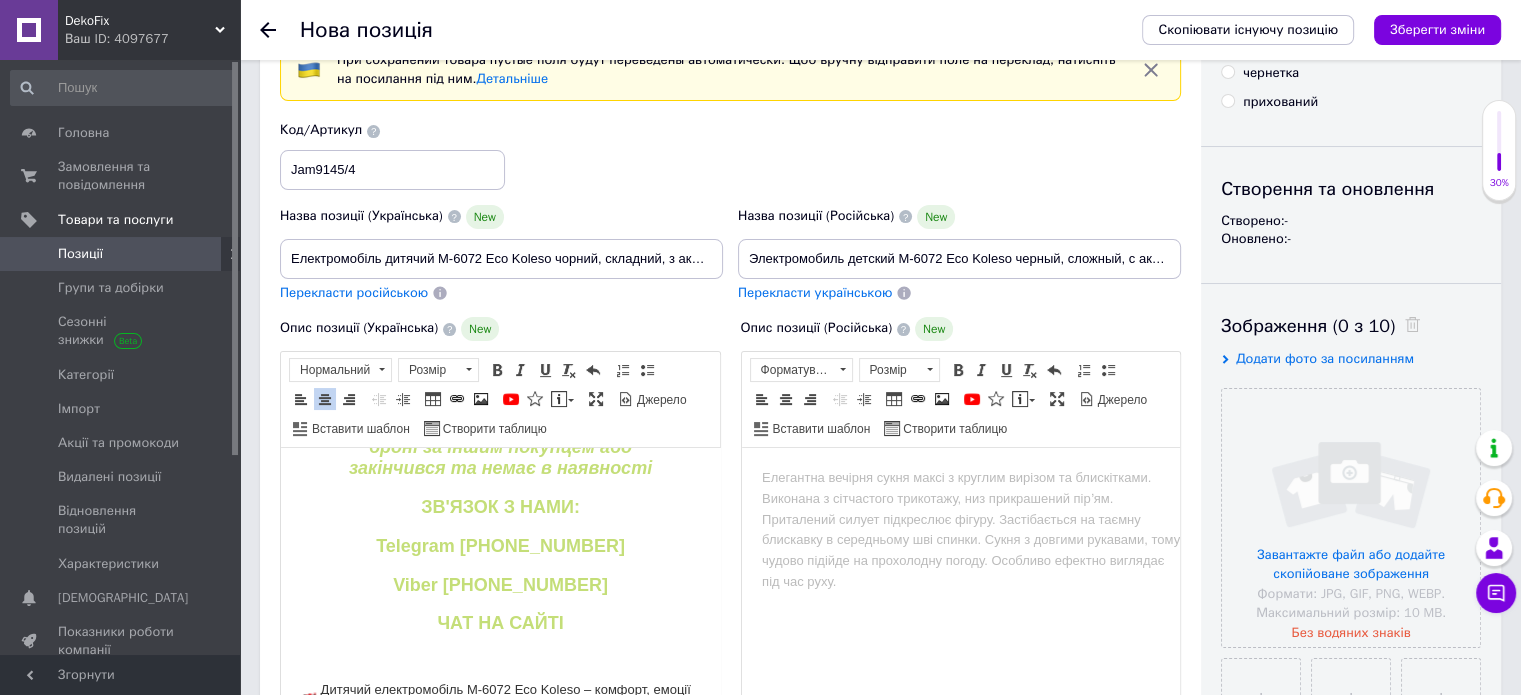 click on "Telegram +380932249979" at bounding box center [500, 546] 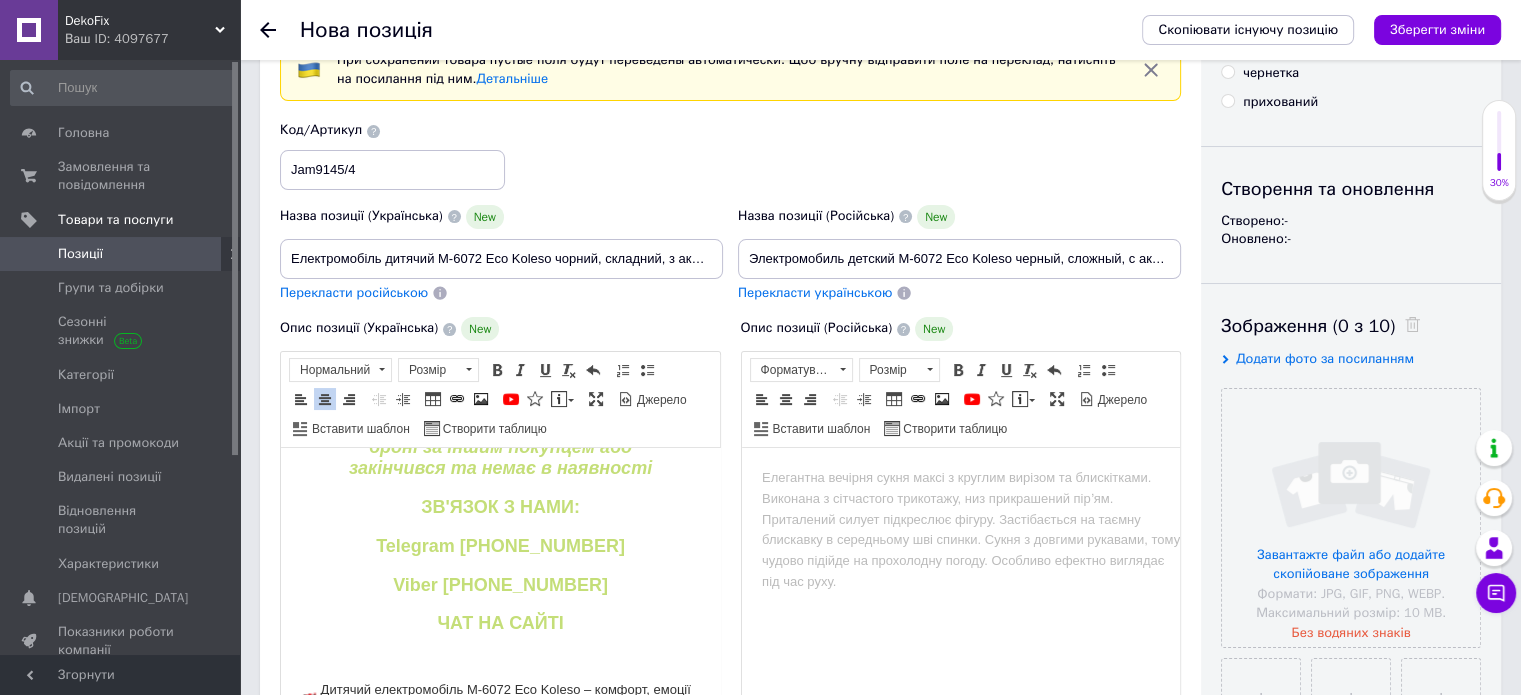 drag, startPoint x: 461, startPoint y: 545, endPoint x: 612, endPoint y: 532, distance: 151.55856 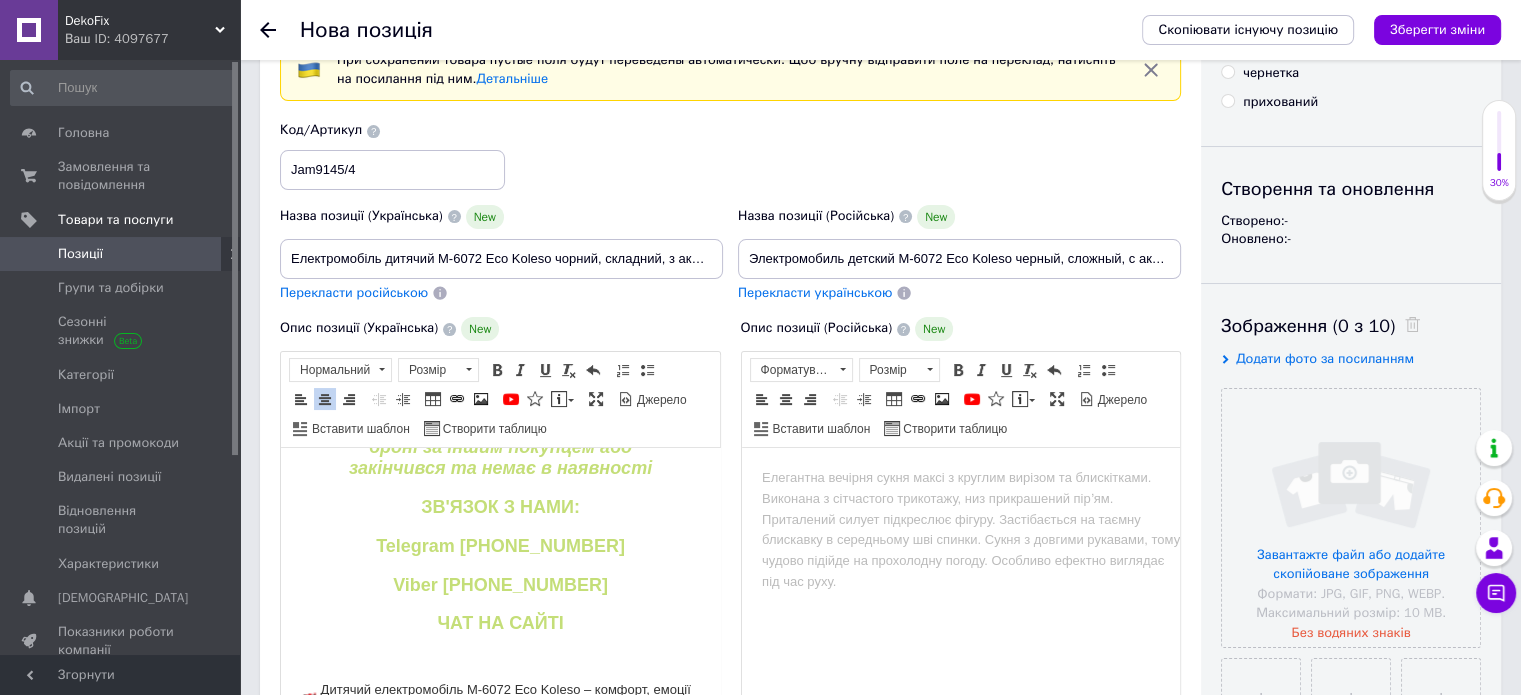 click on "ЗВЕРТАЄМО УВАГУ!  Перед замовленням уточнюйте наявність товару у нашого консультанта.   Можливо потрібний вам товар вже на броні за іншим покупцем або закінчився та немає в наявності  ЗВ'ЯЗОК З НАМИ:  Telegram +38 068-573-51-15  Viber +380932249979  ЧАТ НА САЙТІ" at bounding box center (500, 447) 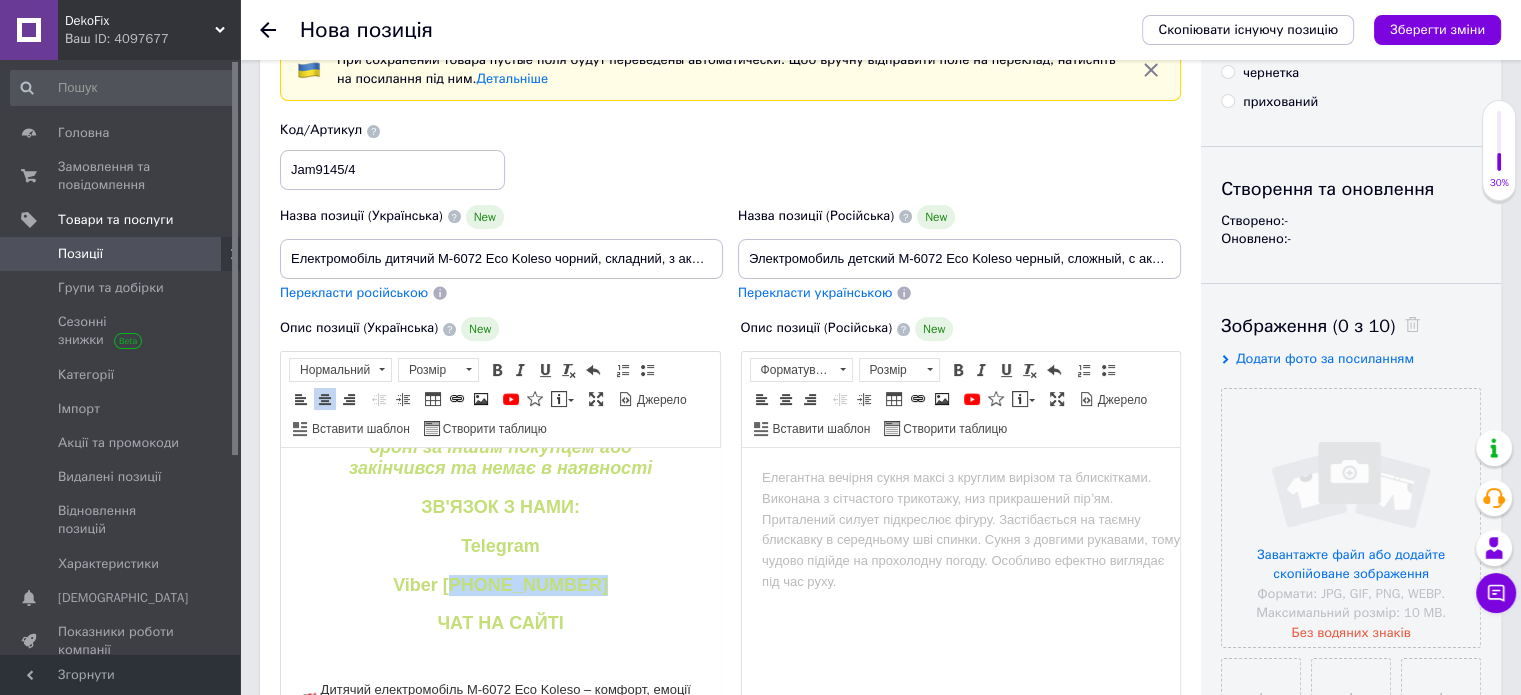 drag, startPoint x: 459, startPoint y: 582, endPoint x: 581, endPoint y: 577, distance: 122.10242 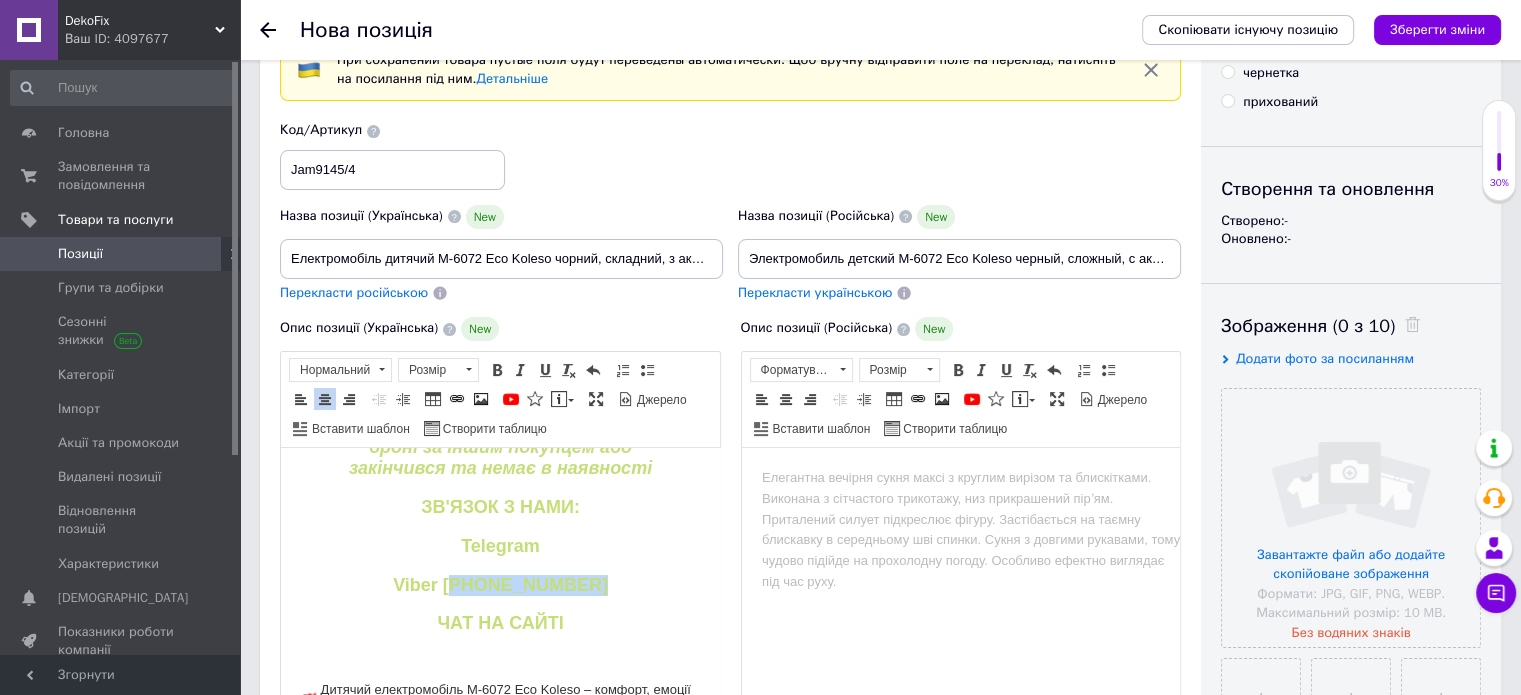 click on "Viber +380932249979" at bounding box center (500, 585) 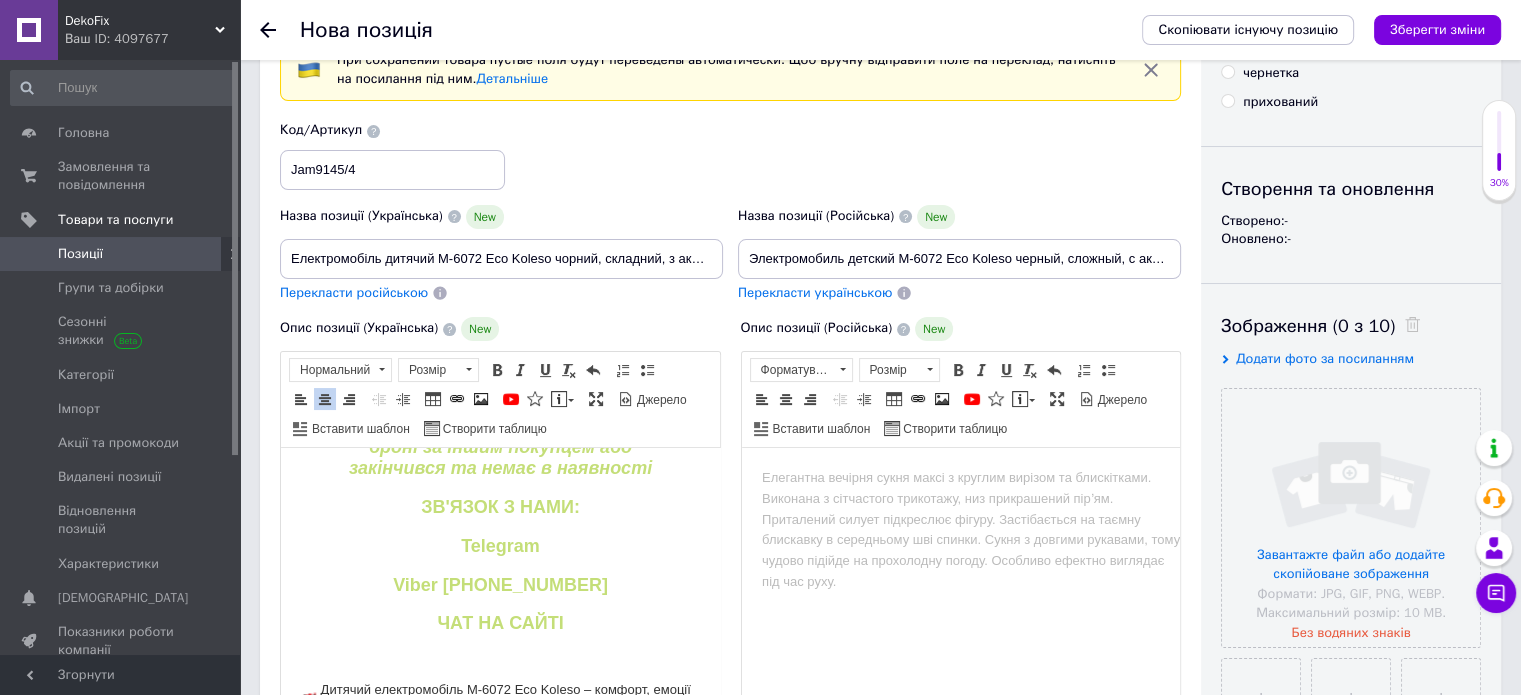 click on "Telegram" at bounding box center [500, 546] 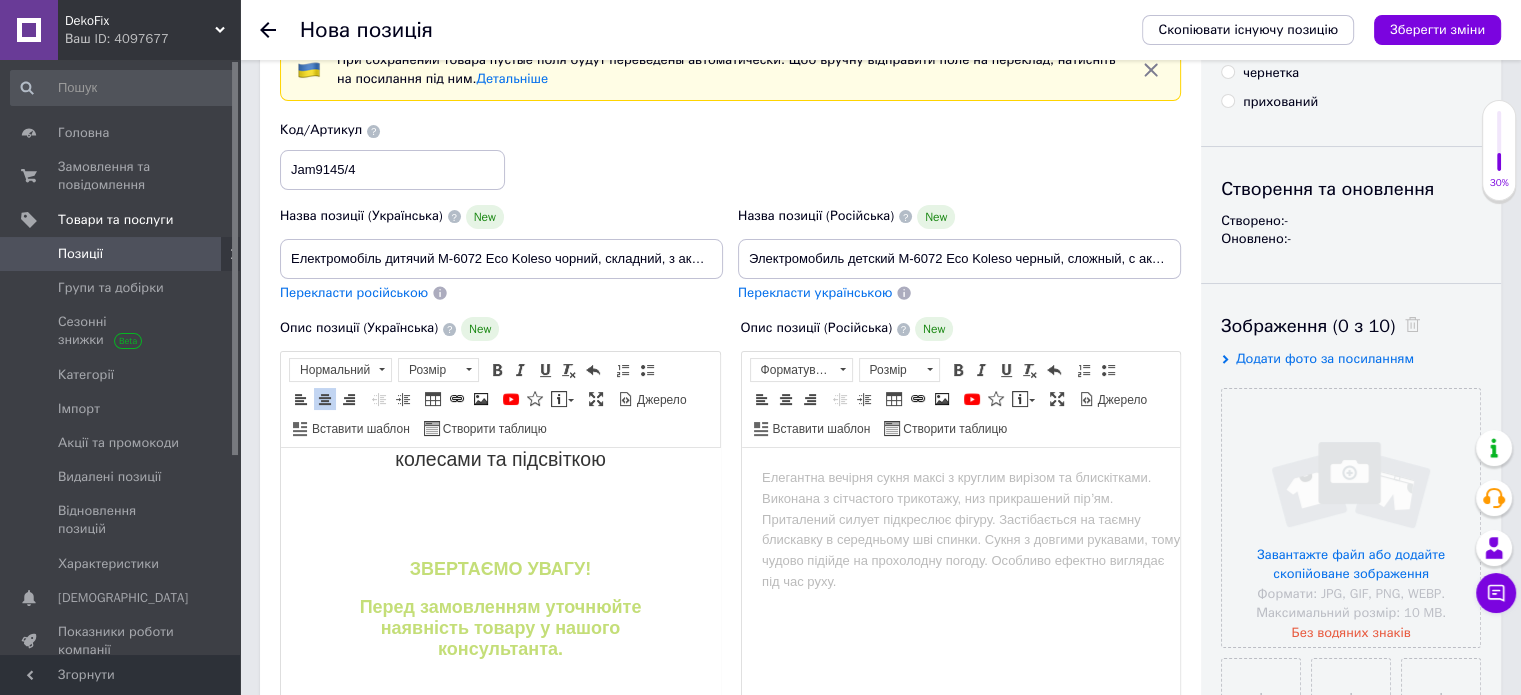 scroll, scrollTop: 0, scrollLeft: 0, axis: both 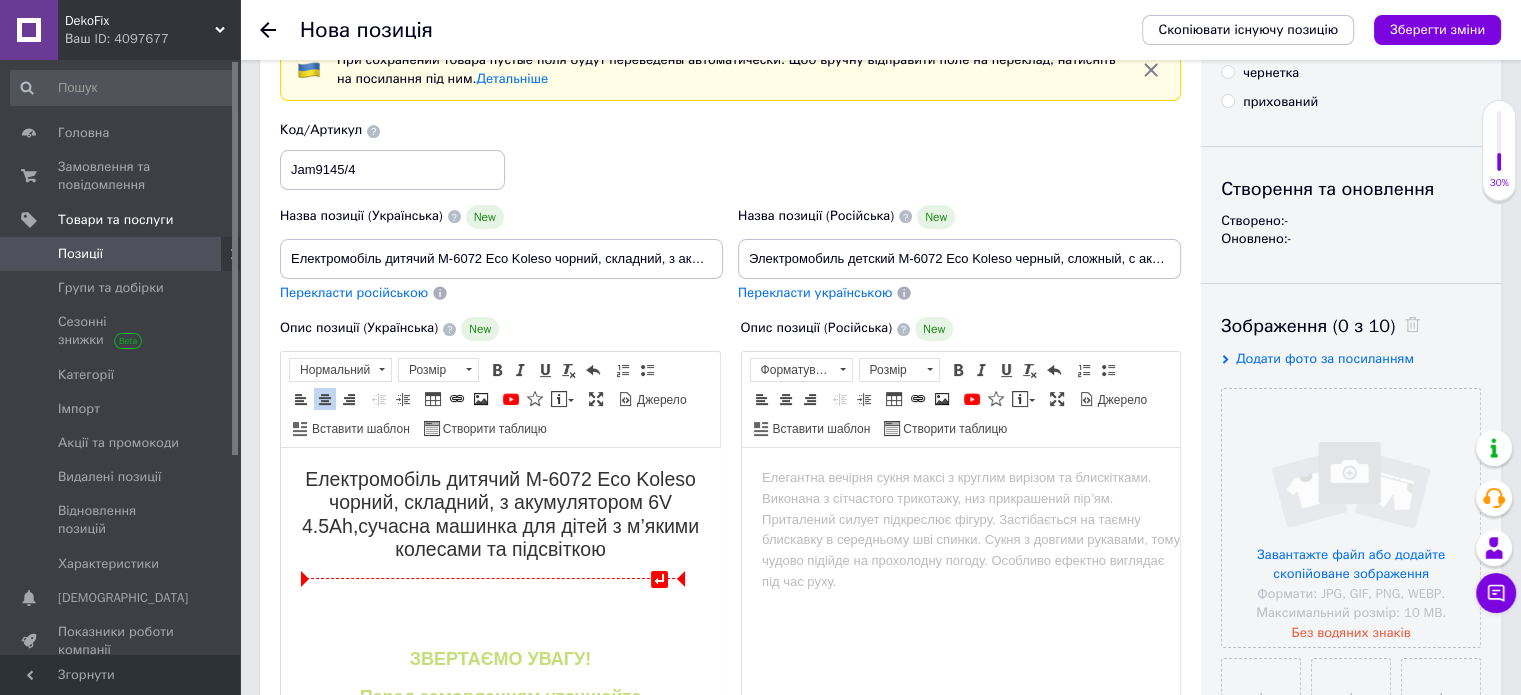 click at bounding box center [500, 589] 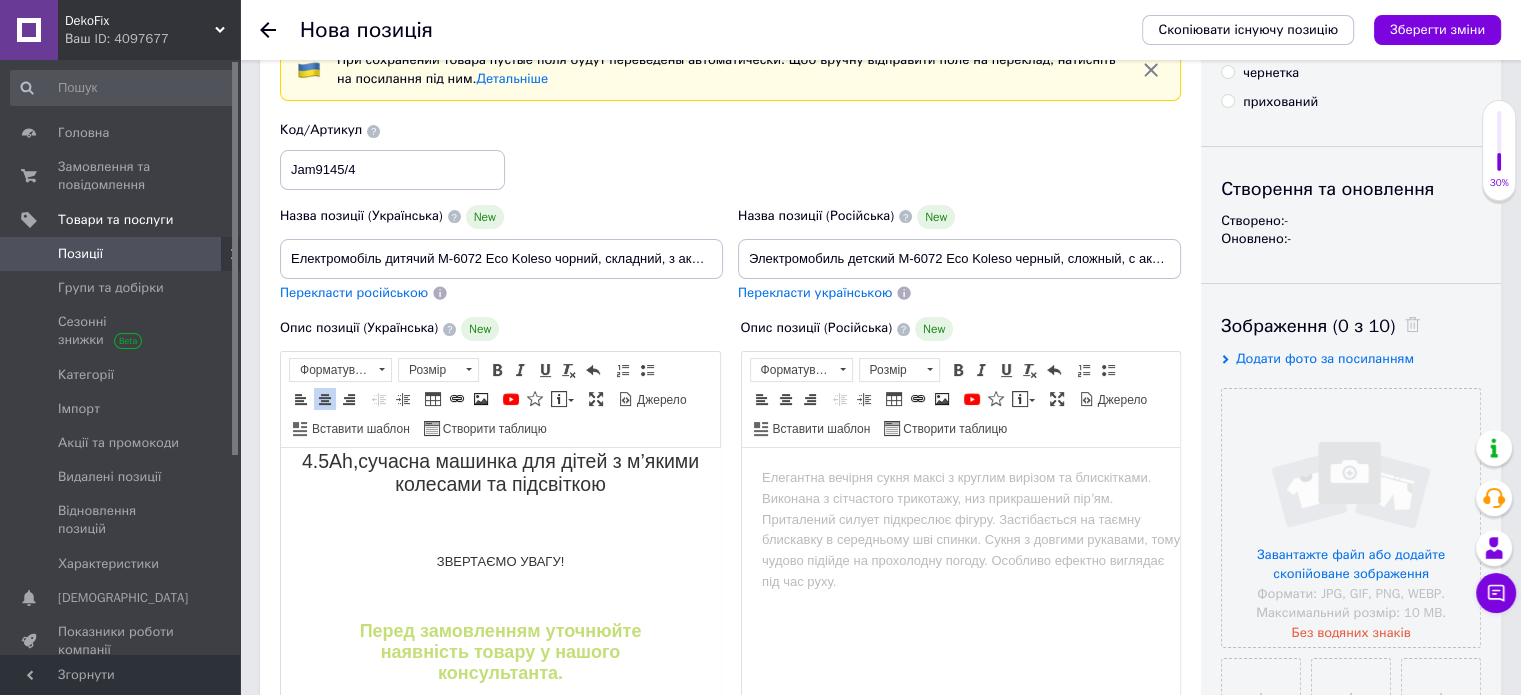 scroll, scrollTop: 100, scrollLeft: 0, axis: vertical 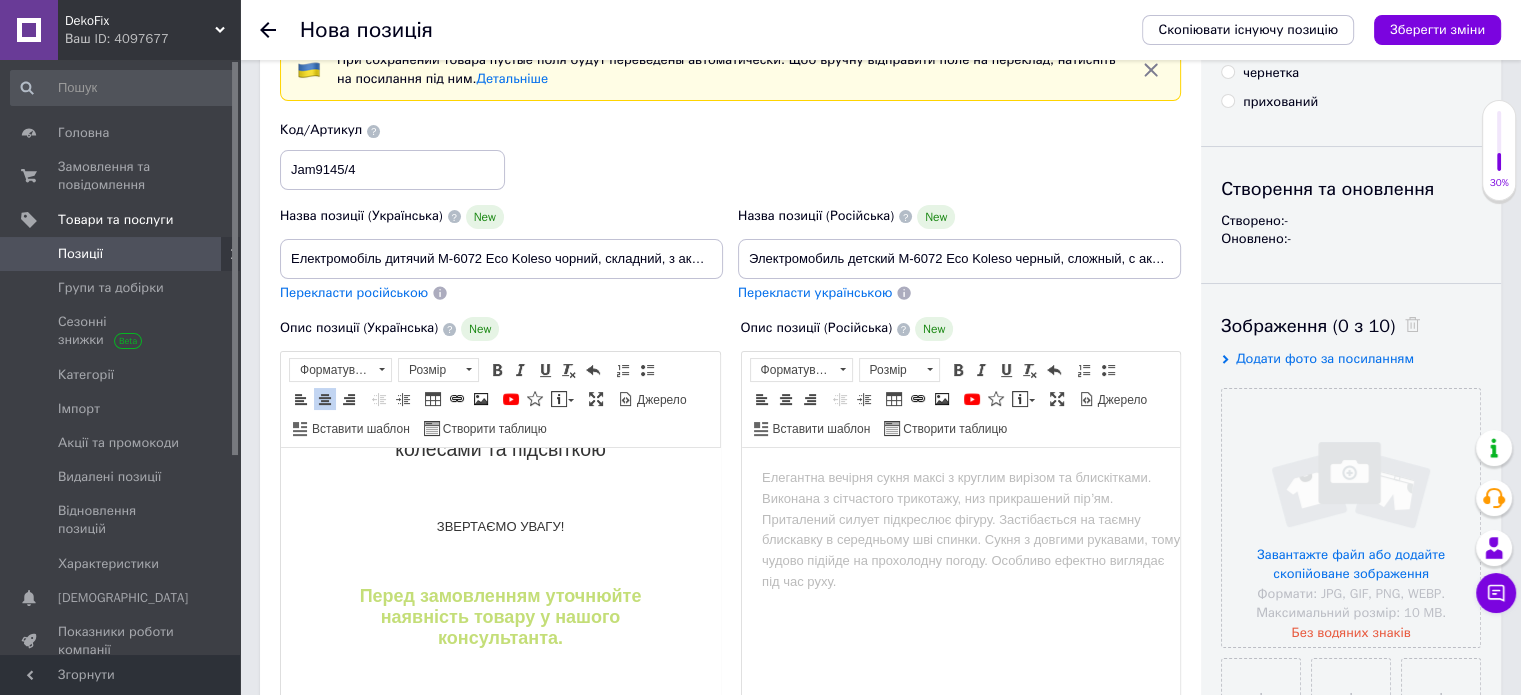 click on "ЗВЕРТАЄМО УВАГУ!" at bounding box center [500, 527] 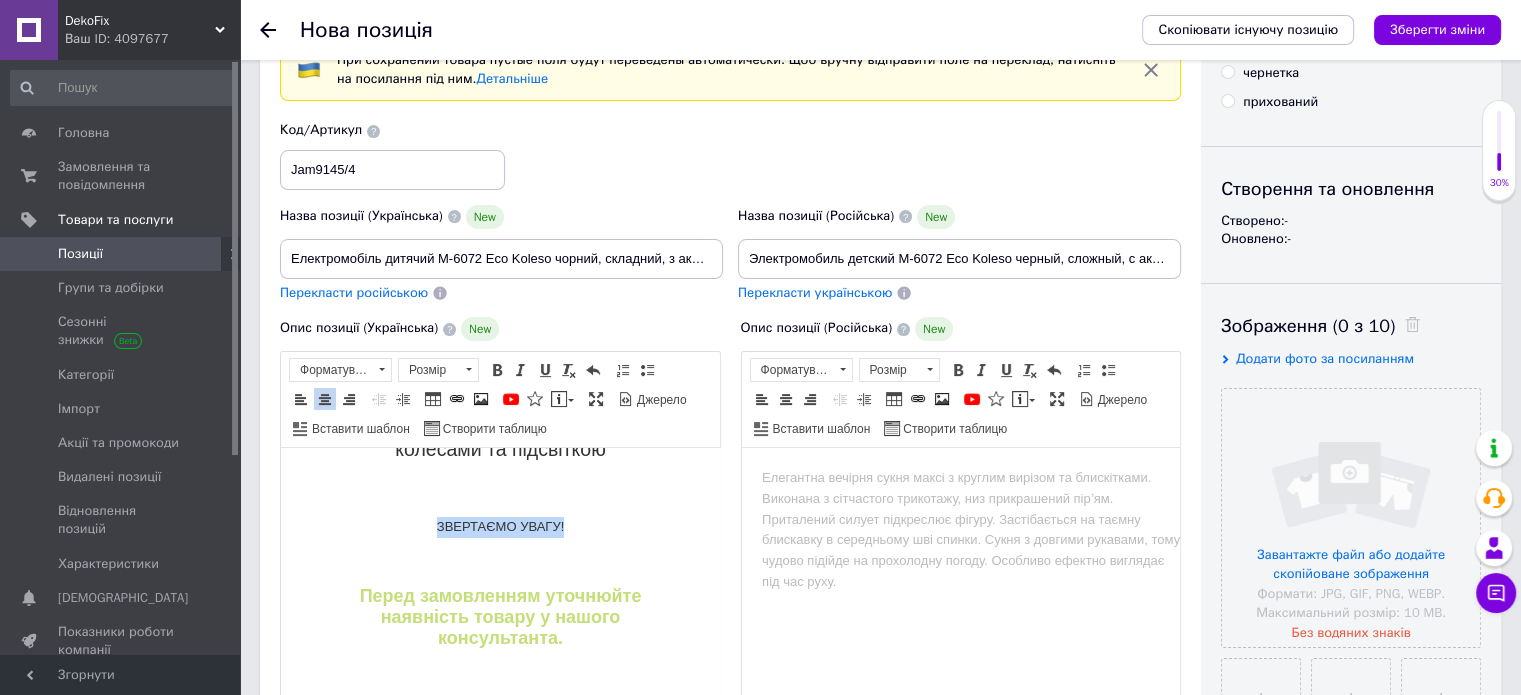 drag, startPoint x: 427, startPoint y: 523, endPoint x: 556, endPoint y: 523, distance: 129 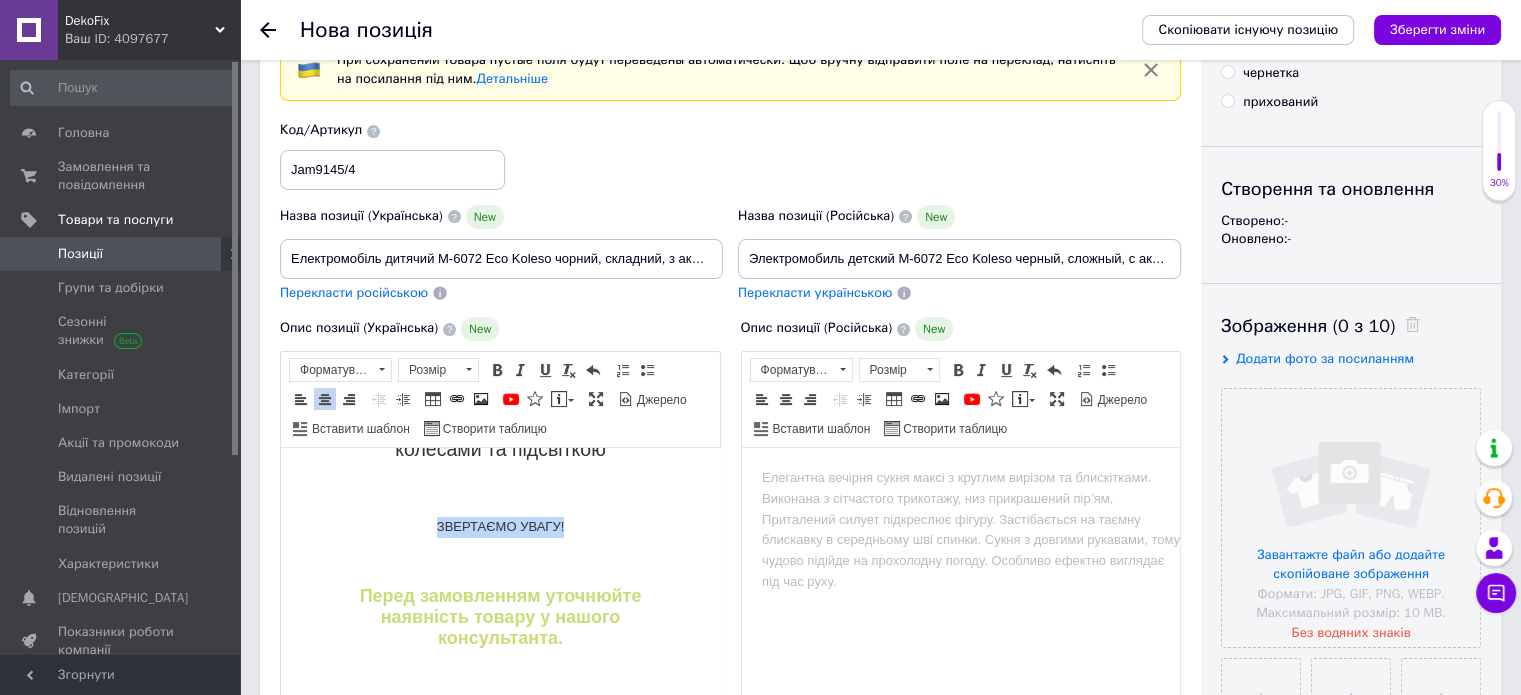 click on "ЗВЕРТАЄМО УВАГУ!" at bounding box center [500, 527] 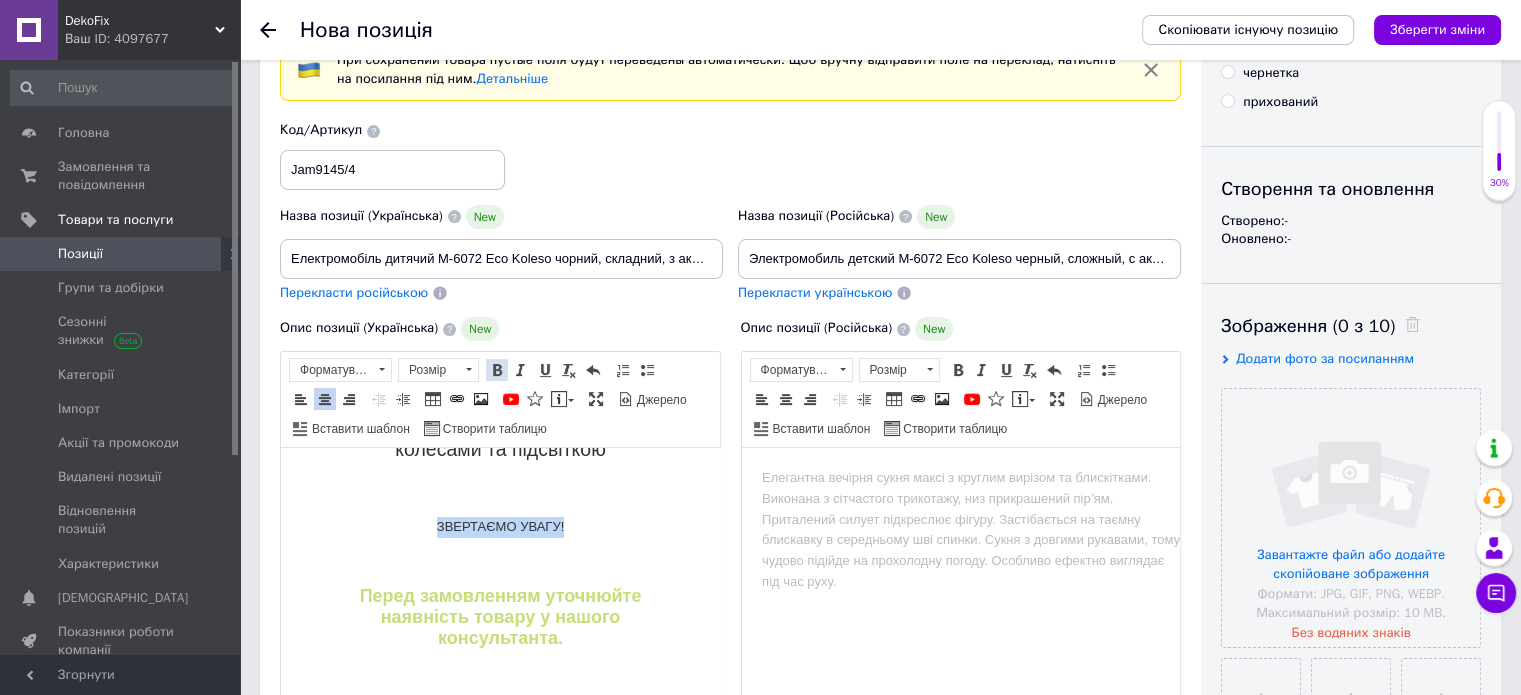 click at bounding box center (497, 370) 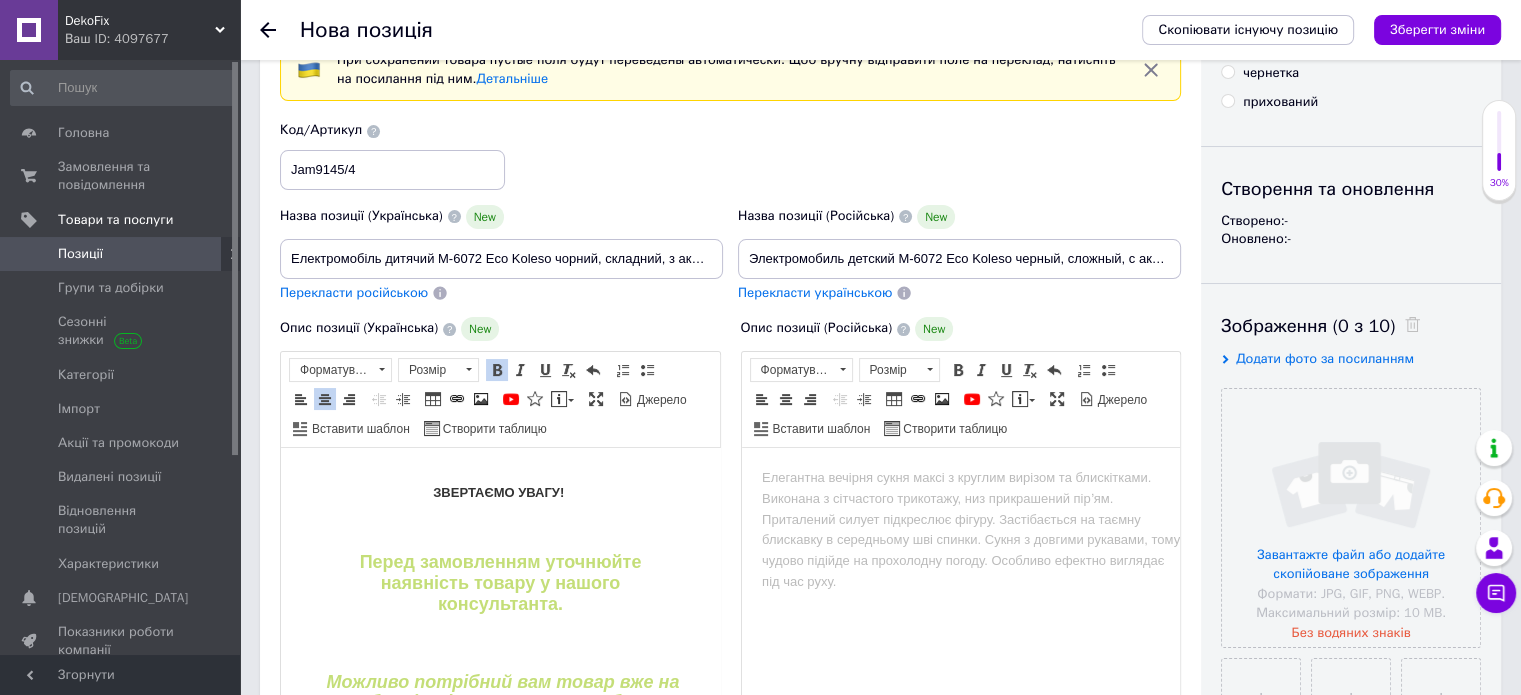scroll, scrollTop: 100, scrollLeft: 0, axis: vertical 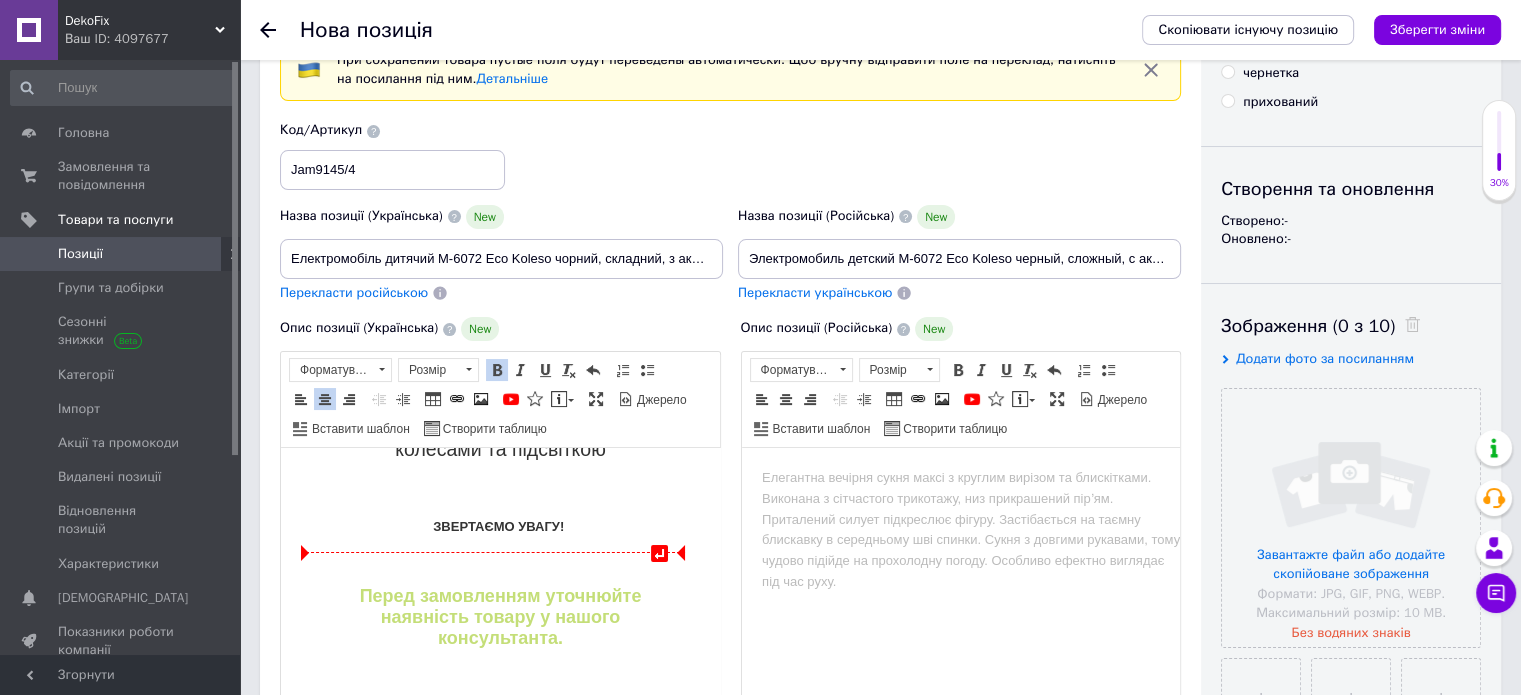 click on "ЗВЕРТАЄМО УВАГУ!" at bounding box center [500, 527] 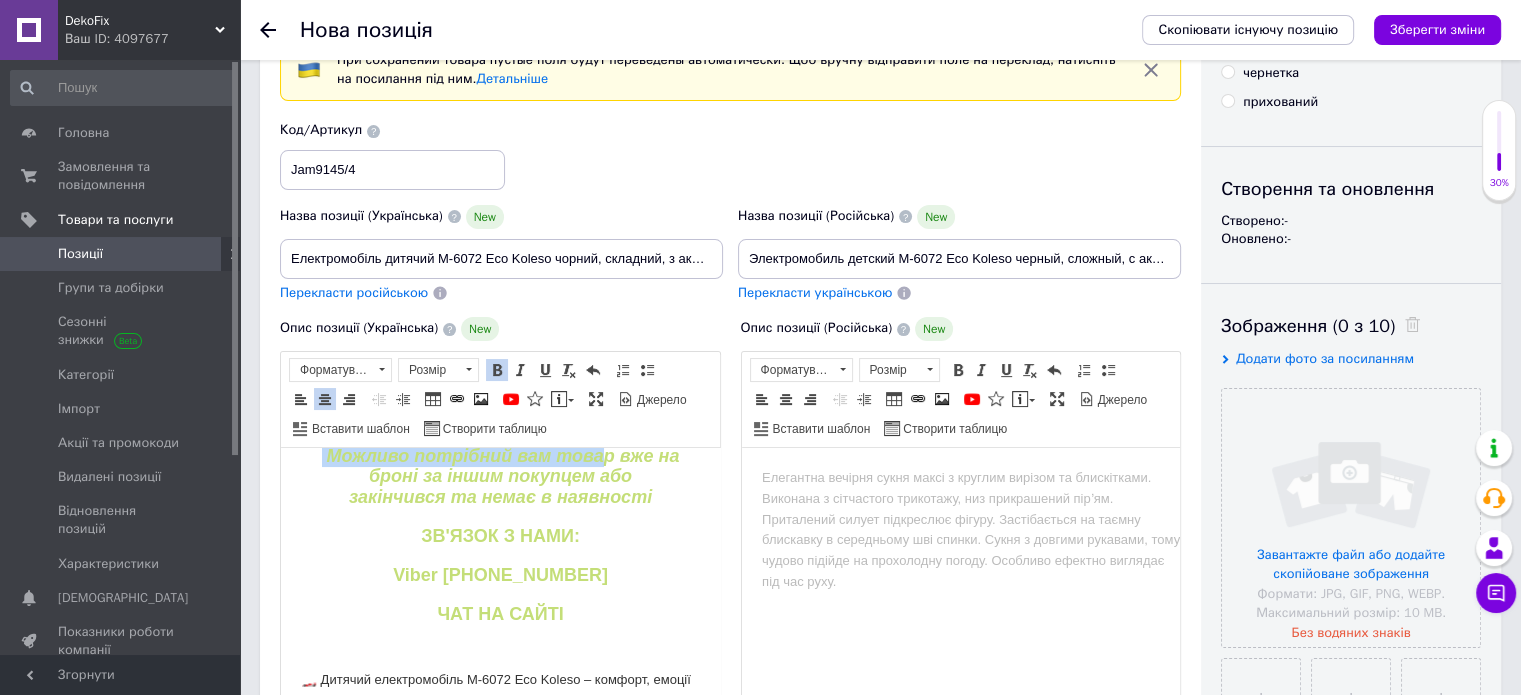 scroll, scrollTop: 332, scrollLeft: 0, axis: vertical 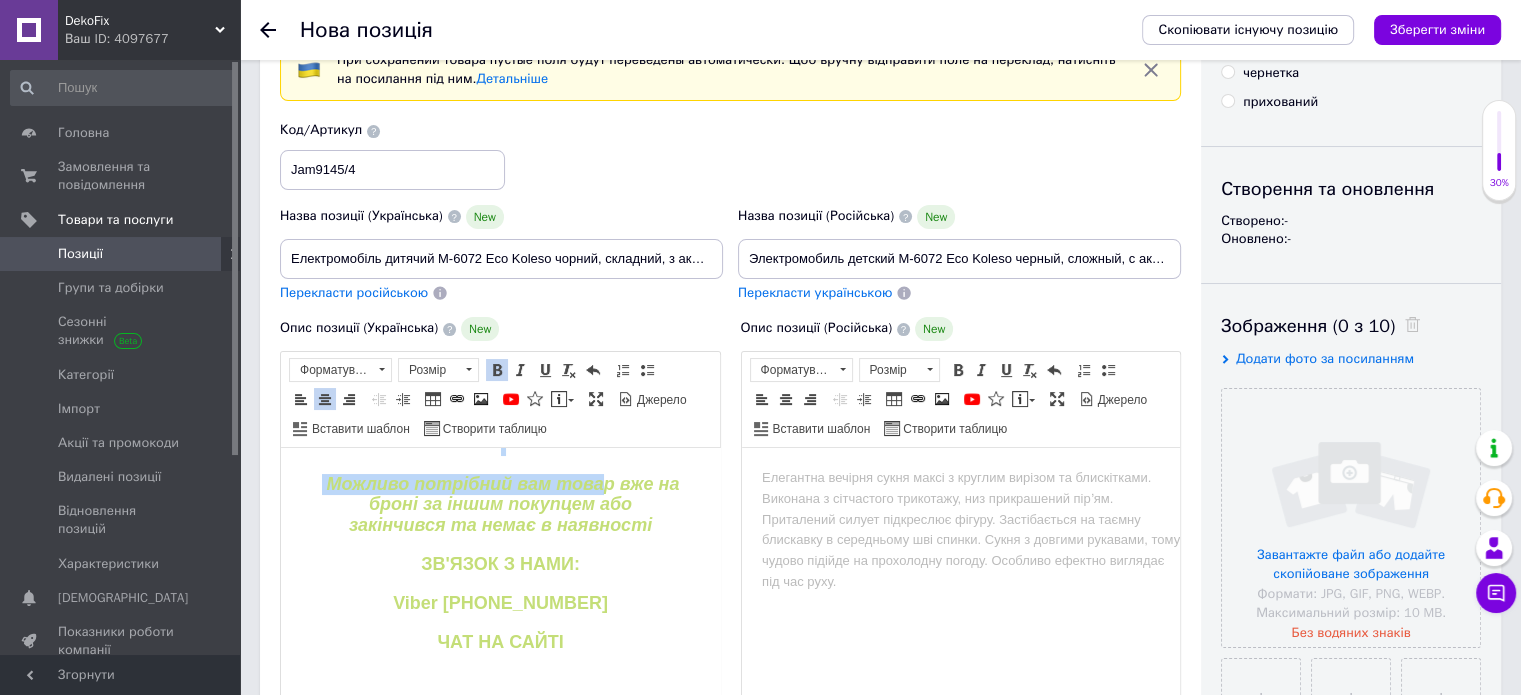 drag, startPoint x: 423, startPoint y: 527, endPoint x: 609, endPoint y: 628, distance: 211.65302 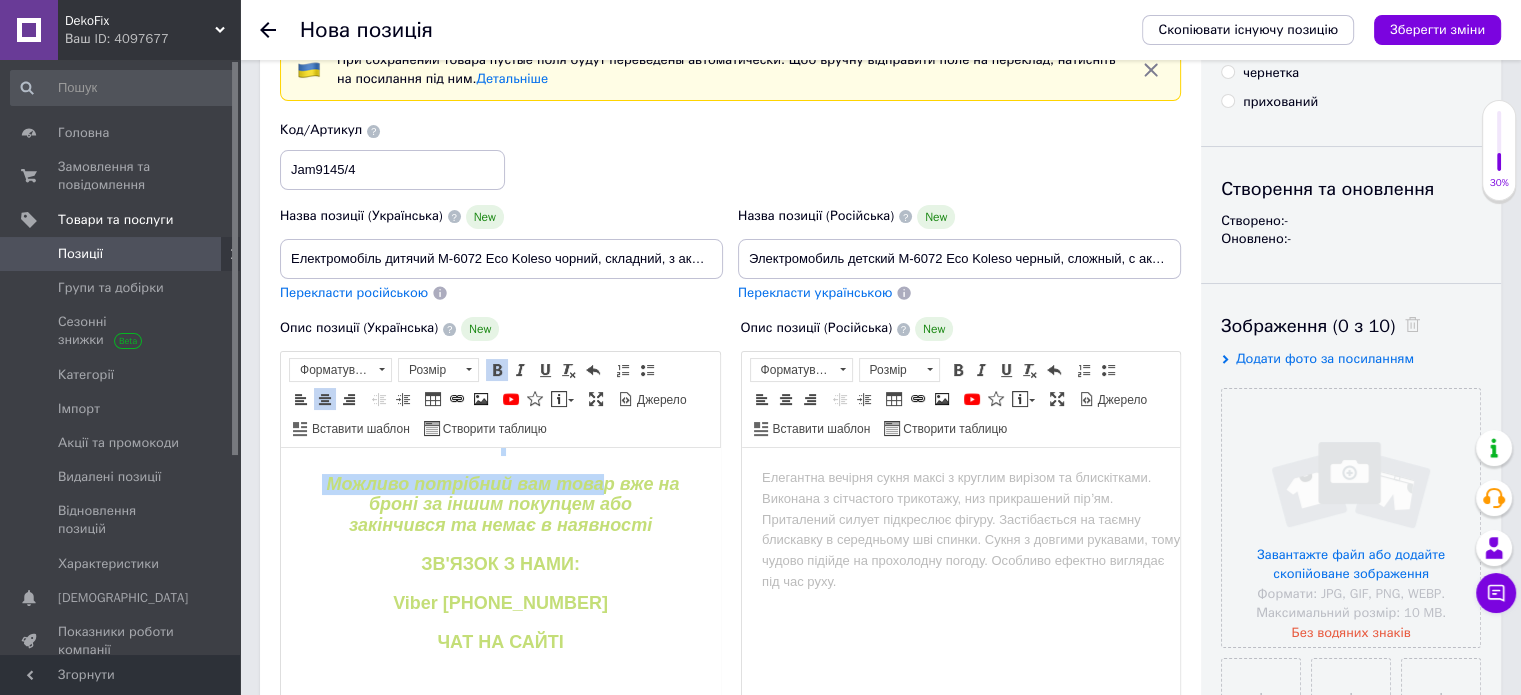click on "ЗВЕРТАЄМО УВАГУ!   Перед замовленням уточнюйте наявність товару у нашого консультанта.   Можливо потрібний вам товар вже на броні за іншим покупцем або закінчився та немає в наявності  ЗВ'ЯЗОК З НАМИ:  Viber +38 068-573-51-15  ЧАТ НА САЙТІ" at bounding box center (500, 466) 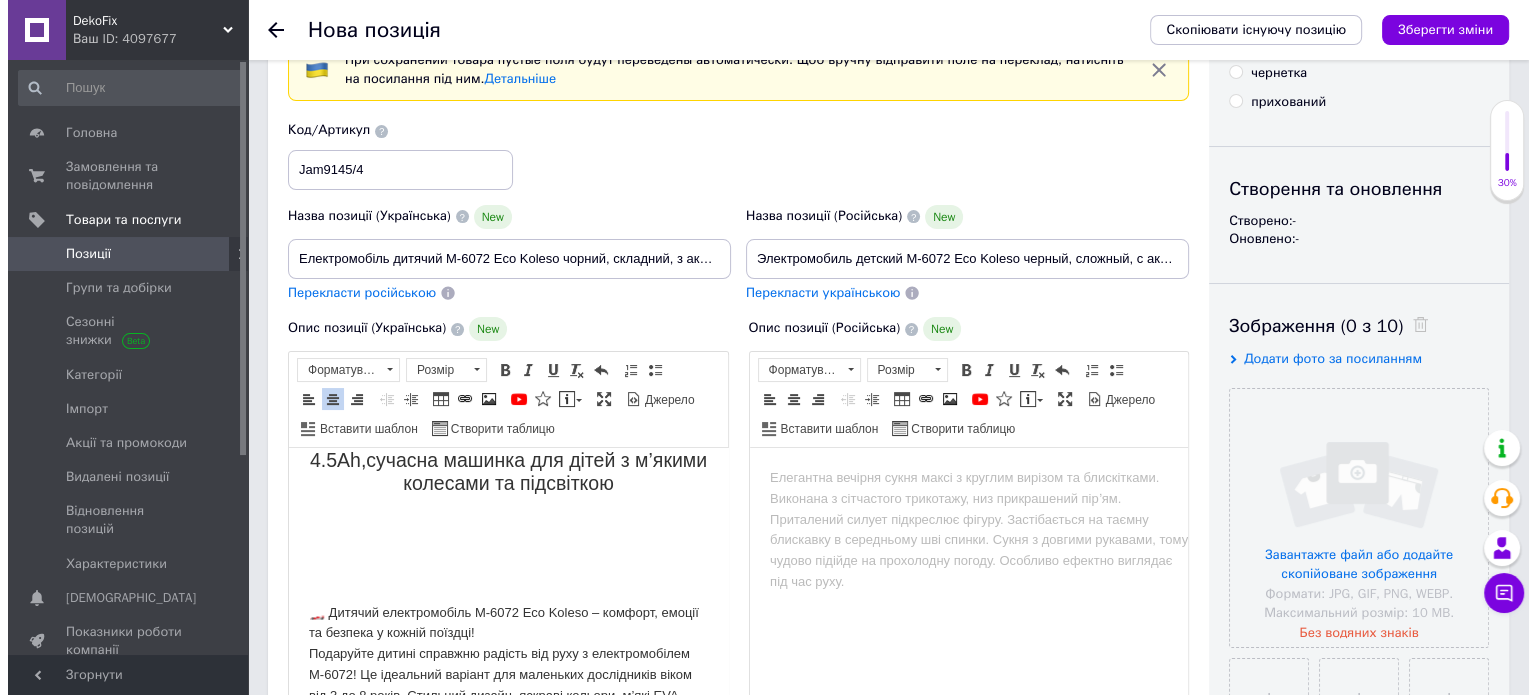 scroll, scrollTop: 32, scrollLeft: 0, axis: vertical 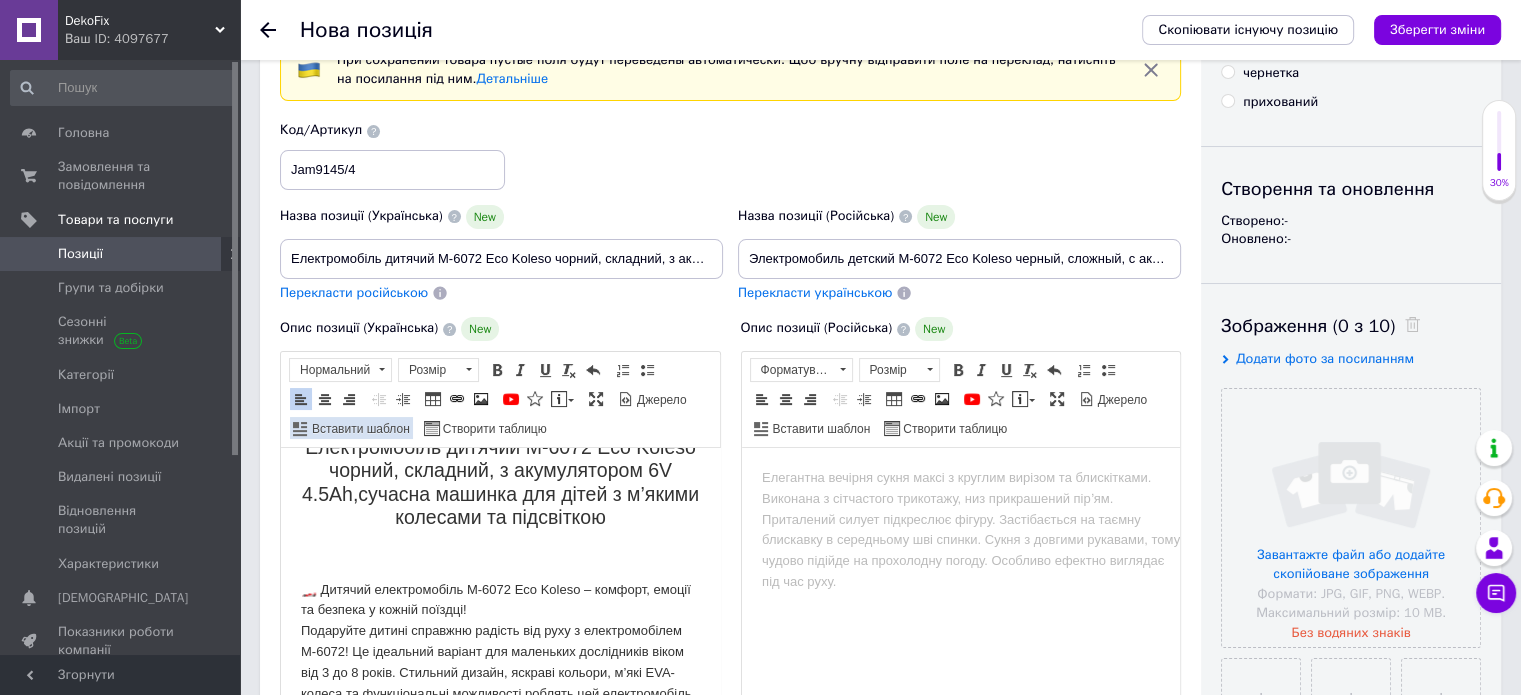 click on "Вставити шаблон" at bounding box center [359, 429] 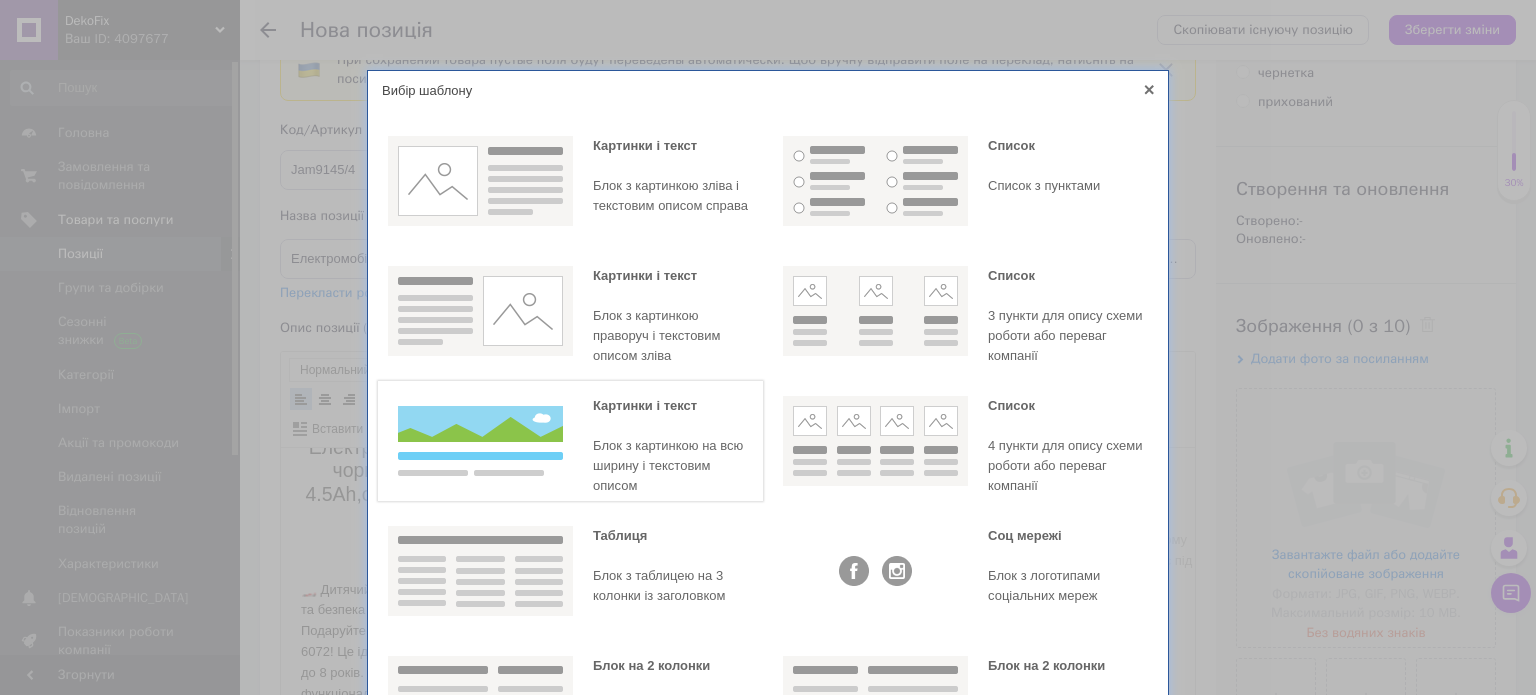 click at bounding box center (480, 441) 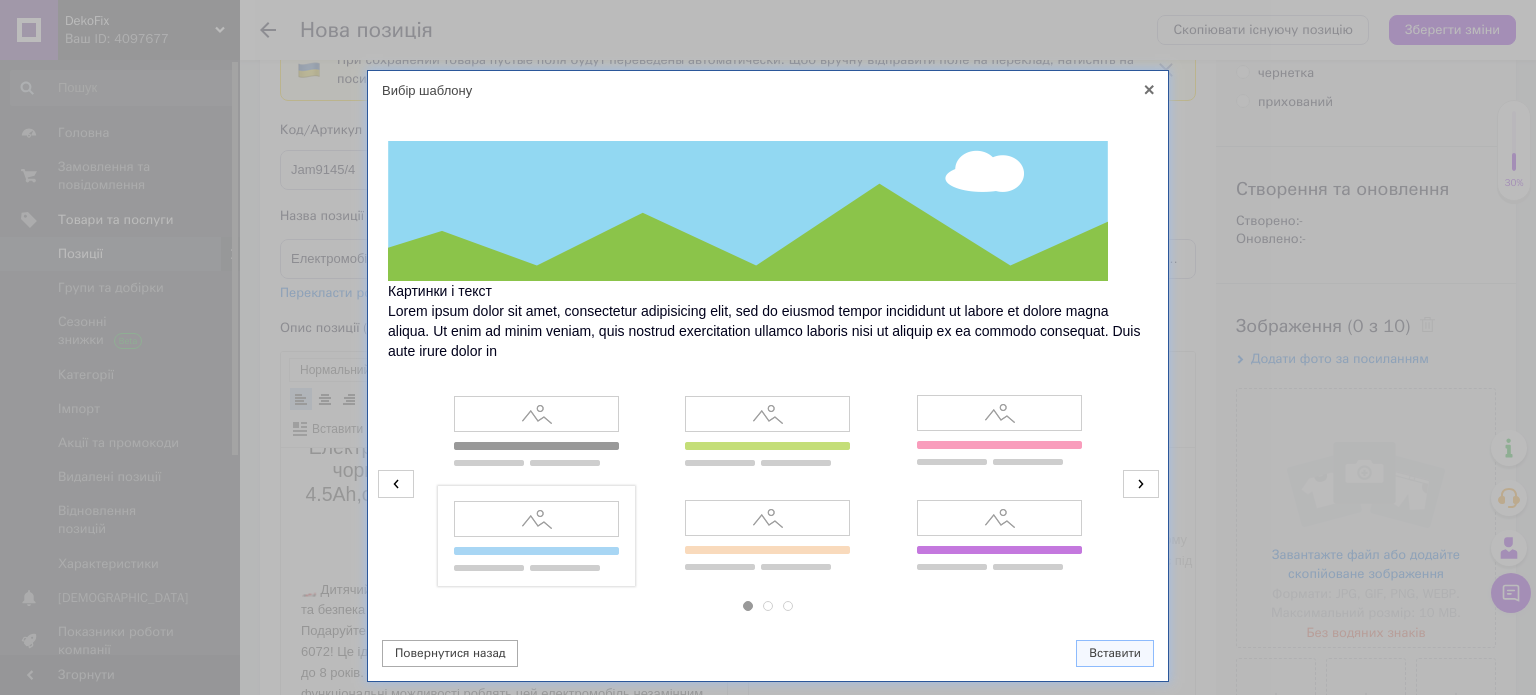 click at bounding box center (536, 536) 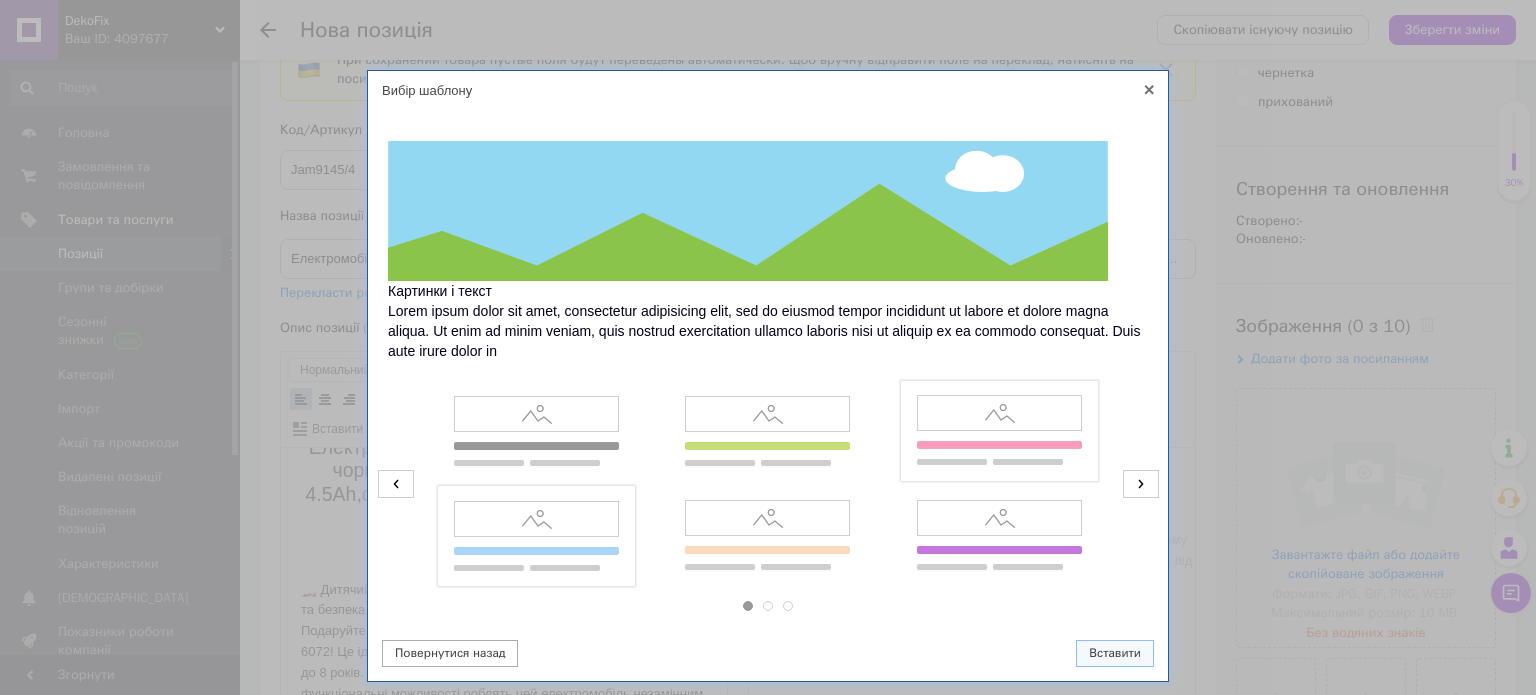 click at bounding box center [999, 431] 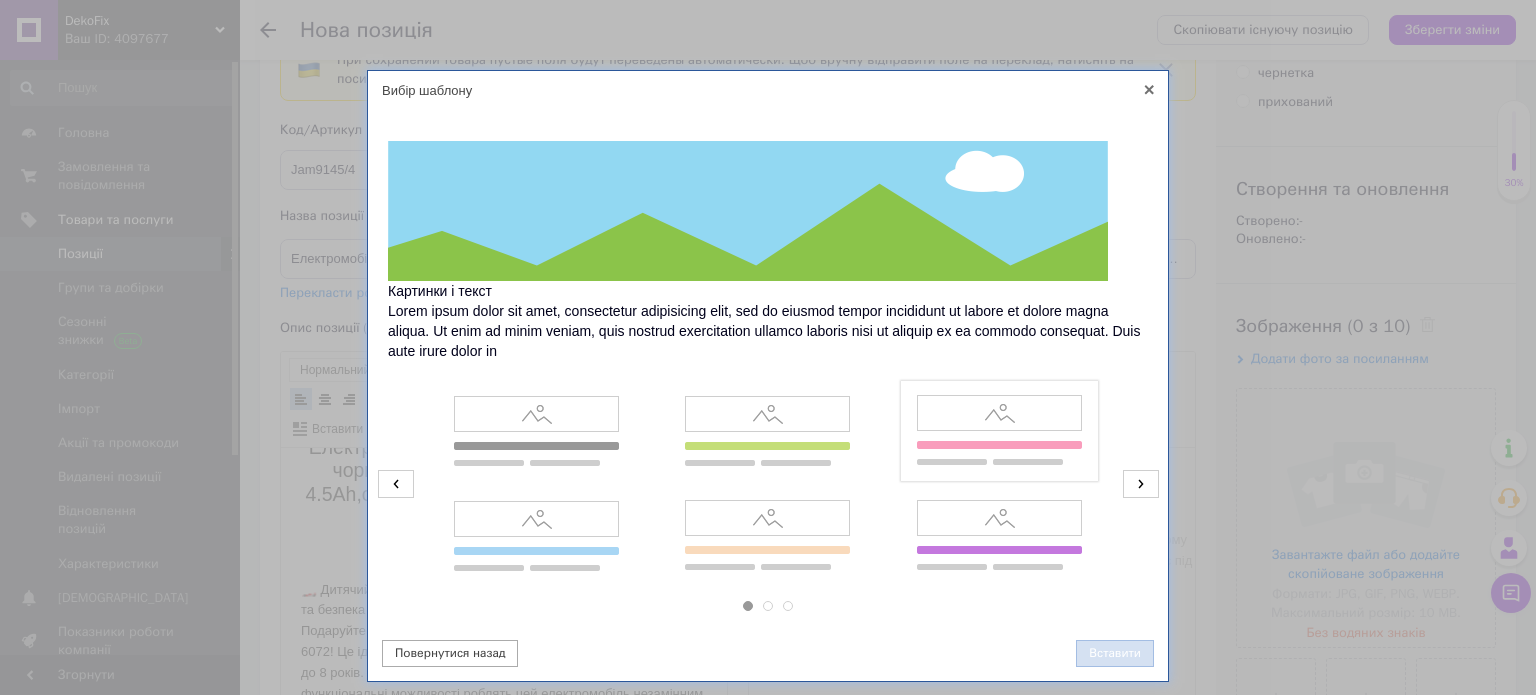 click on "Вставити" at bounding box center [1115, 653] 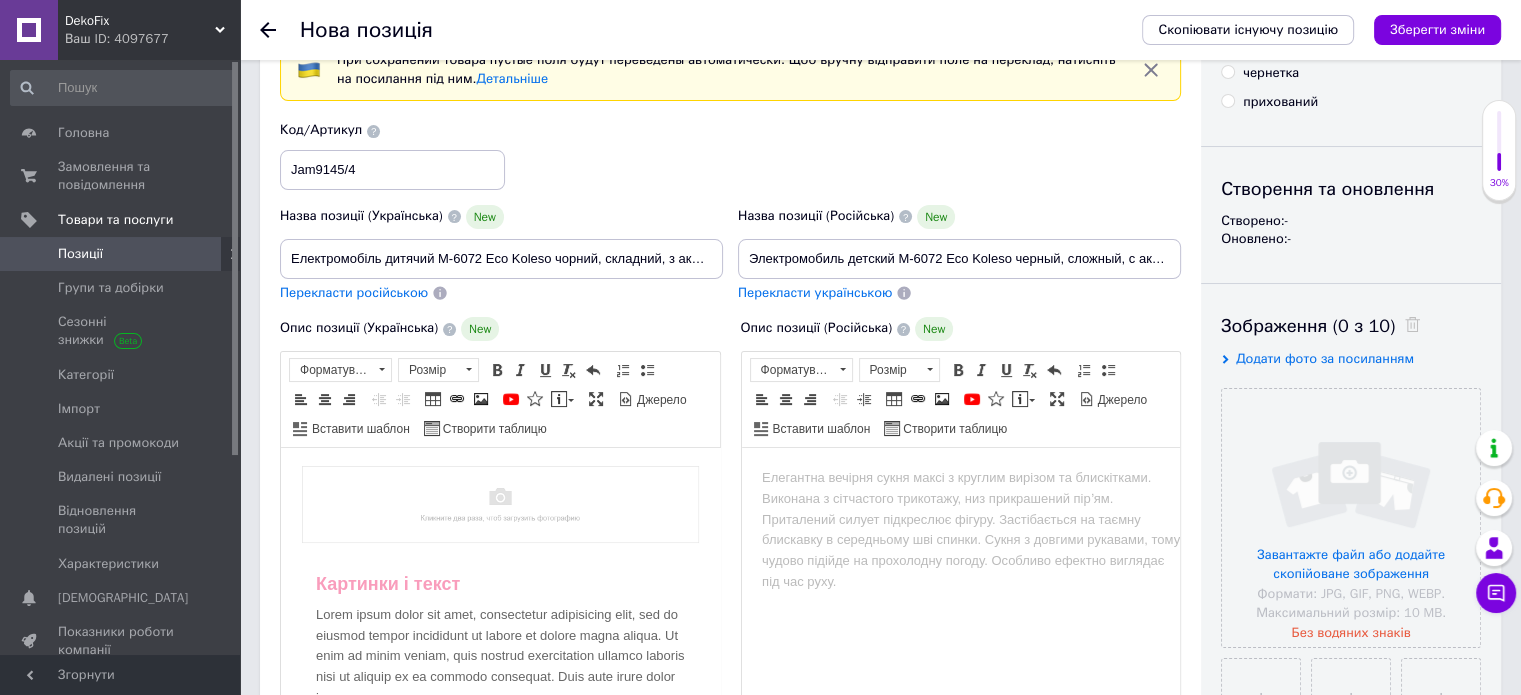 scroll, scrollTop: 78, scrollLeft: 0, axis: vertical 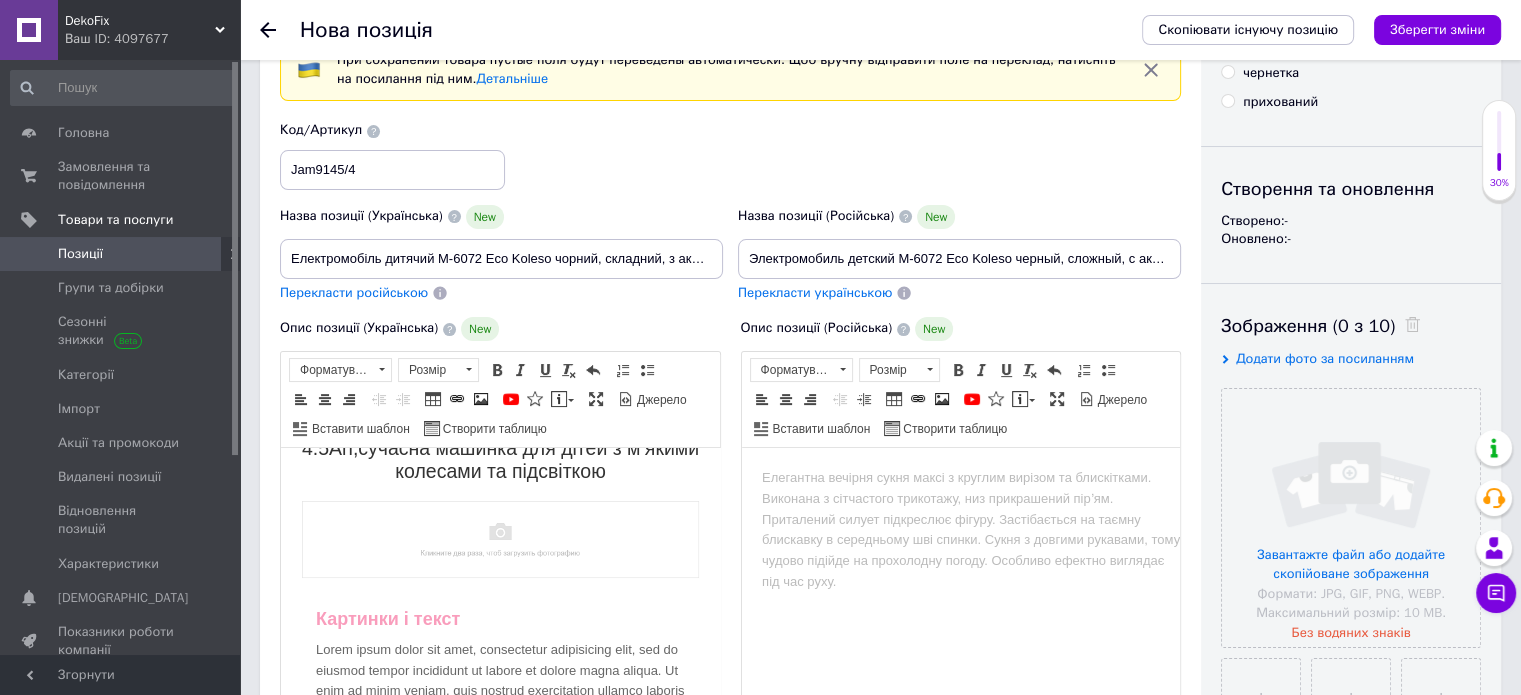 click on "Картинки і текст Lorem ipsum dolor sit amet, consectetur adipisicing elit, sed do eiusmod tempor incididunt ut labore et dolore magna aliqua. Ut enim ad minim veniam, quis nostrud exercitation ullamco laboris nisi ut aliquip ex ea commodo consequat. Duis aute irure dolor in" at bounding box center (500, 676) 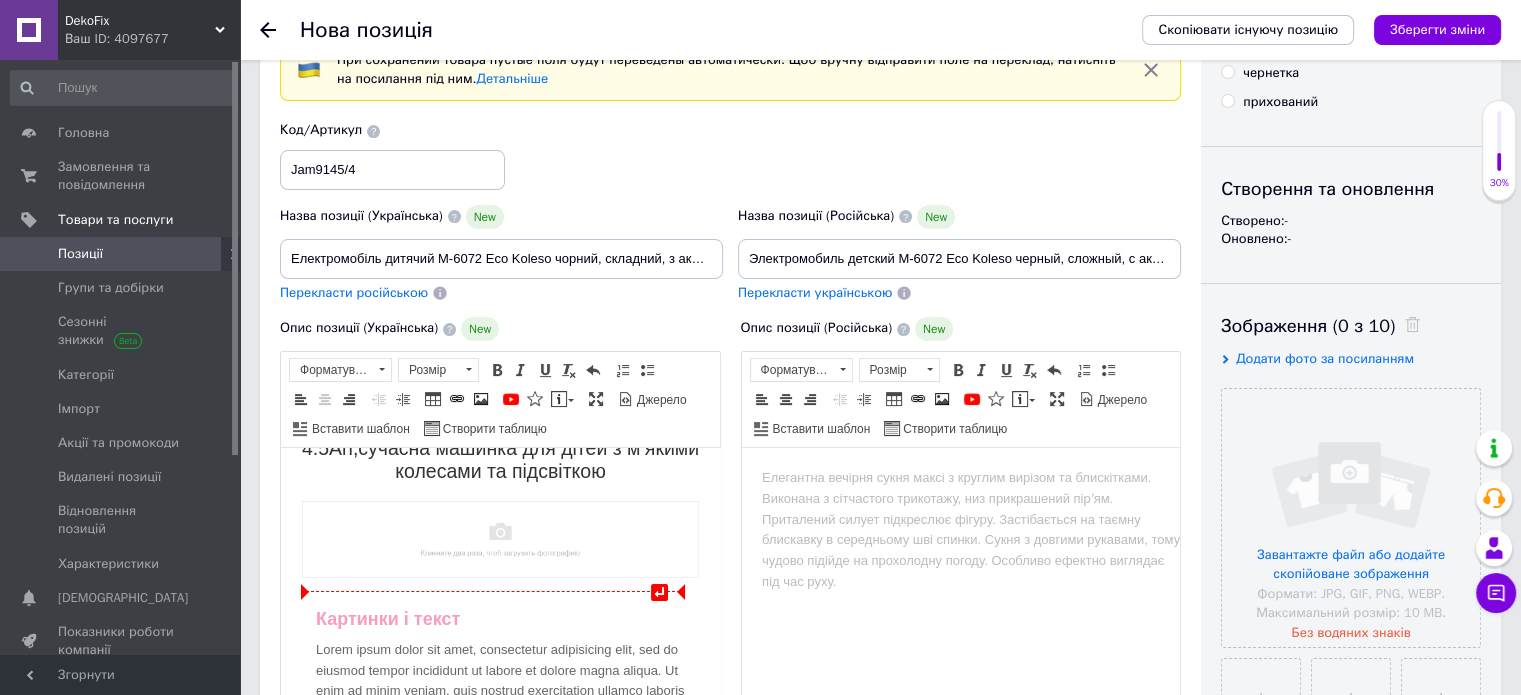 click at bounding box center [500, 539] 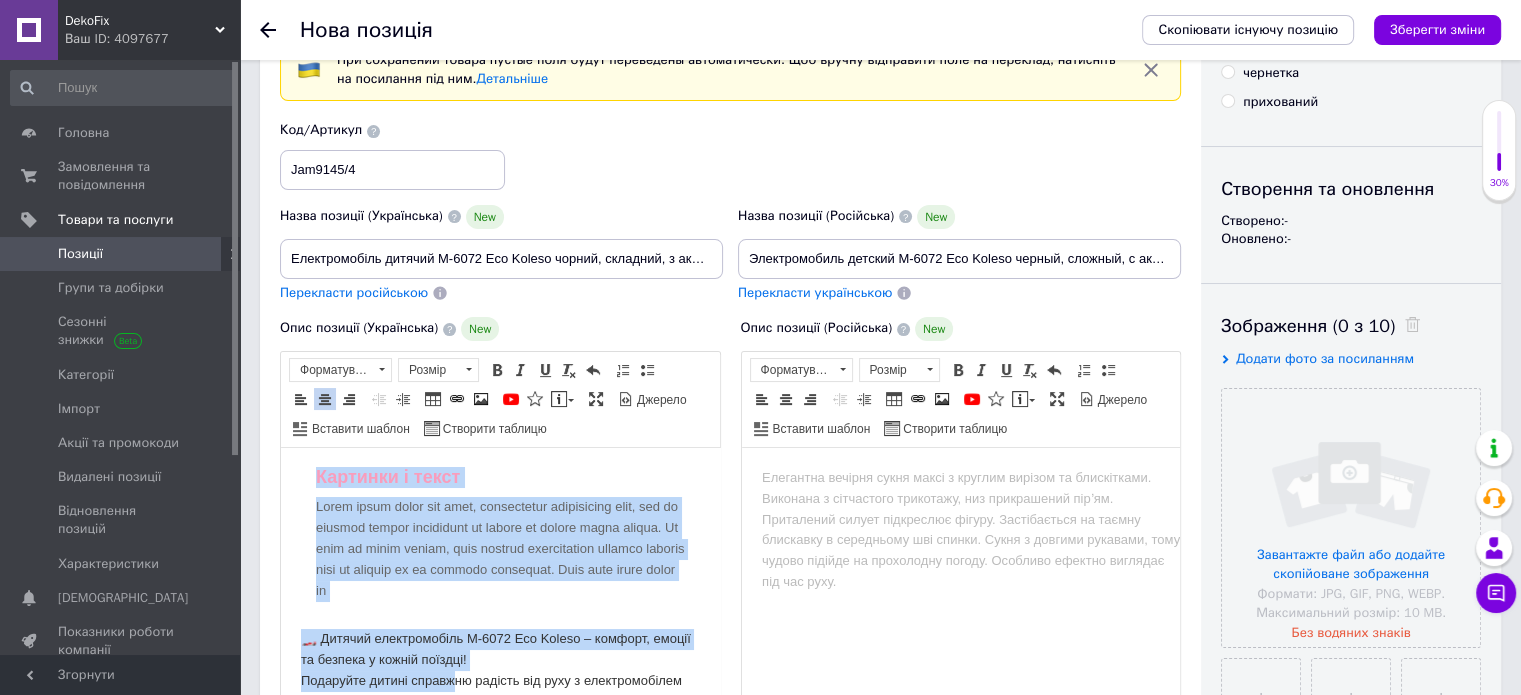 scroll, scrollTop: 213, scrollLeft: 0, axis: vertical 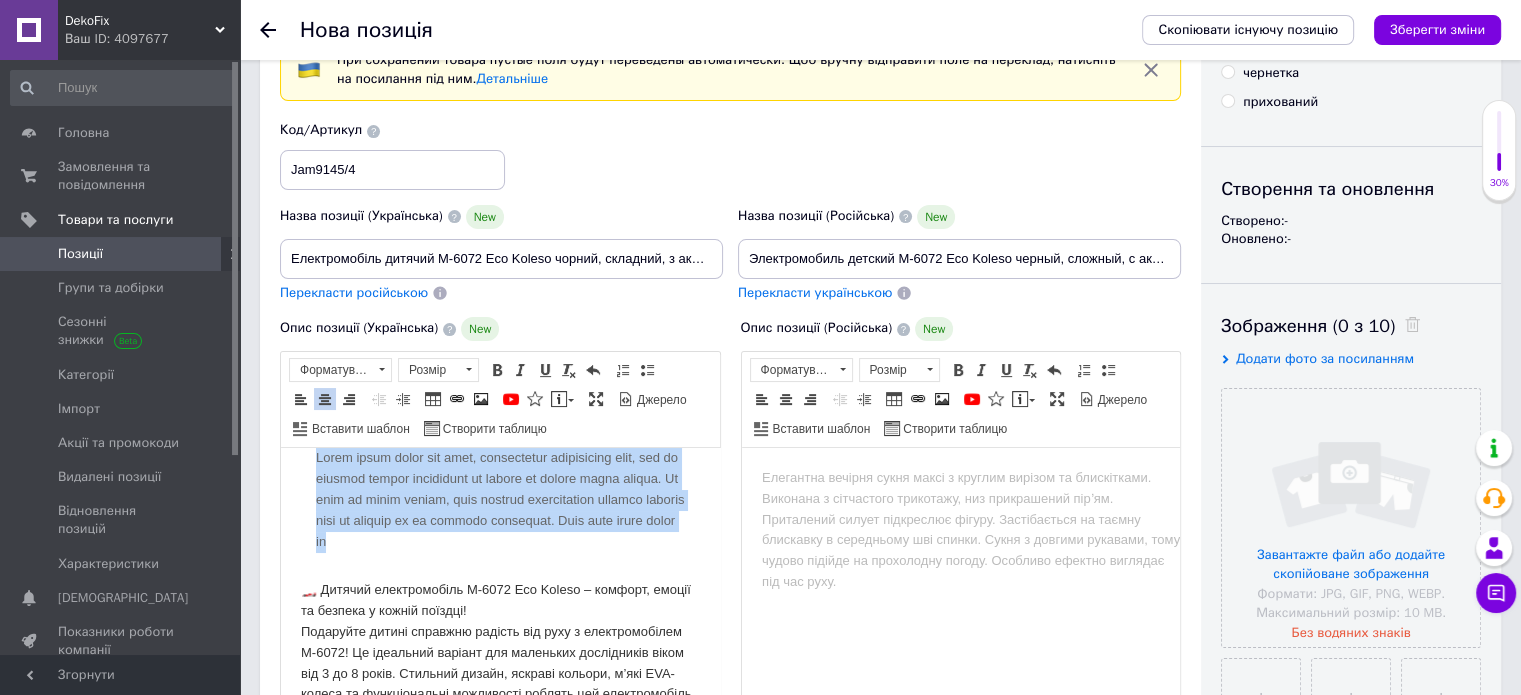 drag, startPoint x: 319, startPoint y: 563, endPoint x: 477, endPoint y: 548, distance: 158.71043 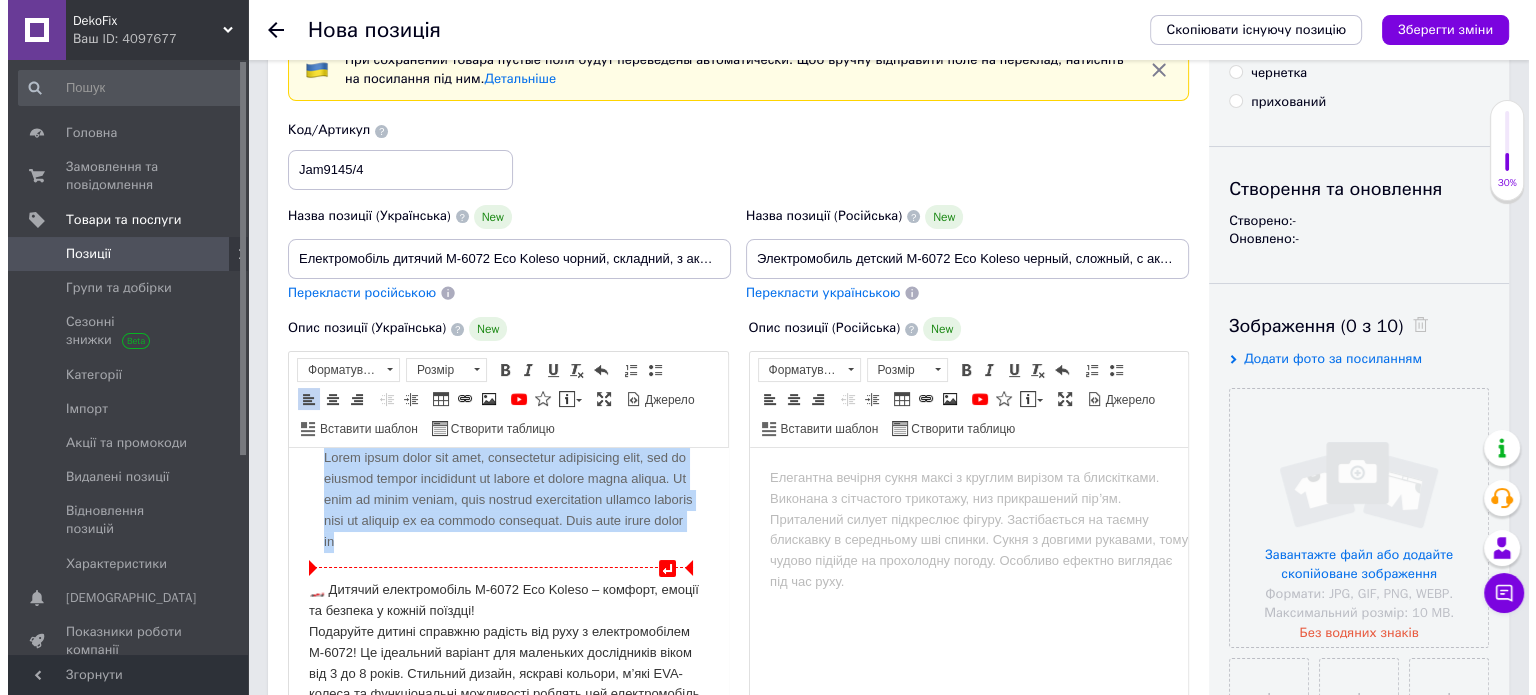 scroll, scrollTop: 181, scrollLeft: 0, axis: vertical 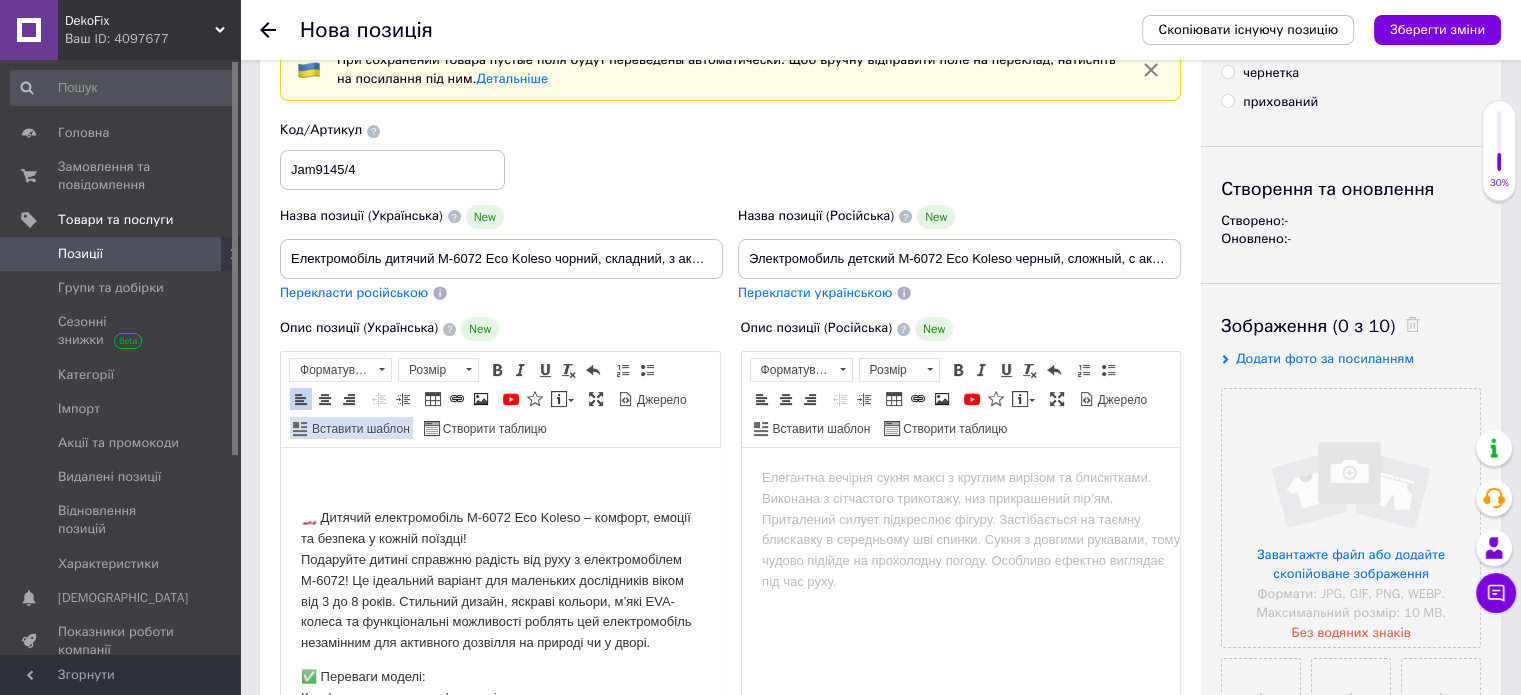 click on "Вставити шаблон" at bounding box center [359, 429] 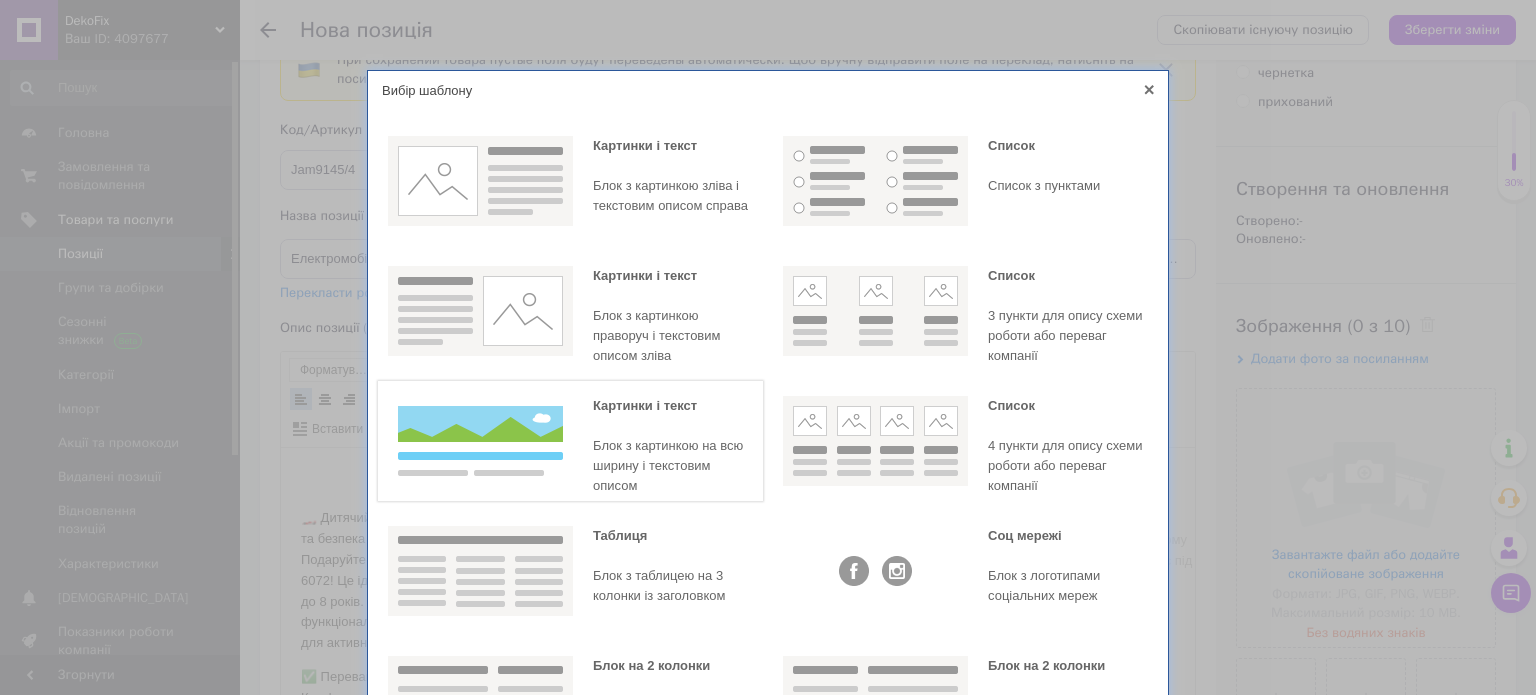 click at bounding box center [480, 441] 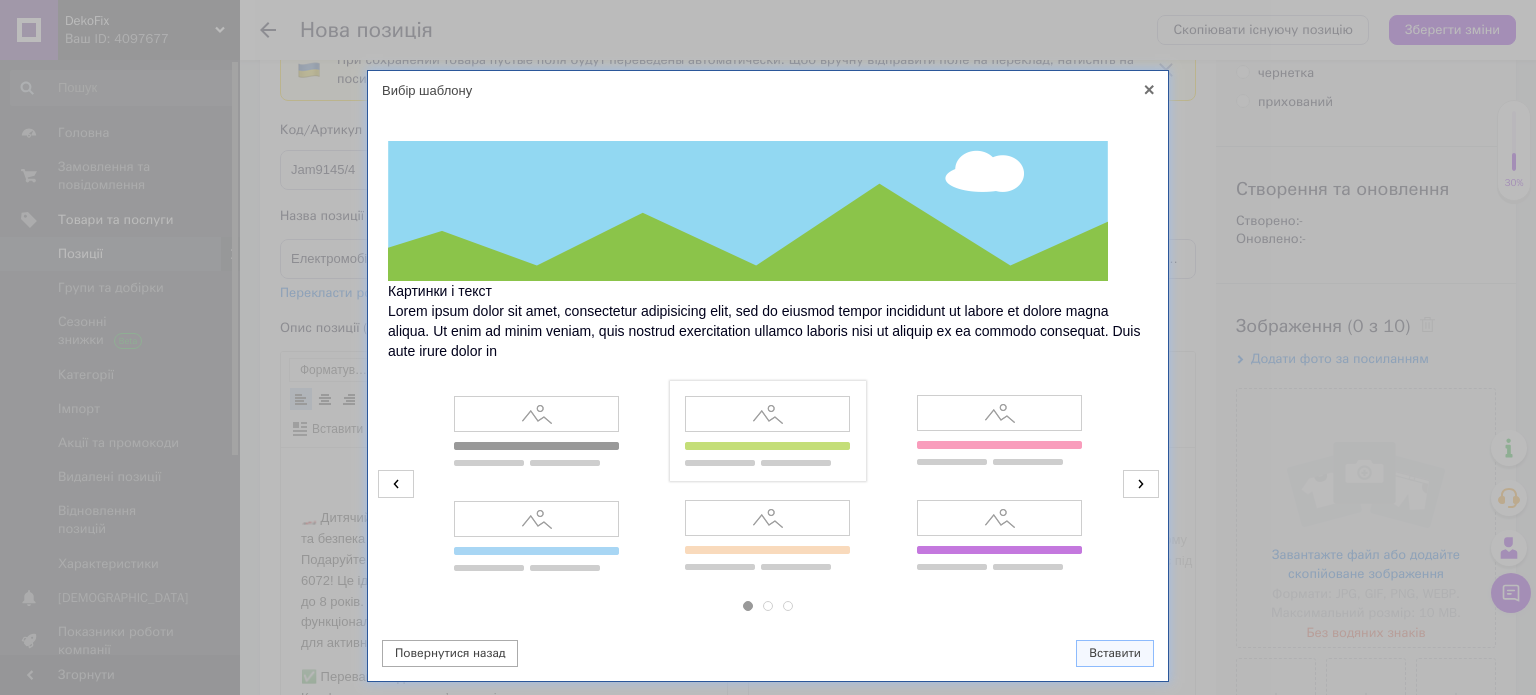 click at bounding box center [767, 431] 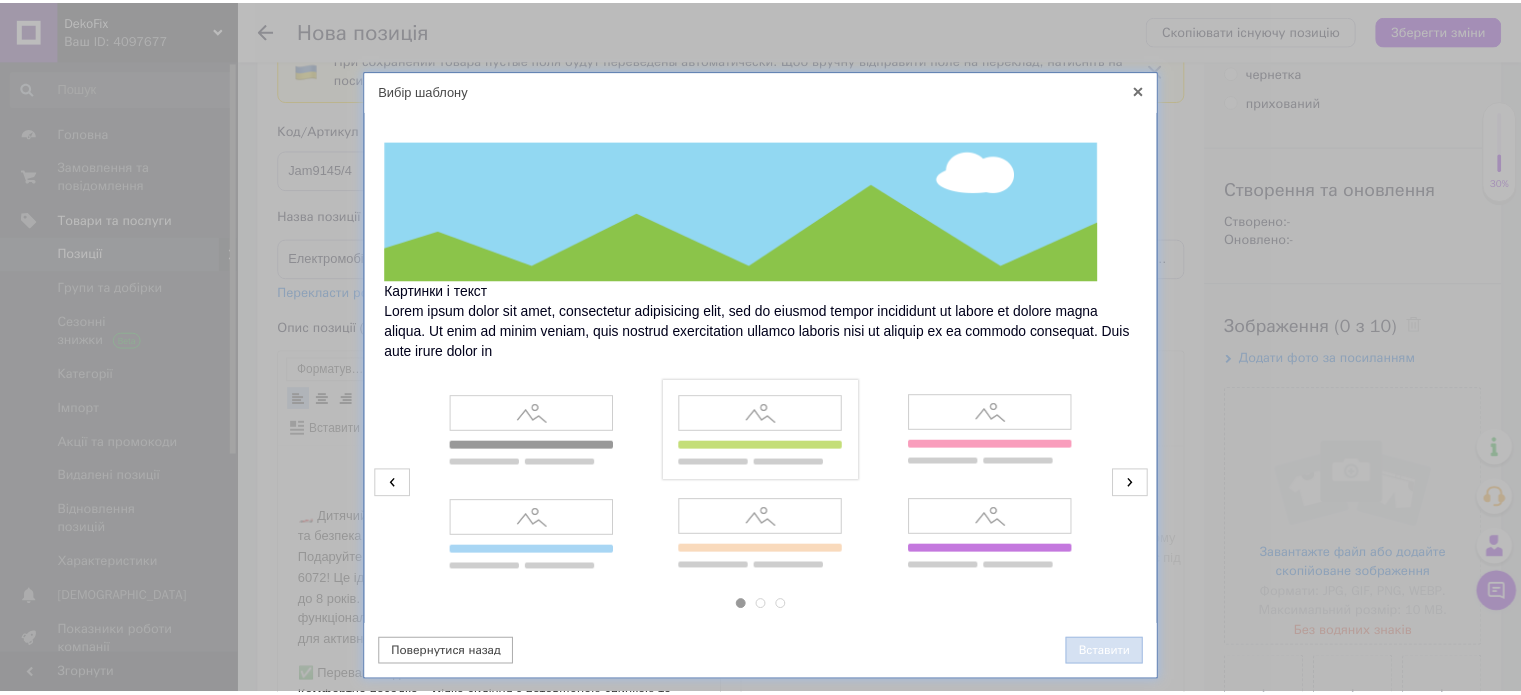 scroll, scrollTop: 203, scrollLeft: 0, axis: vertical 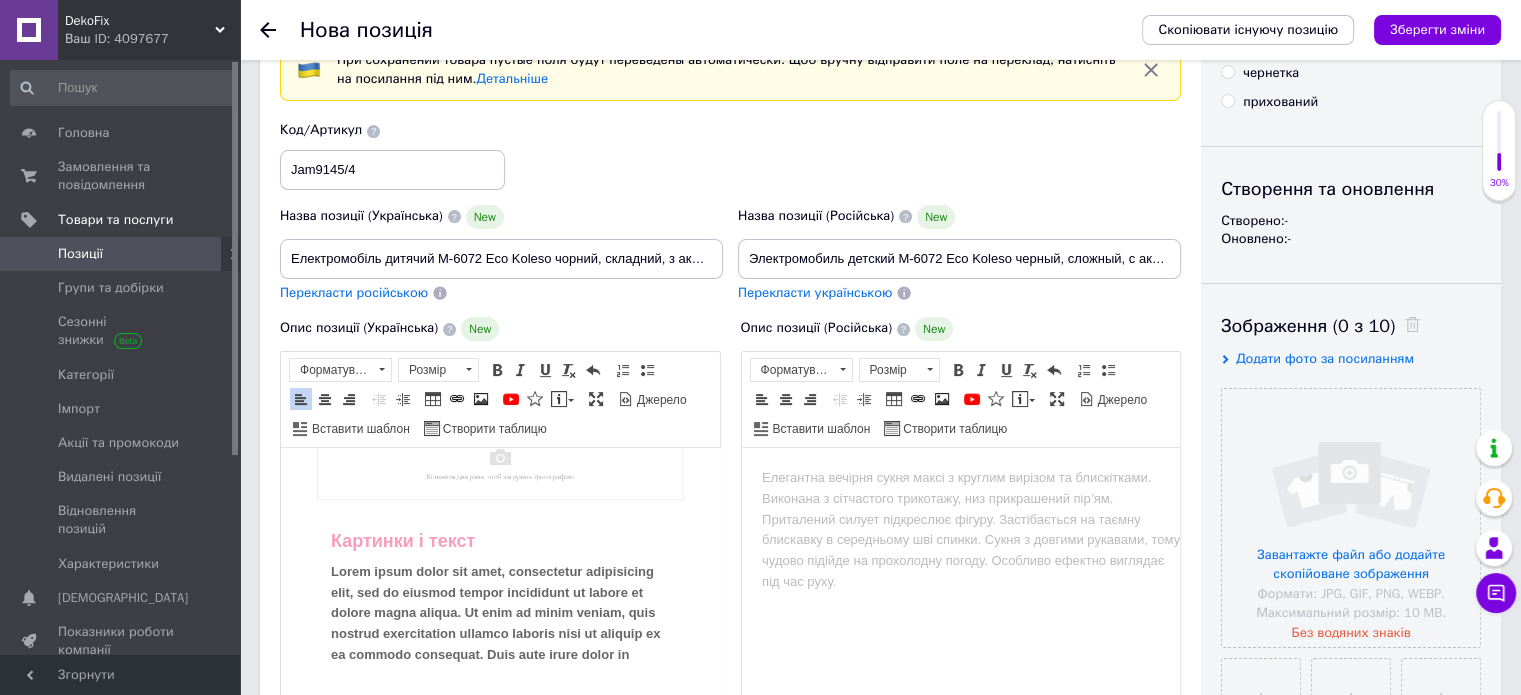 click on "Картинки і текст" at bounding box center (500, 541) 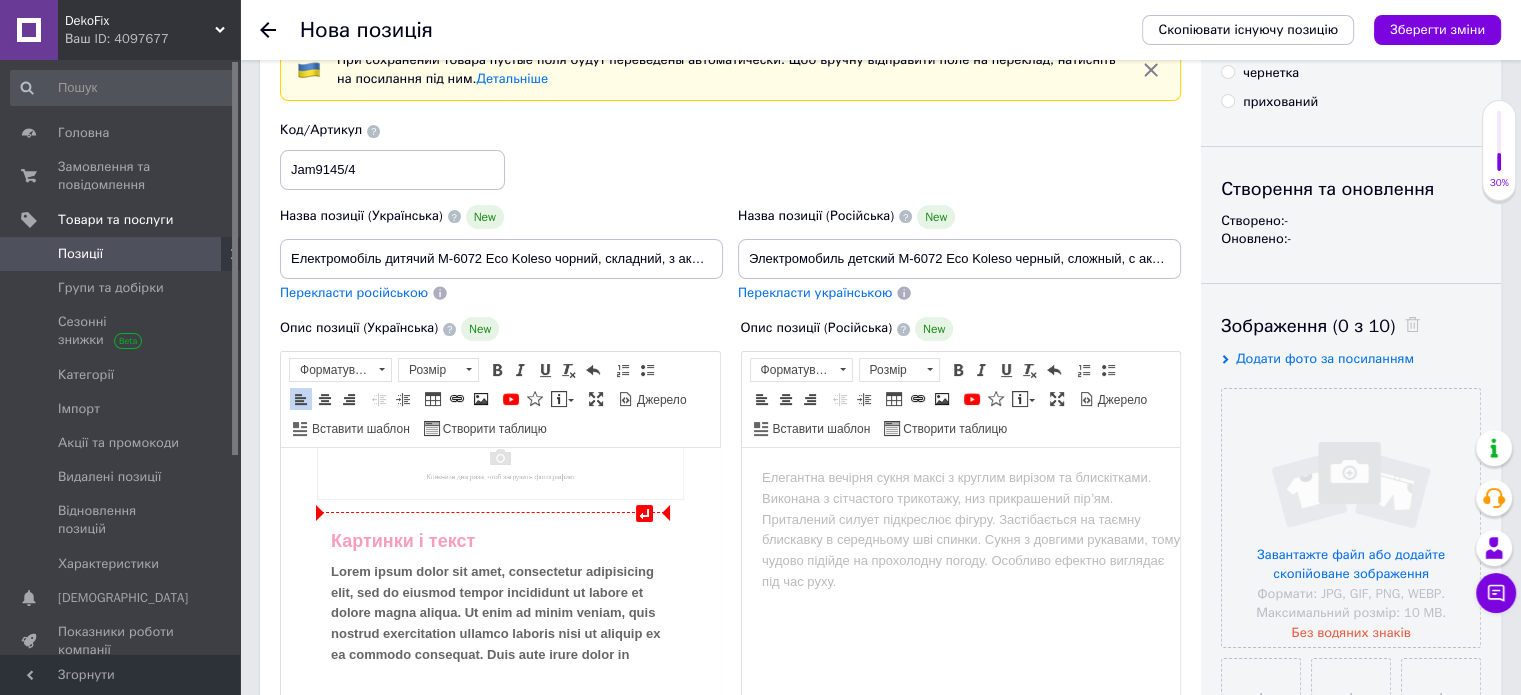 click on "Картинки і текст Lorem ipsum dolor sit amet, consectetur adipisicing elit, sed do eiusmod tempor incididunt ut labore et dolore magna aliqua. Ut enim ad minim veniam, quis nostrud exercitation ullamco laboris nisi ut aliquip ex ea commodo consequat. Duis aute irure dolor in" at bounding box center [500, 598] 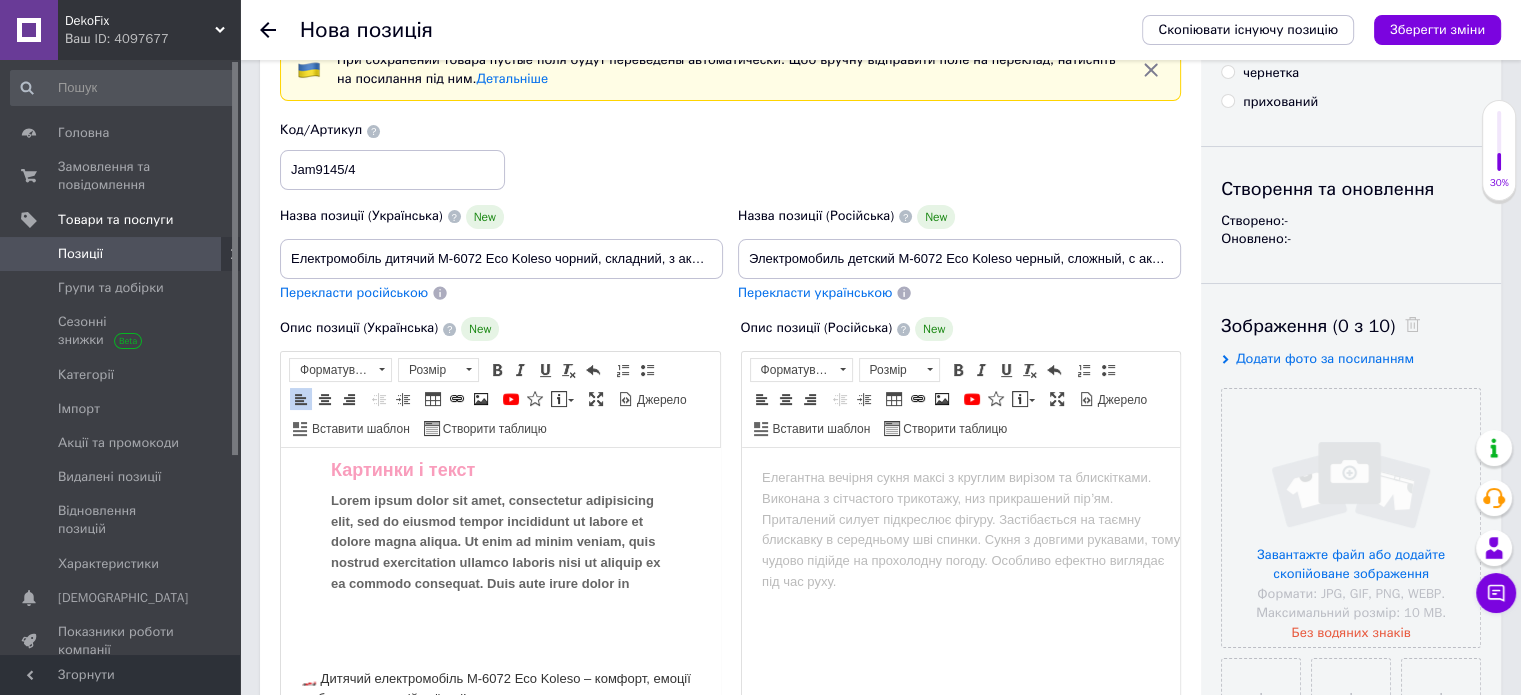 scroll, scrollTop: 403, scrollLeft: 0, axis: vertical 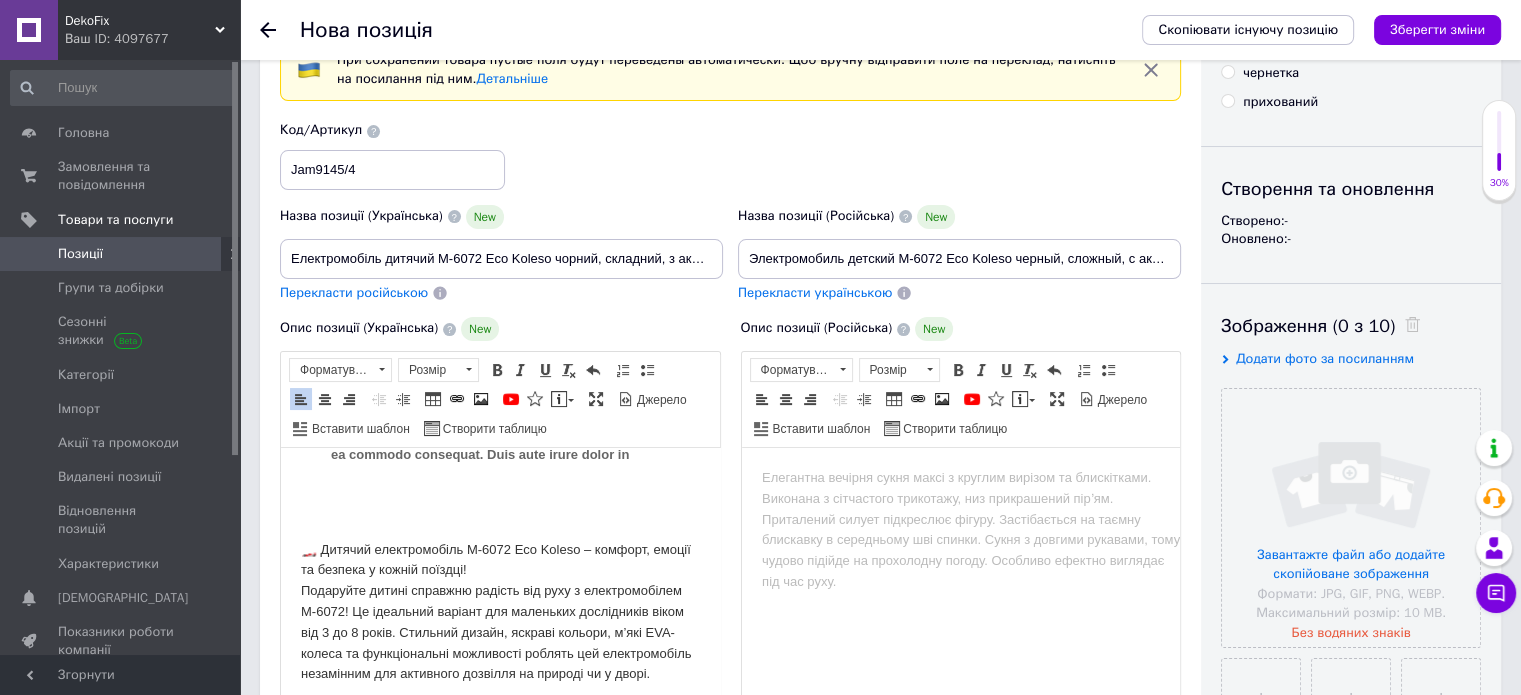 click on "Картинки і текст Lorem ipsum dolor sit amet, consectetur adipisicing elit, sed do eiusmod tempor incididunt ut labore et dolore magna aliqua. Ut enim ad minim veniam, quis nostrud exercitation ullamco laboris nisi ut aliquip ex ea commodo consequat. Duis aute irure dolor in" at bounding box center (500, 398) 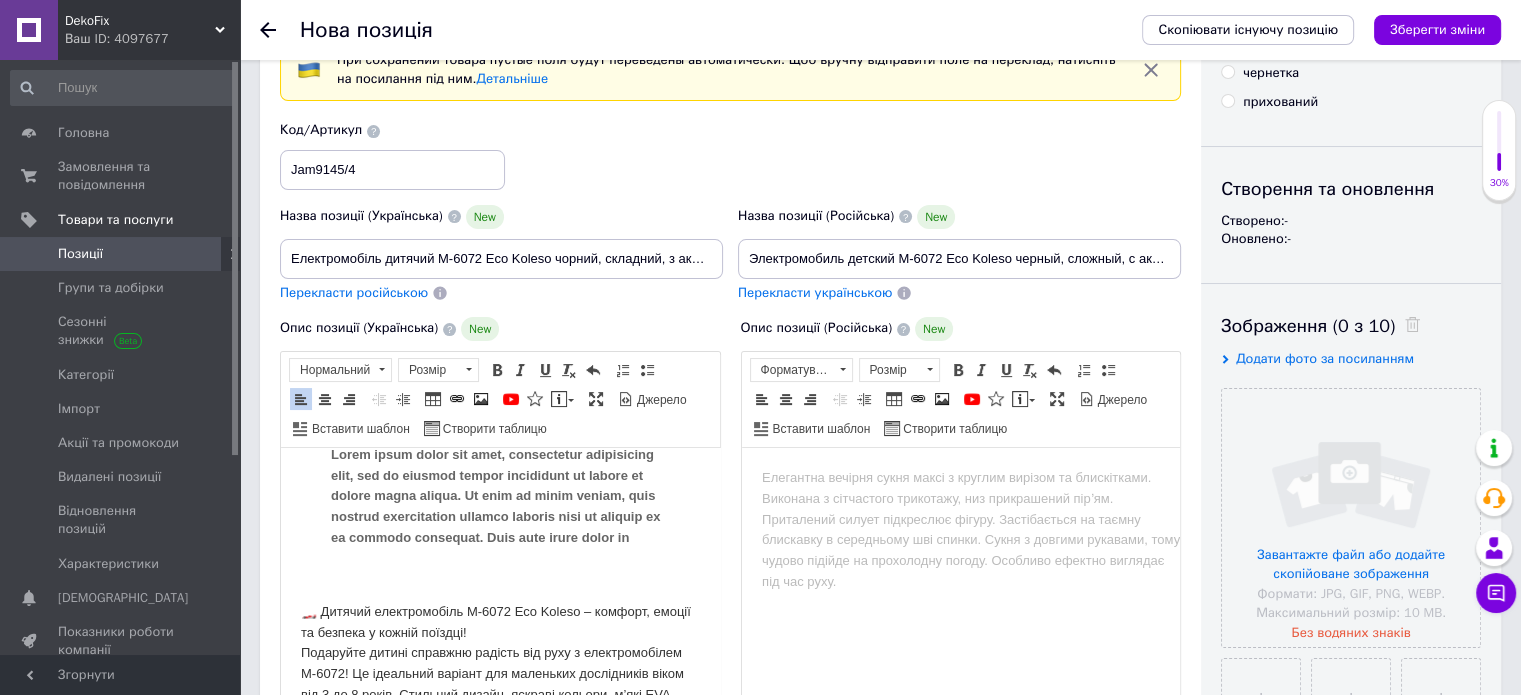 scroll, scrollTop: 203, scrollLeft: 0, axis: vertical 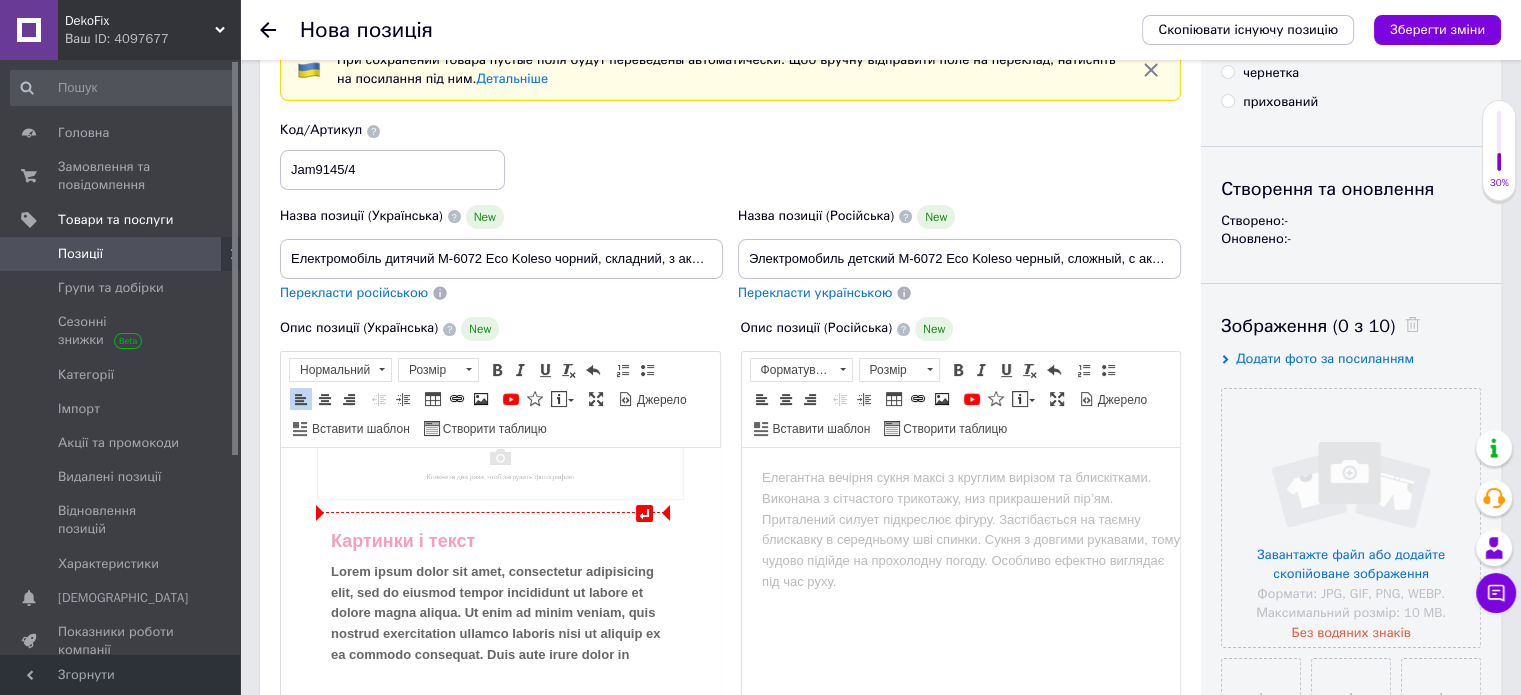 click at bounding box center [500, 464] 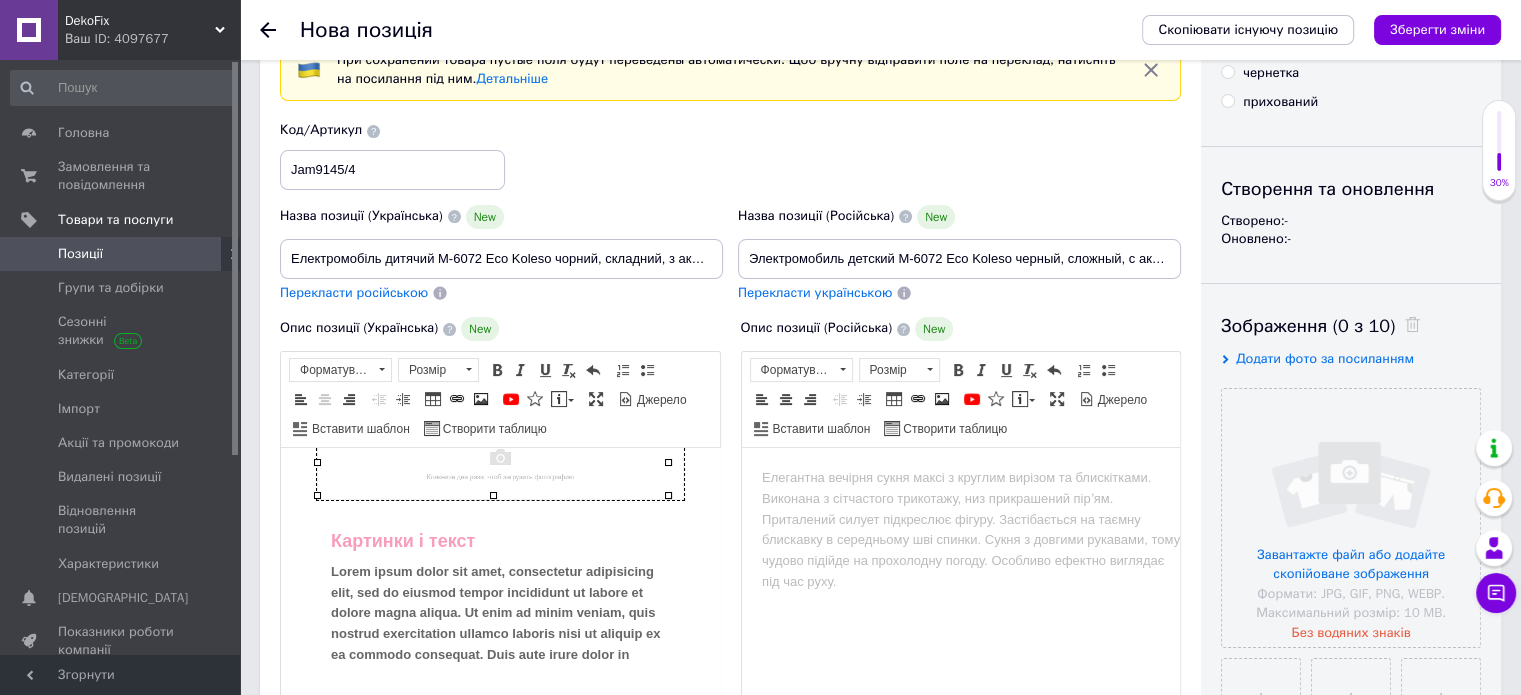 scroll, scrollTop: 182, scrollLeft: 0, axis: vertical 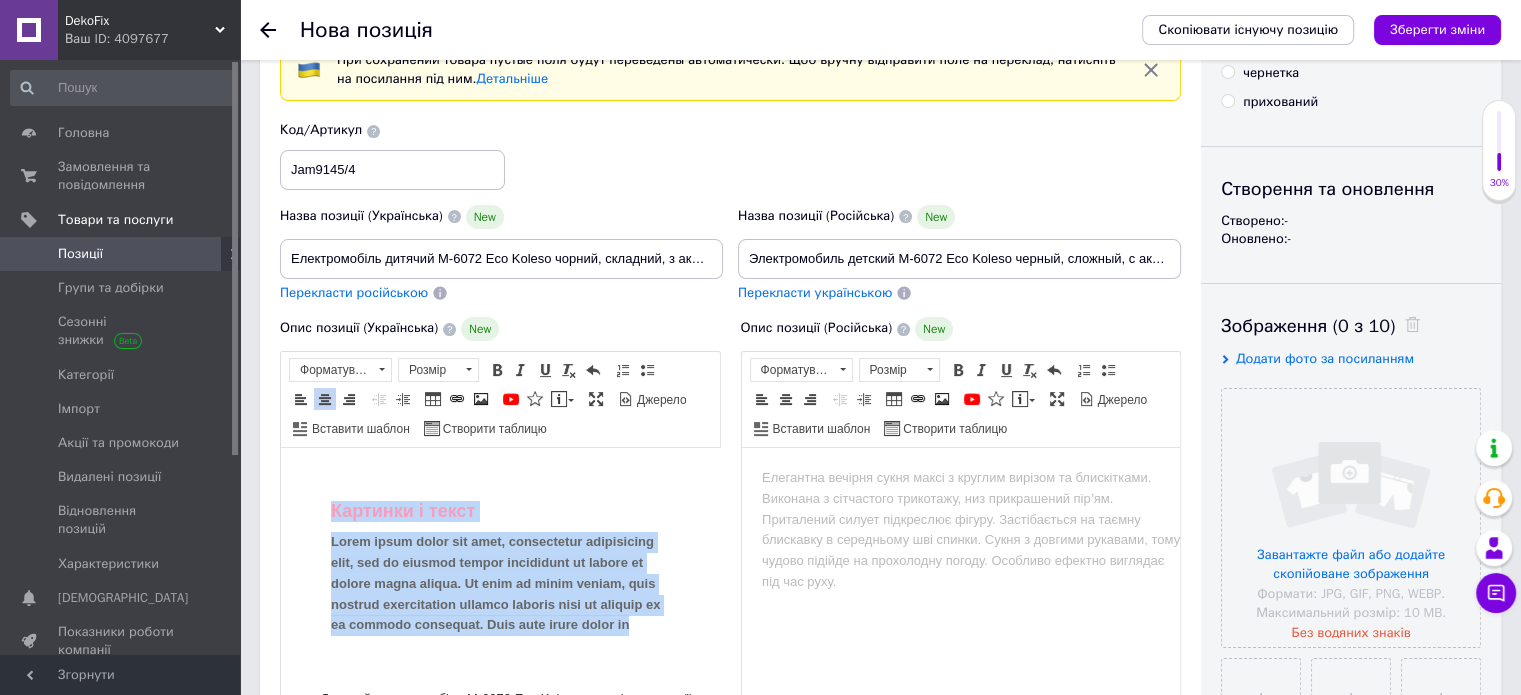 drag, startPoint x: 333, startPoint y: 509, endPoint x: 477, endPoint y: 649, distance: 200.83824 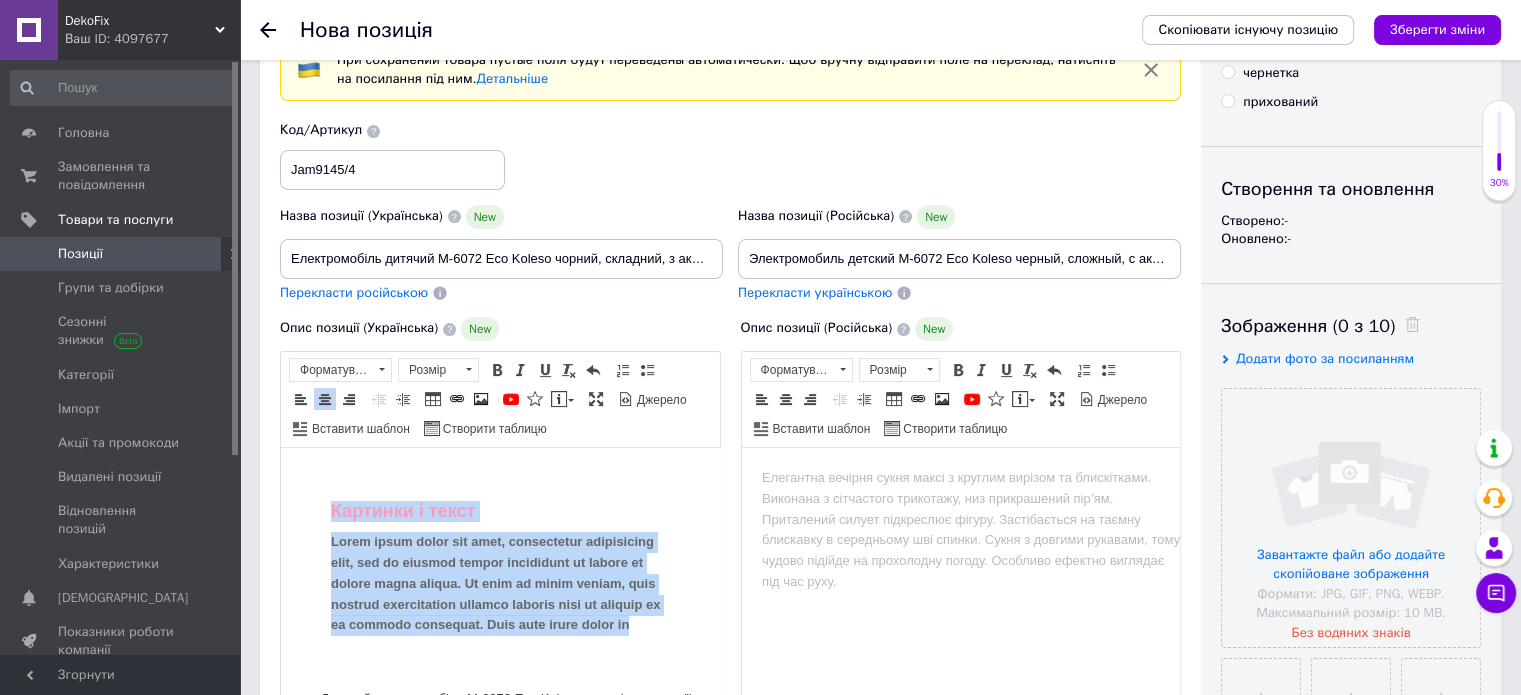 click on "Картинки і текст Lorem ipsum dolor sit amet, consectetur adipisicing elit, sed do eiusmod tempor incididunt ut labore et dolore magna aliqua. Ut enim ad minim veniam, quis nostrud exercitation ullamco laboris nisi ut aliquip ex ea commodo consequat. Duis aute irure dolor in" at bounding box center (500, 568) 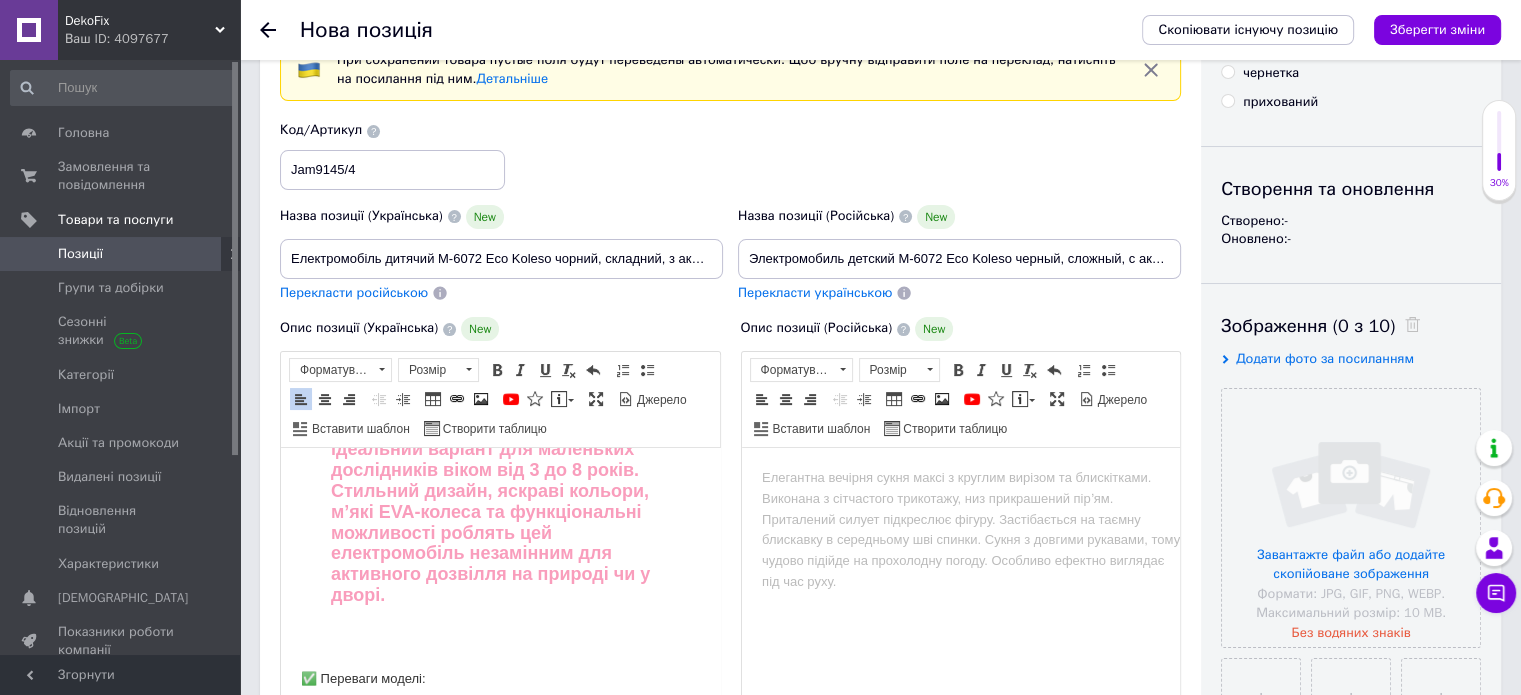 scroll, scrollTop: 382, scrollLeft: 0, axis: vertical 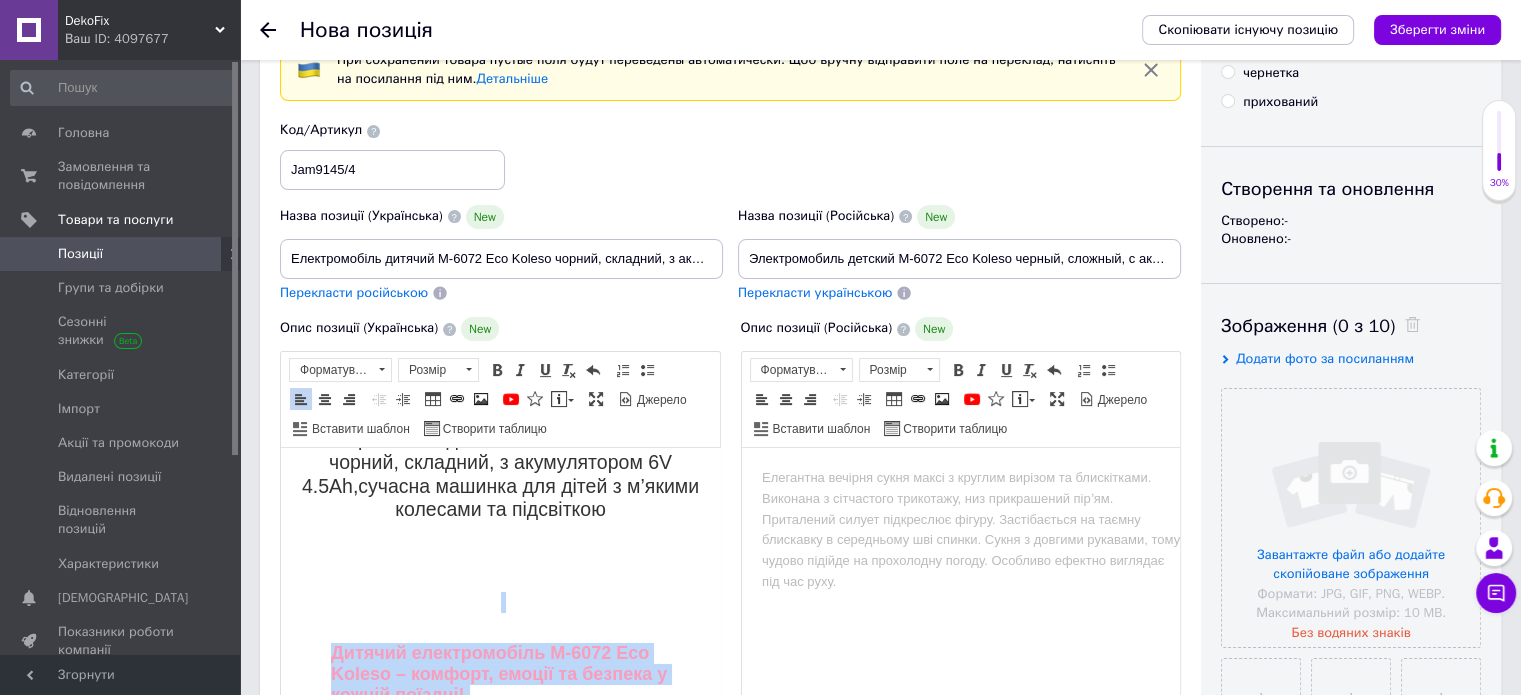drag, startPoint x: 533, startPoint y: 560, endPoint x: 301, endPoint y: 605, distance: 236.32393 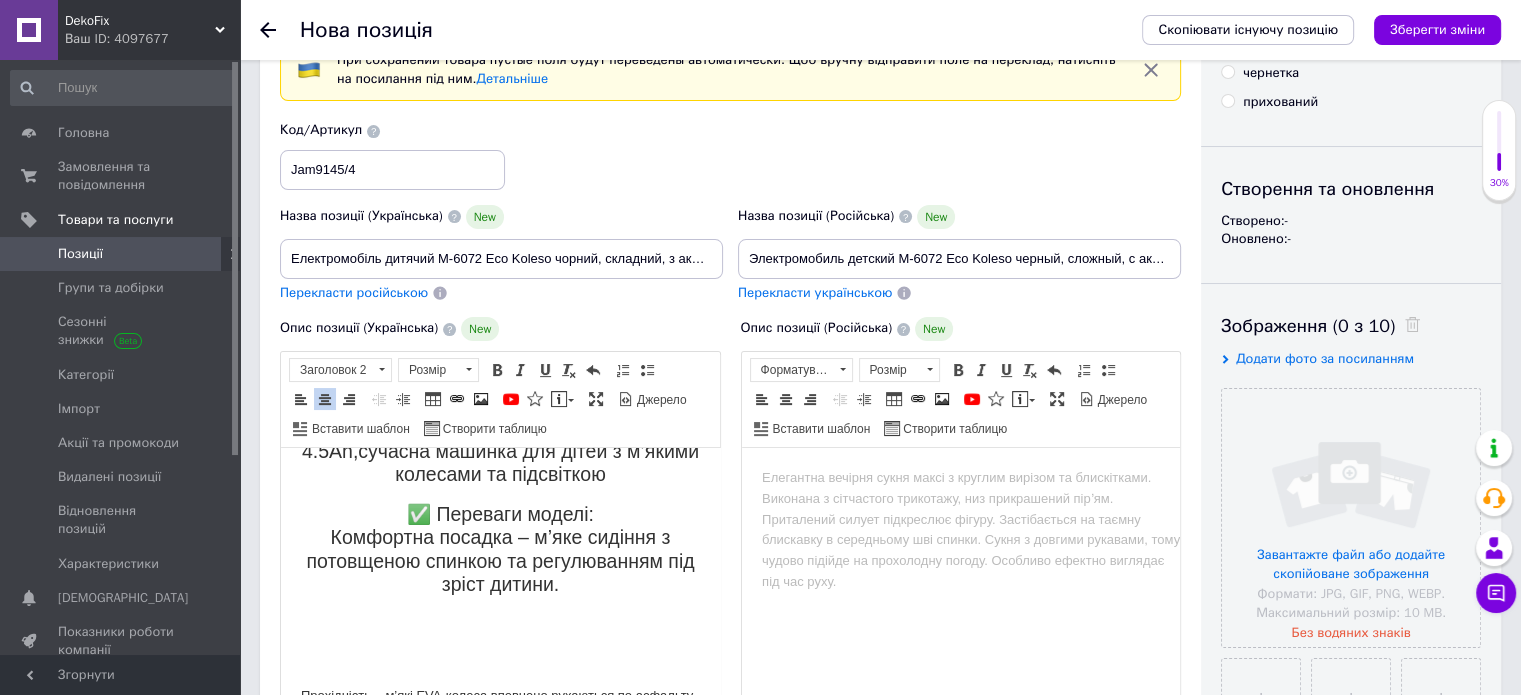 scroll, scrollTop: 40, scrollLeft: 0, axis: vertical 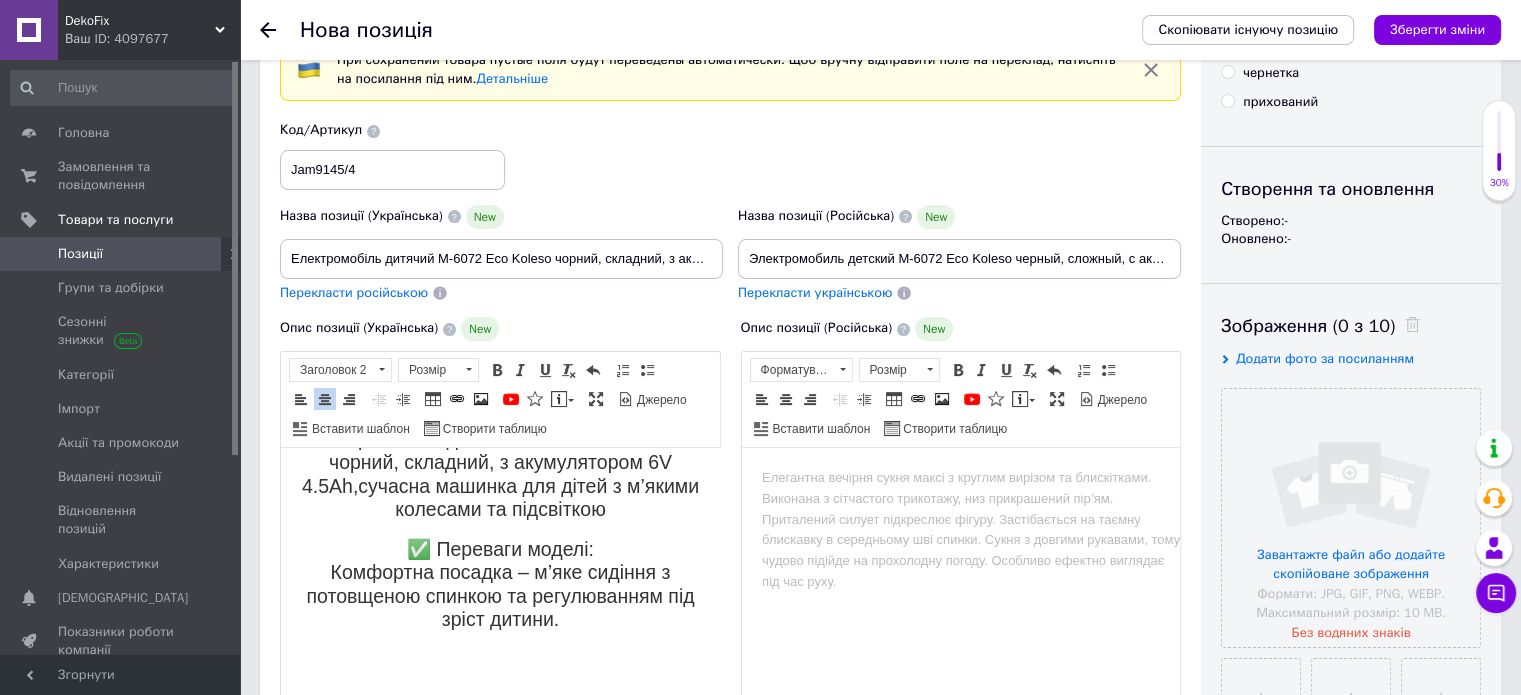 click on "Електромобіль дитячий M-6072 Eco Koleso чорний, складний, з акумулятором 6V 4.5Ah,  сучасна машинка для дітей з м’якими колесами та підсвіткою" at bounding box center [500, 475] 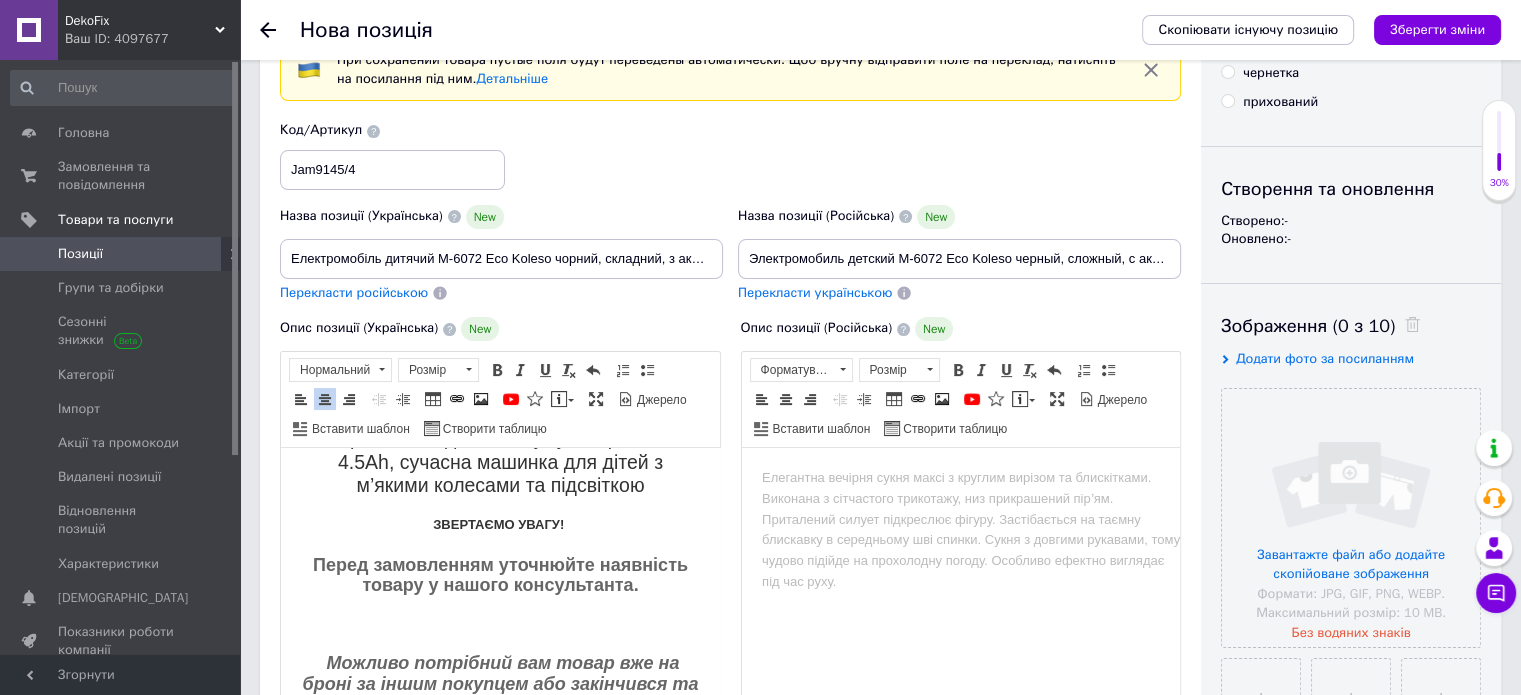 scroll, scrollTop: 100, scrollLeft: 0, axis: vertical 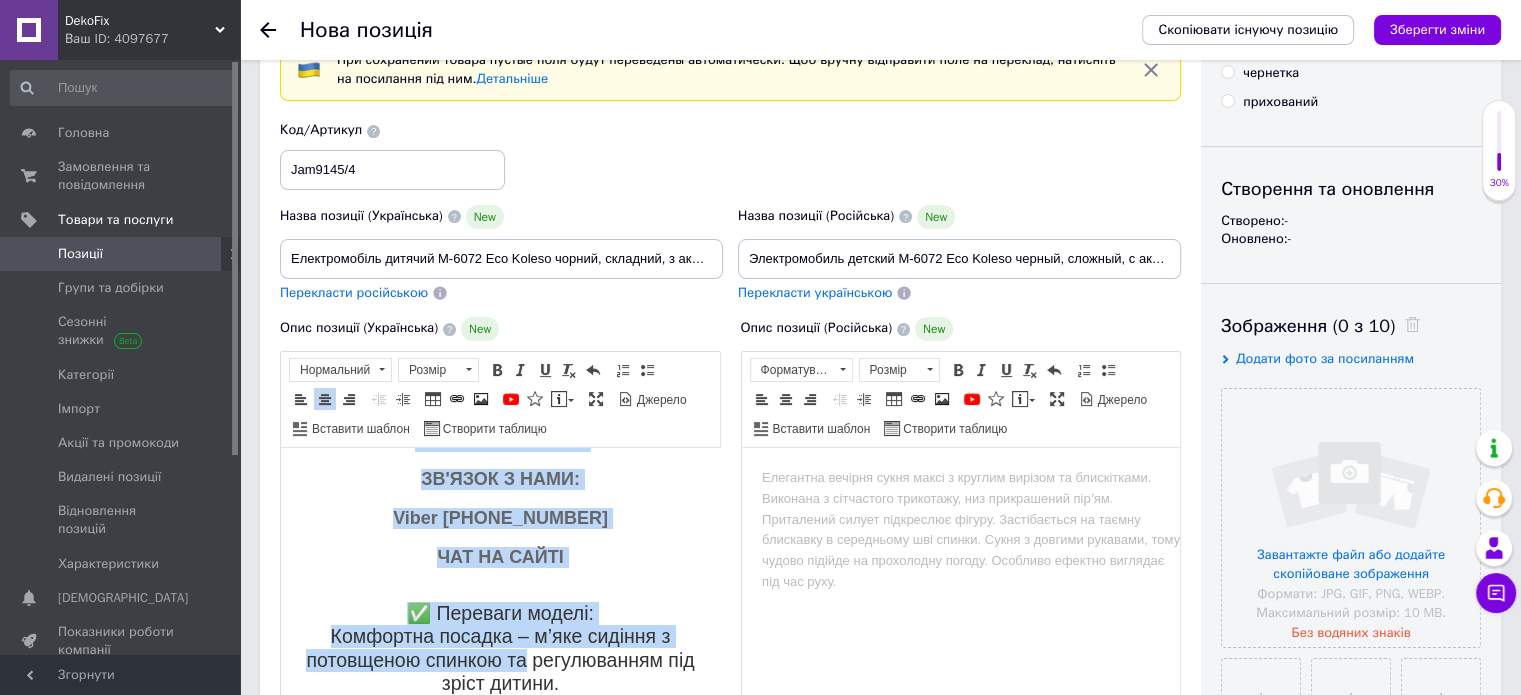 drag, startPoint x: 421, startPoint y: 488, endPoint x: 587, endPoint y: 562, distance: 181.74707 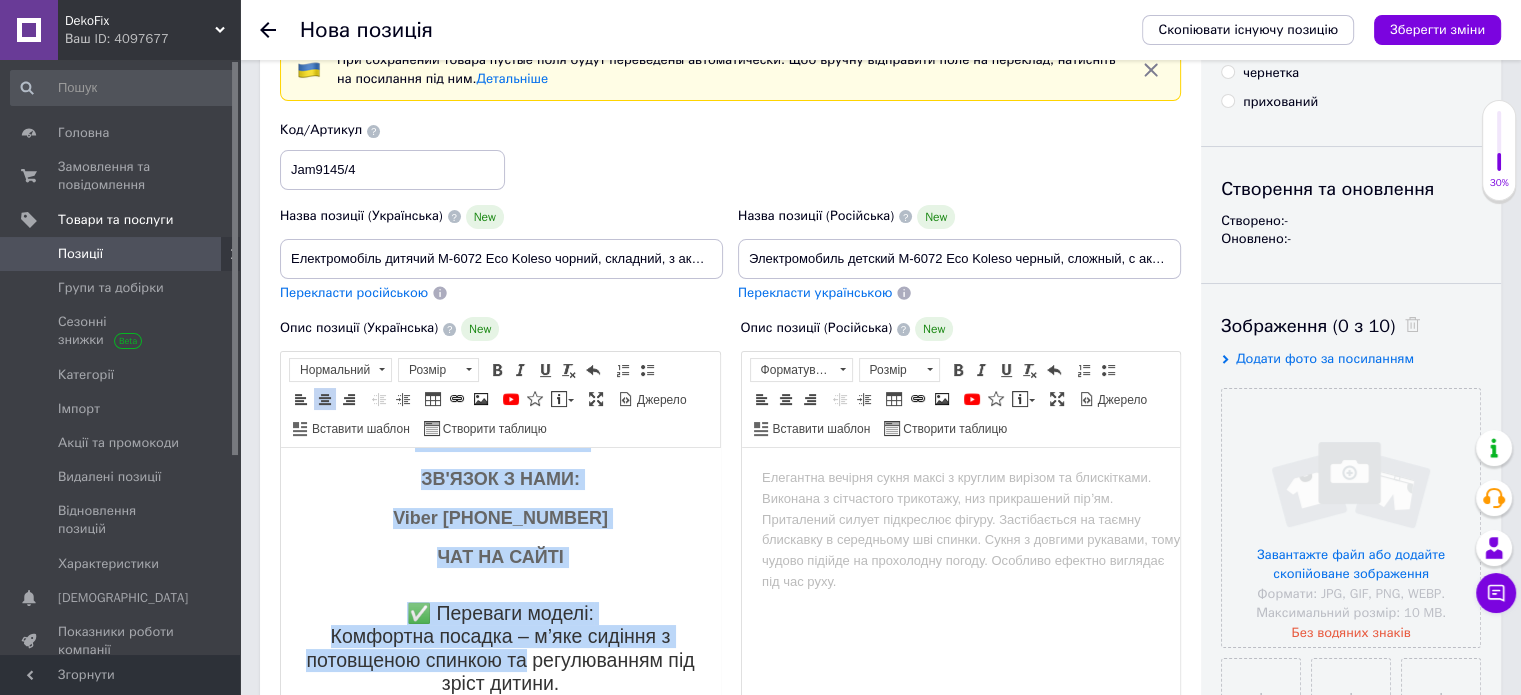 click on "Електромобіль дитячий M-6072 Eco Koleso чорний, складний, з акумулятором 6V 4.5Ah, сучасна машинка для дітей з м’якими колесами та підсвіткою ЗВЕРТАЄМО УВАГУ!   Перед замовленням уточнюйте наявність товару у нашого консультанта.   Можливо потрібний вам товар вже на броні за іншим покупцем або закінчився та немає в наявності  ЗВ'ЯЗОК З НАМИ:  Viber +38 068-573-51-15  ЧАТ НА САЙТІ ✅ Переваги моделі: Комфортна посадка – м’яке сидіння з потовщеною спинкою та регулюванням під зріст дитини.   Прохідність – м’які EVA-колеса впевнено рухаються по асфальту, плитці, гравію та траві." at bounding box center (500, 1064) 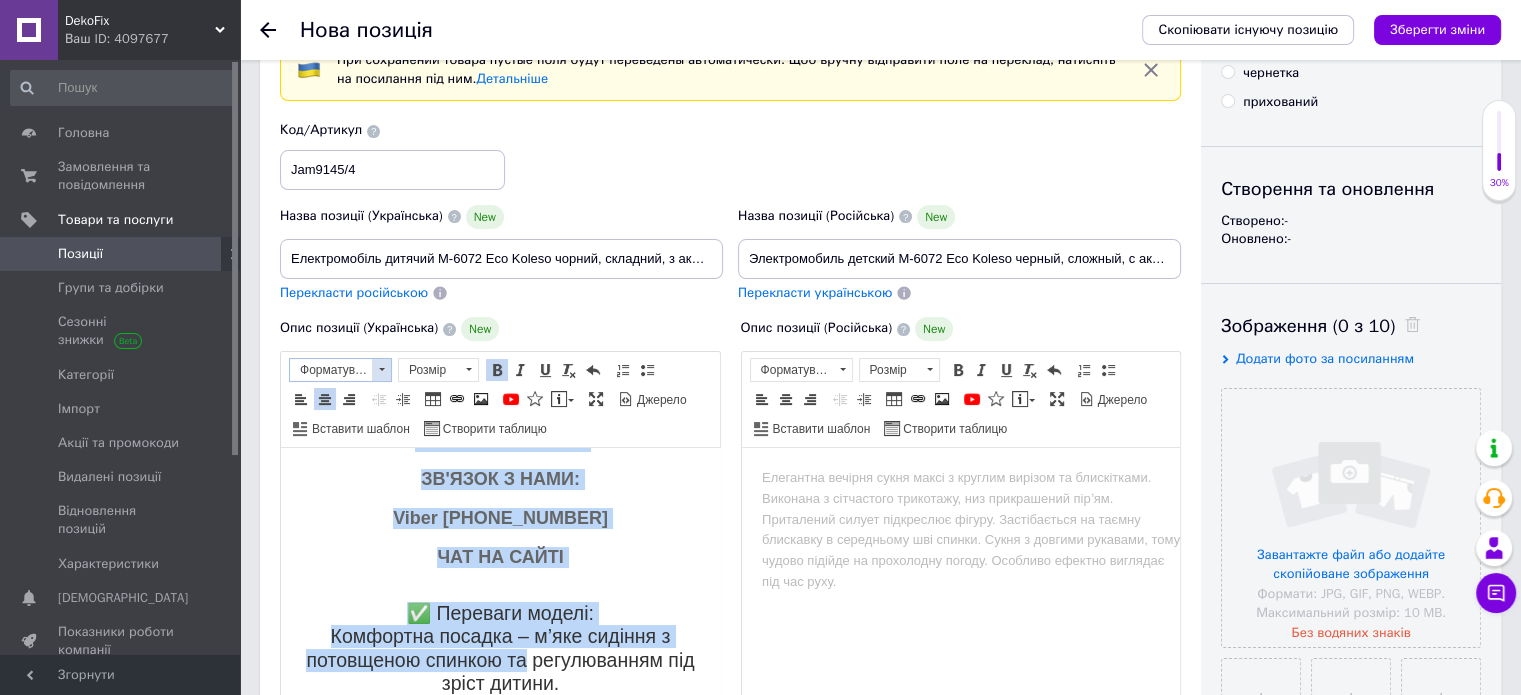 drag, startPoint x: 380, startPoint y: 364, endPoint x: 90, endPoint y: 6, distance: 460.72116 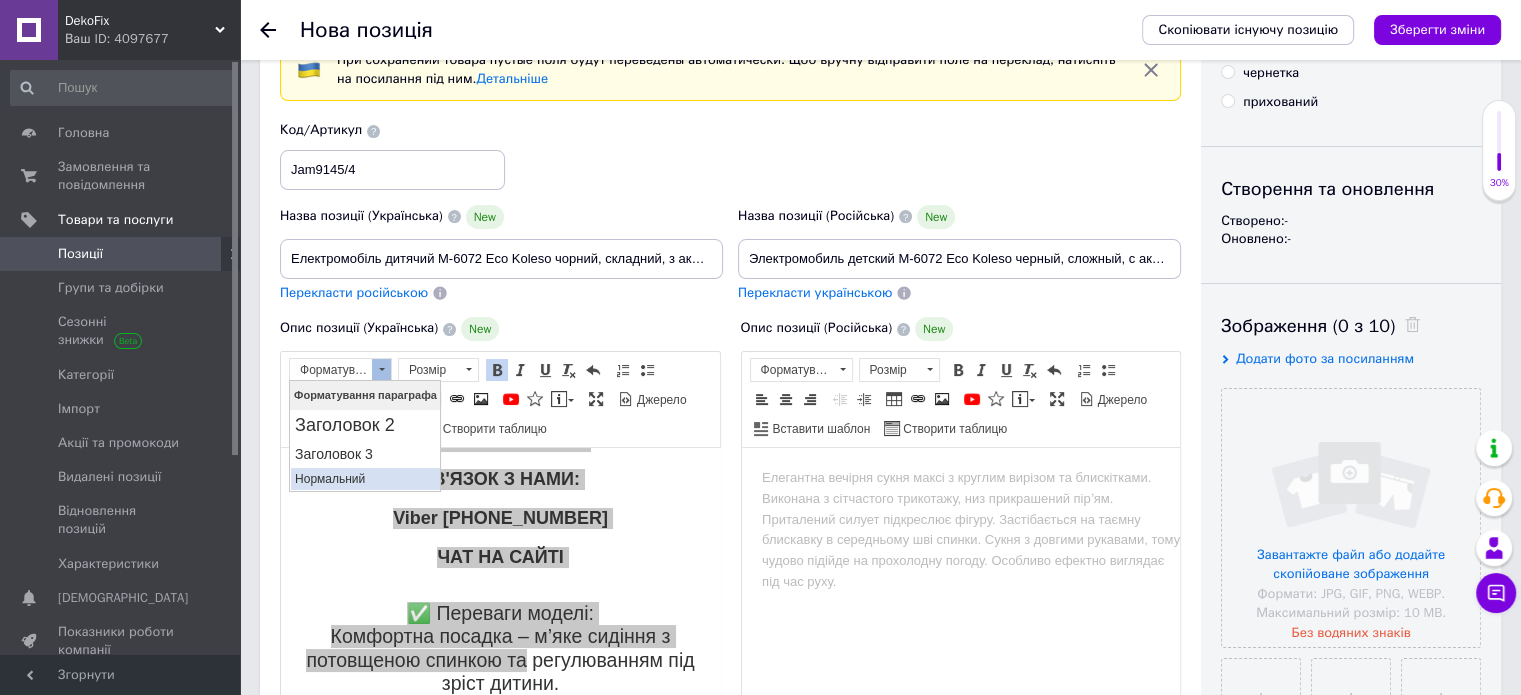 drag, startPoint x: 356, startPoint y: 471, endPoint x: 363, endPoint y: 407, distance: 64.381676 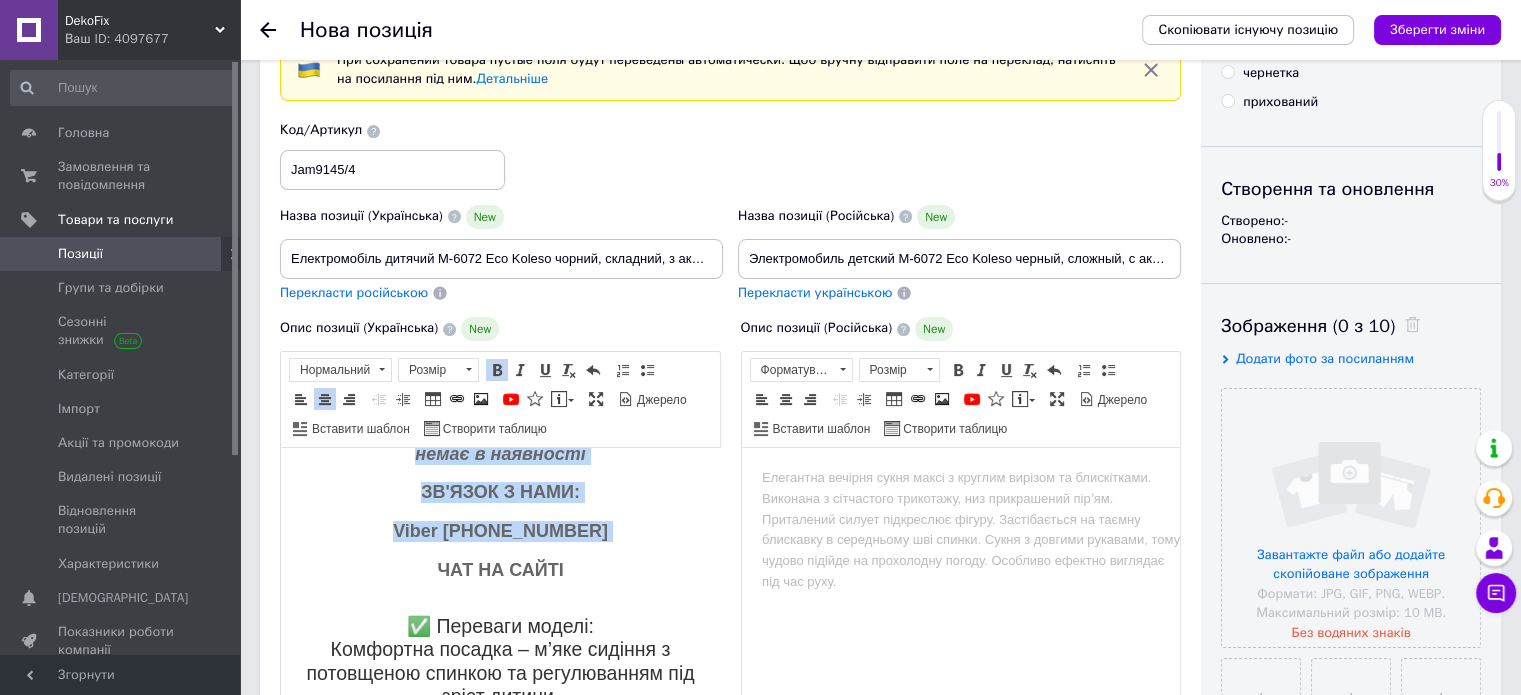 click on "Viber +38 068-573-51-15" at bounding box center [500, 531] 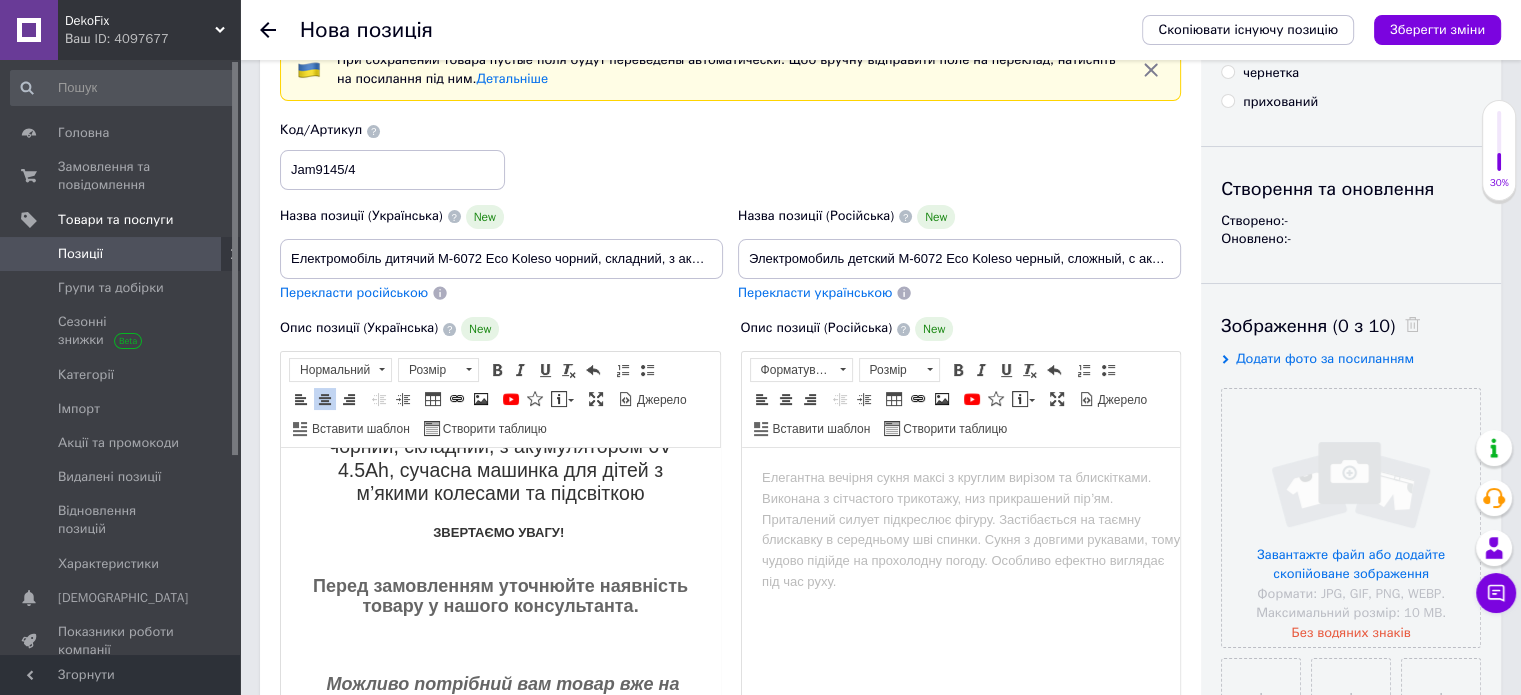 scroll, scrollTop: 28, scrollLeft: 0, axis: vertical 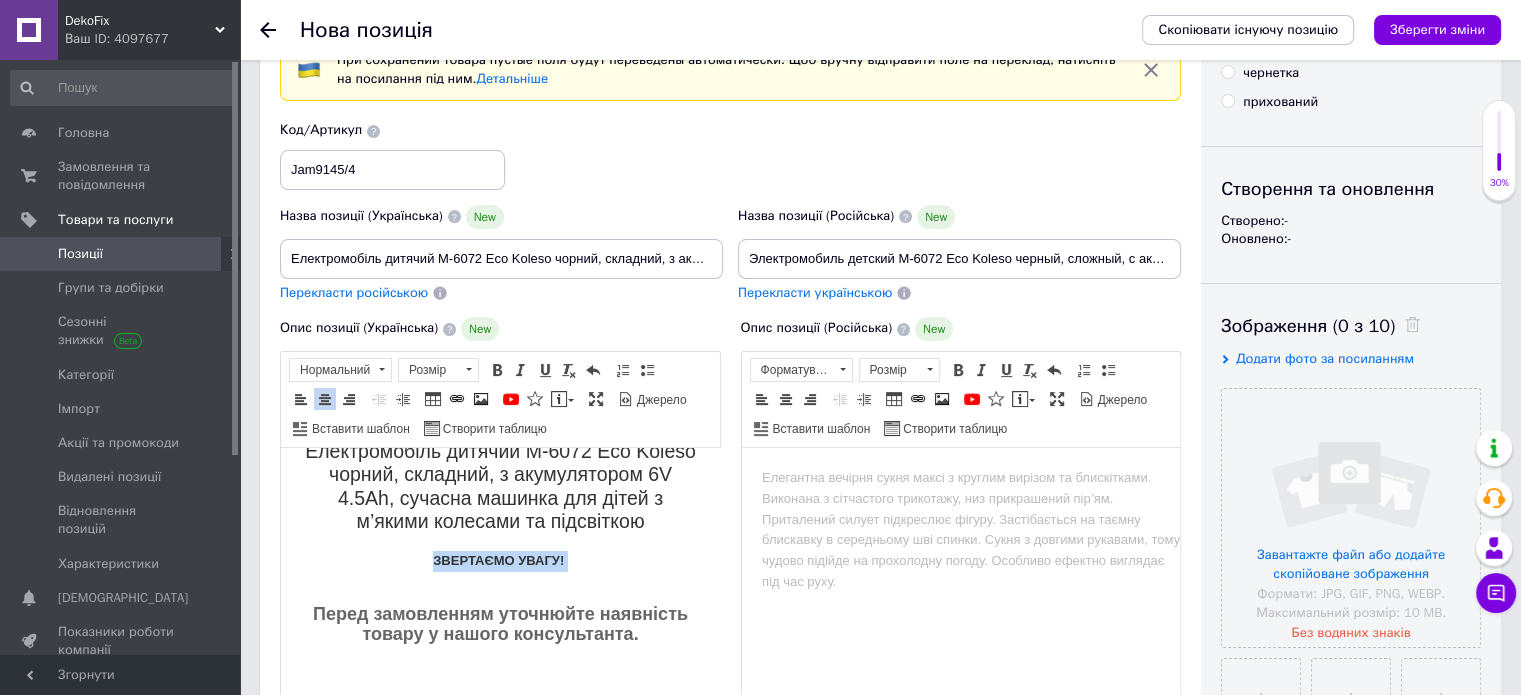 drag, startPoint x: 422, startPoint y: 555, endPoint x: 560, endPoint y: 559, distance: 138.05795 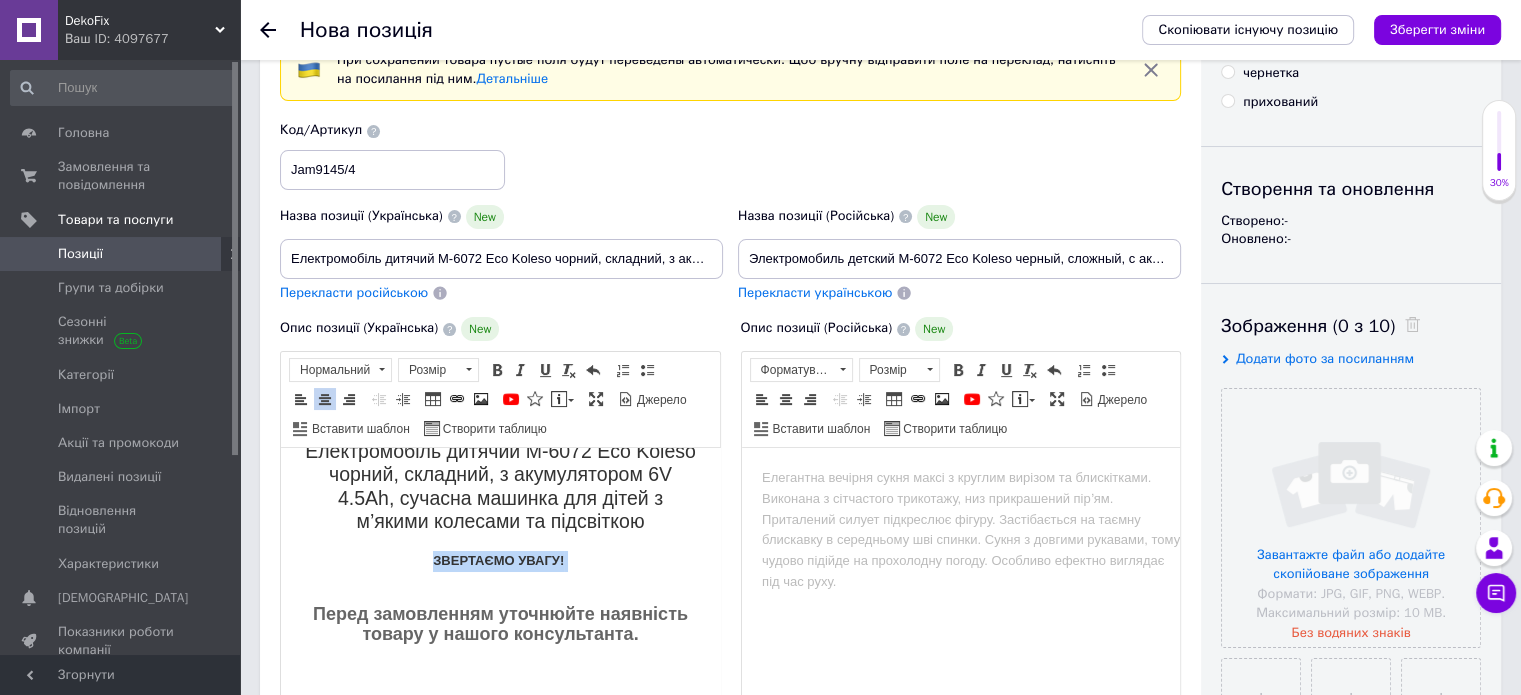 click on "ЗВЕРТАЄМО УВАГУ!" at bounding box center [500, 561] 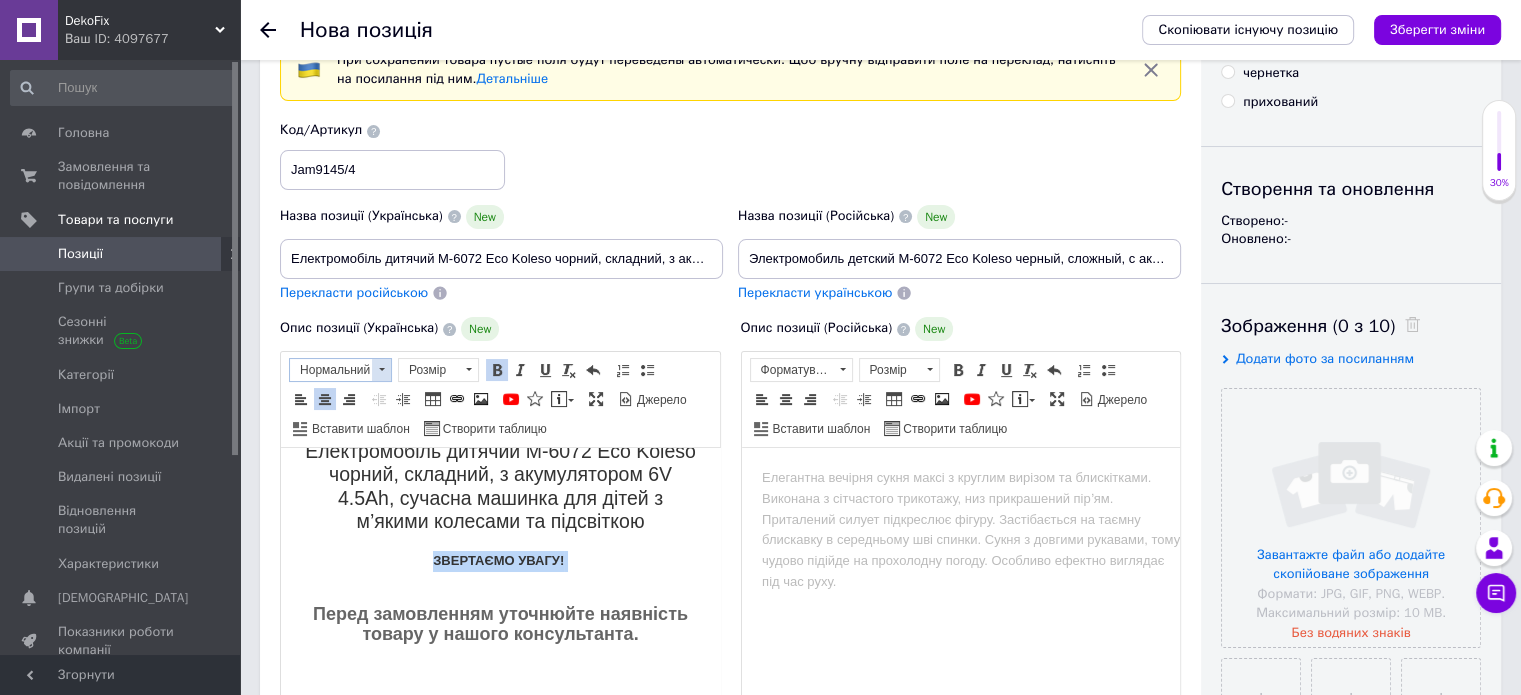 drag, startPoint x: 381, startPoint y: 368, endPoint x: 80, endPoint y: 25, distance: 456.34418 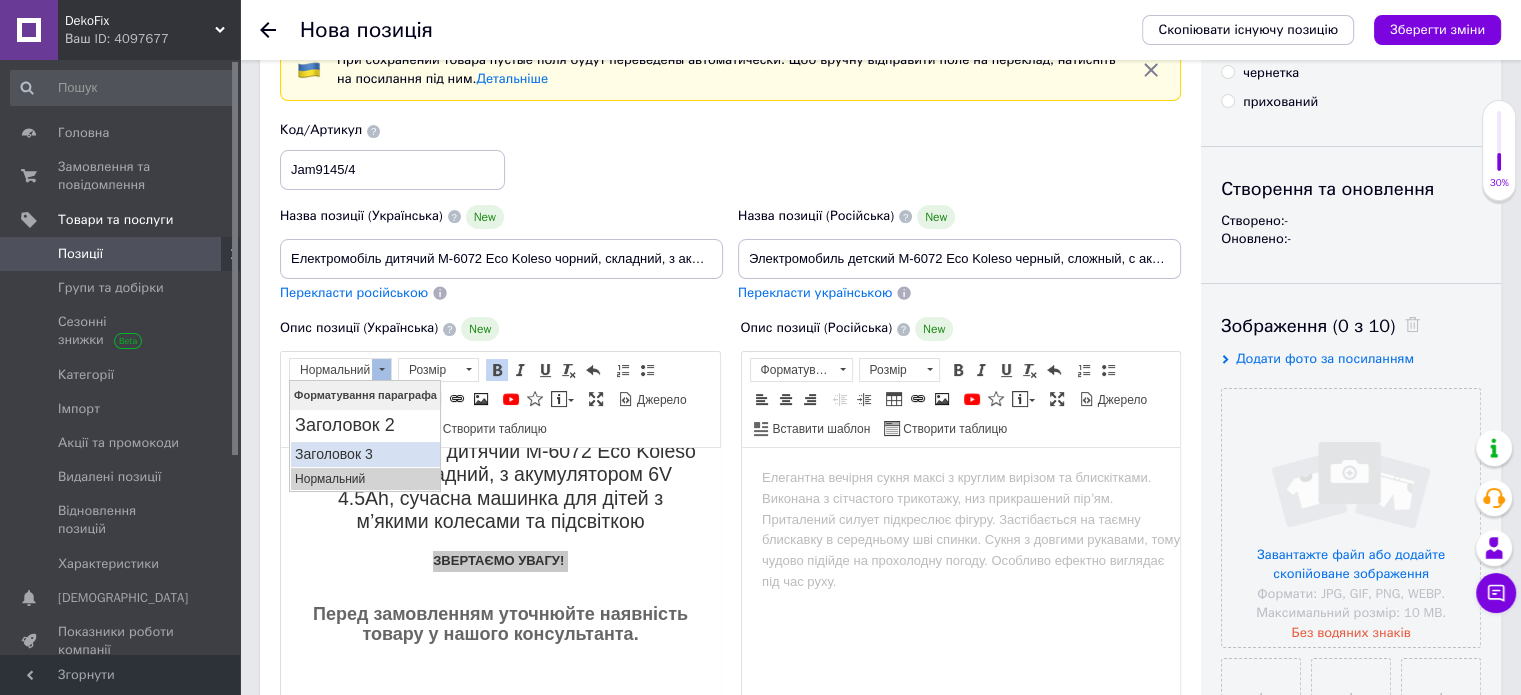 click on "Заголовок 3" at bounding box center [364, 453] 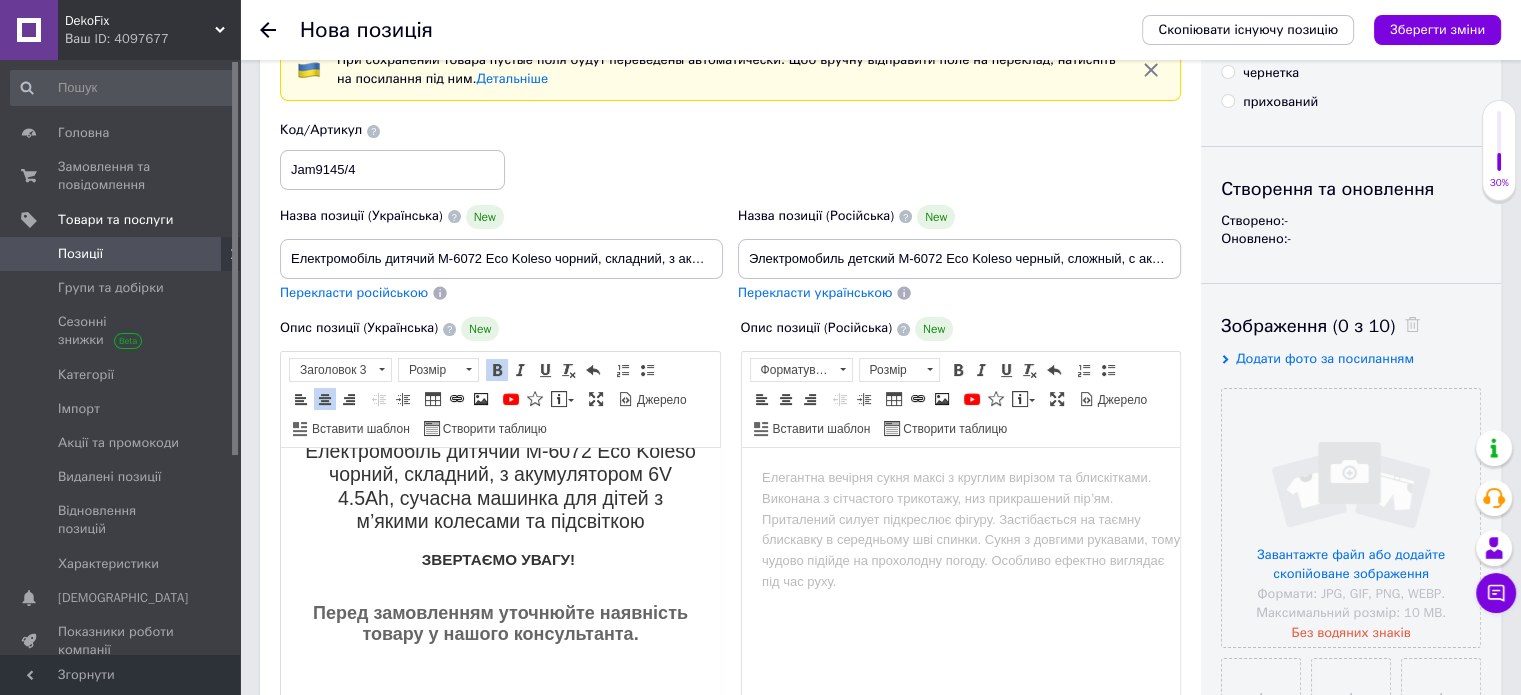 click on "Електромобіль дитячий M-6072 Eco Koleso чорний, складний, з акумулятором 6V 4.5Ah, сучасна машинка для дітей з м’якими колесами та підсвіткою" at bounding box center [500, 487] 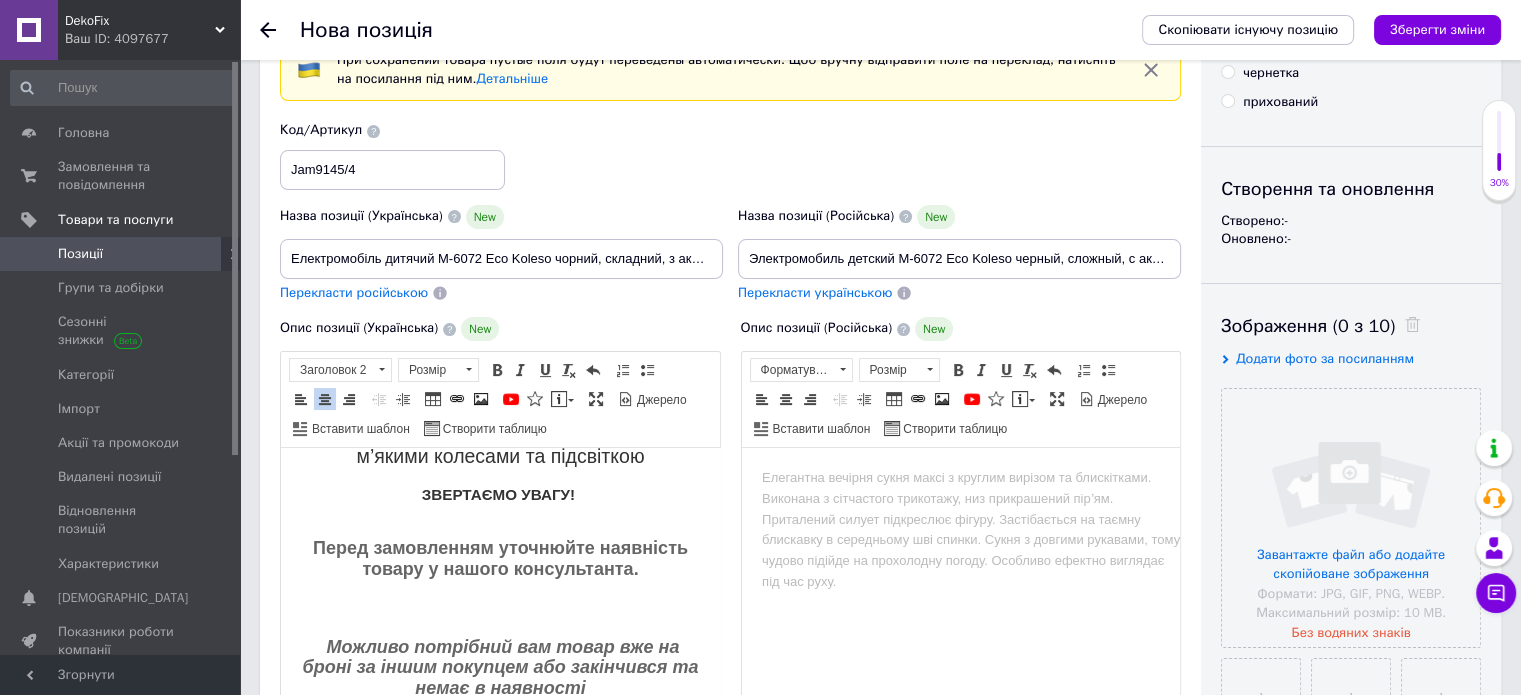 scroll, scrollTop: 128, scrollLeft: 0, axis: vertical 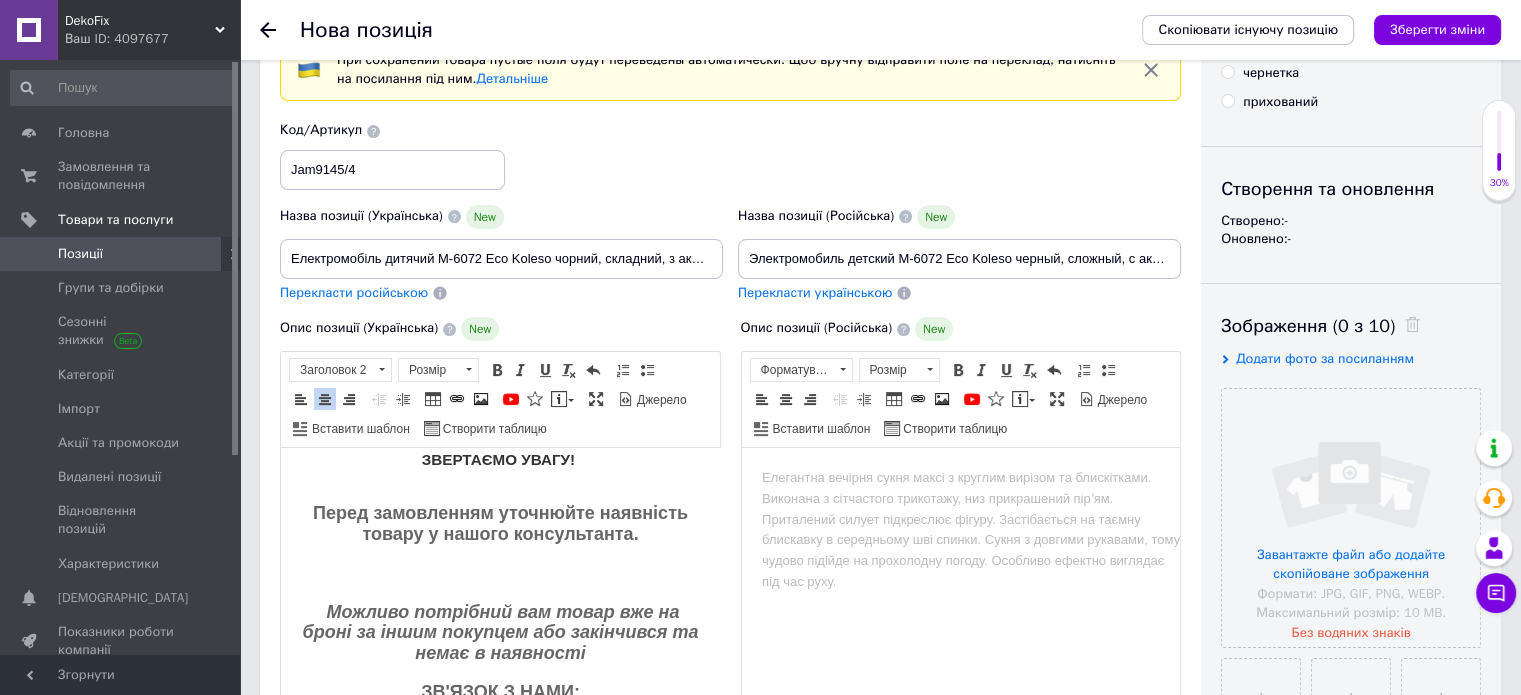 click at bounding box center [500, 573] 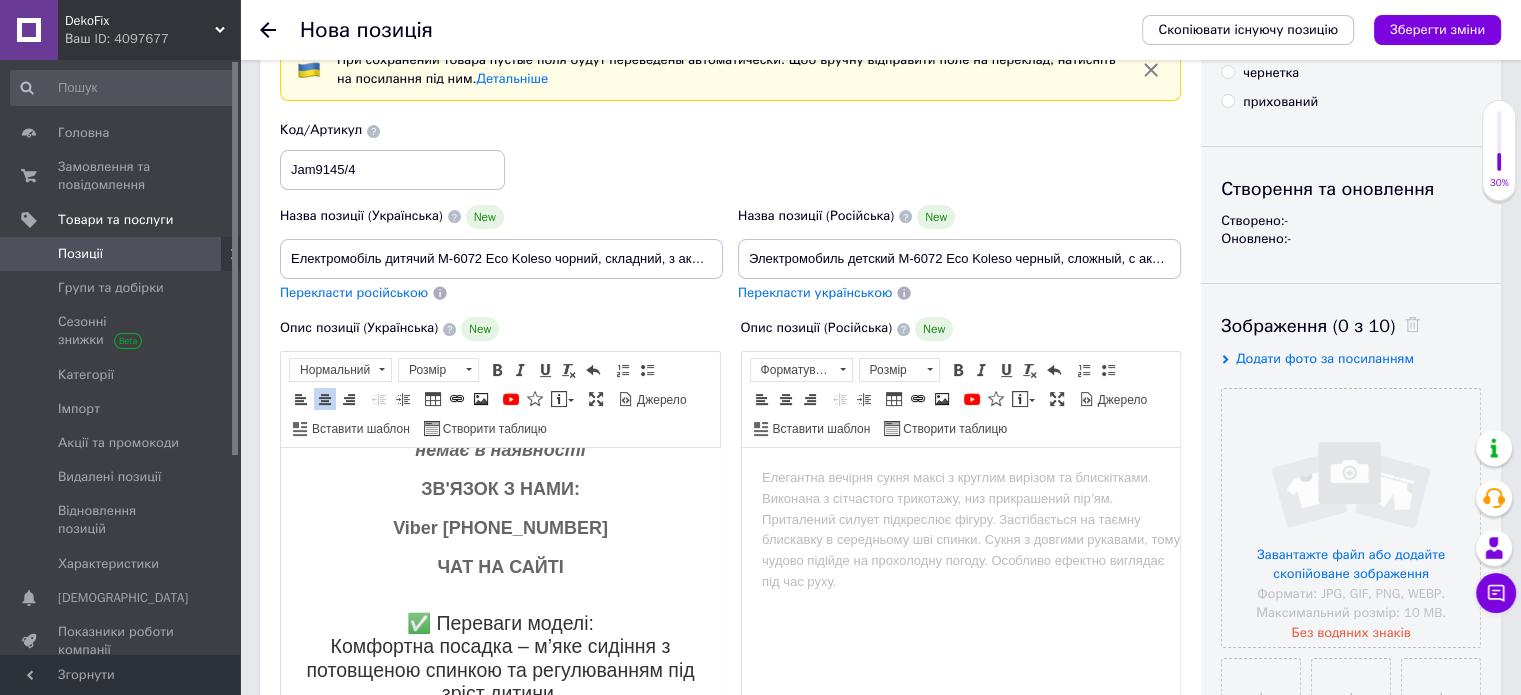 scroll, scrollTop: 328, scrollLeft: 0, axis: vertical 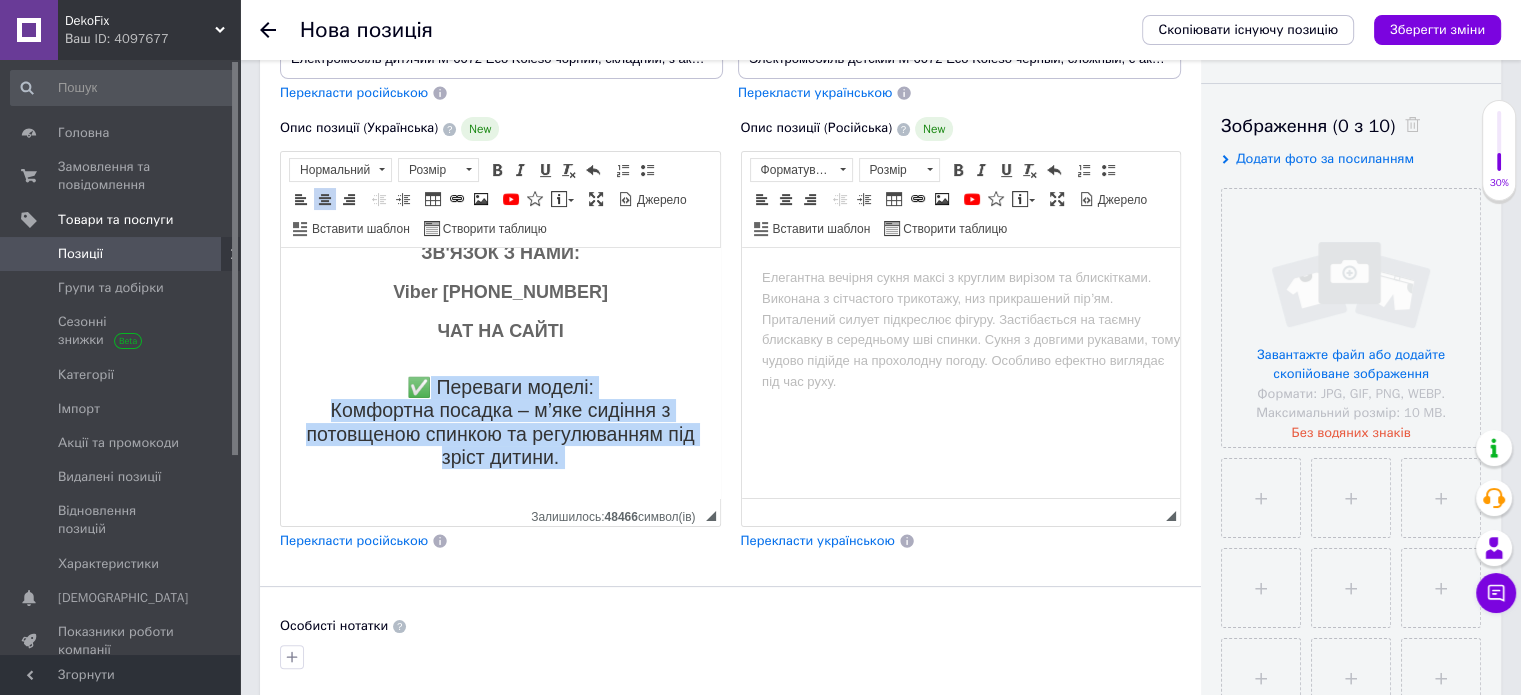 drag, startPoint x: 426, startPoint y: 387, endPoint x: 570, endPoint y: 472, distance: 167.21542 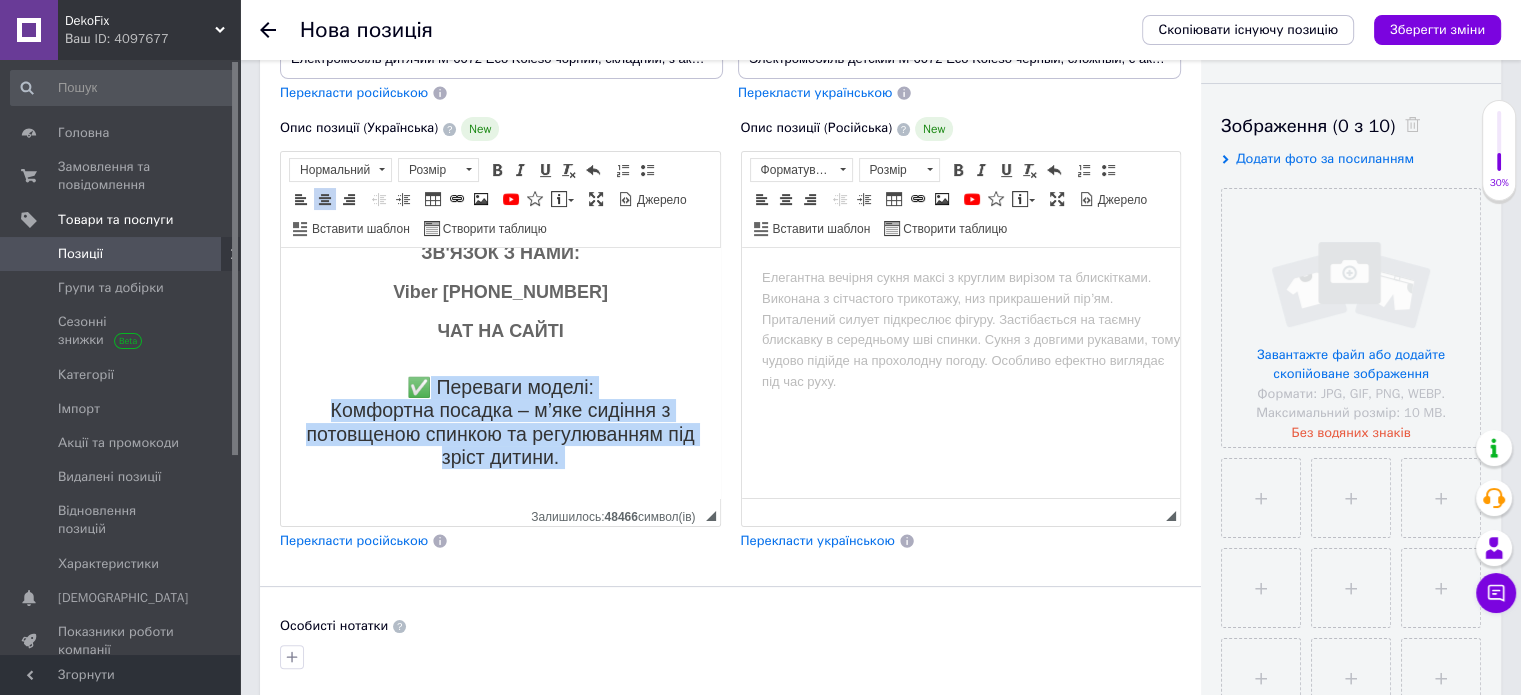 click on "Електромобіль дитячий M-6072 Eco Koleso чорний, складний, з акумулятором 6V 4.5Ah, сучасна машинка для дітей з м’якими колесами та підсвіткою ЗВЕРТАЄМО УВАГУ!   Перед замовленням уточнюйте наявність товару у нашого консультанта.   Можливо потрібний вам товар вже на броні за іншим покупцем або закінчився та немає в наявності  ЗВ'ЯЗОК З НАМИ:  Viber +38 068-573-51-15  ЧАТ НА САЙТІ ✅ Переваги моделі: Комфортна посадка – м’яке сидіння з потовщеною спинкою та регулюванням під зріст дитини.   Прохідність – м’які EVA-колеса впевнено рухаються по асфальту, плитці, гравію та траві." at bounding box center (500, 851) 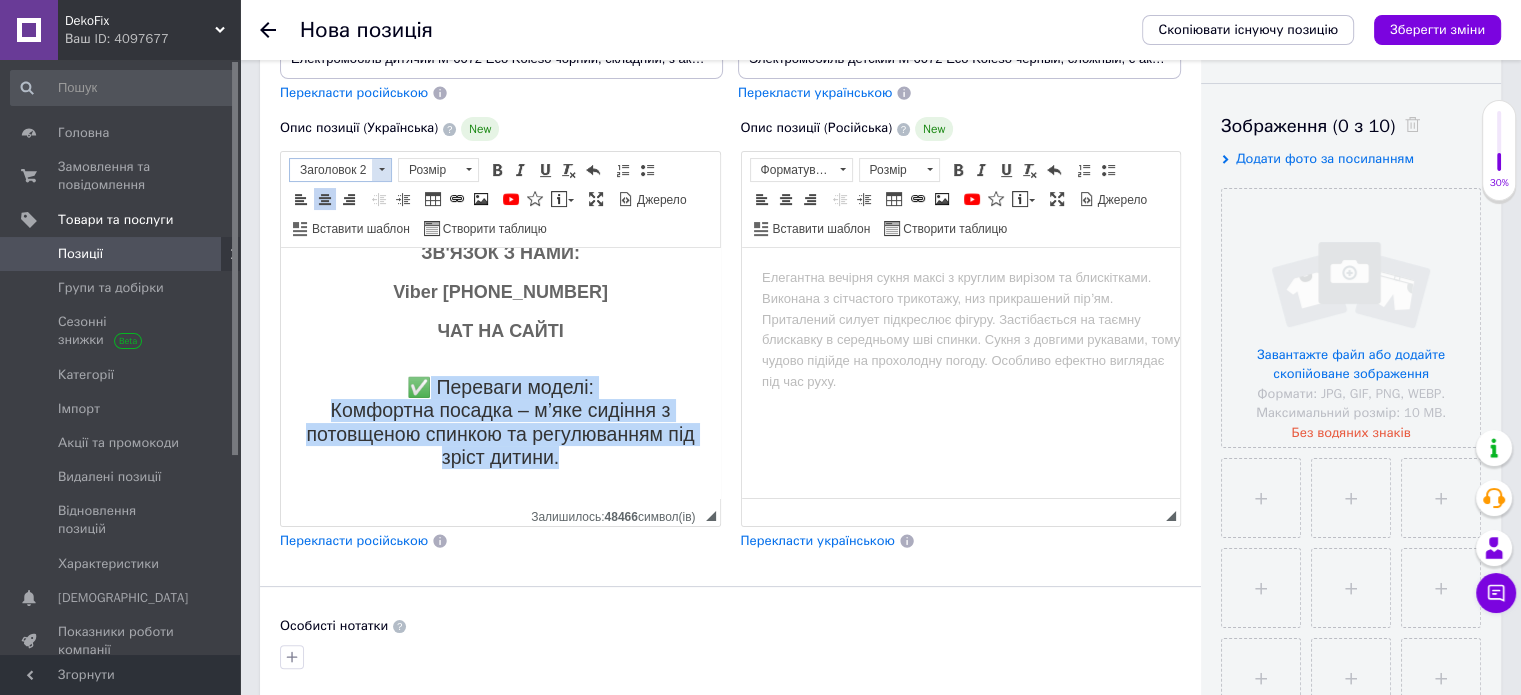 drag, startPoint x: 379, startPoint y: 163, endPoint x: 70, endPoint y: 15, distance: 342.61493 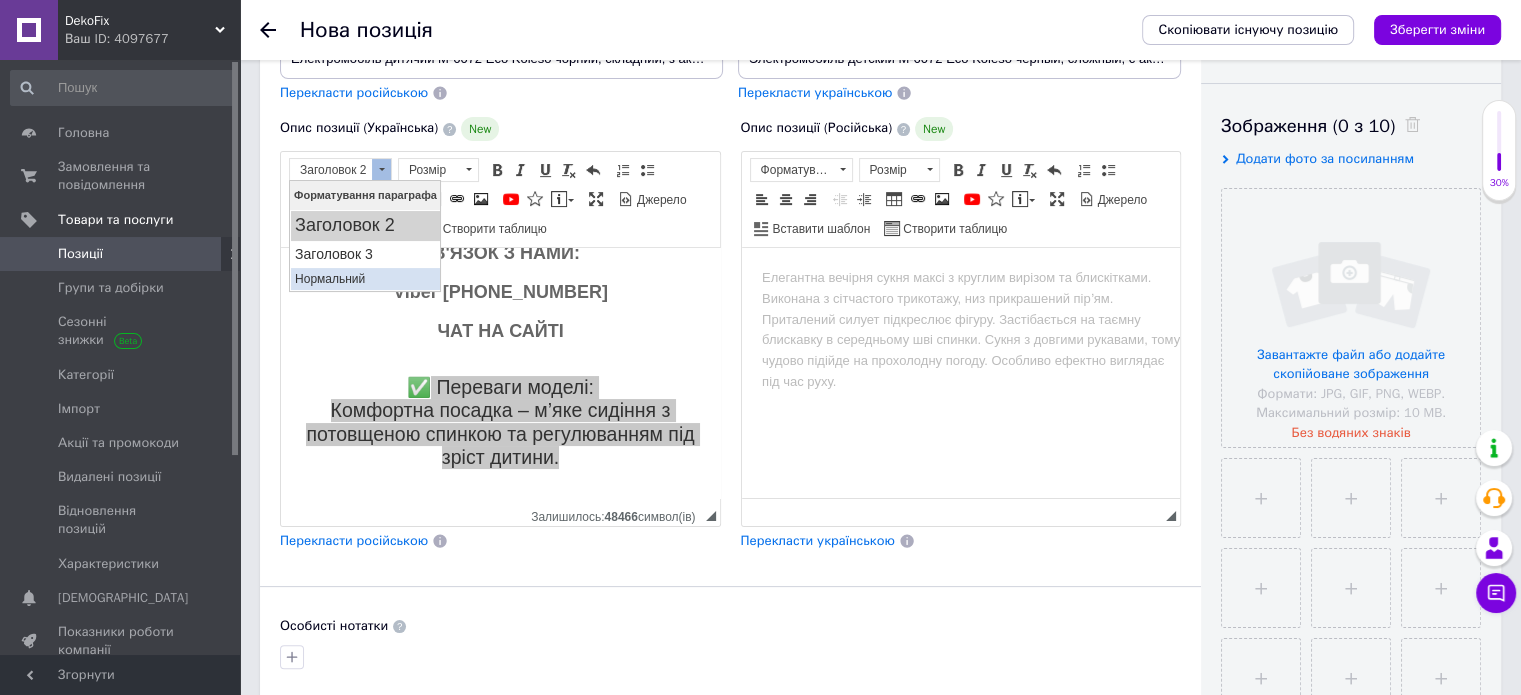 click on "Нормальний" at bounding box center (364, 278) 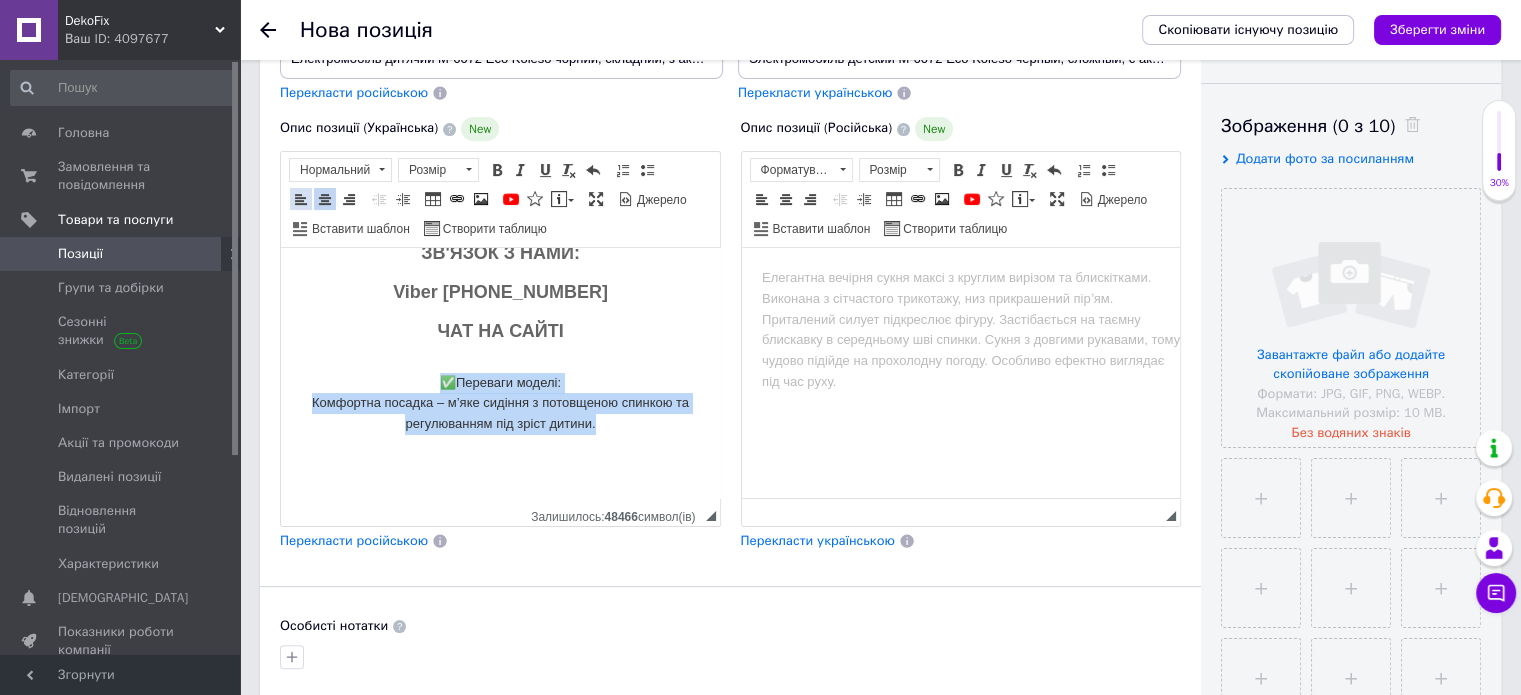 click at bounding box center [301, 199] 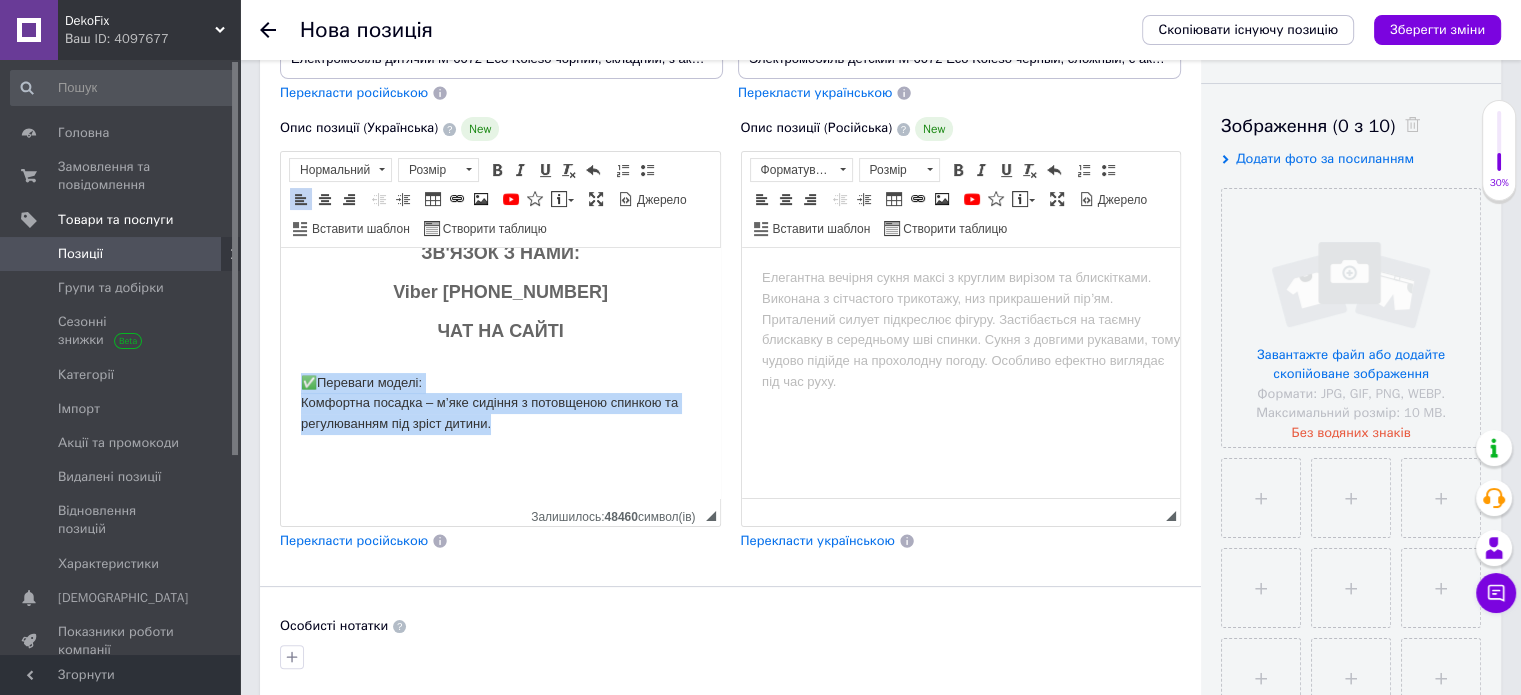 scroll, scrollTop: 428, scrollLeft: 0, axis: vertical 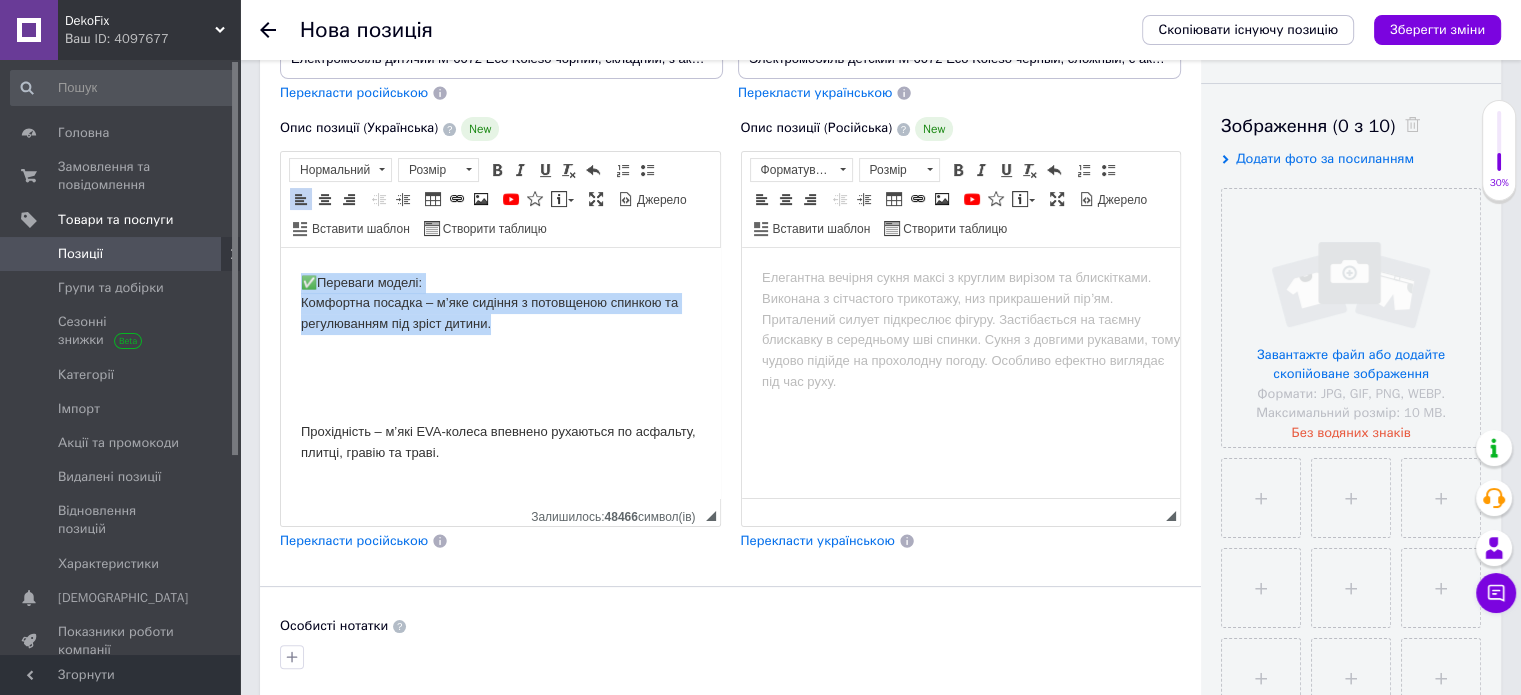 click on "Електромобіль дитячий M-6072 Eco Koleso чорний, складний, з акумулятором 6V 4.5Ah, сучасна машинка для дітей з м’якими колесами та підсвіткою ЗВЕРТАЄМО УВАГУ!   Перед замовленням уточнюйте наявність товару у нашого консультанта.   Можливо потрібний вам товар вже на броні за іншим покупцем або закінчився та немає в наявності  ЗВ'ЯЗОК З НАМИ:  Viber +38 068-573-51-15  ЧАТ НА САЙТІ ✅  Переваги моделі: Комфортна посадка – м’яке сидіння з потовщеною спинкою та регулюванням під зріст дитини.   Прохідність – м’які EVA-колеса впевнено рухаються по асфальту, плитці, гравію та траві." at bounding box center (500, 732) 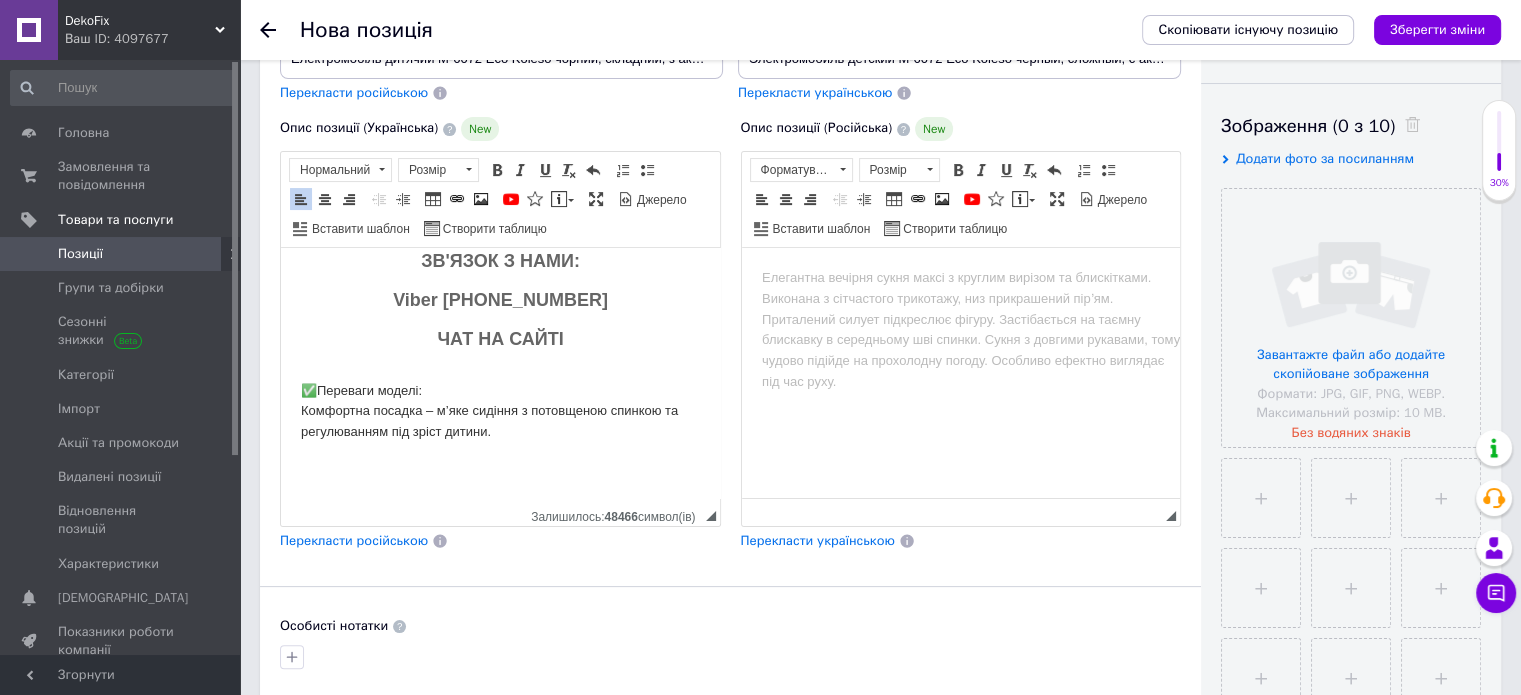 scroll, scrollTop: 328, scrollLeft: 0, axis: vertical 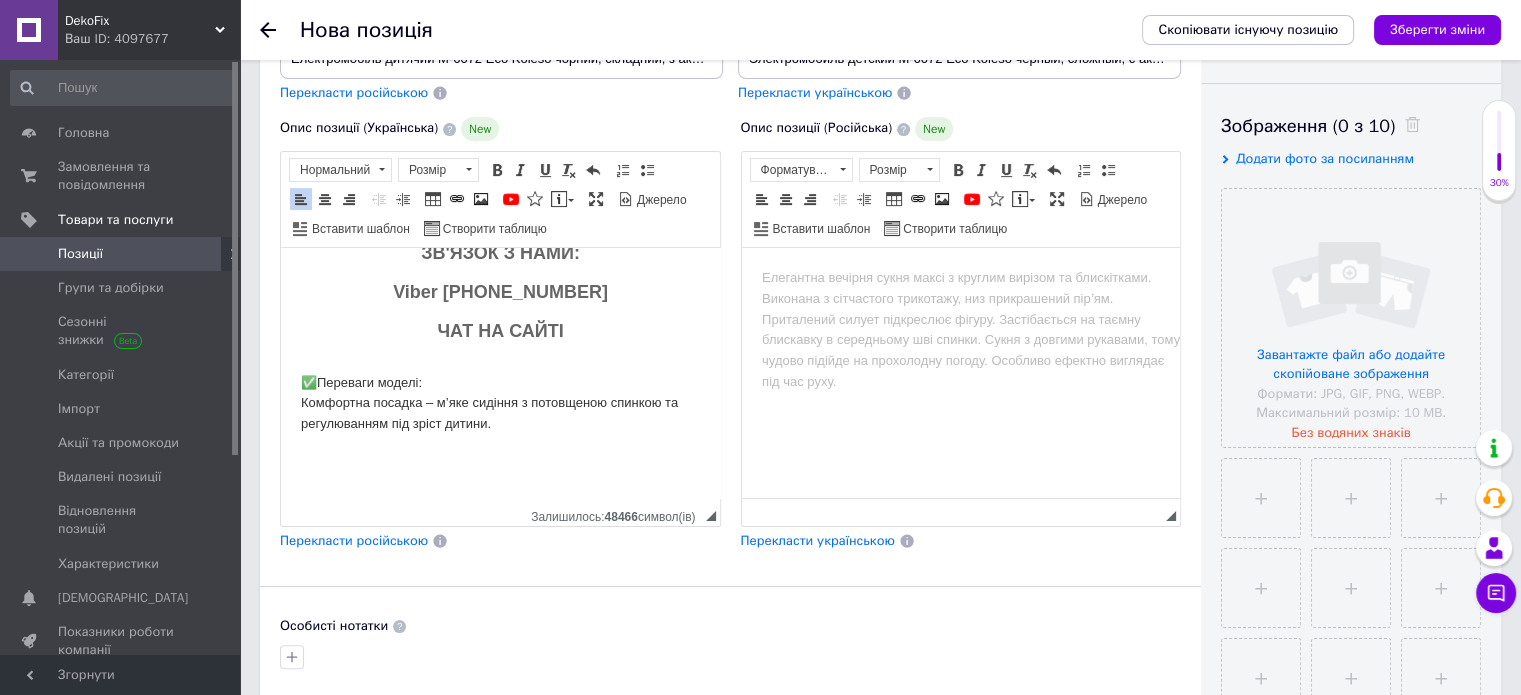click on "Електромобіль дитячий M-6072 Eco Koleso чорний, складний, з акумулятором 6V 4.5Ah, сучасна машинка для дітей з м’якими колесами та підсвіткою ЗВЕРТАЄМО УВАГУ!   Перед замовленням уточнюйте наявність товару у нашого консультанта.   Можливо потрібний вам товар вже на броні за іншим покупцем або закінчився та немає в наявності  ЗВ'ЯЗОК З НАМИ:  Viber +38 068-573-51-15  ЧАТ НА САЙТІ ✅  Переваги моделі: Комфортна посадка – м’яке сидіння з потовщеною спинкою та регулюванням під зріст дитини.   Прохідність – м’які EVA-колеса впевнено рухаються по асфальту, плитці, гравію та траві." at bounding box center [500, 832] 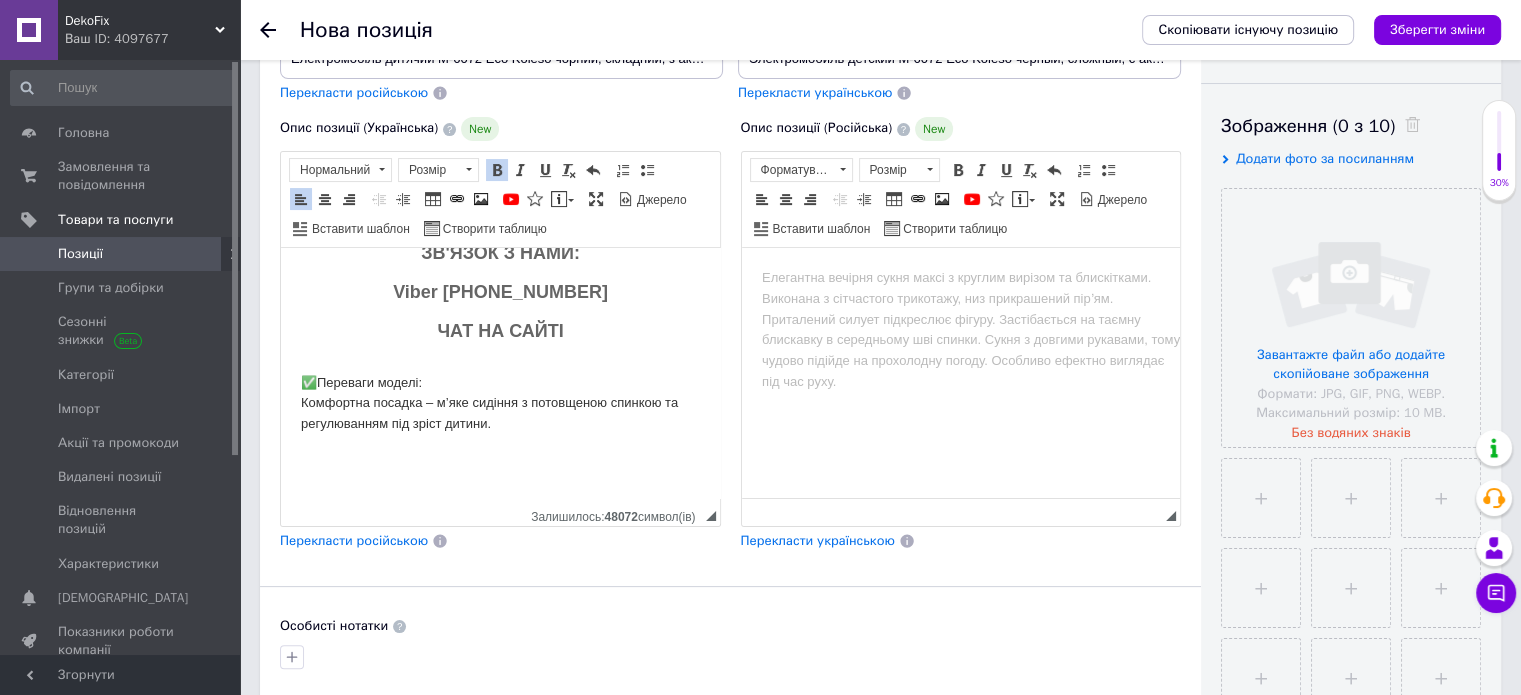 scroll, scrollTop: 377, scrollLeft: 0, axis: vertical 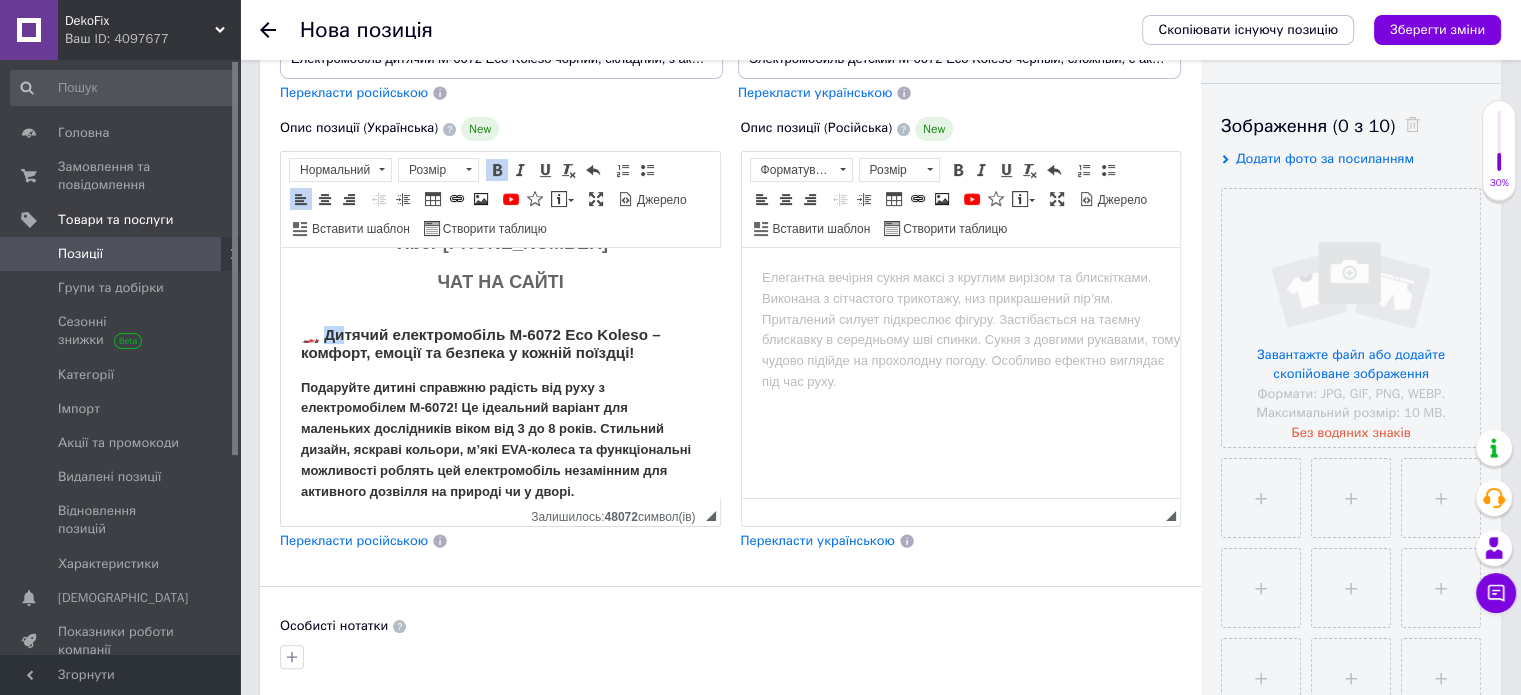 drag, startPoint x: 328, startPoint y: 330, endPoint x: 341, endPoint y: 332, distance: 13.152946 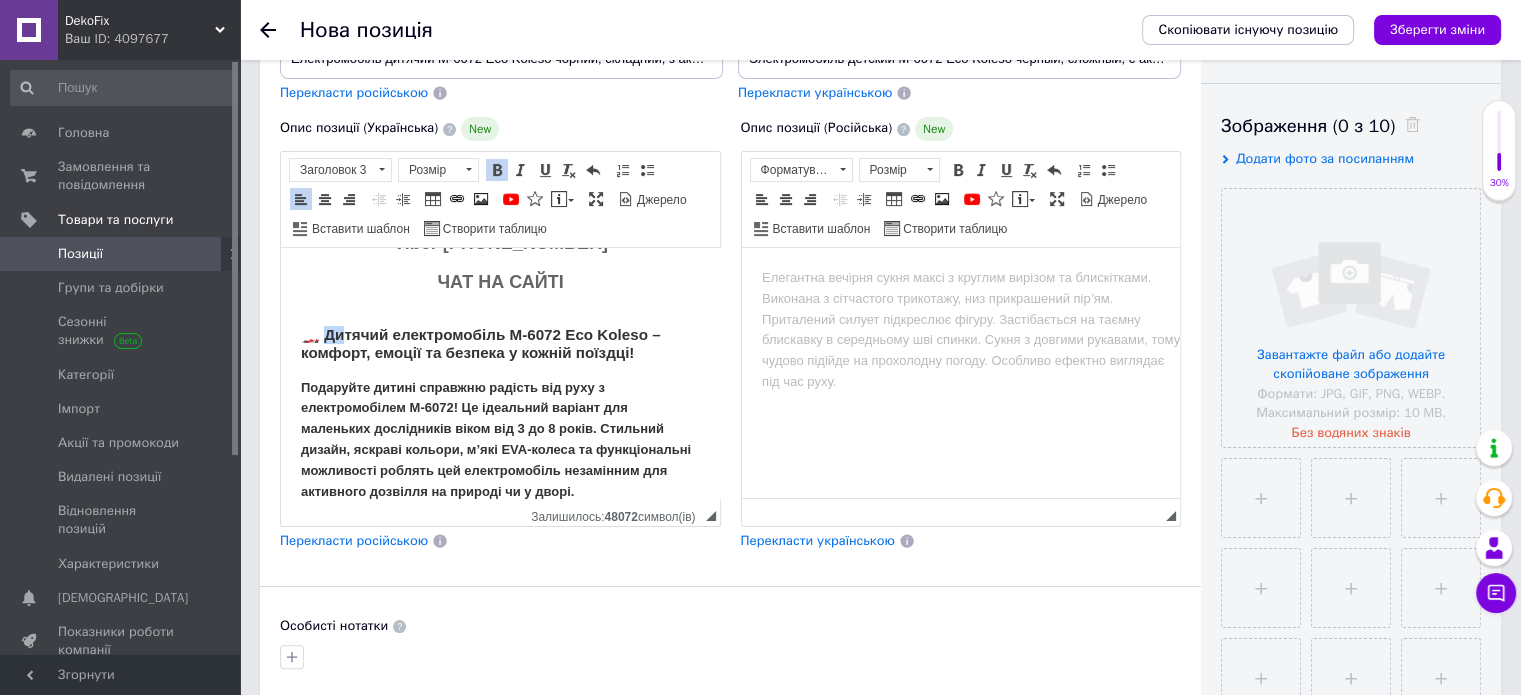 click on "🏎️ Дитячий електромобіль M-6072 Eco Koleso – комфорт, емоції та безпека у кожній поїздці!" at bounding box center [481, 343] 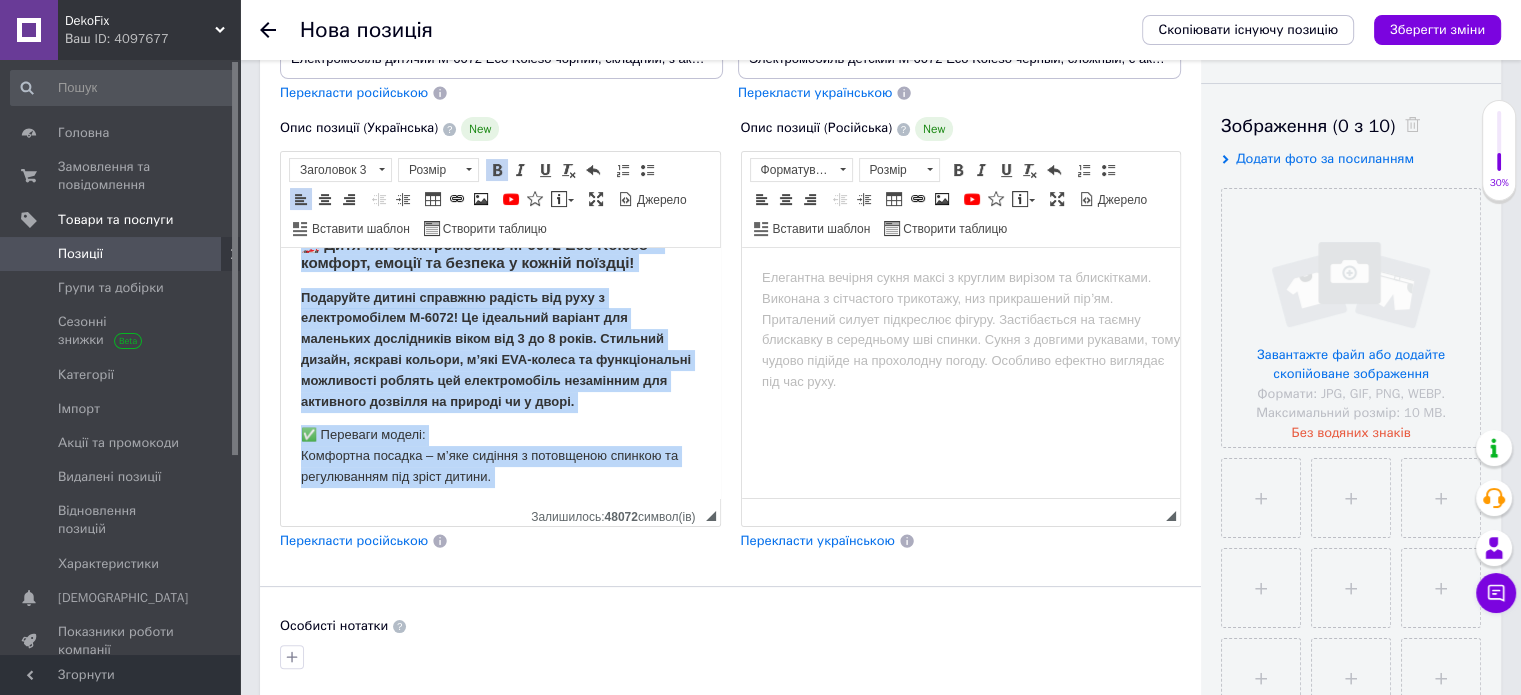 scroll, scrollTop: 575, scrollLeft: 0, axis: vertical 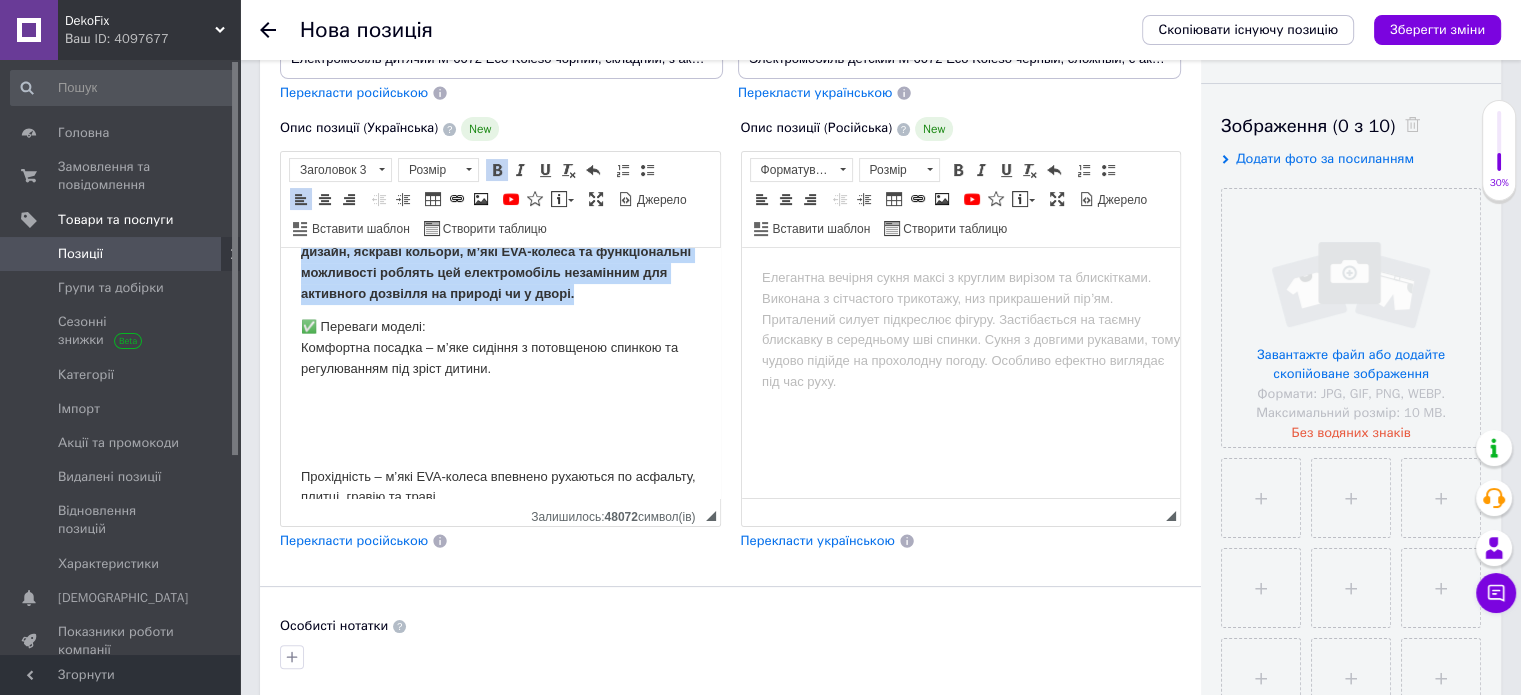 drag, startPoint x: 297, startPoint y: 336, endPoint x: 682, endPoint y: 299, distance: 386.77383 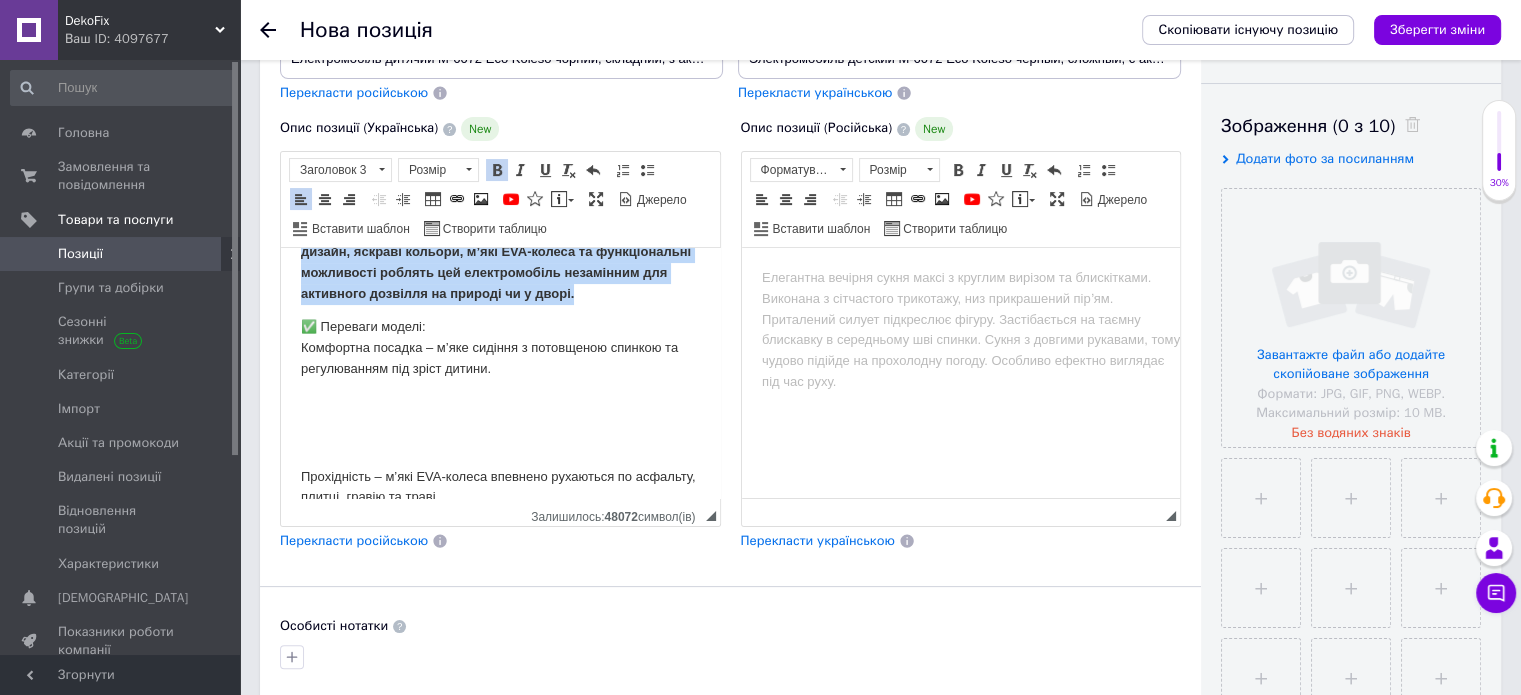 click on "Електромобіль дитячий M-6072 Eco Koleso чорний, складний, з акумулятором 6V 4.5Ah, сучасна машинка для дітей з м’якими колесами та підсвіткою ЗВЕРТАЄМО УВАГУ!   Перед замовленням уточнюйте наявність товару у нашого консультанта.   Можливо потрібний вам товар вже на броні за іншим покупцем або закінчився та немає в наявності  ЗВ'ЯЗОК З НАМИ:  Viber +38 068-573-51-15  ЧАТ НА САЙТІ 🏎️ Дитячий електромобіль M-6072 Eco Koleso – комфорт, емоції та безпека у кожній поїздці! ✅ Переваги моделі: Комфортна посадка – м’яке сидіння з потовщеною спинкою та регулюванням під зріст дитини." at bounding box center (500, 681) 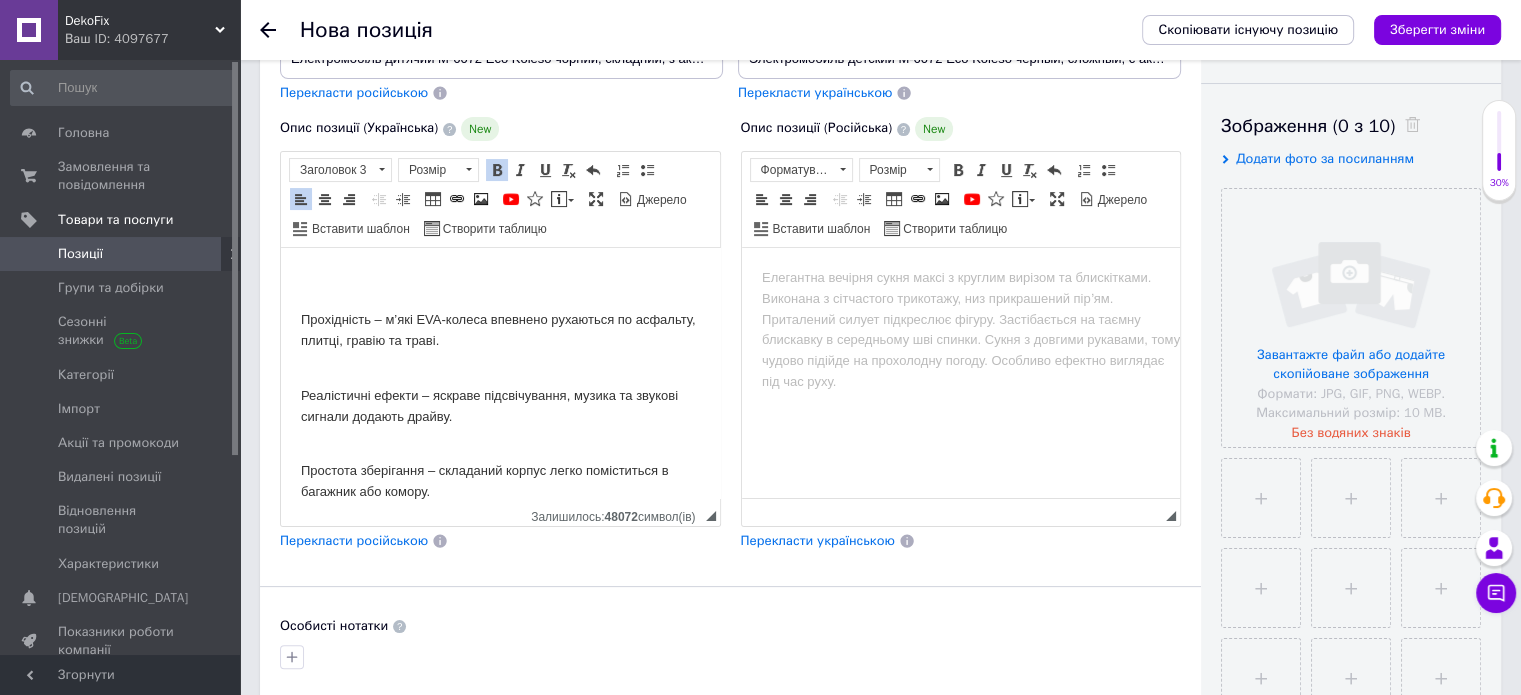 scroll, scrollTop: 454, scrollLeft: 0, axis: vertical 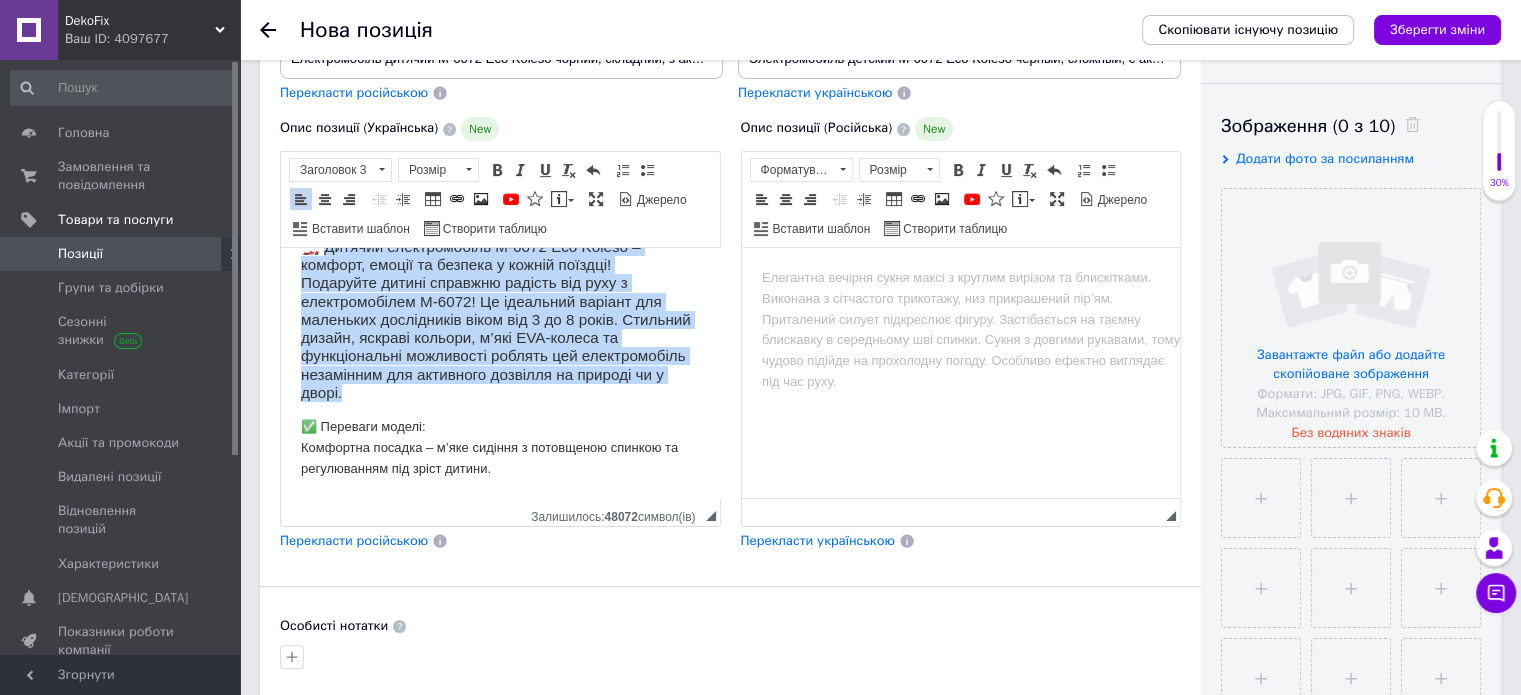 drag, startPoint x: 327, startPoint y: 356, endPoint x: 548, endPoint y: 393, distance: 224.07588 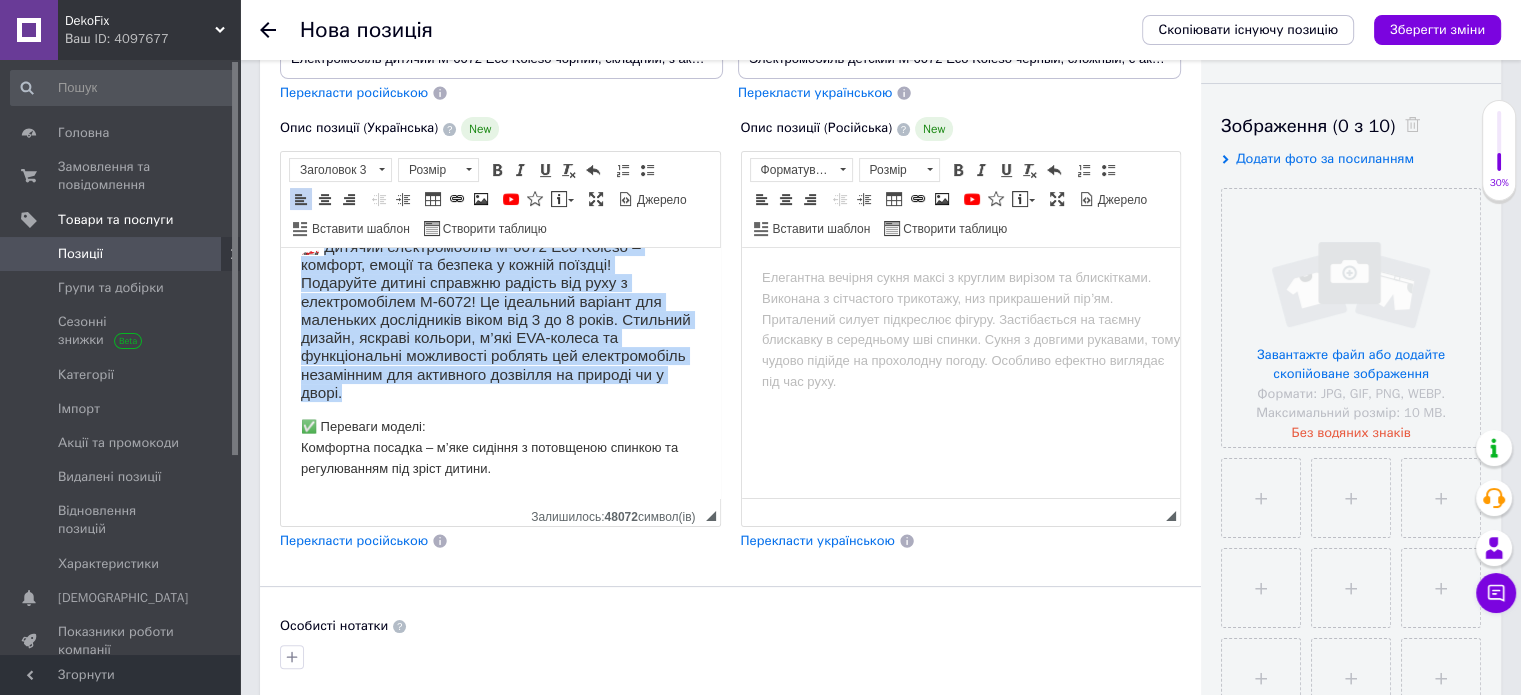 click on "🏎️ Дитячий електромобіль M-6072 Eco Koleso – комфорт, емоції та безпека у кожній поїздці! Подаруйте дитині справжню радість від руху з електромобілем M-6072! Це ідеальний варіант для маленьких дослідників віком від 3 до 8 років. Стильний дизайн, яскраві кольори, м’які EVA-колеса та функціональні можливості роблять цей електромобіль незамінним для активного дозвілля на природі чи у дворі." at bounding box center [500, 320] 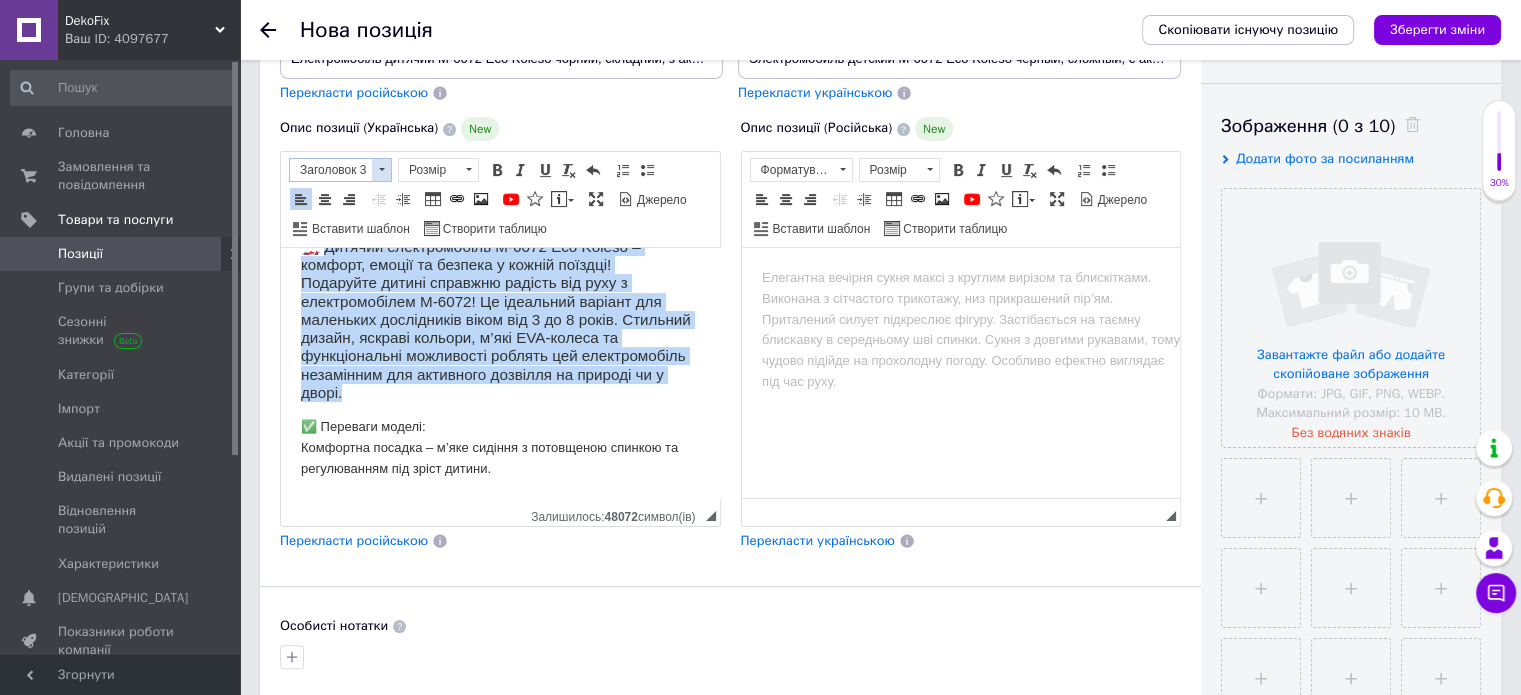 click at bounding box center (382, 169) 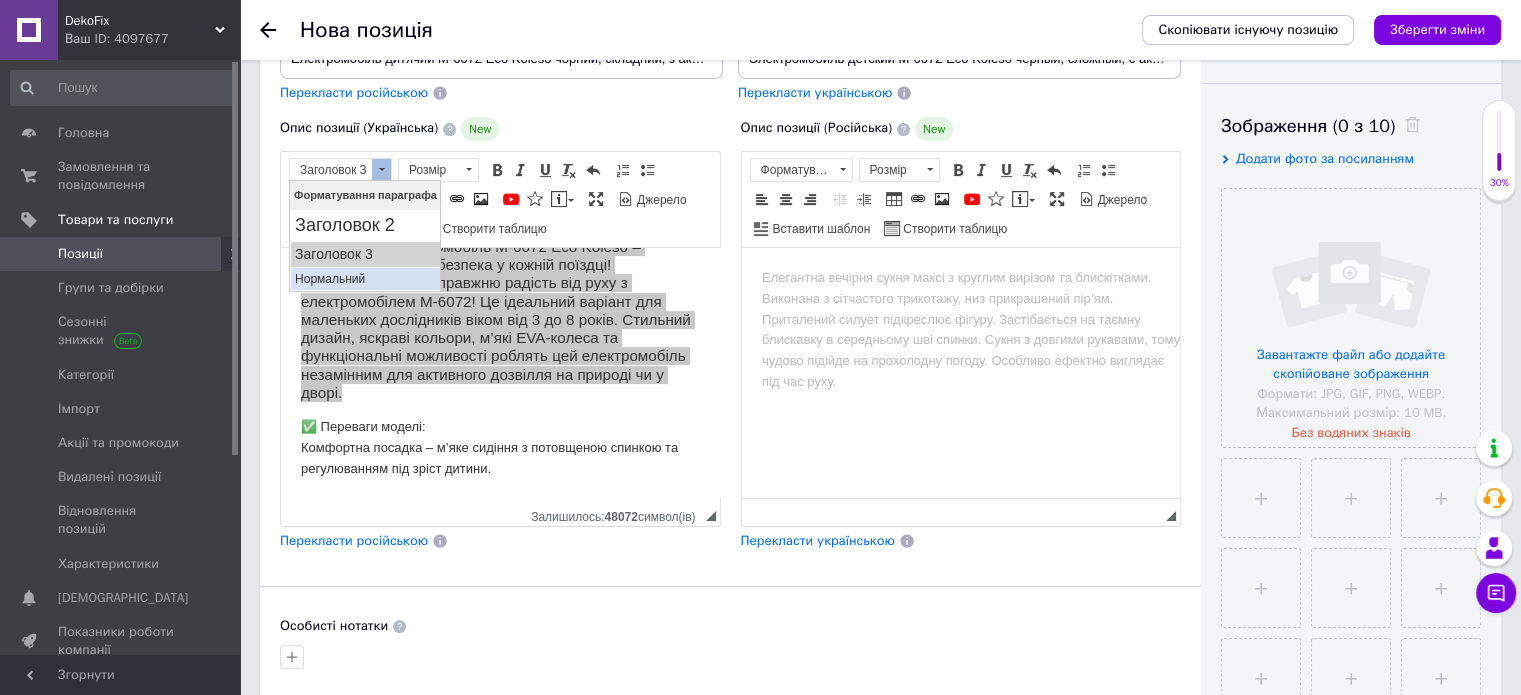 click on "Нормальний" at bounding box center (364, 278) 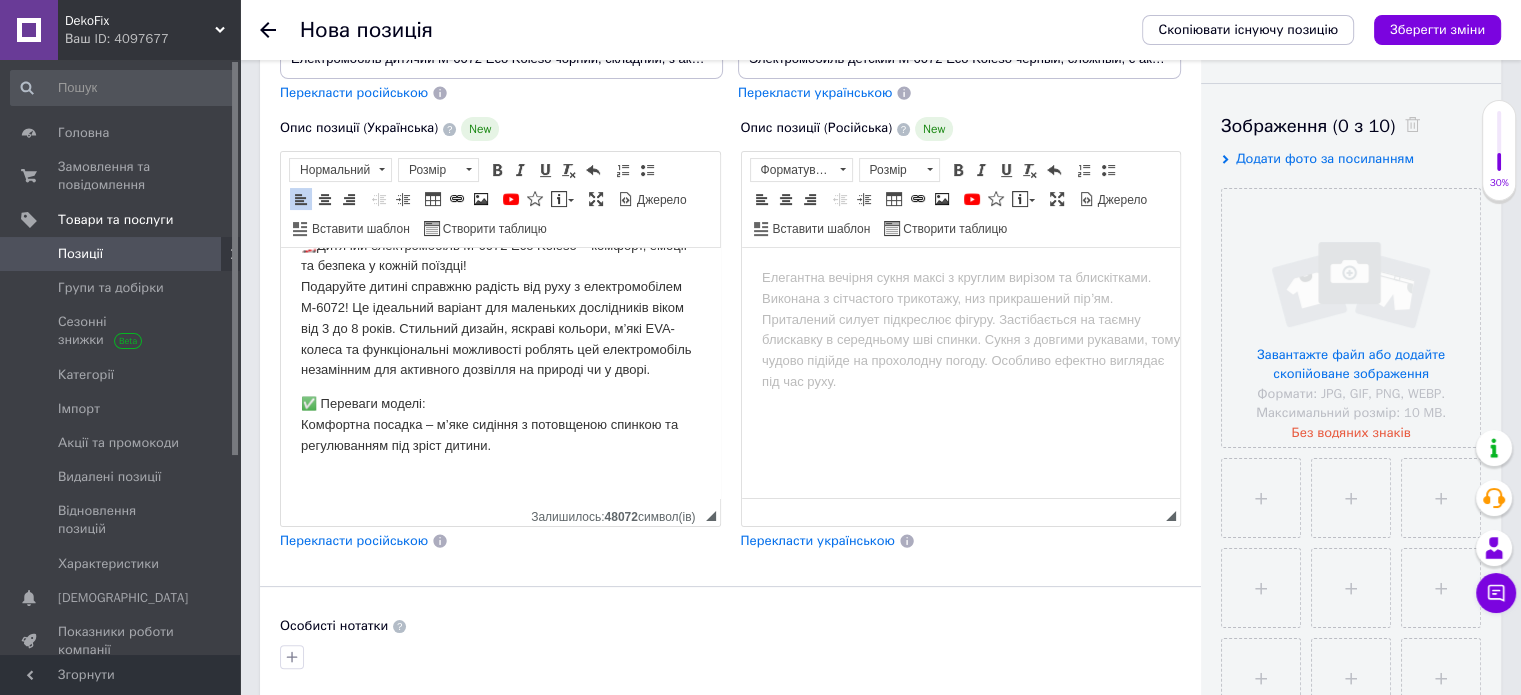 click on "🏎️  Дитячий електромобіль M-6072 Eco Koleso – комфорт, емоції та безпека у кожній поїздці! Подаруйте дитині справжню радість від руху з електромобілем M-6072! Це ідеальний варіант для маленьких дослідників віком від 3 до 8 років. Стильний дизайн, яскраві кольори, м’які EVA-колеса та функціональні можливості роблять цей електромобіль незамінним для активного дозвілля на природі чи у дворі." at bounding box center (500, 309) 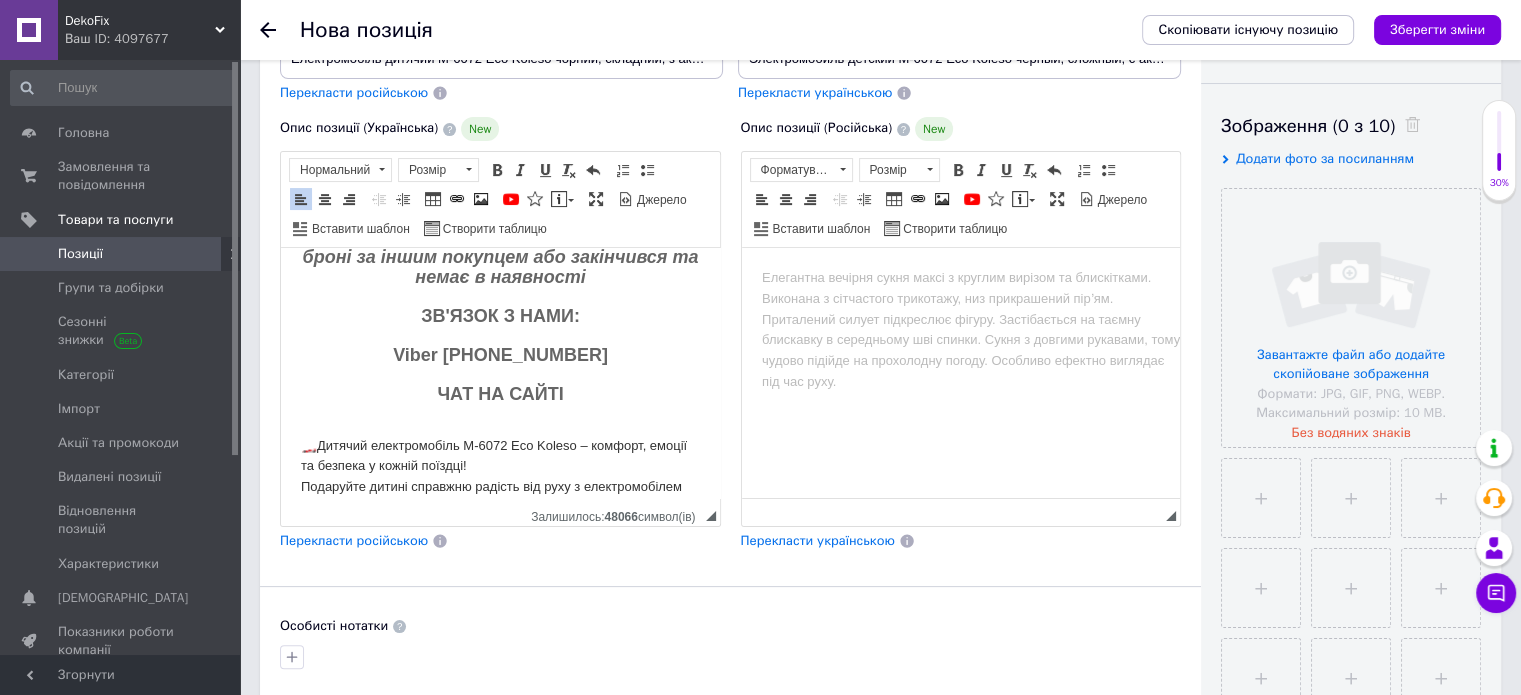 scroll, scrollTop: 365, scrollLeft: 0, axis: vertical 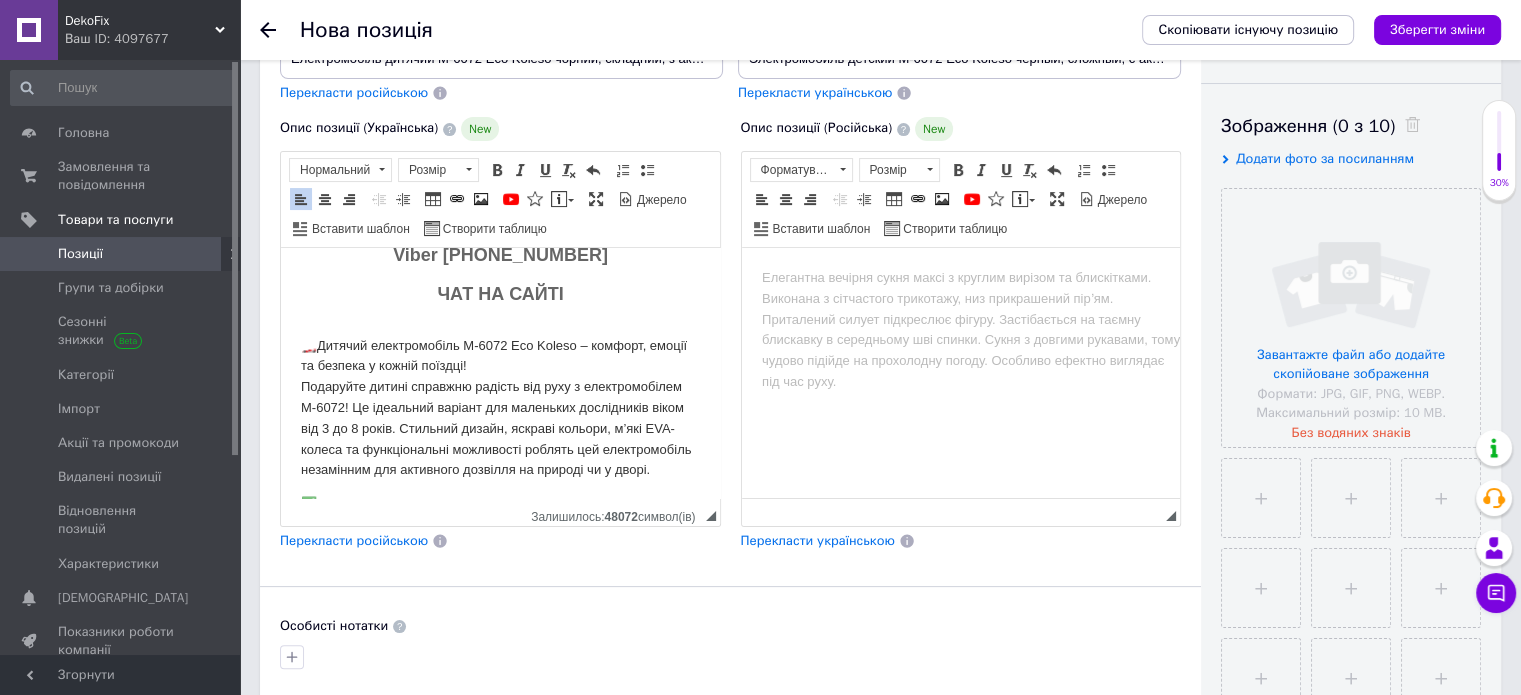 click on "🏎️  Дитячий електромобіль M-6072 Eco Koleso – комфорт, емоції та безпека у кожній поїздці! Подаруйте дитині справжню радість від руху з електромобілем M-6072! Це ідеальний варіант для маленьких дослідників віком від 3 до 8 років. Стильний дизайн, яскраві кольори, м’які EVA-колеса та функціональні можливості роблять цей електромобіль незамінним для активного дозвілля на природі чи у дворі." at bounding box center (500, 409) 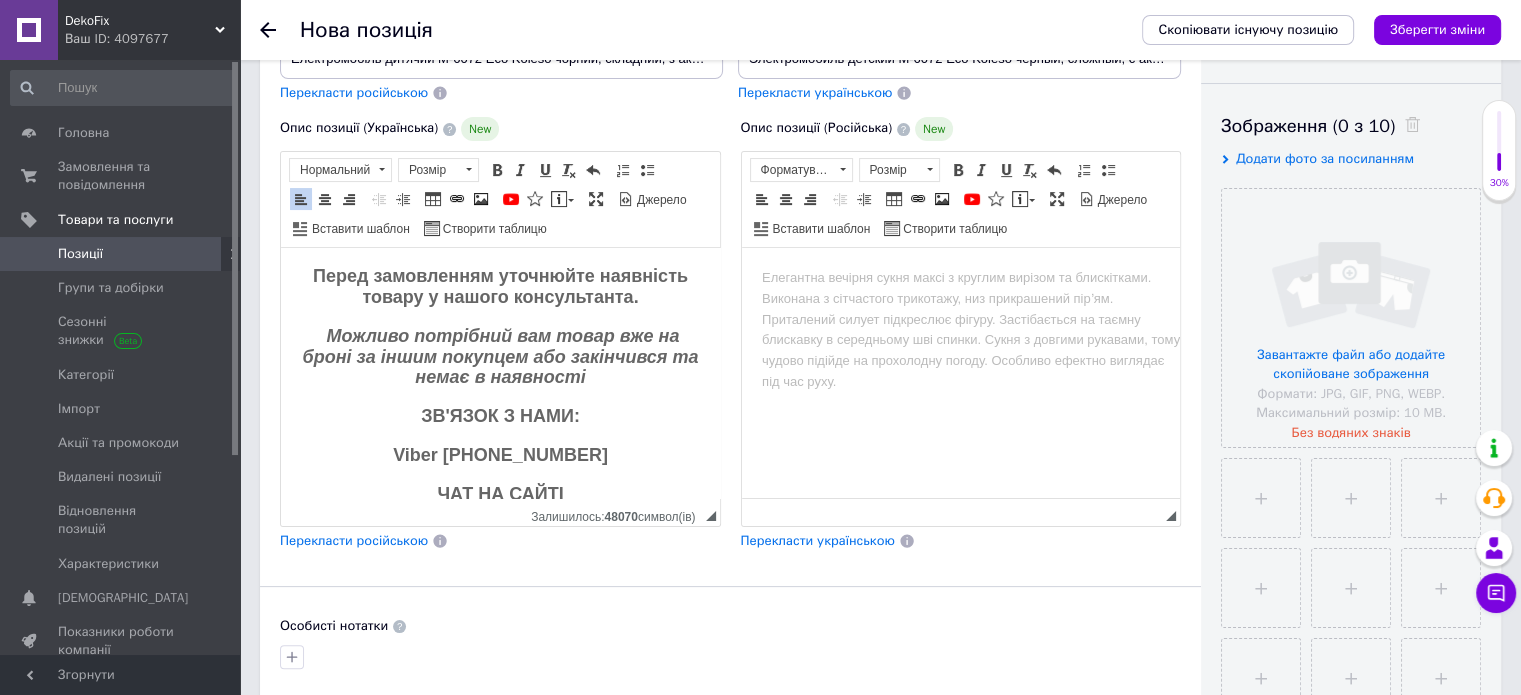scroll, scrollTop: 65, scrollLeft: 0, axis: vertical 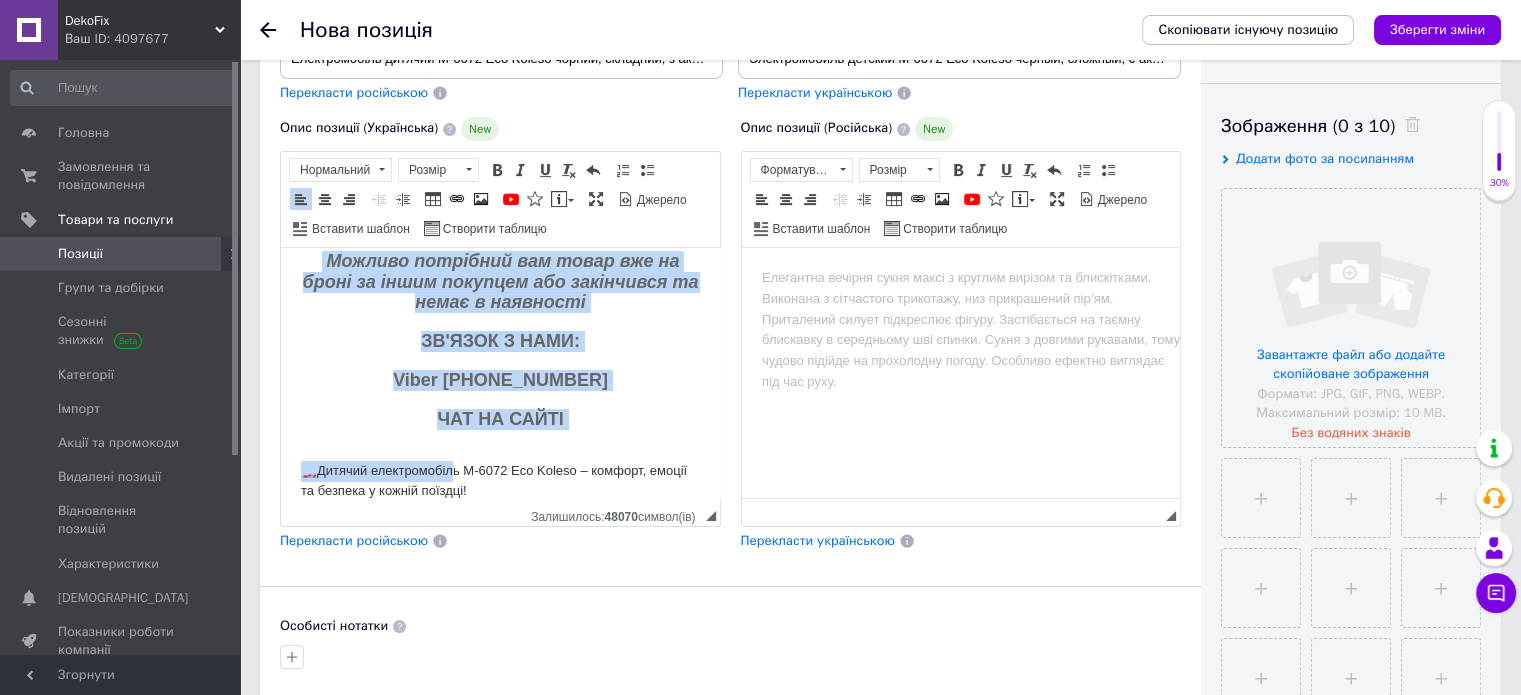 drag, startPoint x: 308, startPoint y: 377, endPoint x: 561, endPoint y: 425, distance: 257.5131 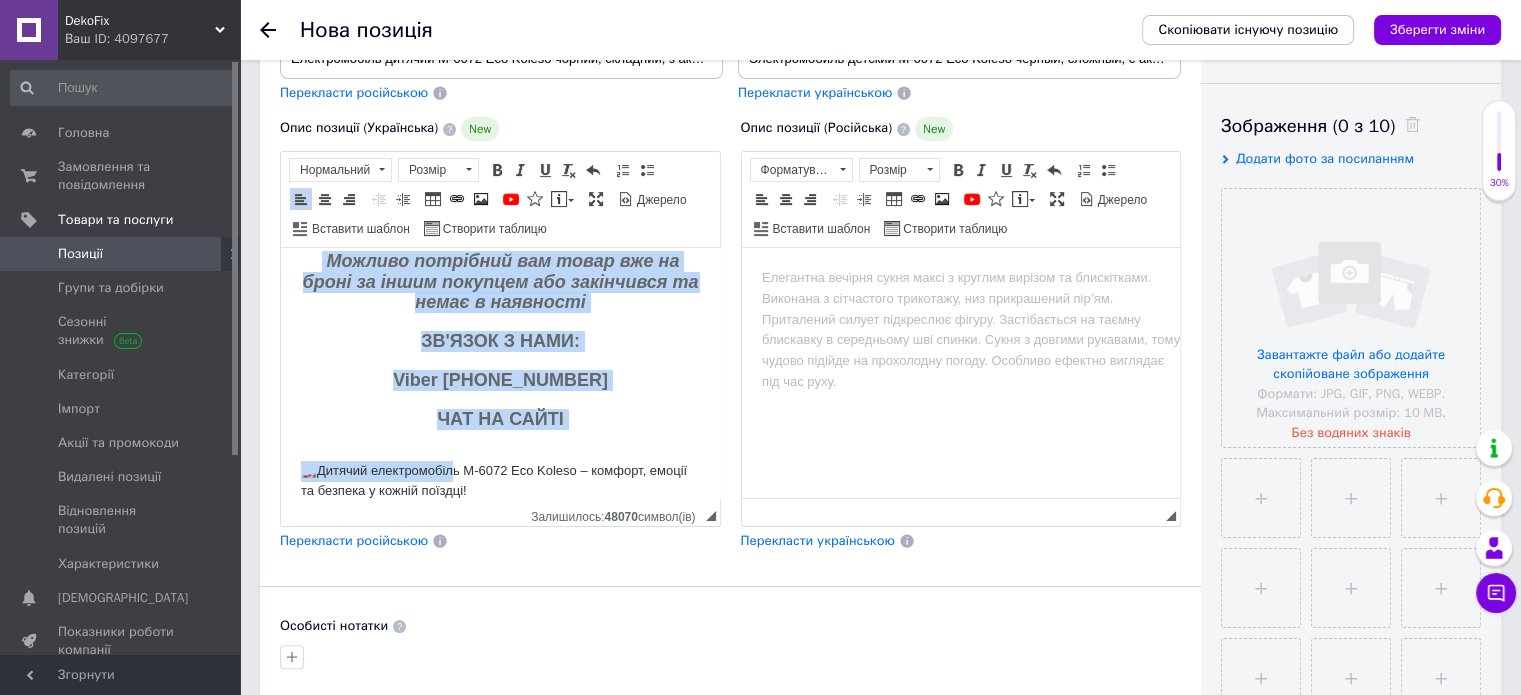 click on "Перед замовленням уточнюйте наявність товару у нашого консультанта.   Можливо потрібний вам товар вже на броні за іншим покупцем або закінчився та немає в наявності  ЗВ'ЯЗОК З НАМИ:  Viber +38 068-573-51-15  ЧАТ НА САЙТІ" at bounding box center [500, 310] 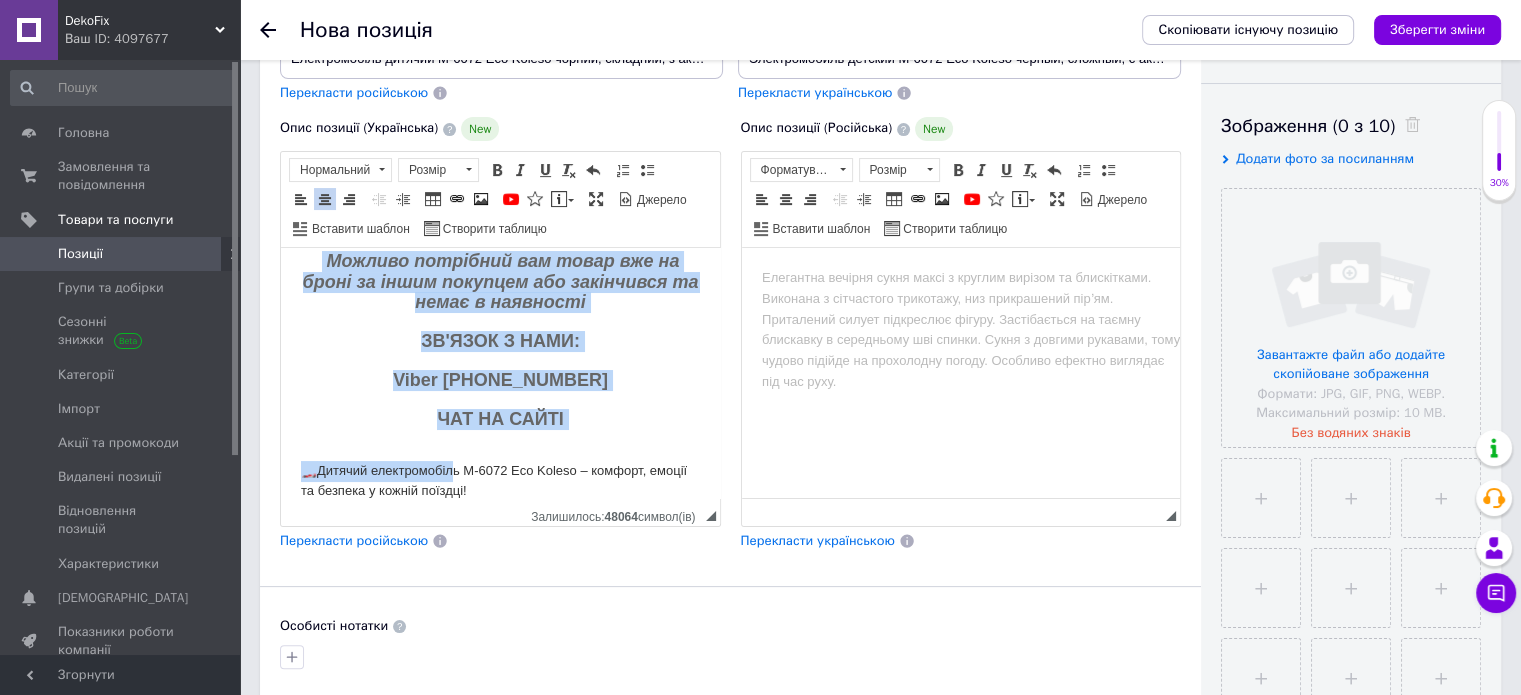 scroll, scrollTop: 340, scrollLeft: 0, axis: vertical 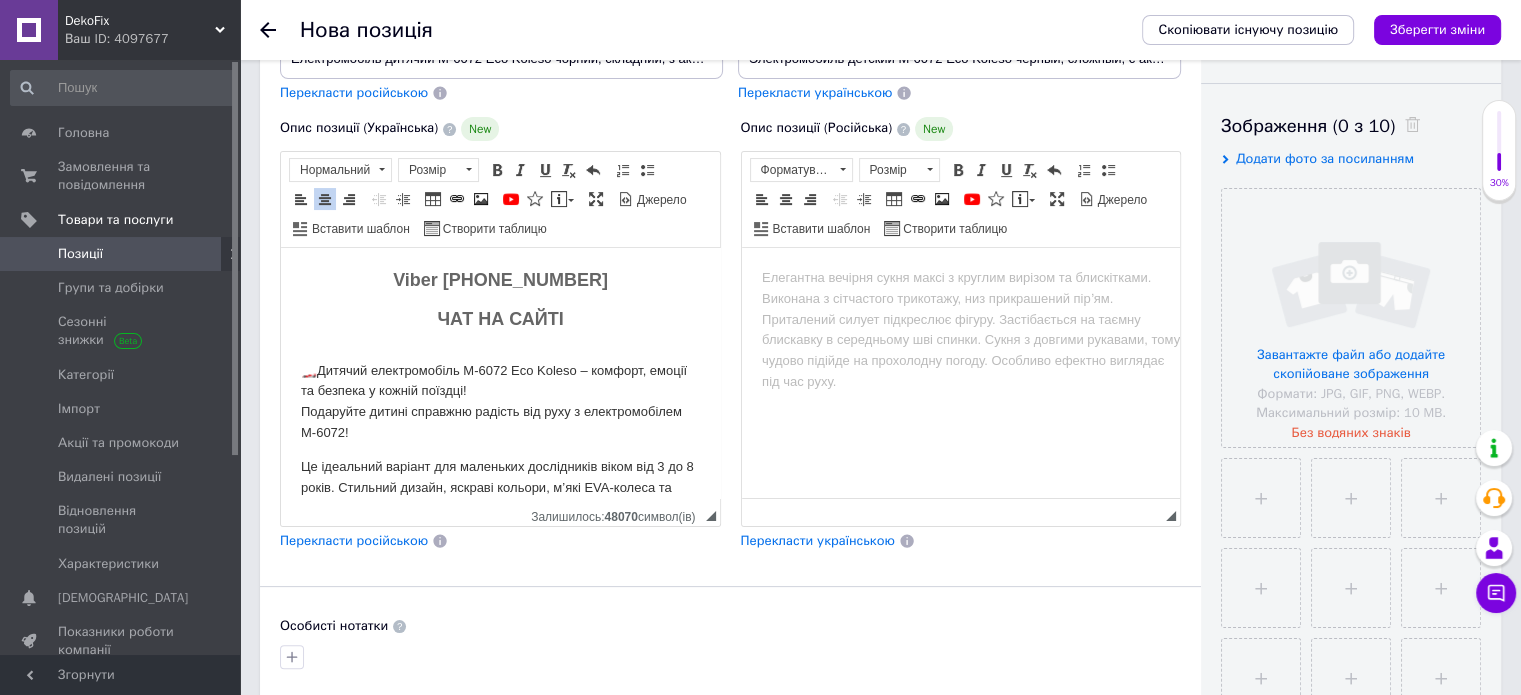 click on "🏎️  Дитячий електромобіль M-6072 Eco Koleso – комфорт, емоції та безпека у кожній поїздці! Подаруйте дитині справжню радість від руху з електромобілем M-6072!" at bounding box center [500, 402] 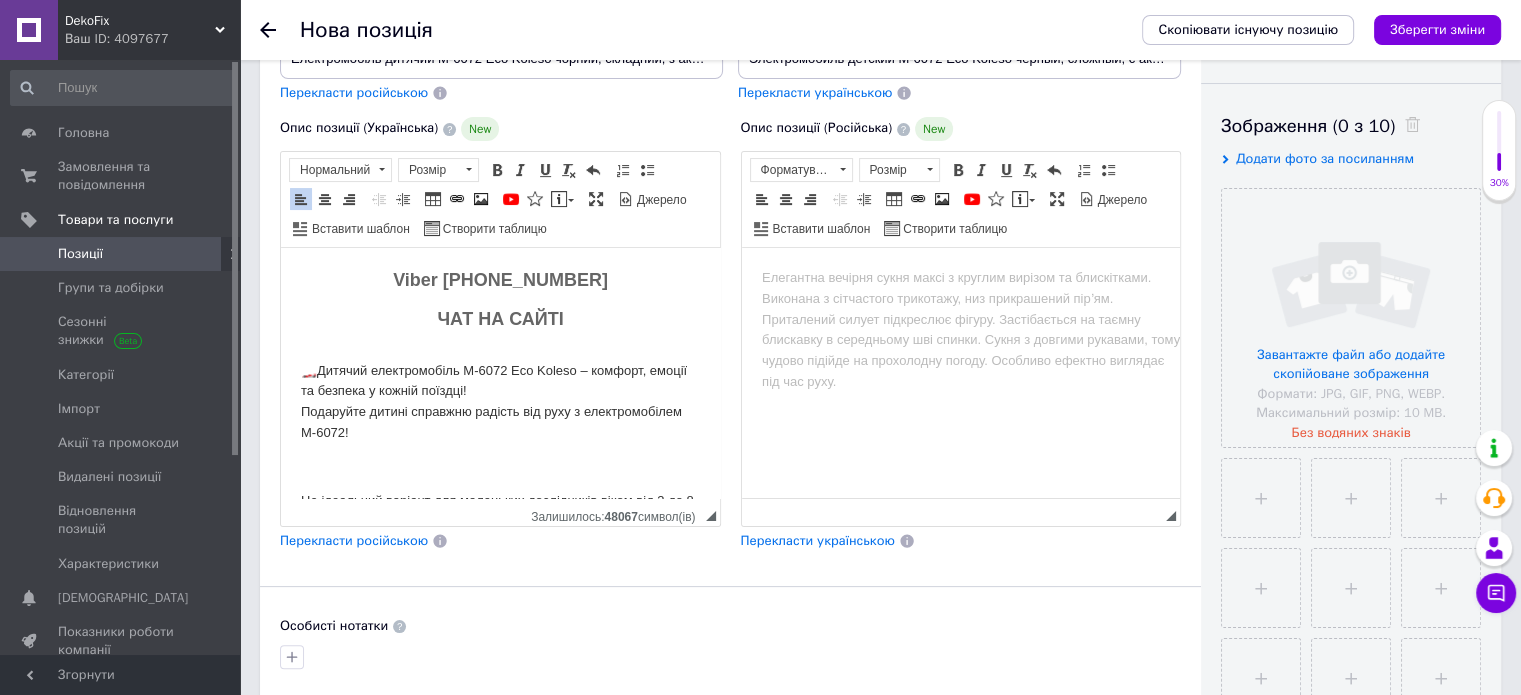 click at bounding box center (481, 199) 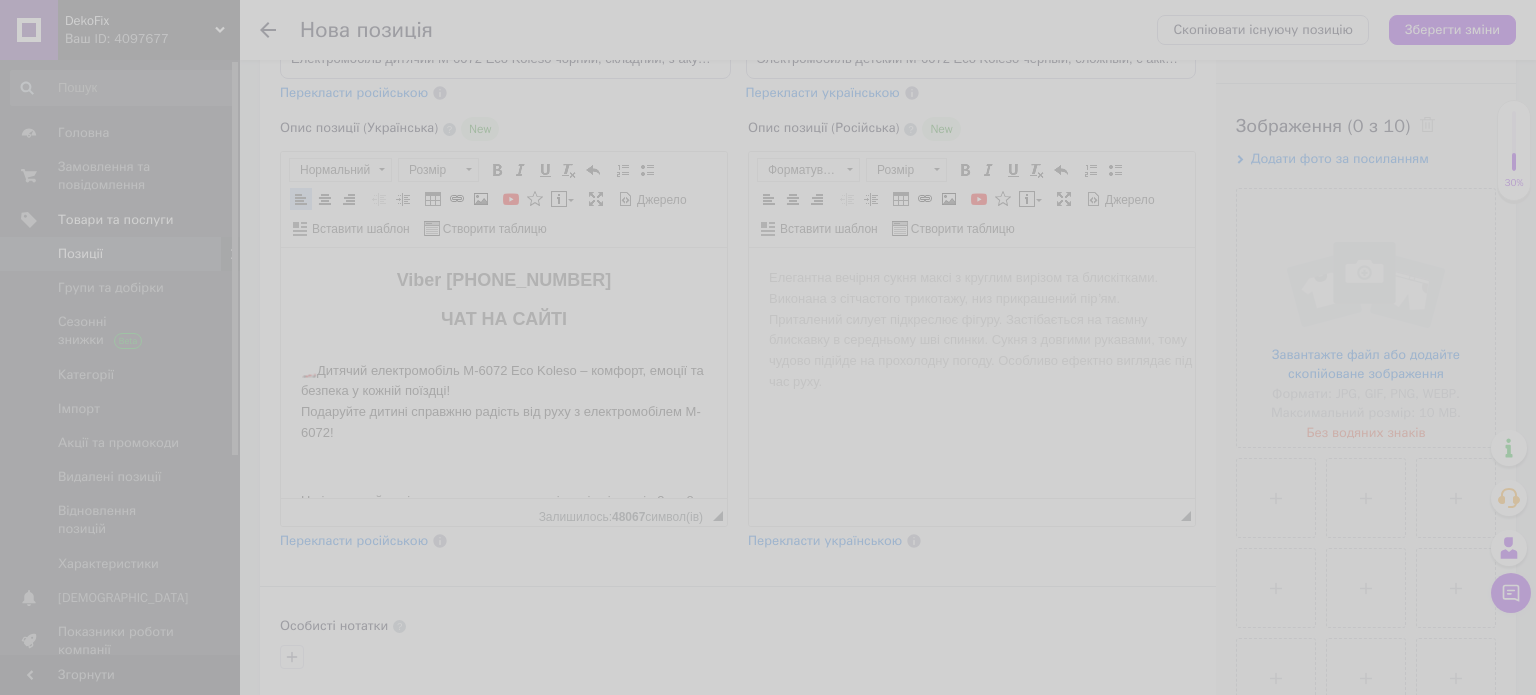 select 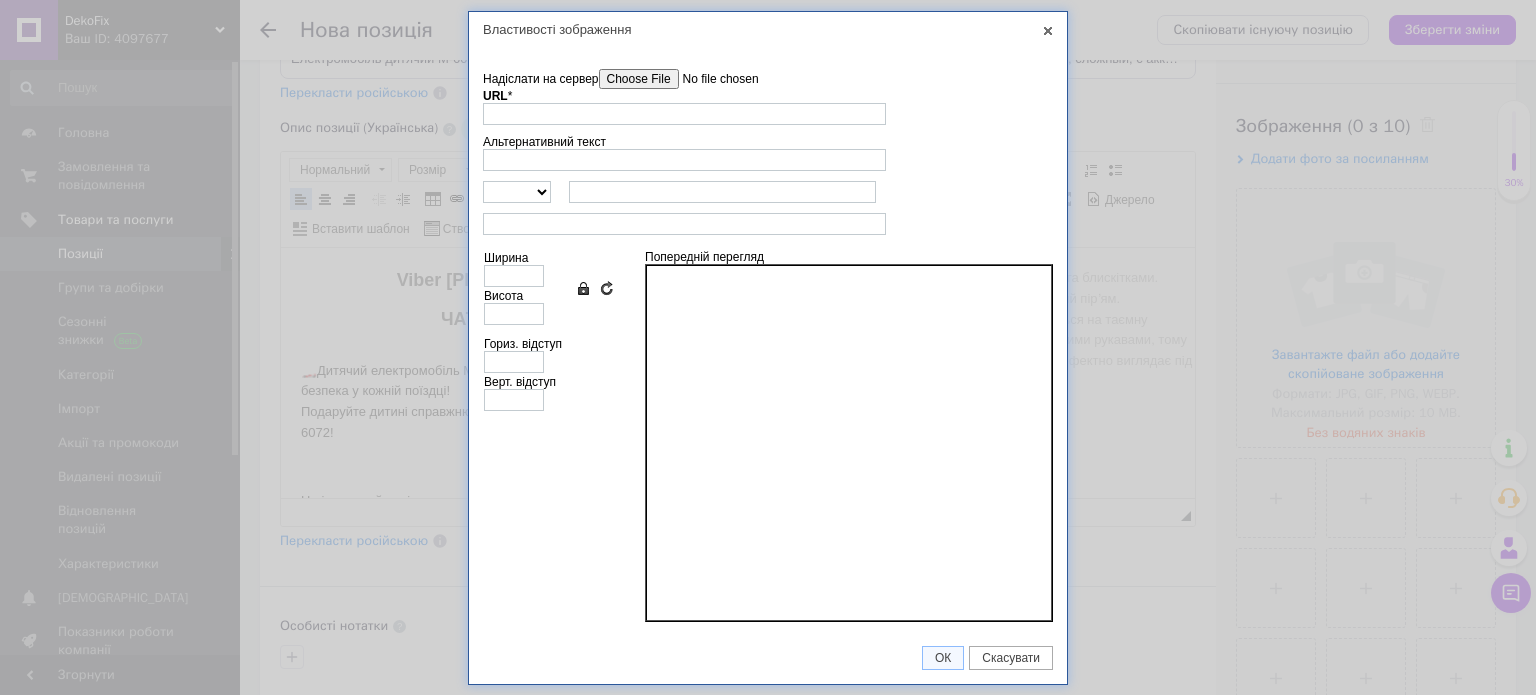 click on "Надіслати на сервер" at bounding box center (712, 79) 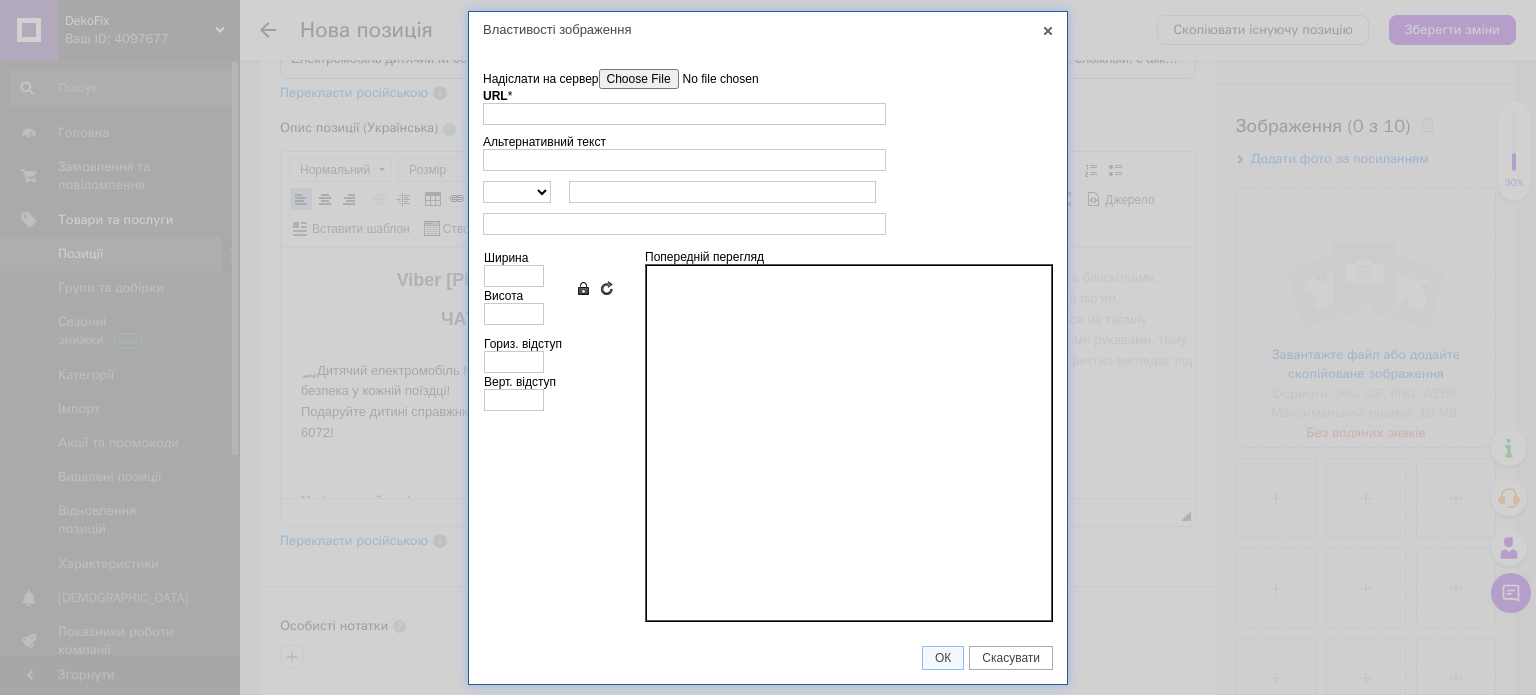 click on "Надіслати на сервер undefined URL * Огляд Сервера" at bounding box center [768, 97] 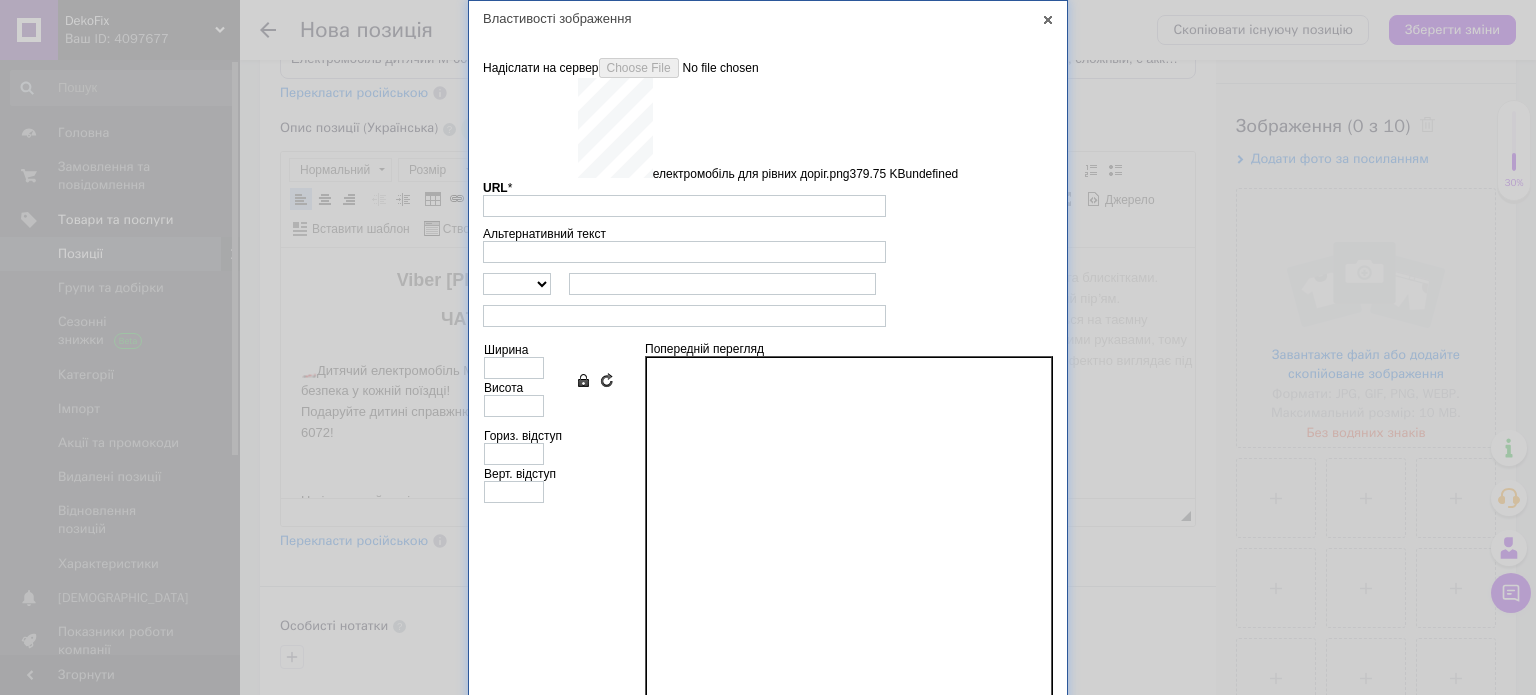 type on "https://images.prom.ua/6743919686_w640_h2048_elektromobil_dlya_rivnih_dorig.png?fresh=1&PIMAGE_ID=6743919686" 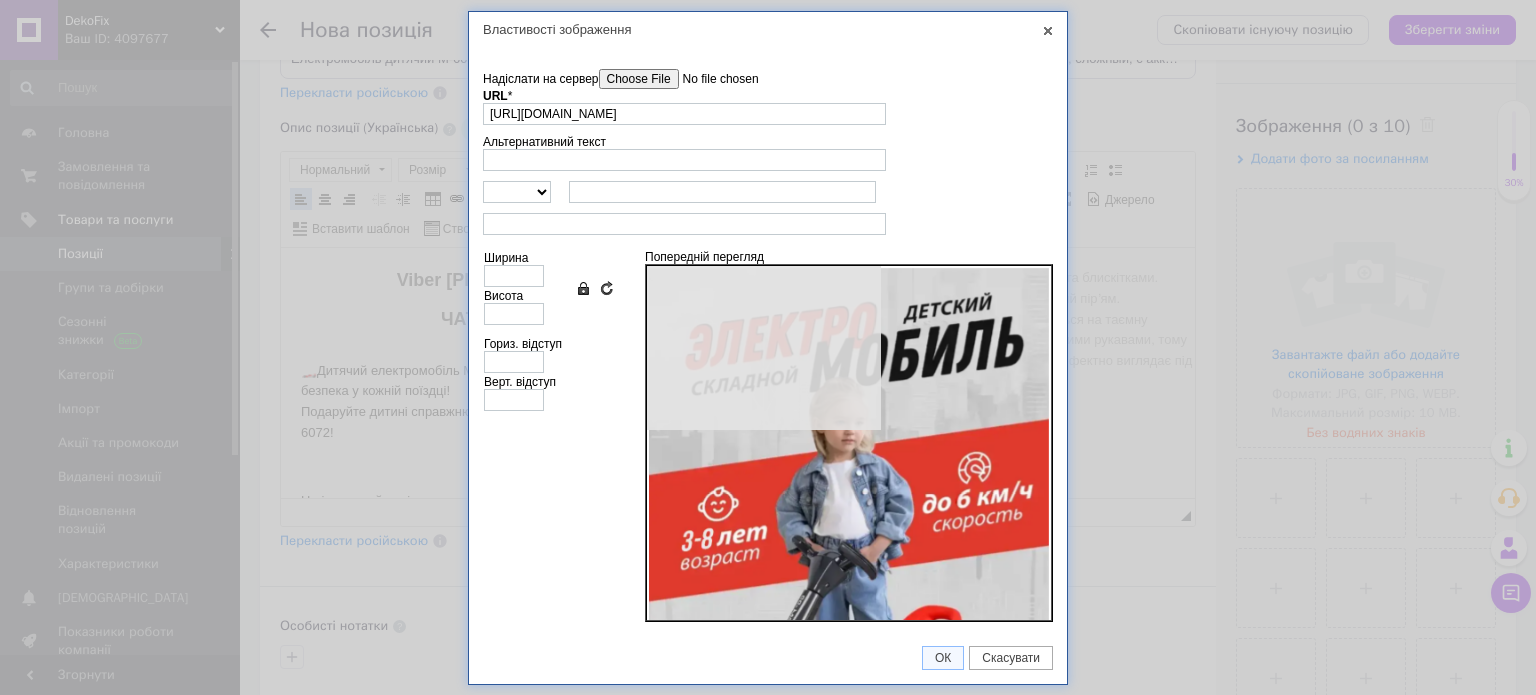 type on "450" 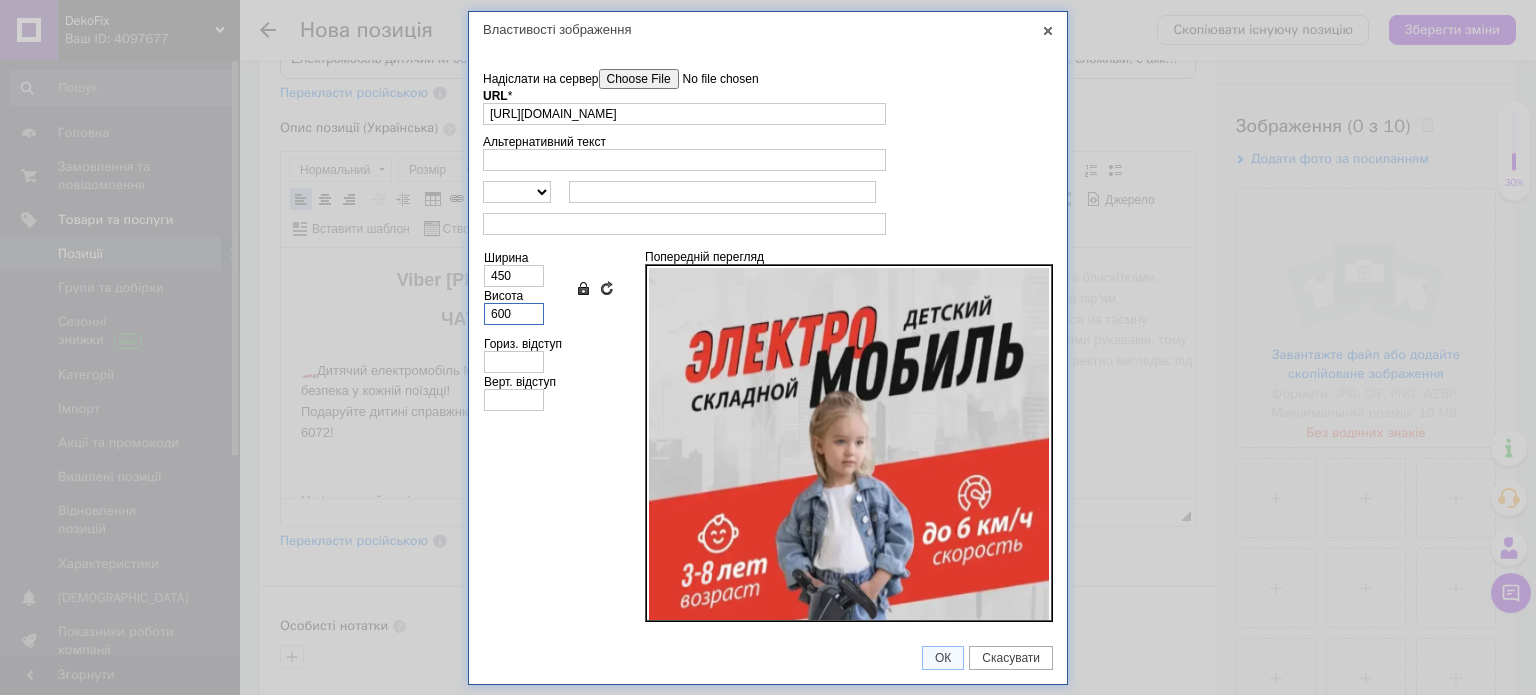 click on "600" at bounding box center [514, 314] 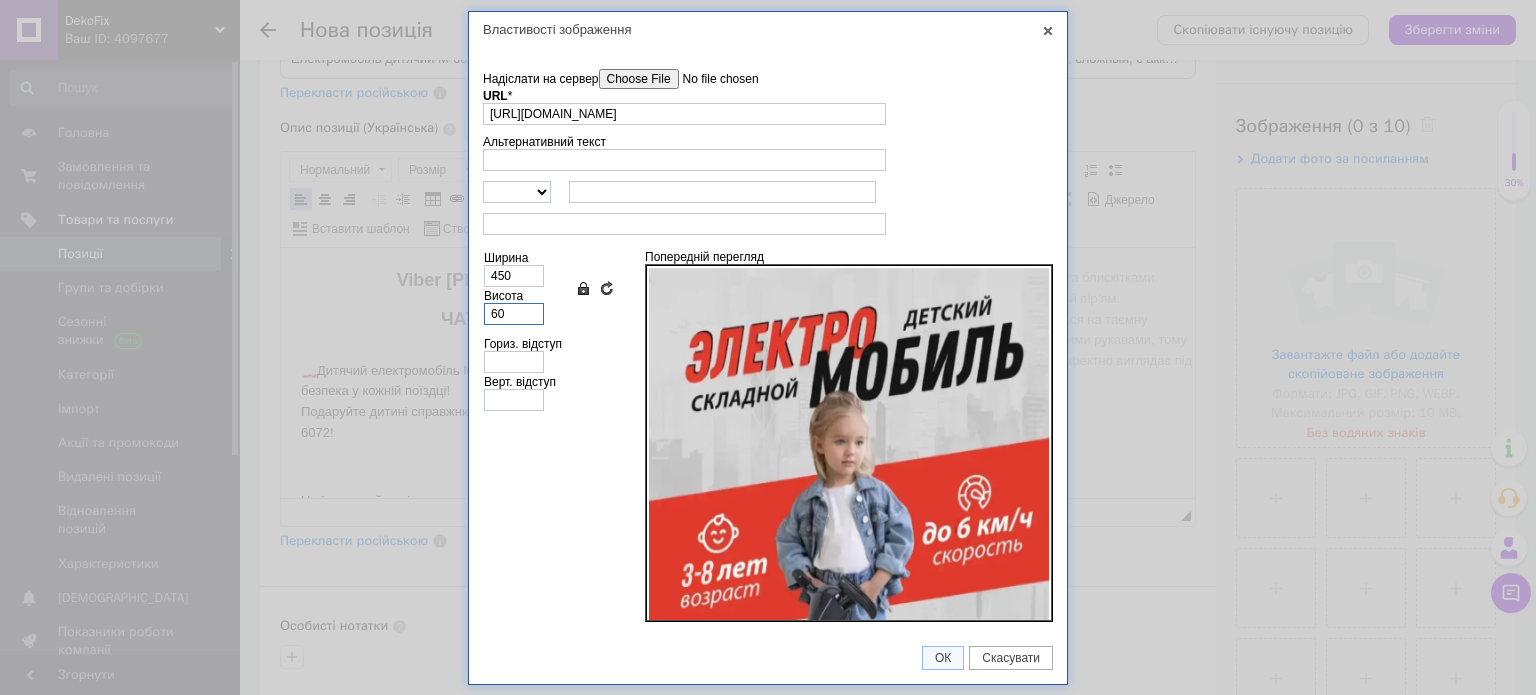 type on "45" 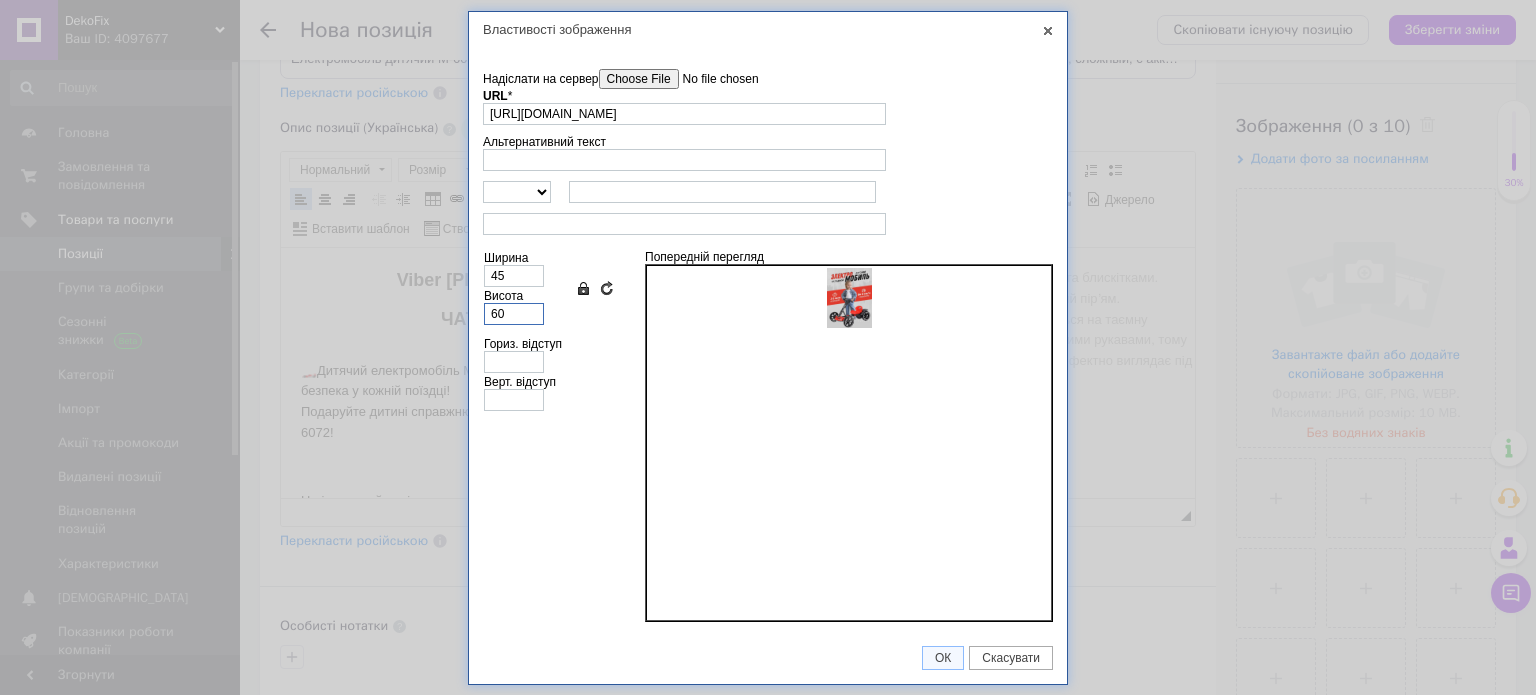 type on "6" 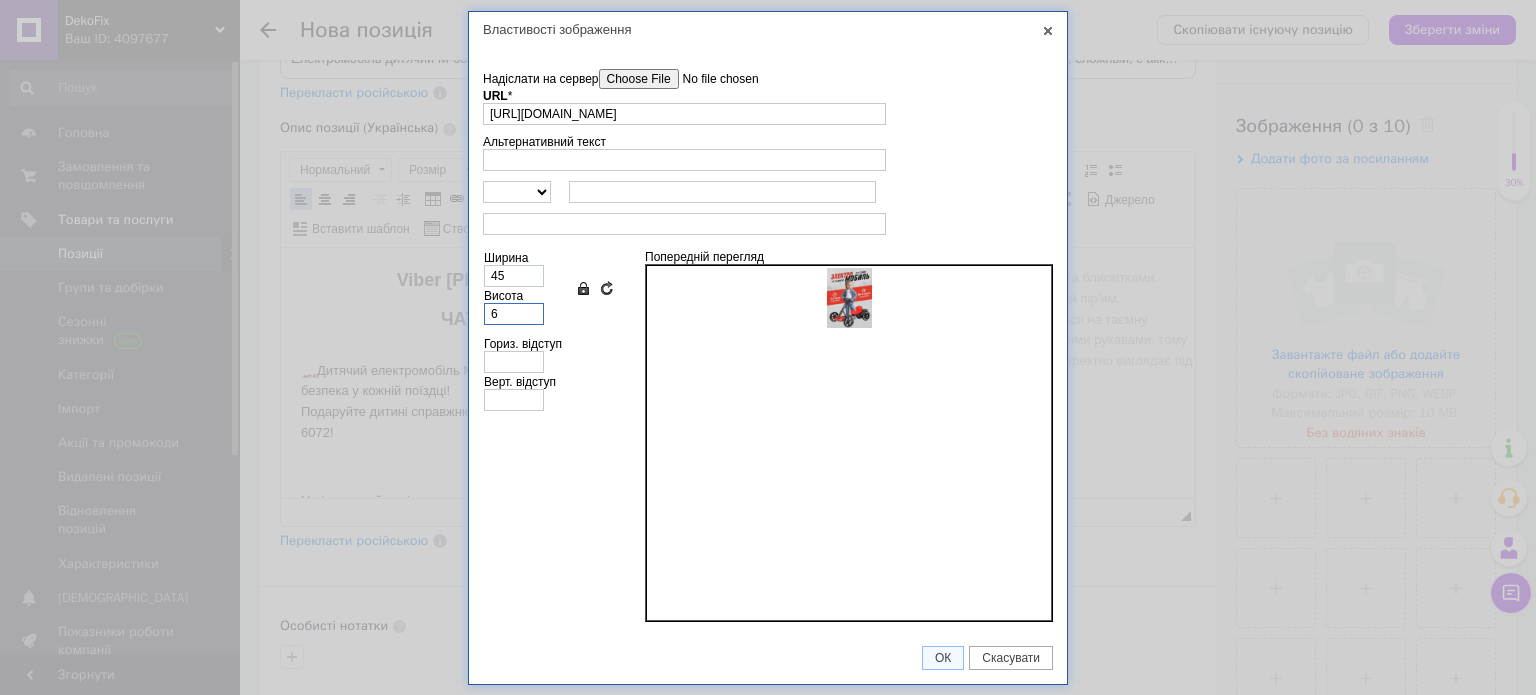 type on "5" 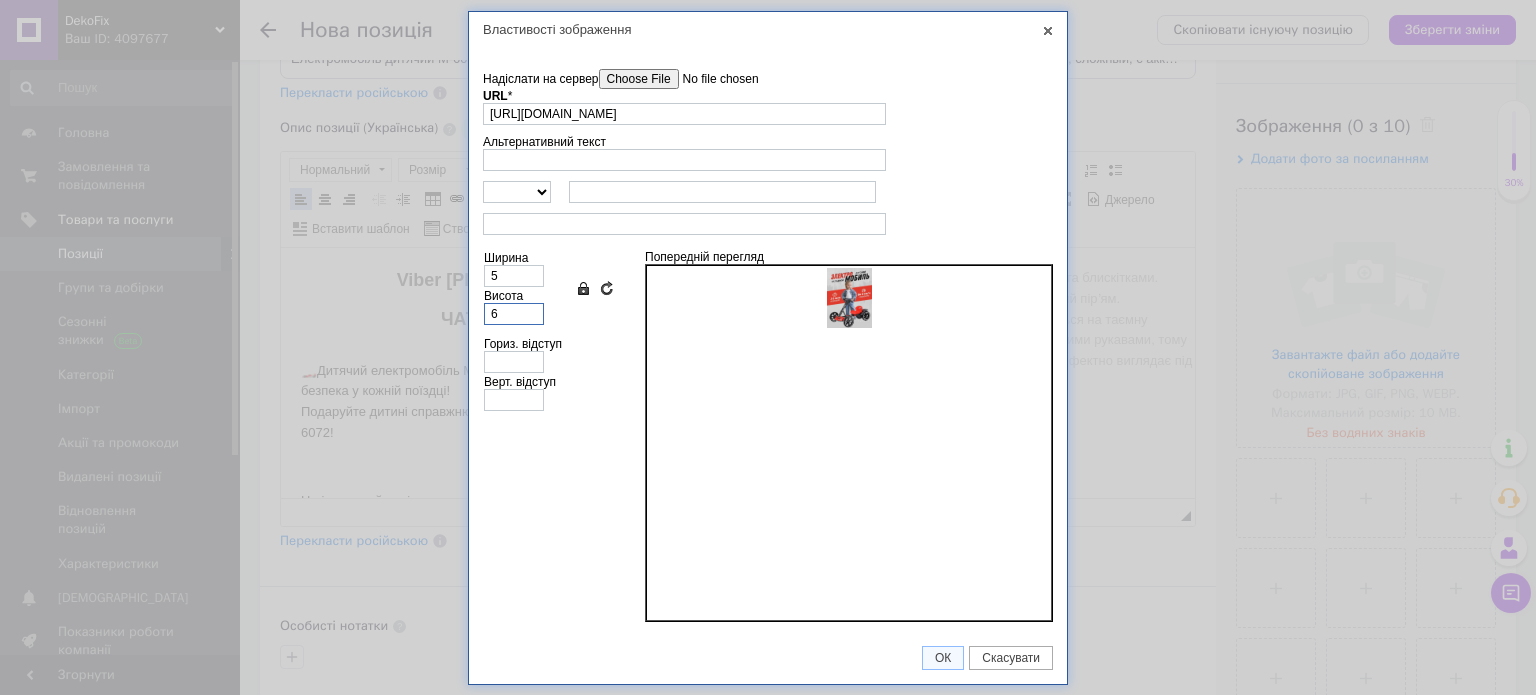 type 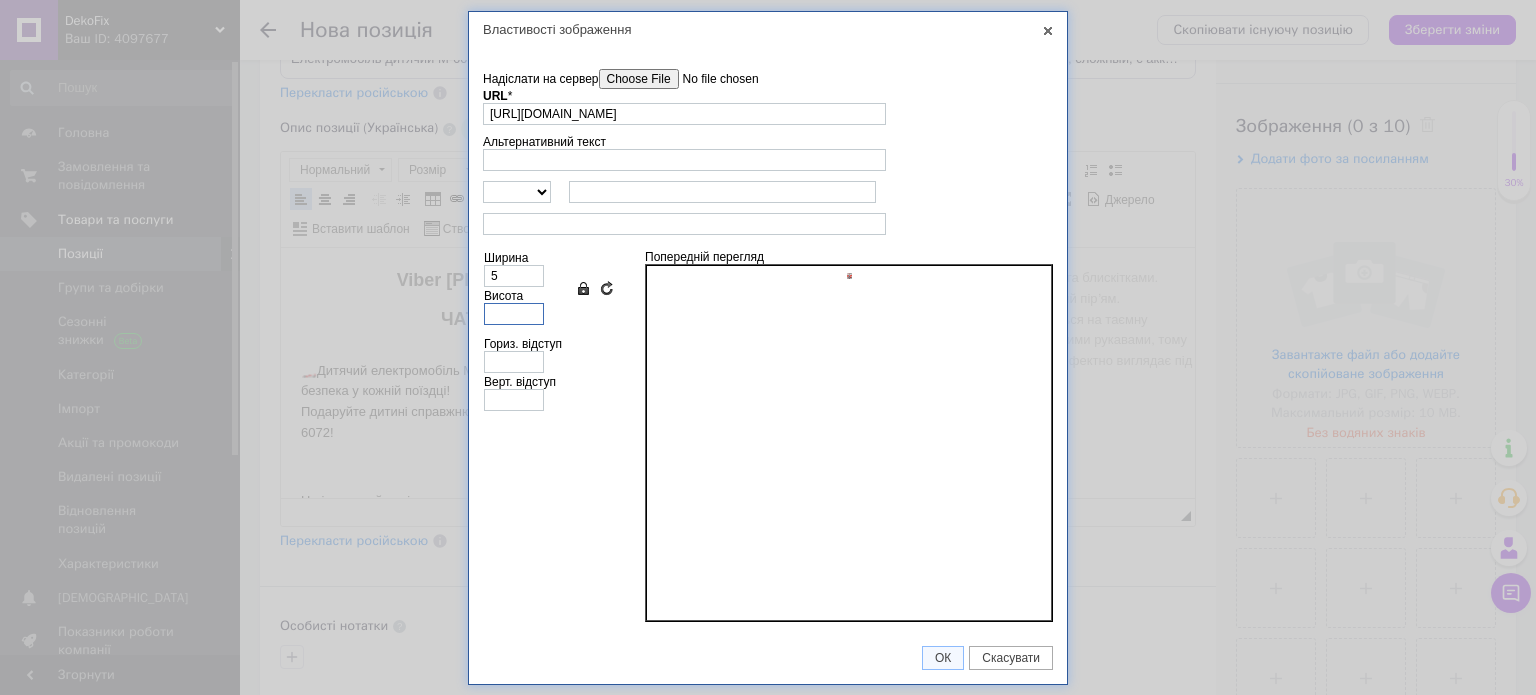 type 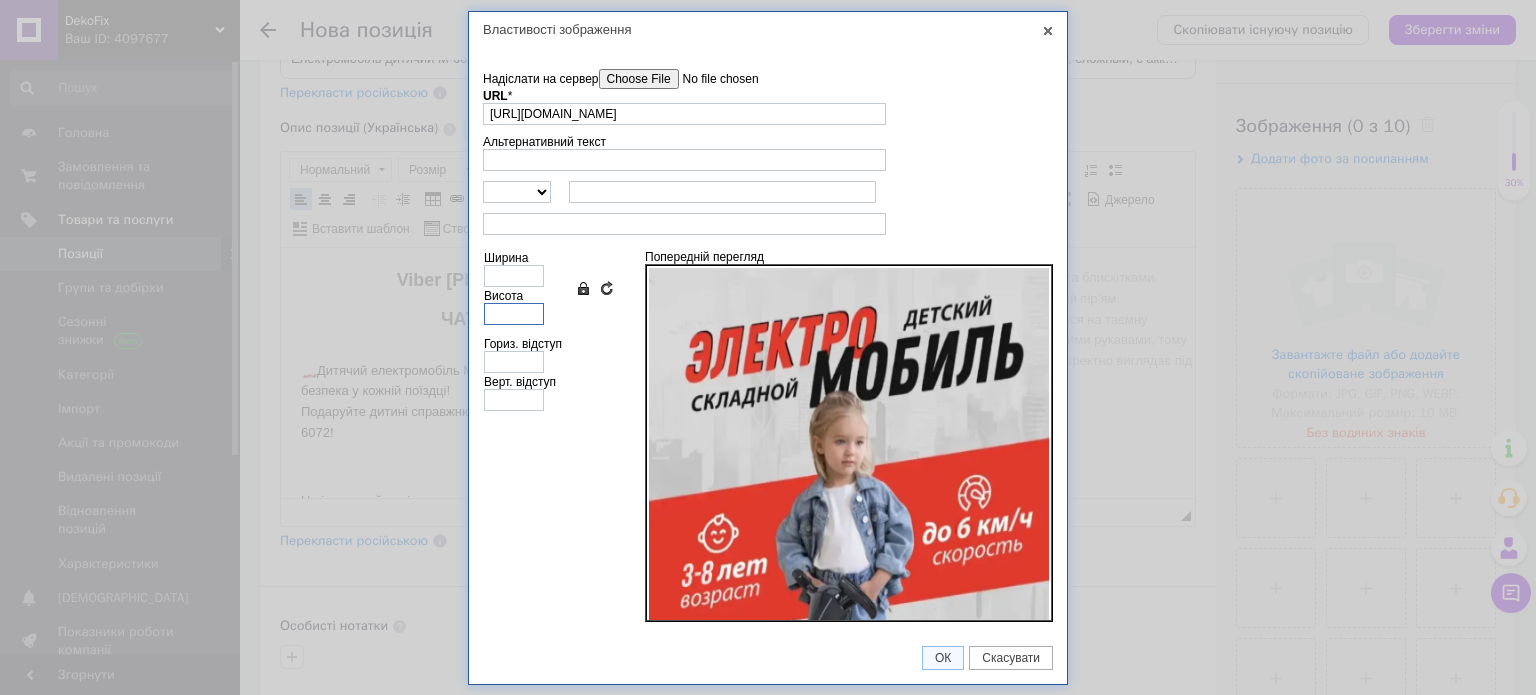 type on "3" 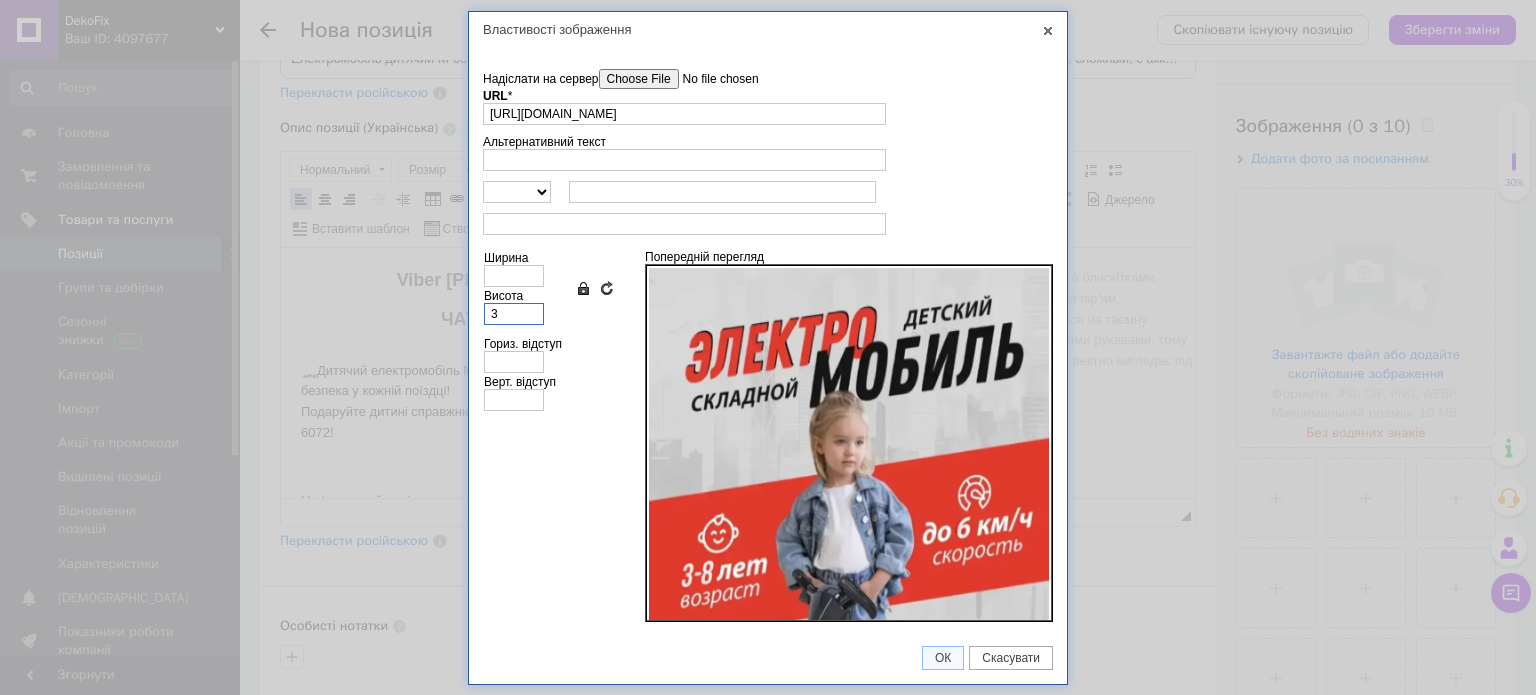 type on "2" 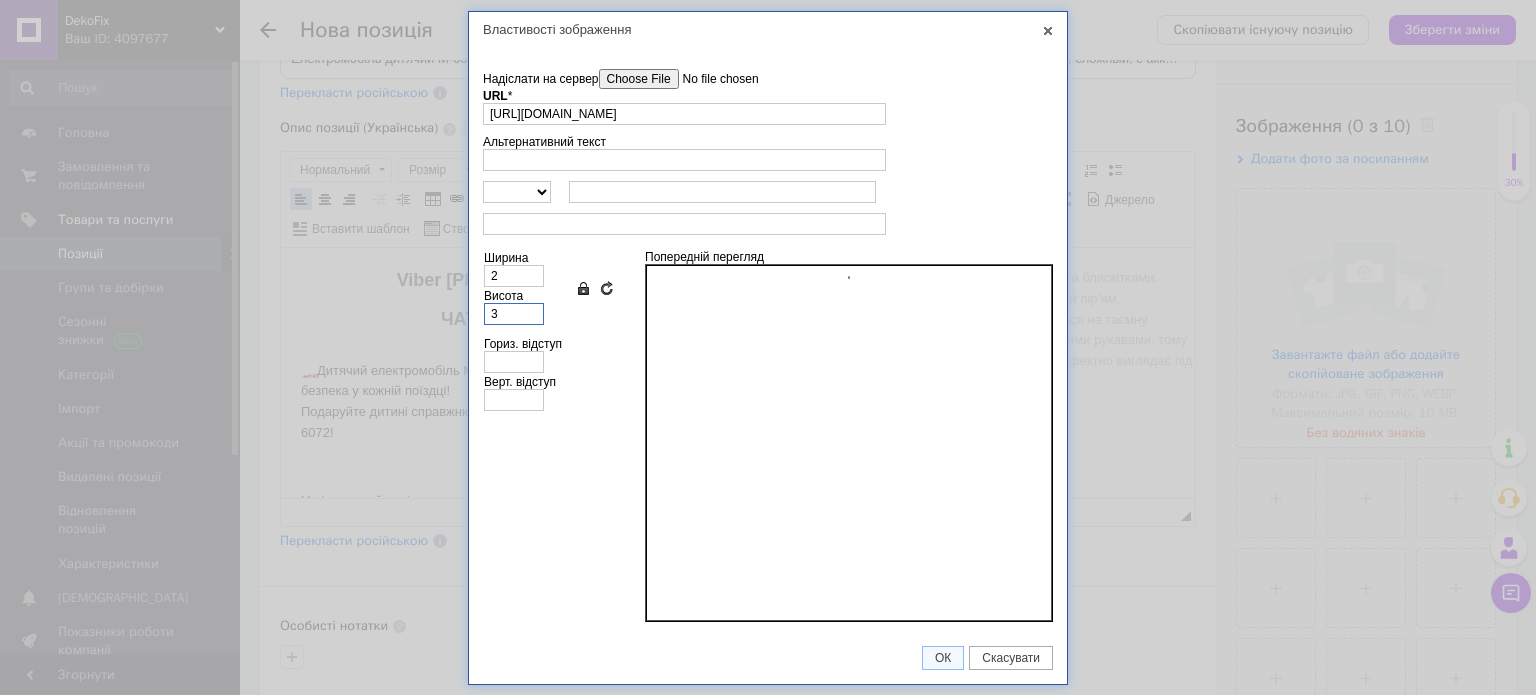 type on "37" 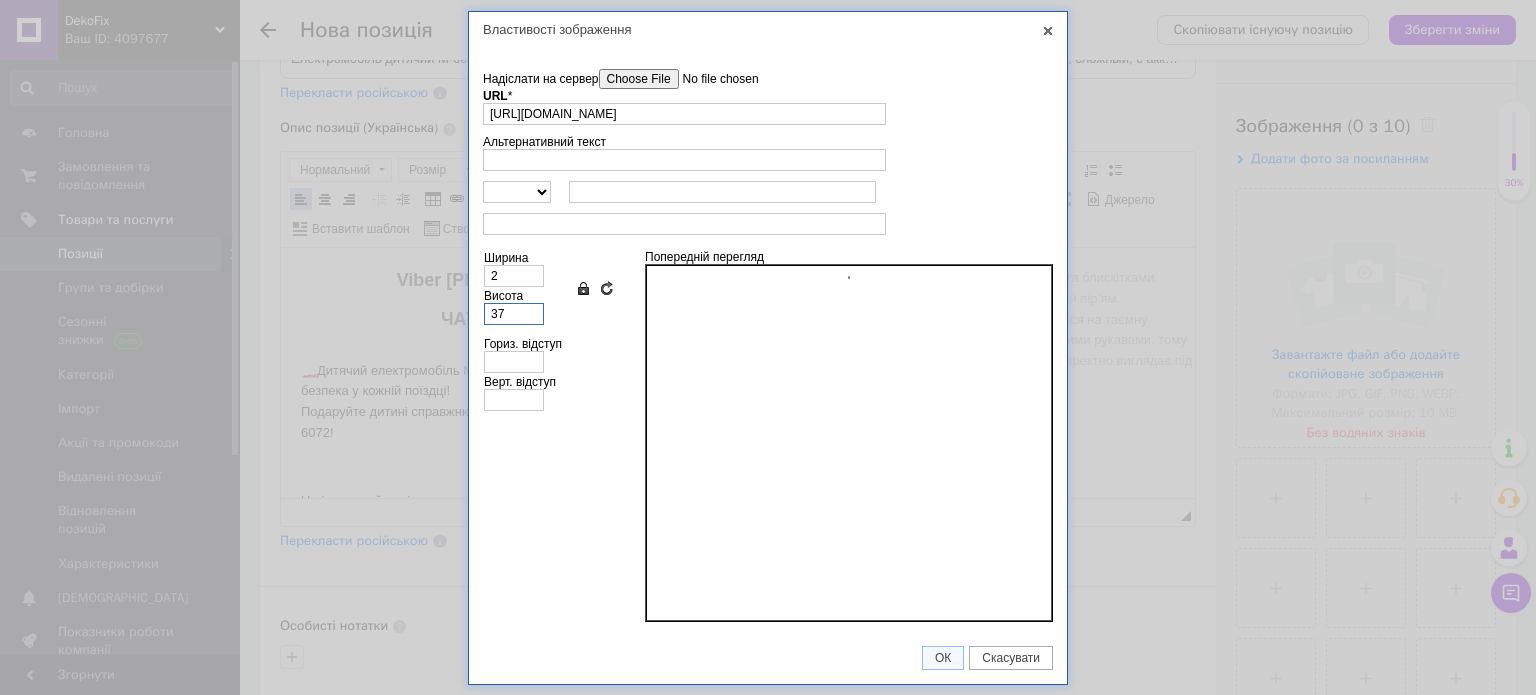 type on "28" 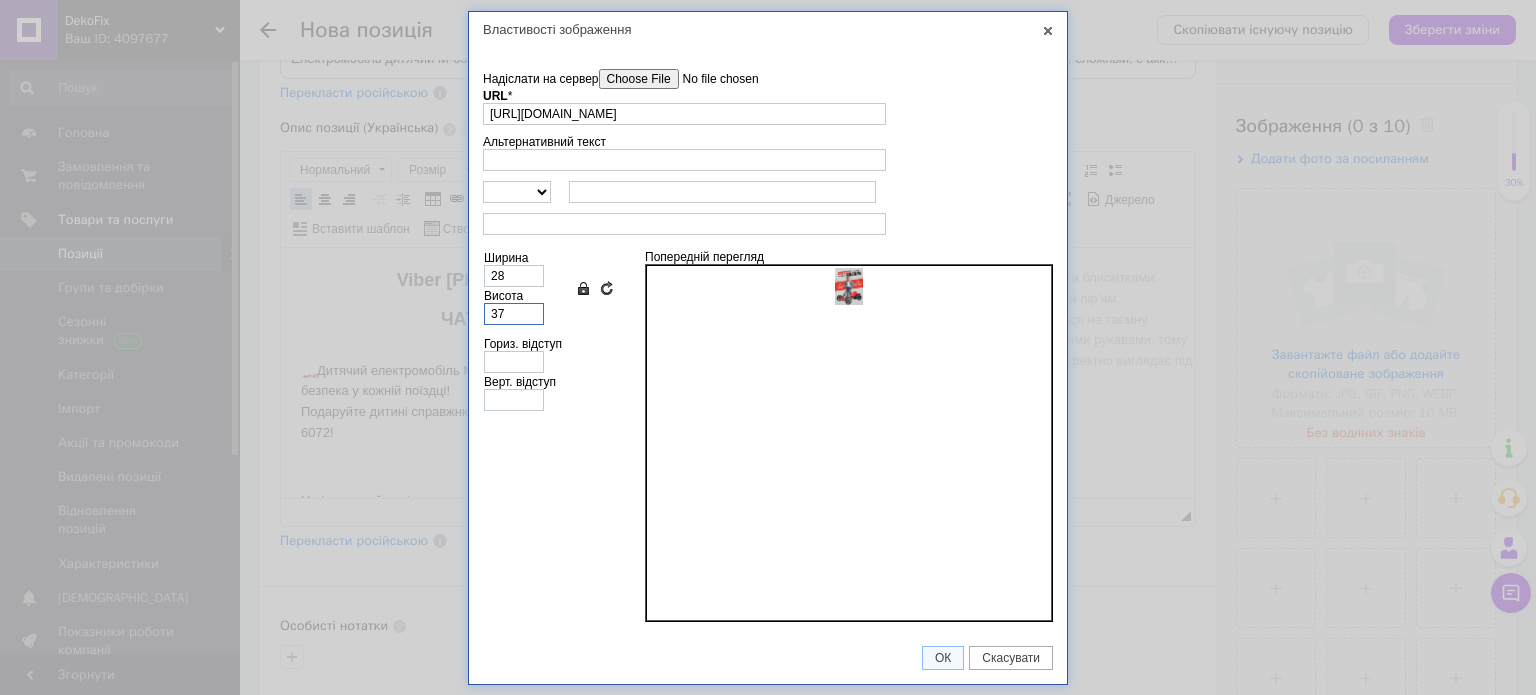 type on "370" 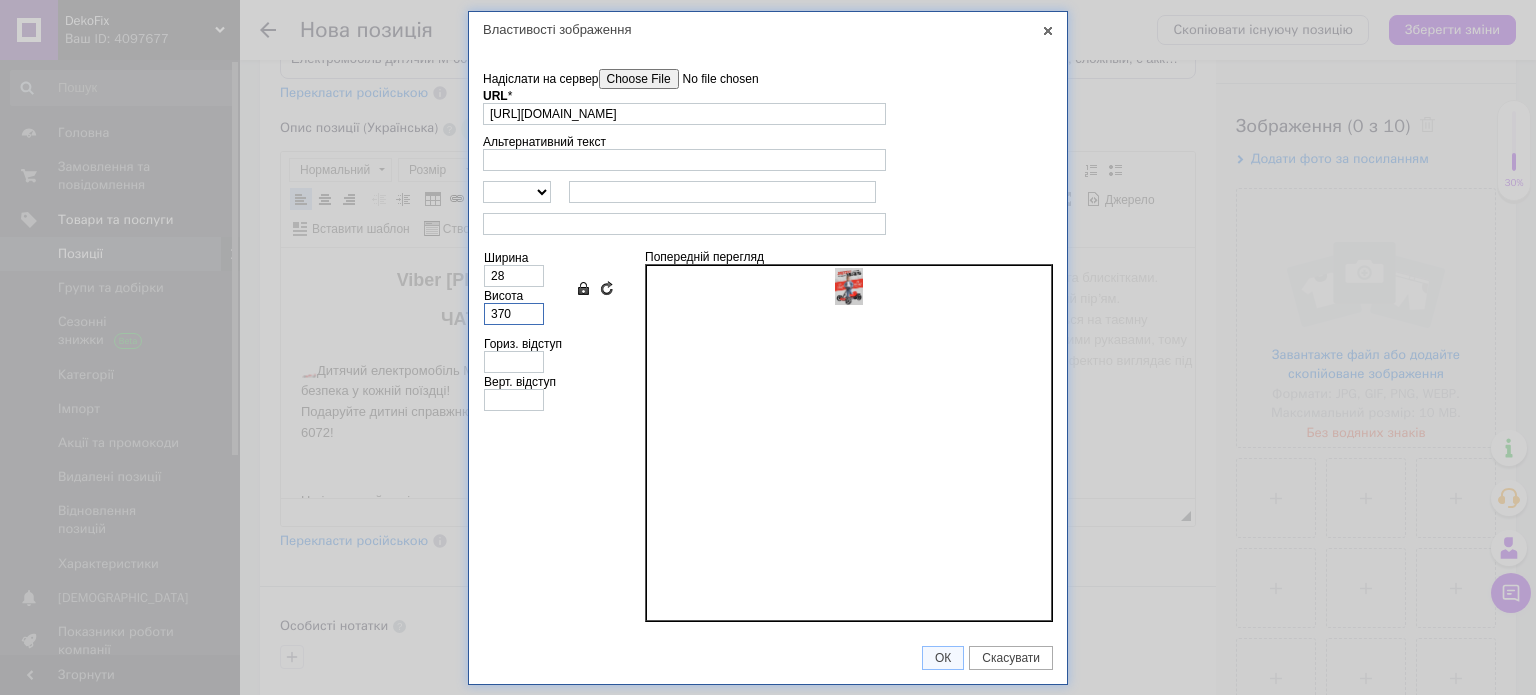 type on "278" 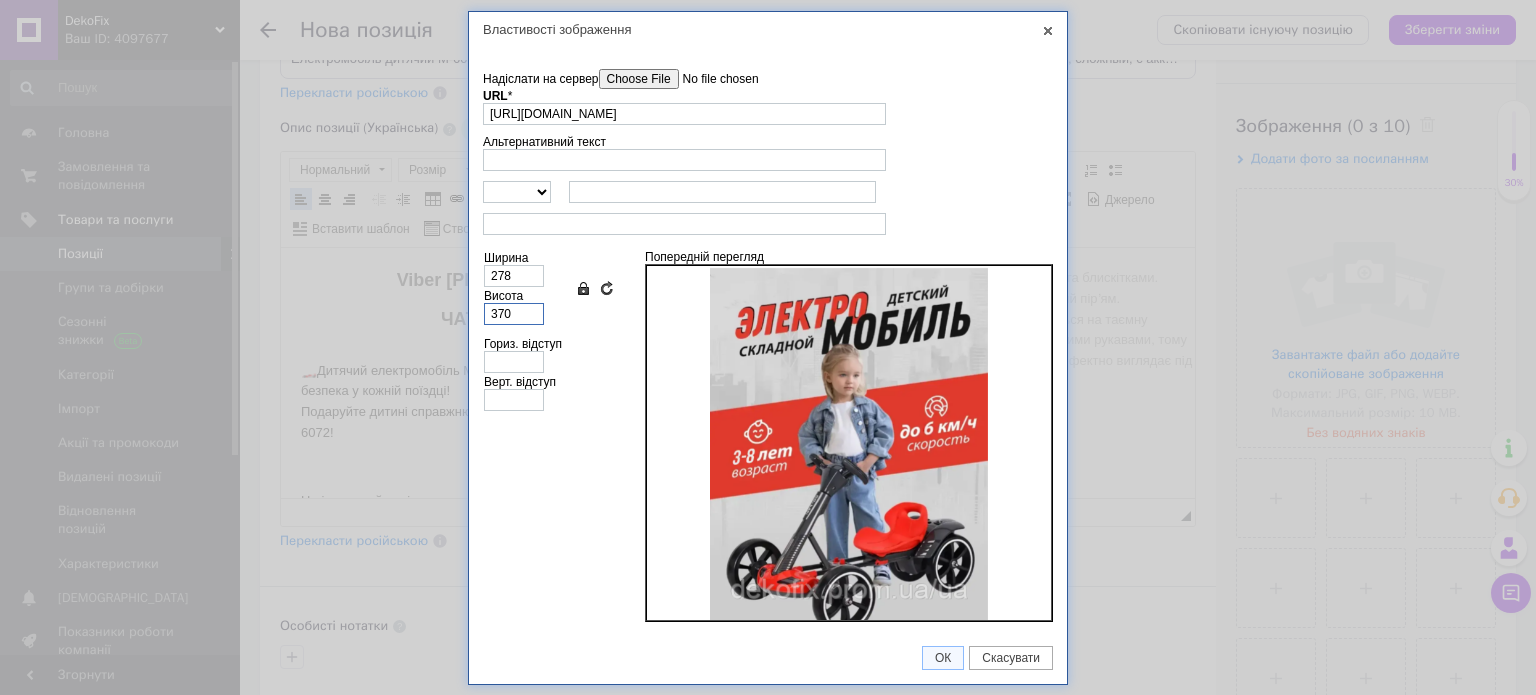 type on "37" 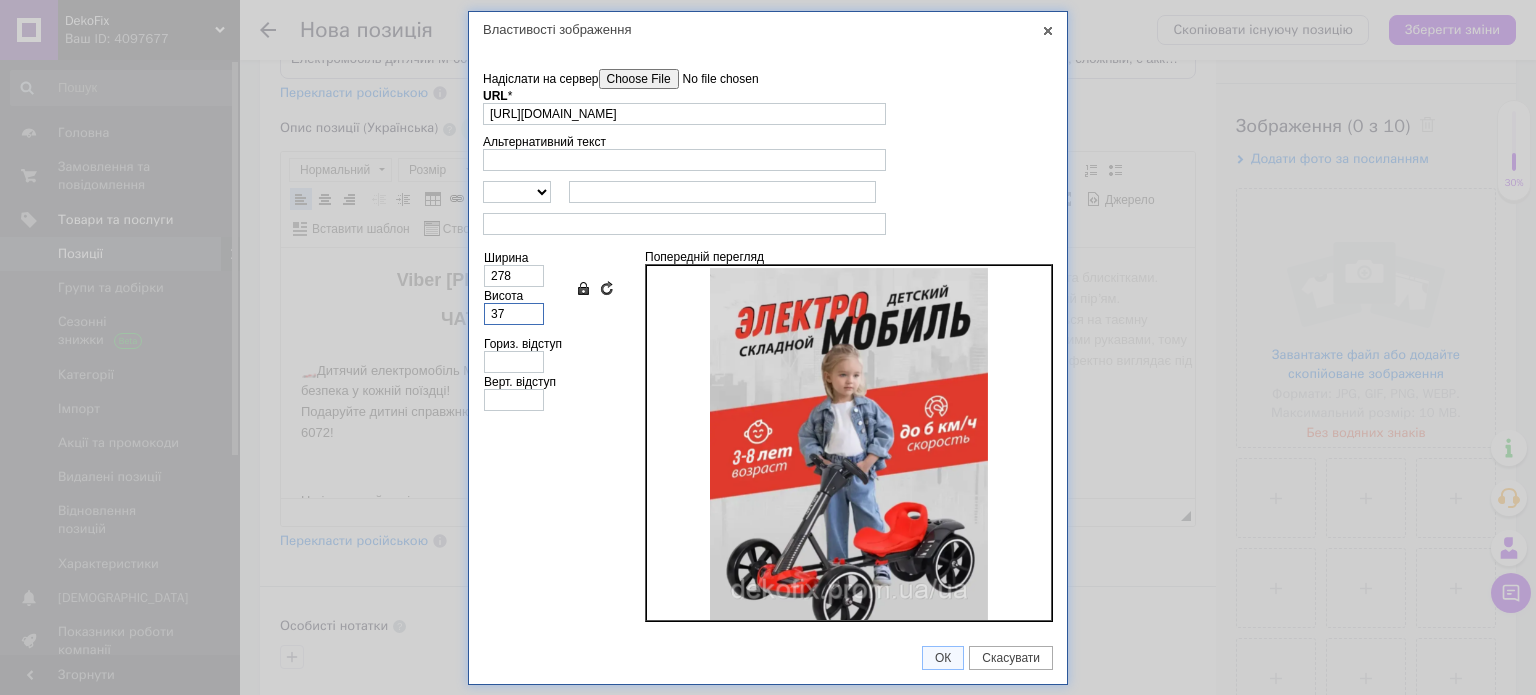 type on "28" 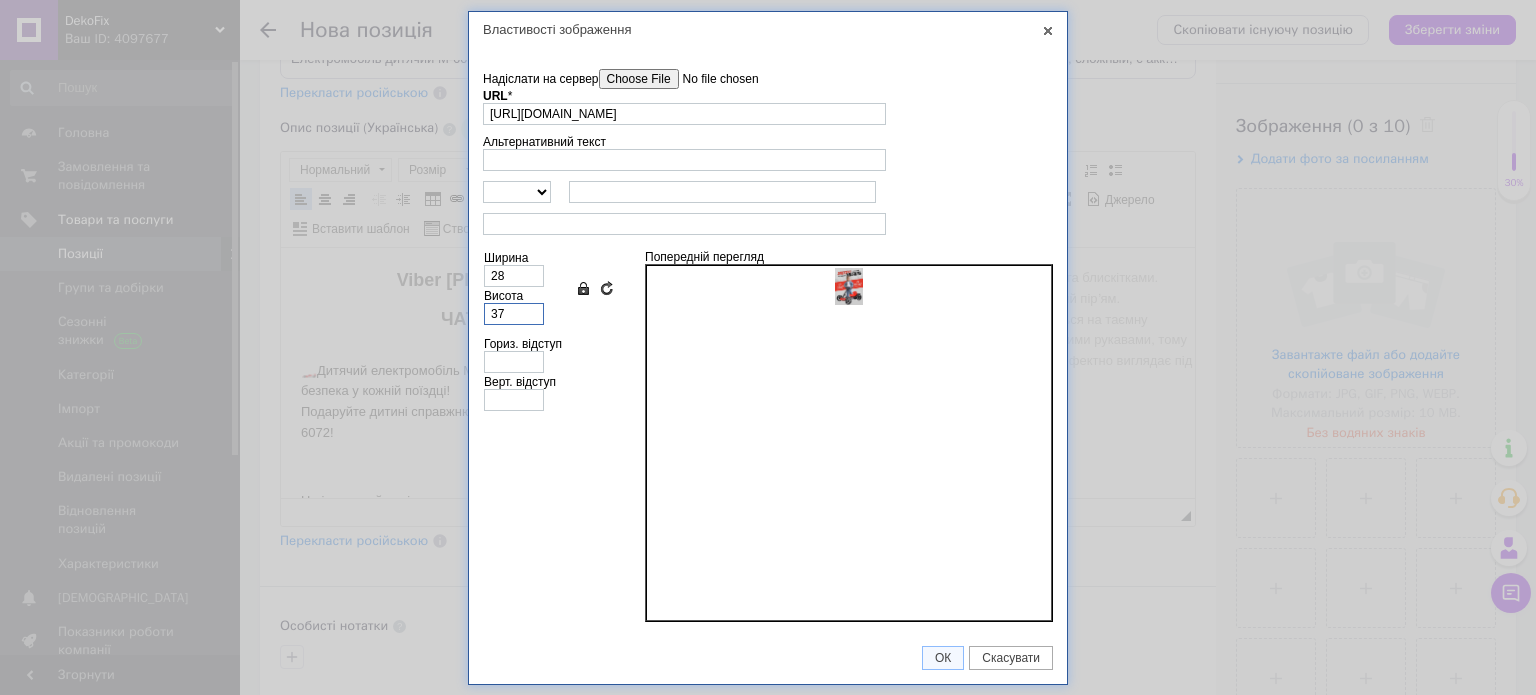 type on "3" 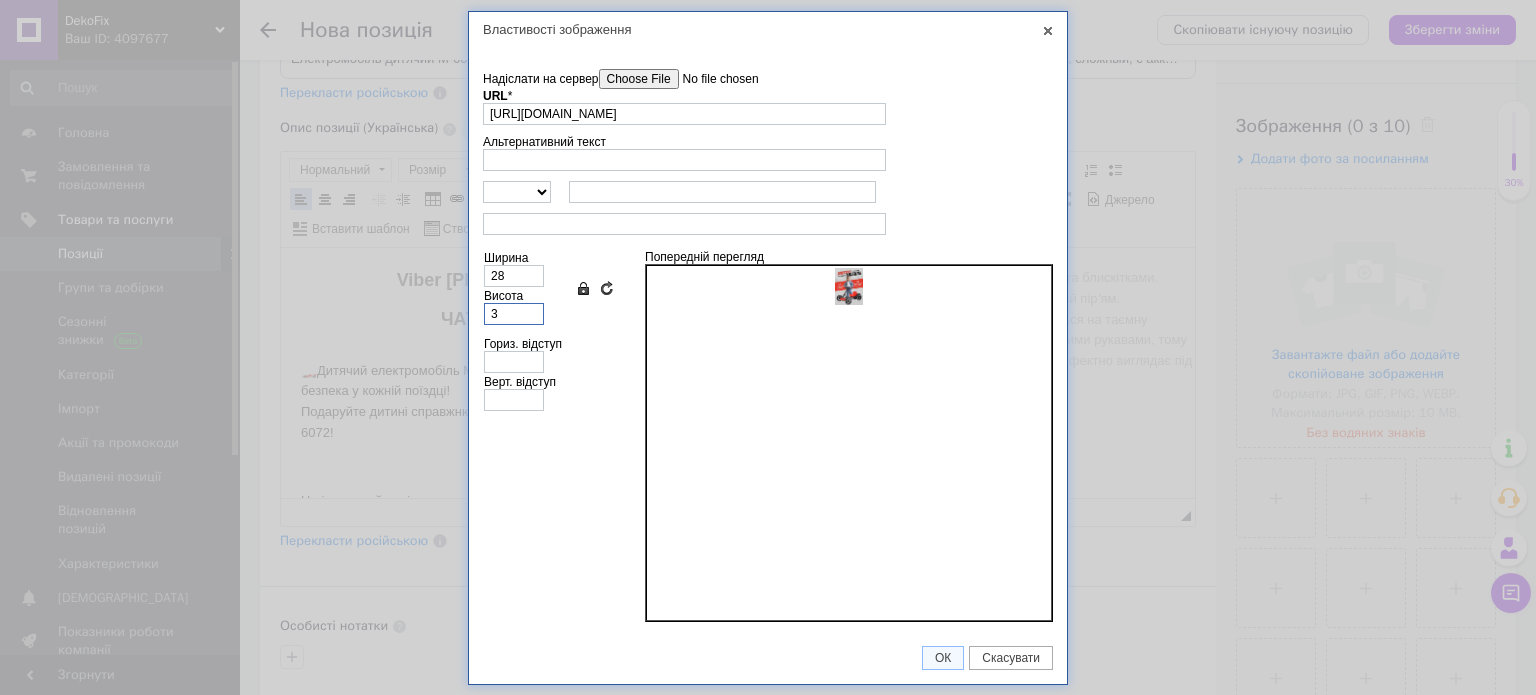 type on "2" 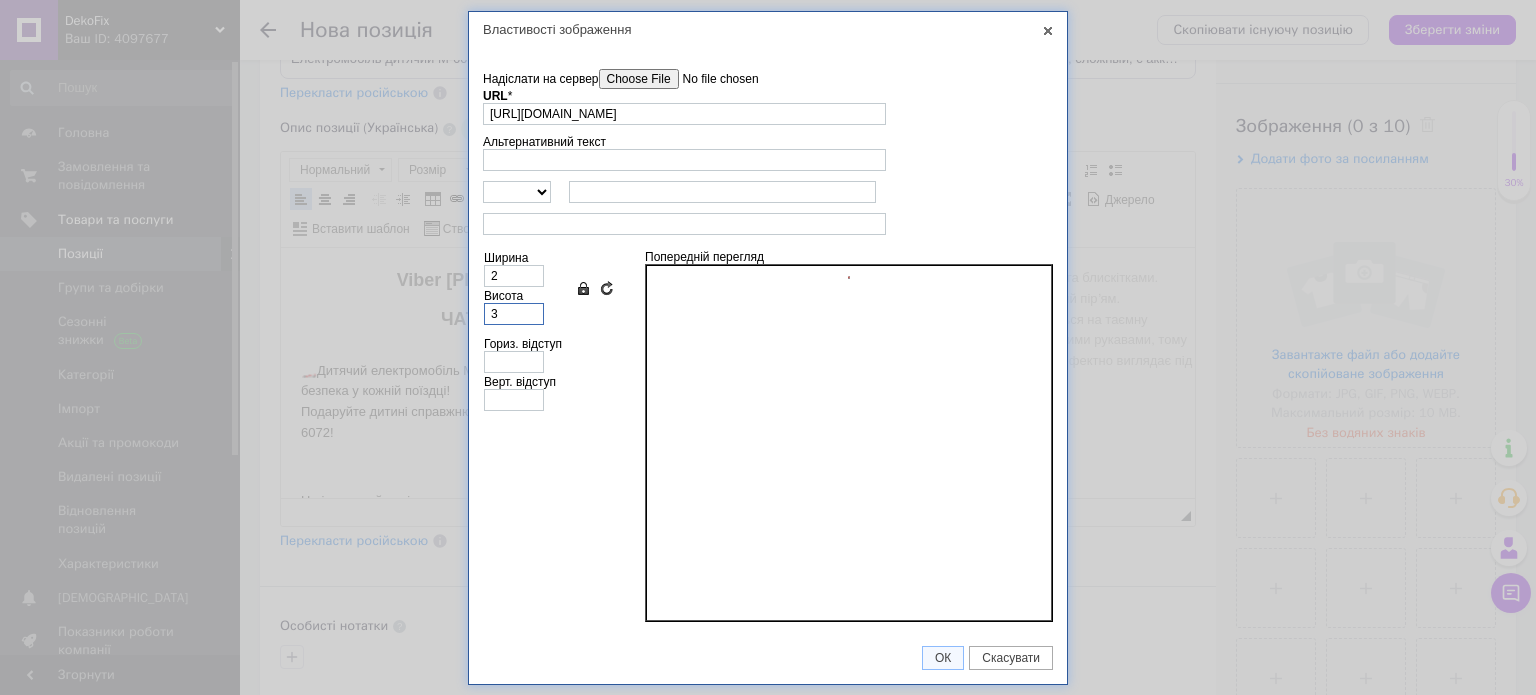 type on "39" 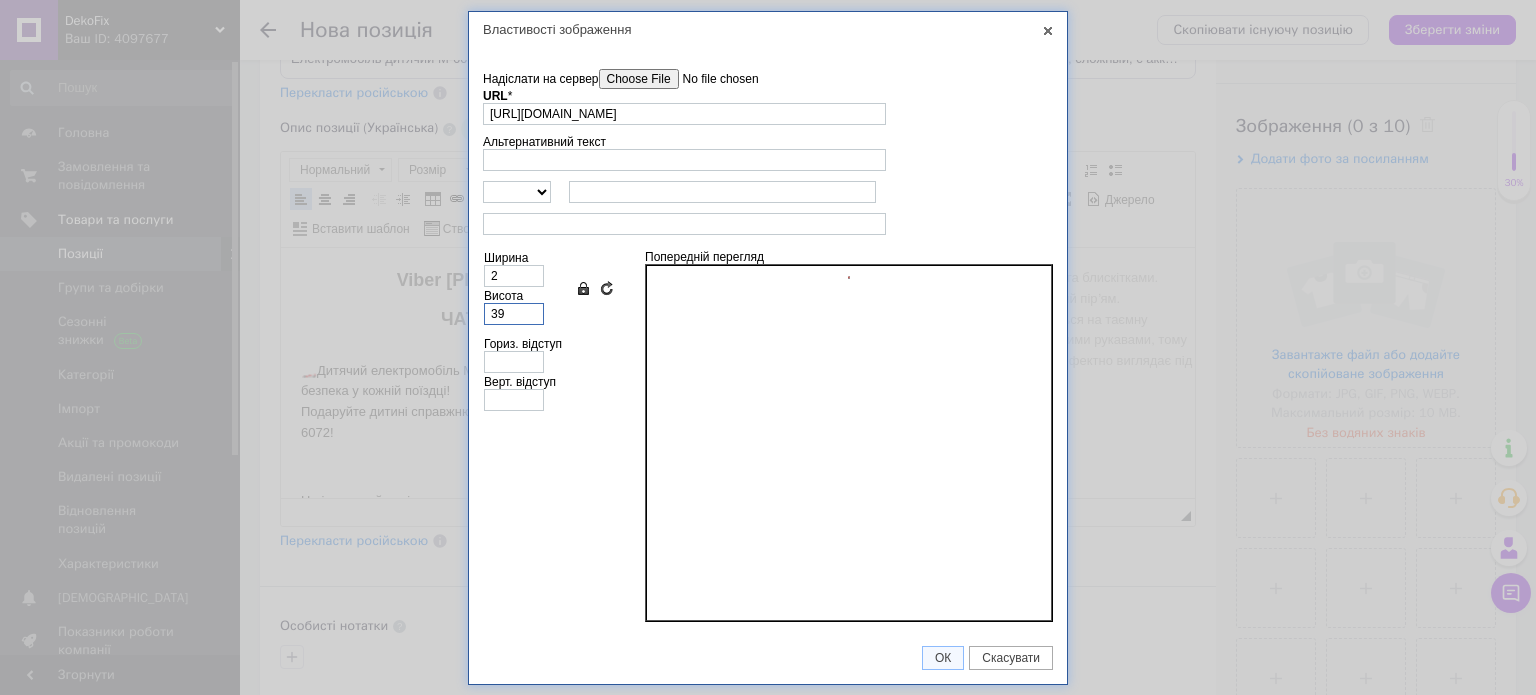type on "29" 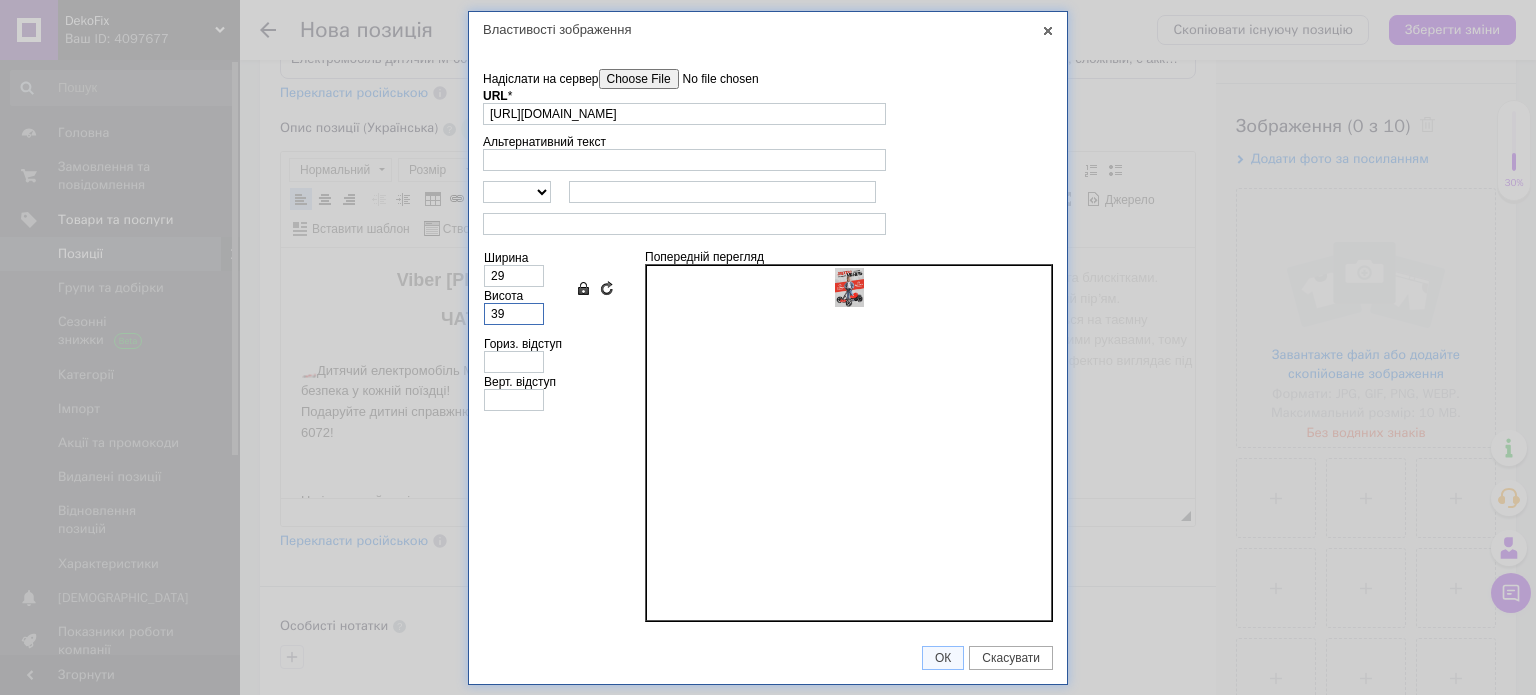type on "390" 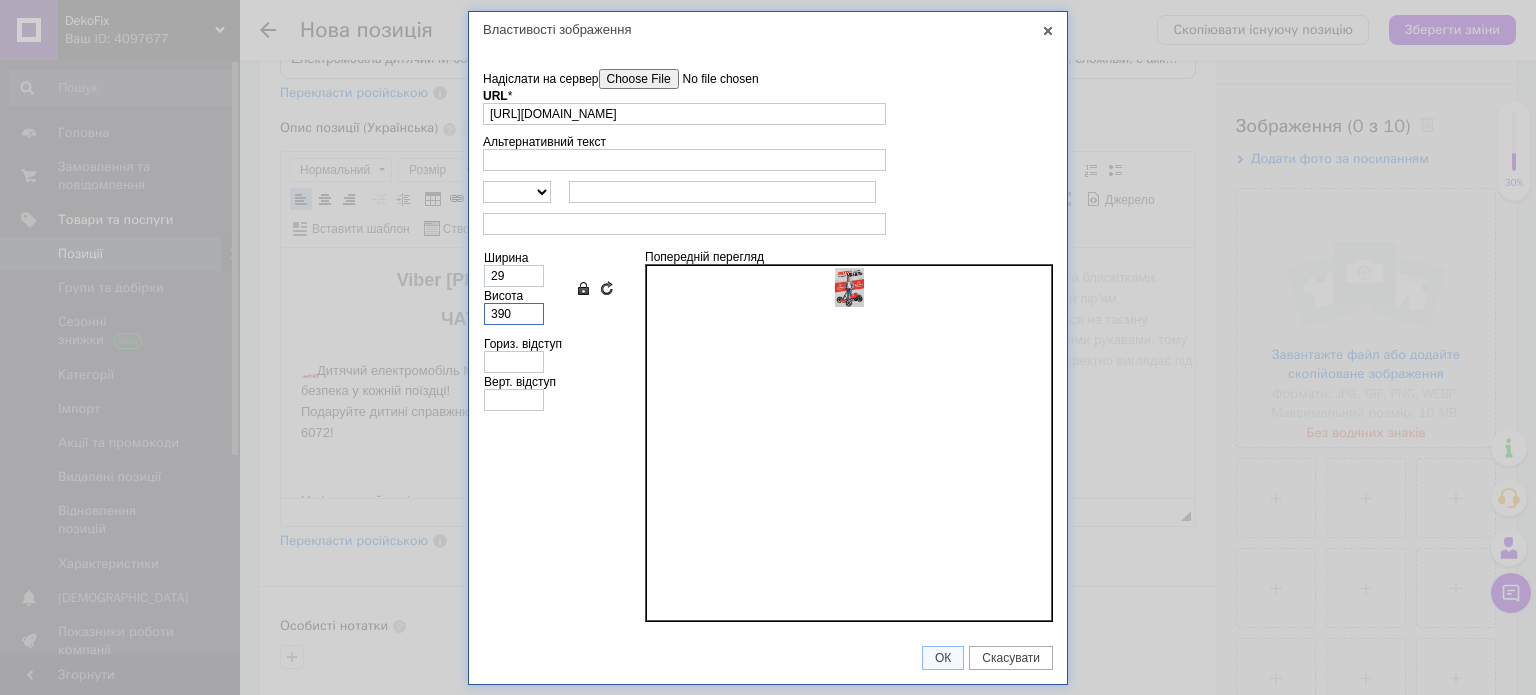 type on "293" 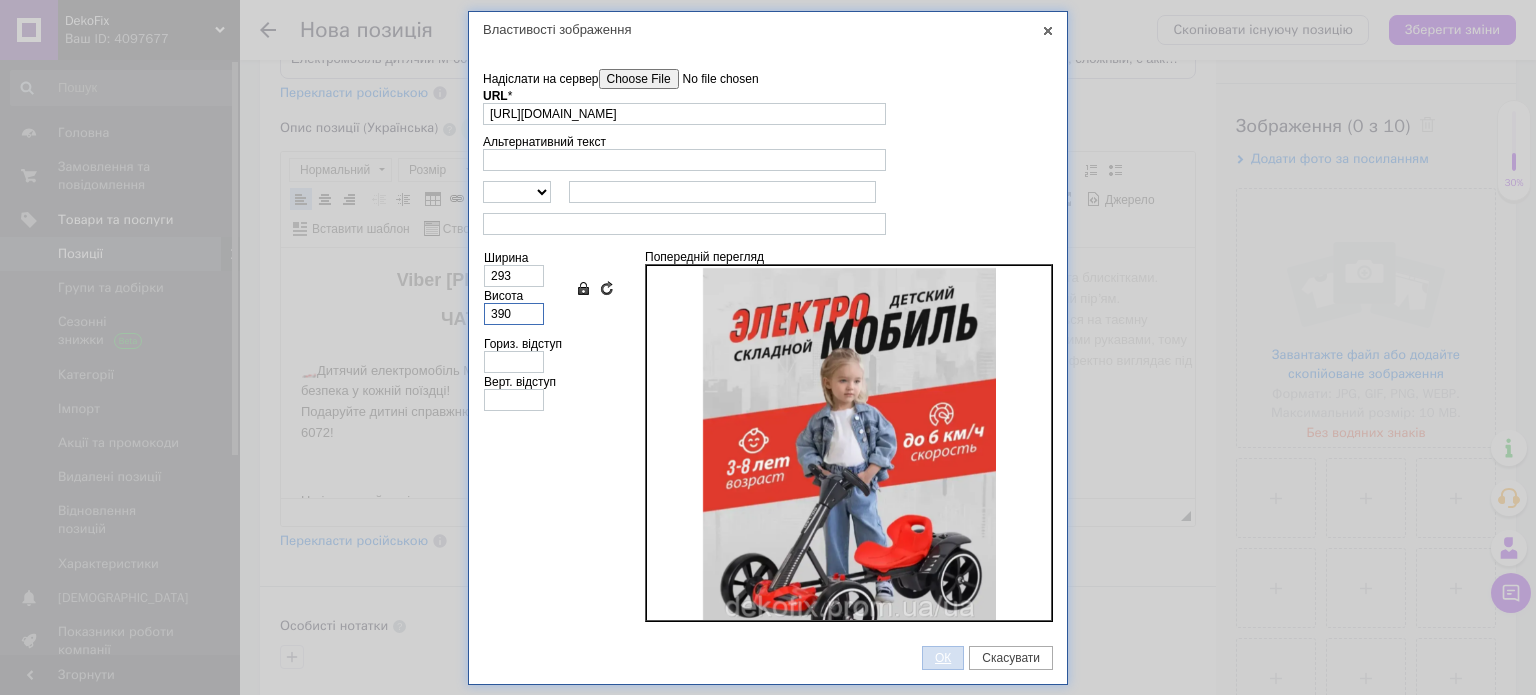 type on "390" 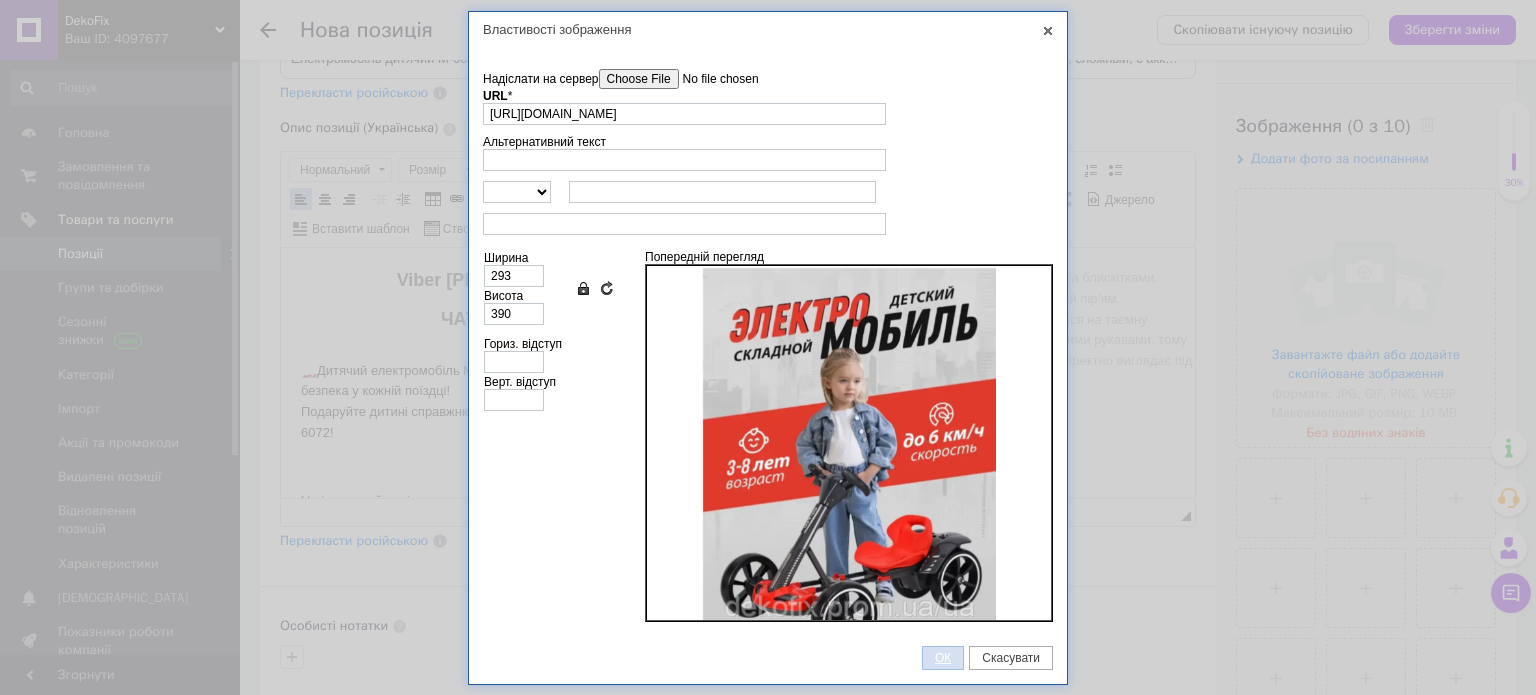 click on "ОК" at bounding box center [943, 658] 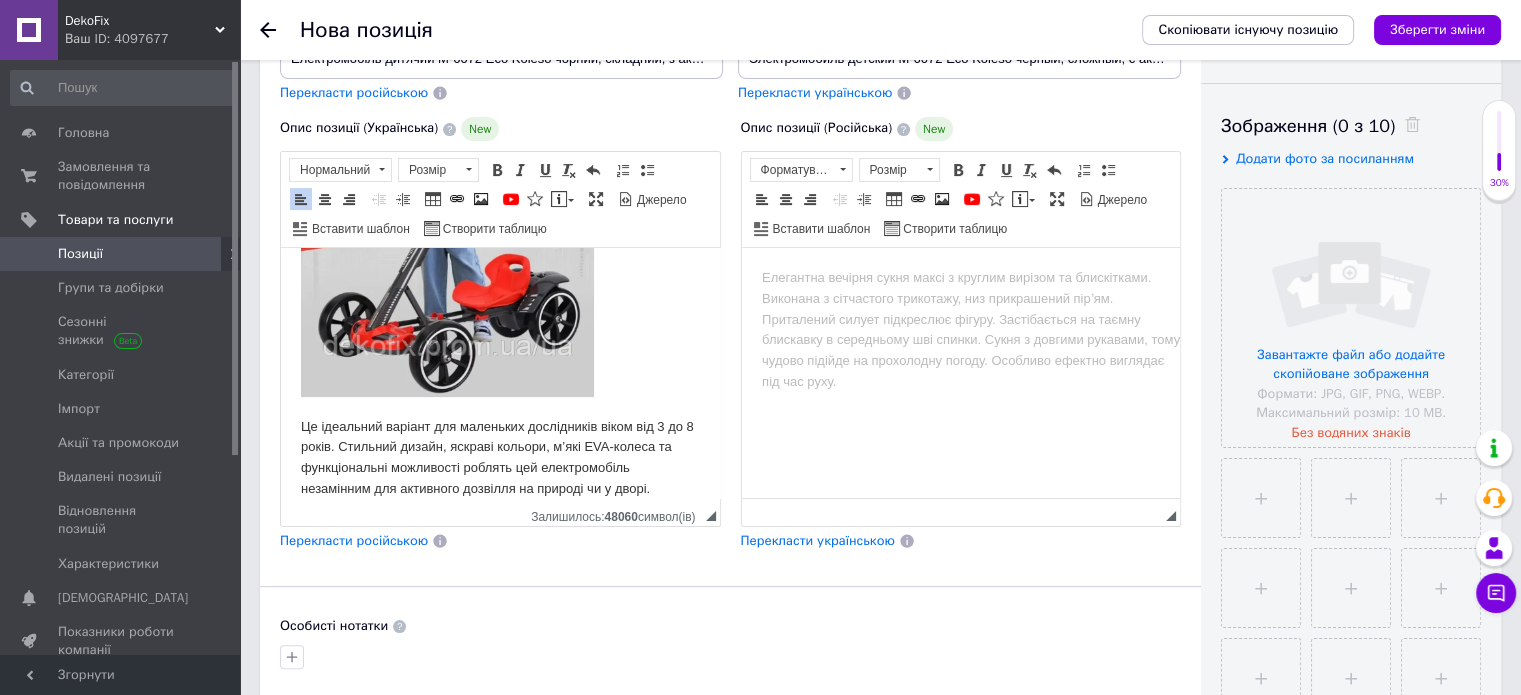 scroll, scrollTop: 890, scrollLeft: 0, axis: vertical 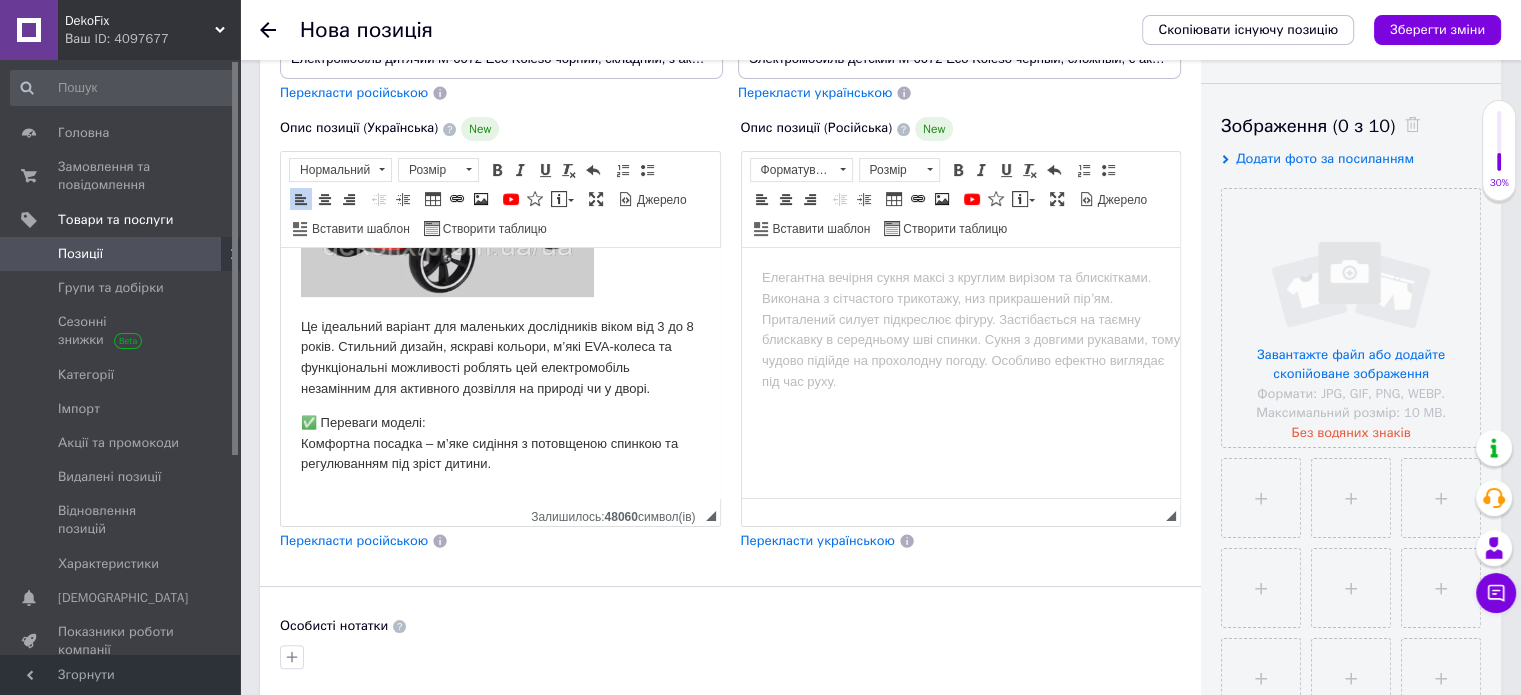 click on "✅ Переваги моделі: Комфортна посадка – м’яке сидіння з потовщеною спинкою та регулюванням під зріст дитини." at bounding box center [500, 444] 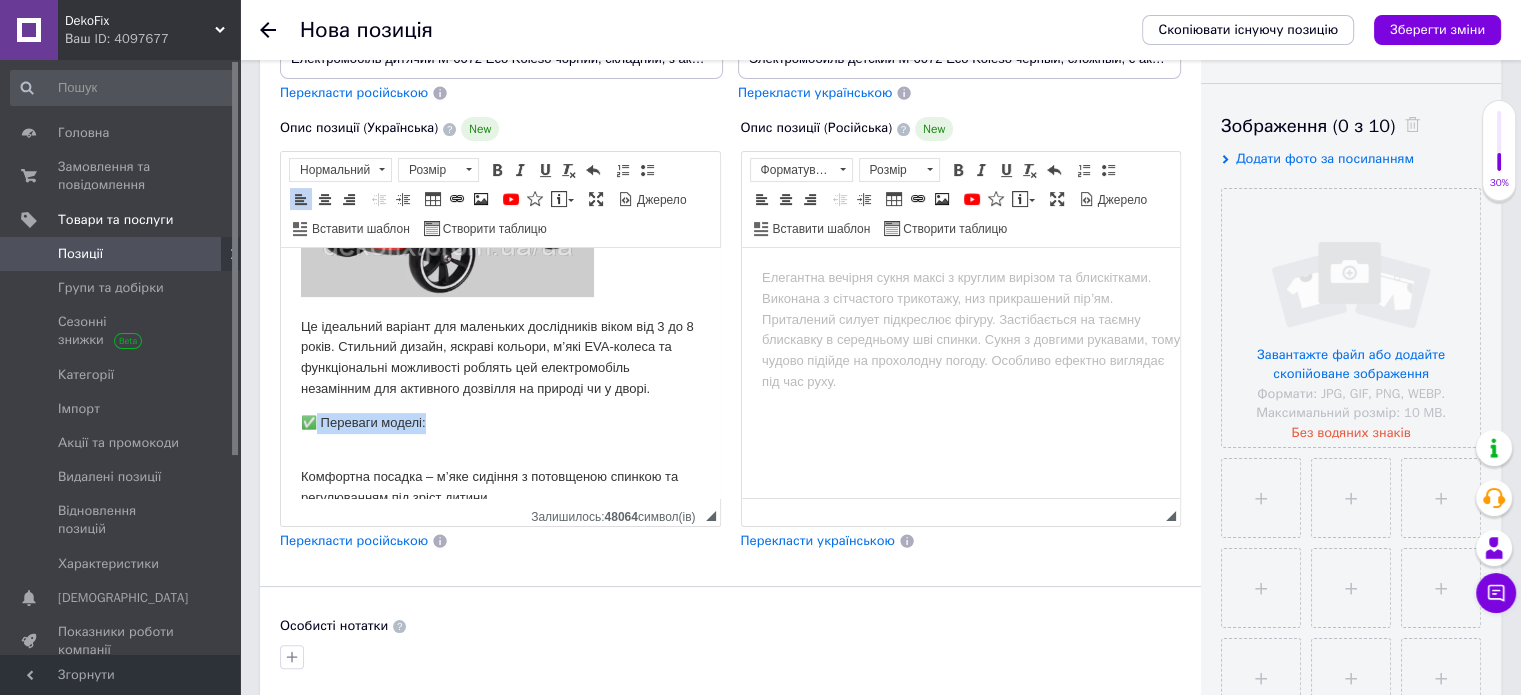 drag, startPoint x: 437, startPoint y: 415, endPoint x: 320, endPoint y: 419, distance: 117.06836 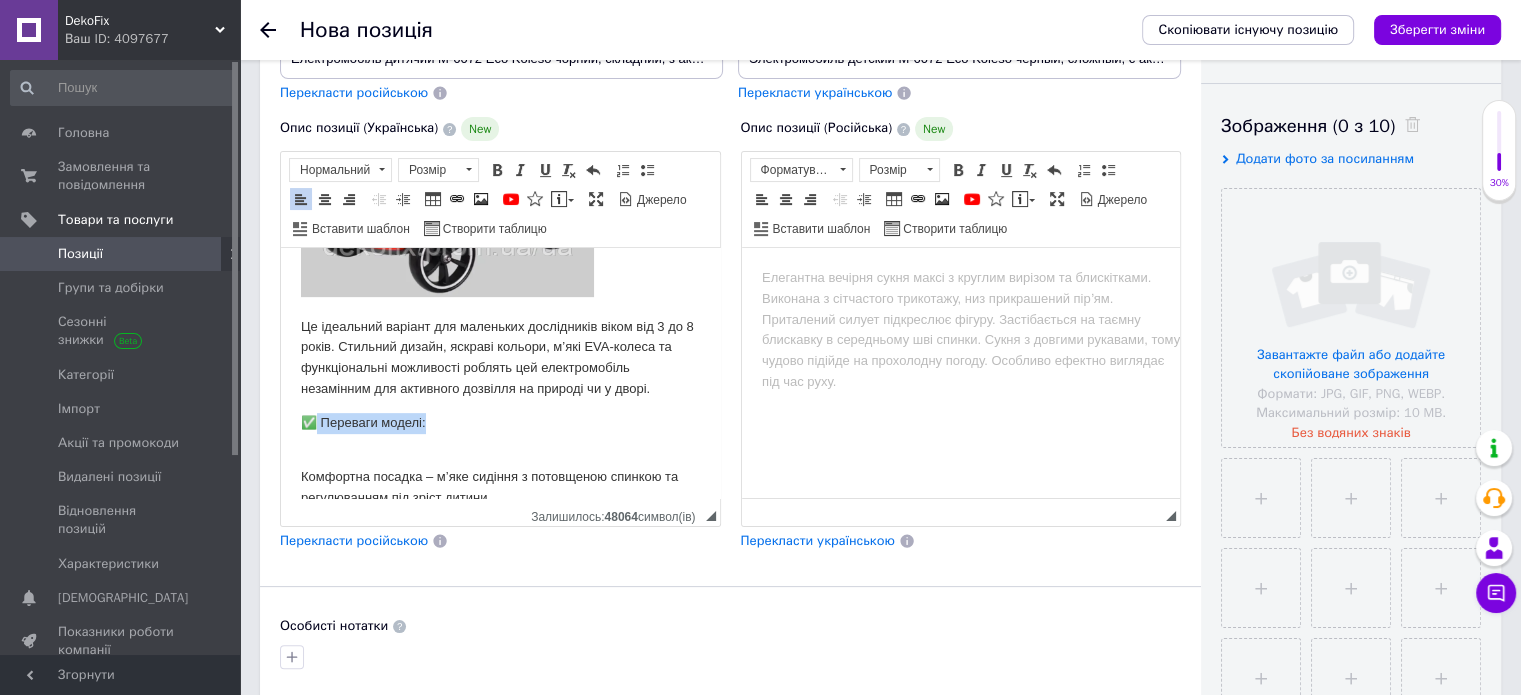 click on "✅ Переваги моделі:" at bounding box center [500, 423] 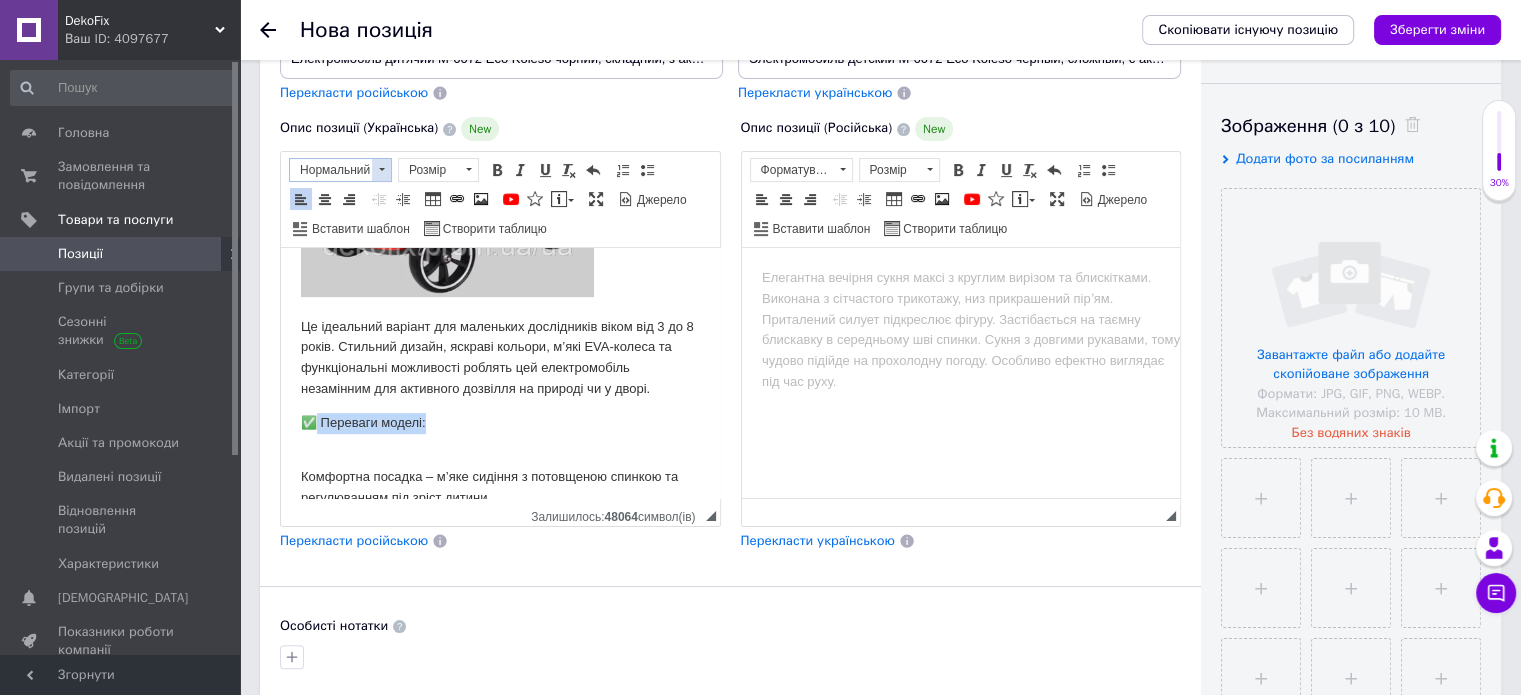 click at bounding box center (381, 170) 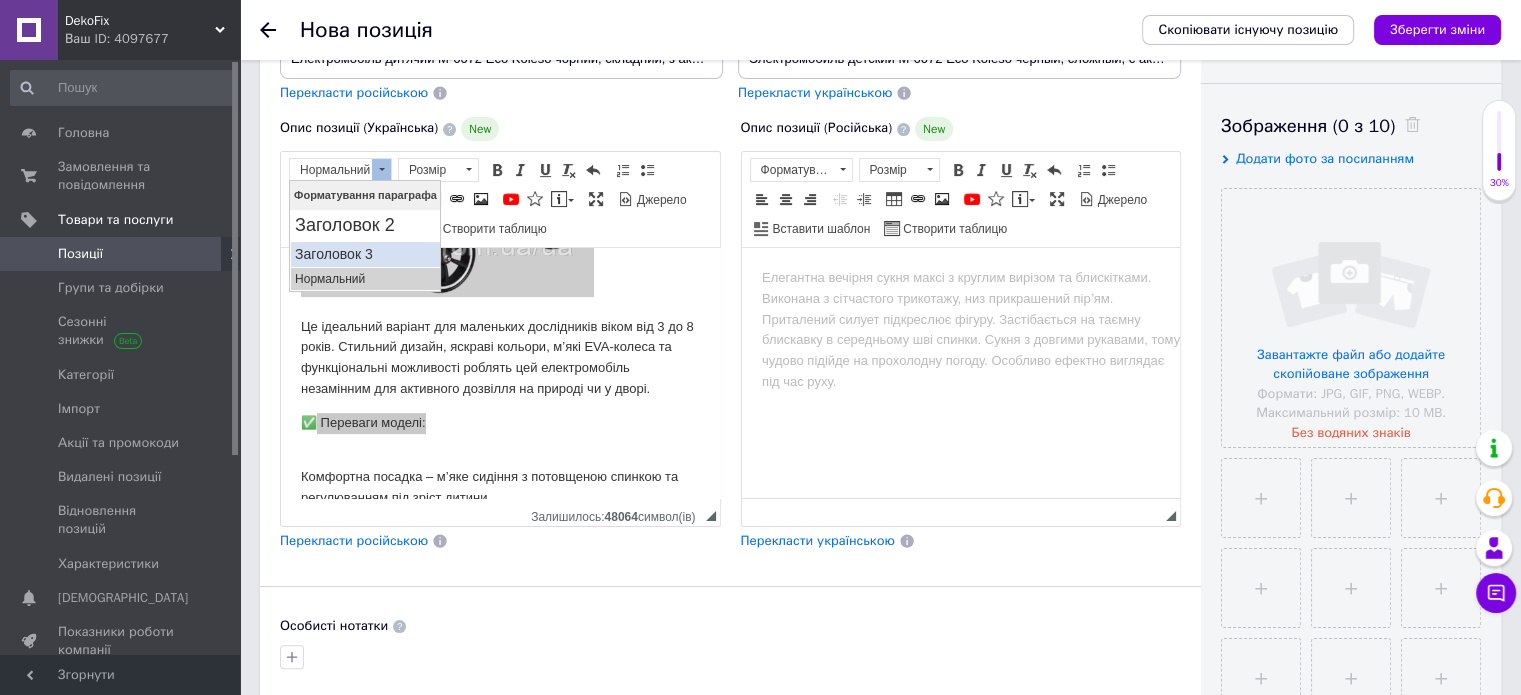 click on "Заголовок 3" at bounding box center (364, 253) 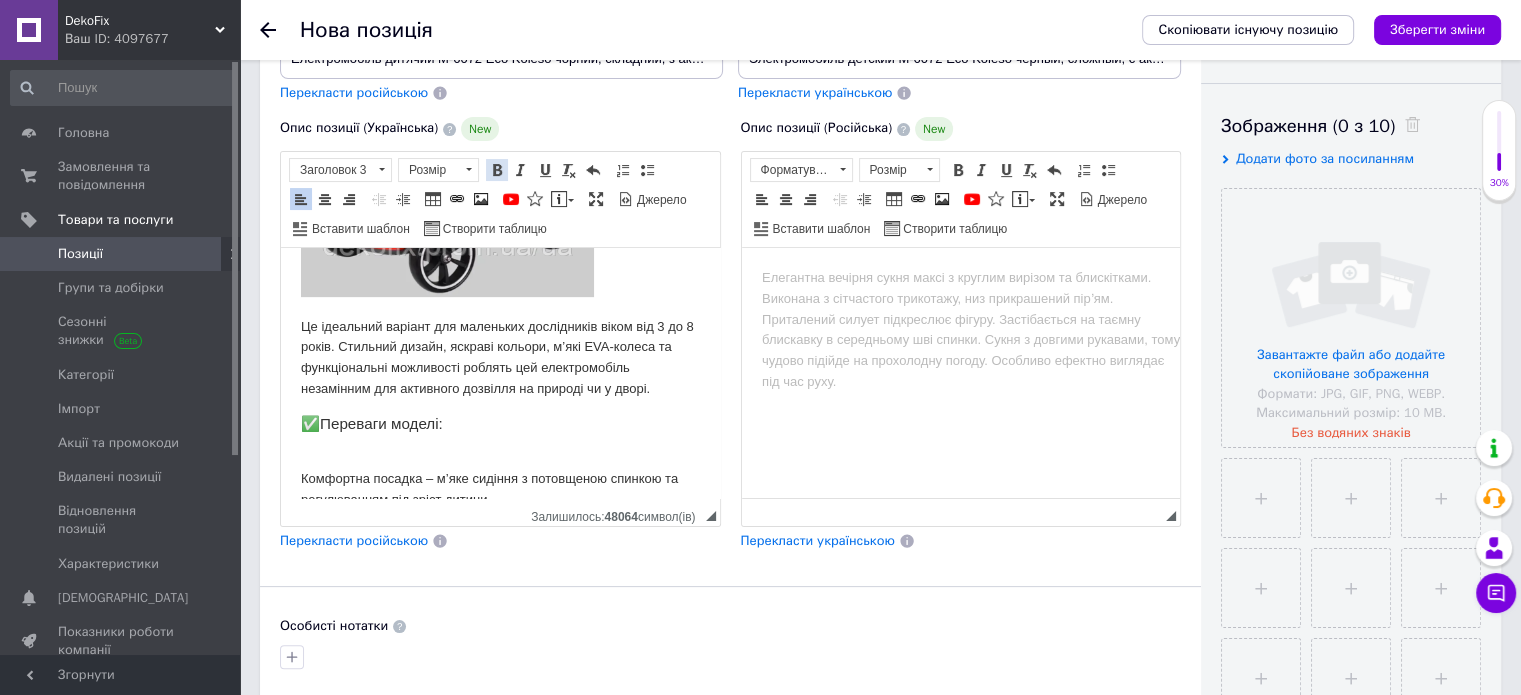 click at bounding box center [497, 170] 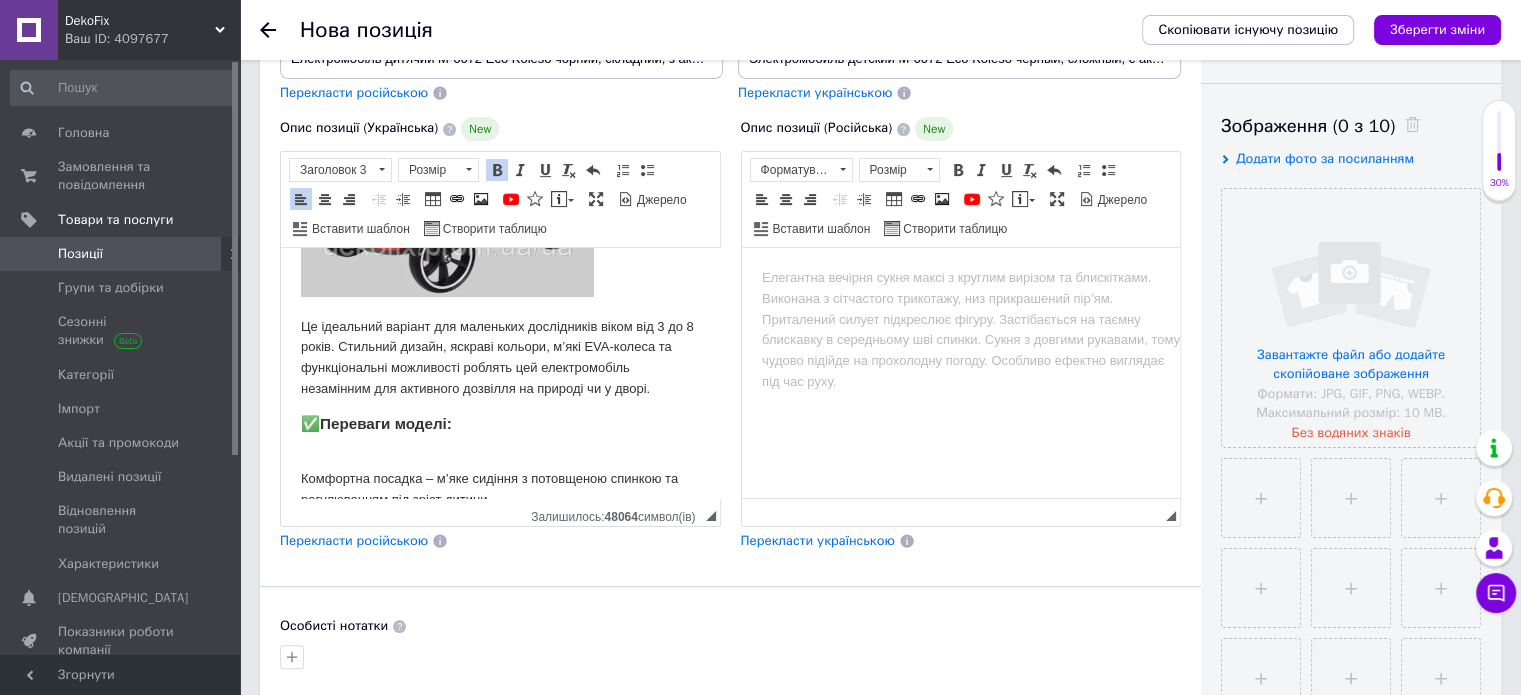 click on "Комфортна посадка – м’яке сидіння з потовщеною спинкою та регулюванням під зріст дитини." at bounding box center (500, 479) 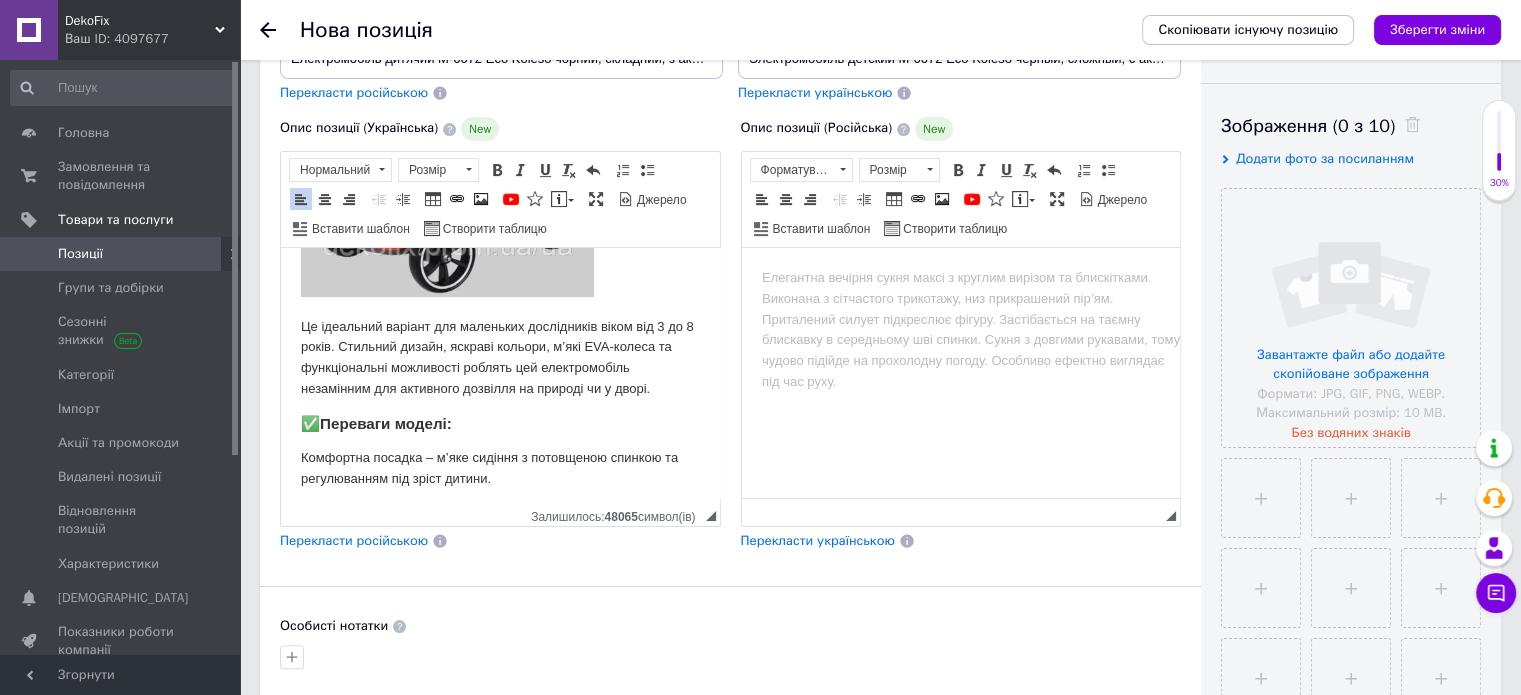 scroll, scrollTop: 990, scrollLeft: 0, axis: vertical 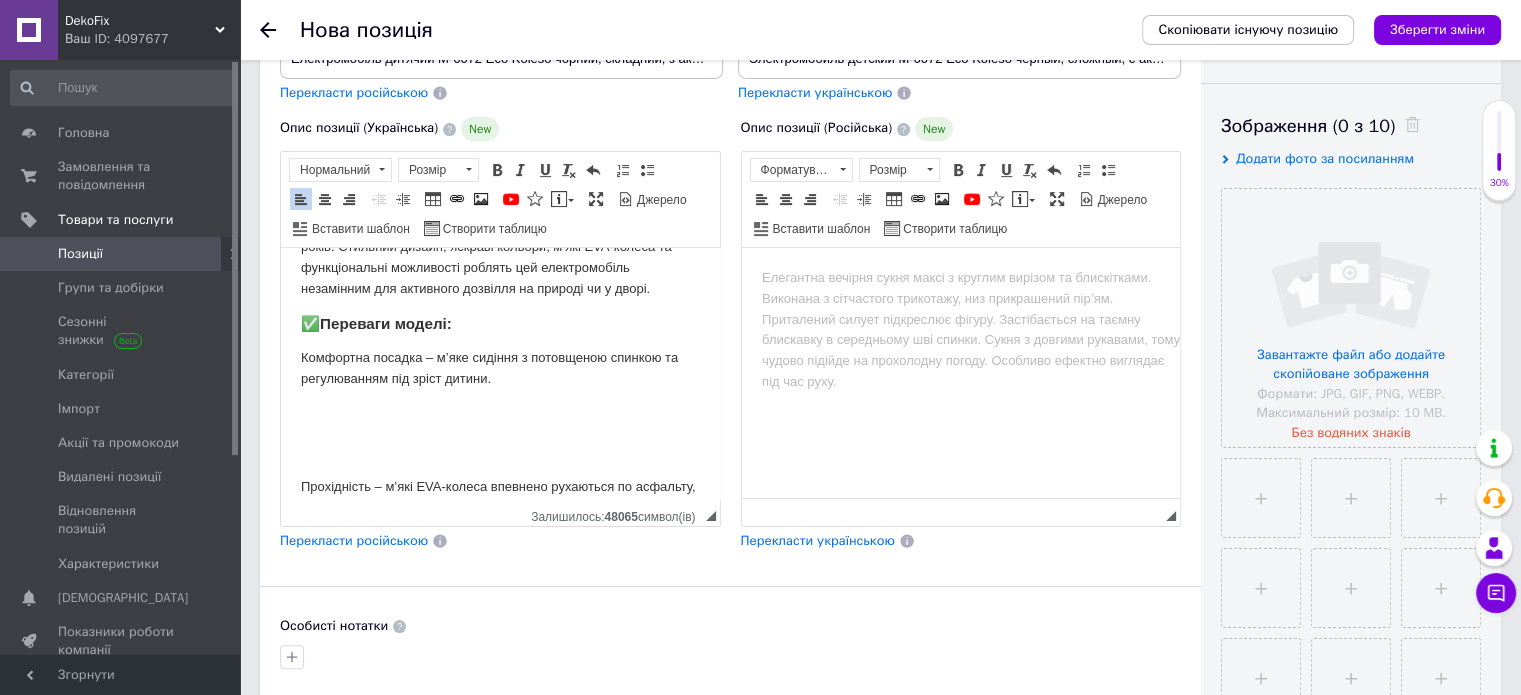 click on "Комфортна посадка – м’яке сидіння з потовщеною спинкою та регулюванням під зріст дитини." at bounding box center (500, 369) 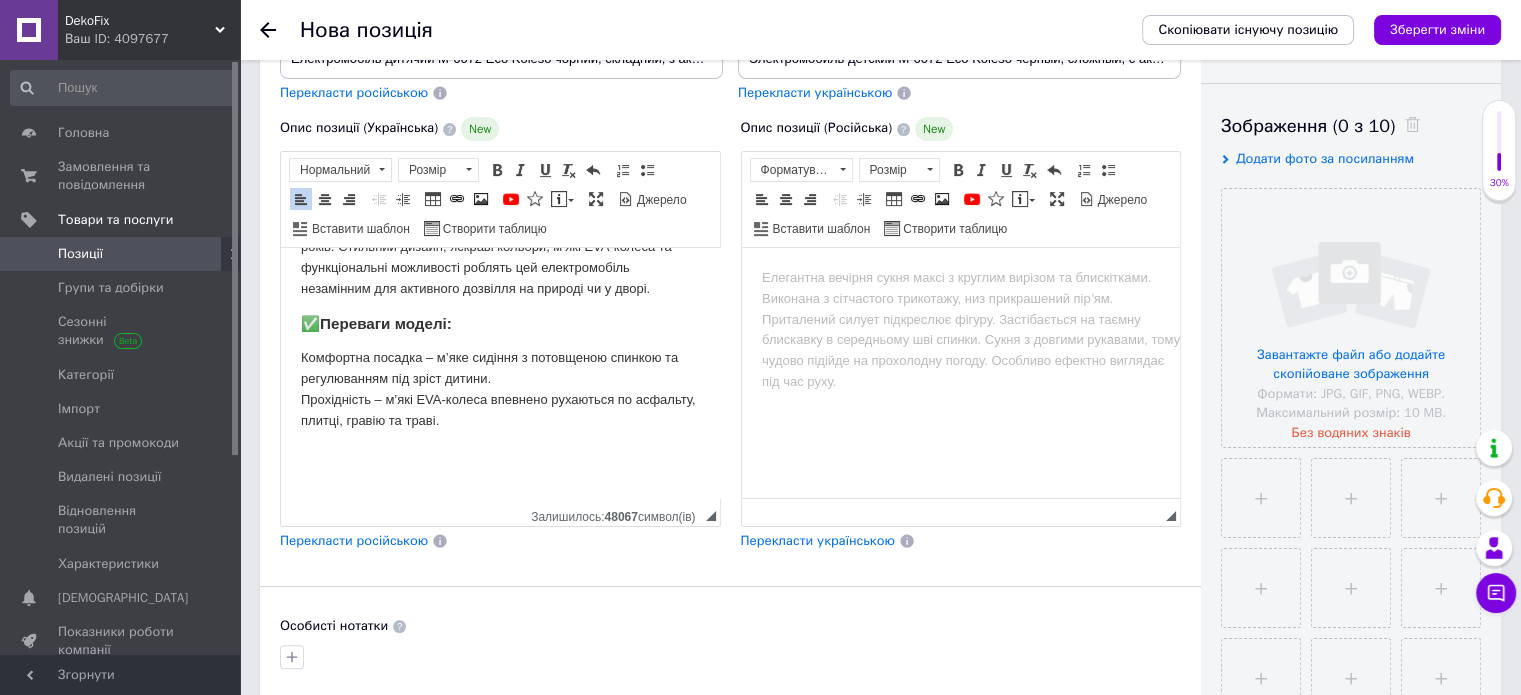 click on "Комфортна посадка – м’яке сидіння з потовщеною спинкою та регулюванням під зріст дитини. Прохідність – м’які EVA-колеса впевнено рухаються по асфальту, плитці, гравію та траві." at bounding box center [500, 389] 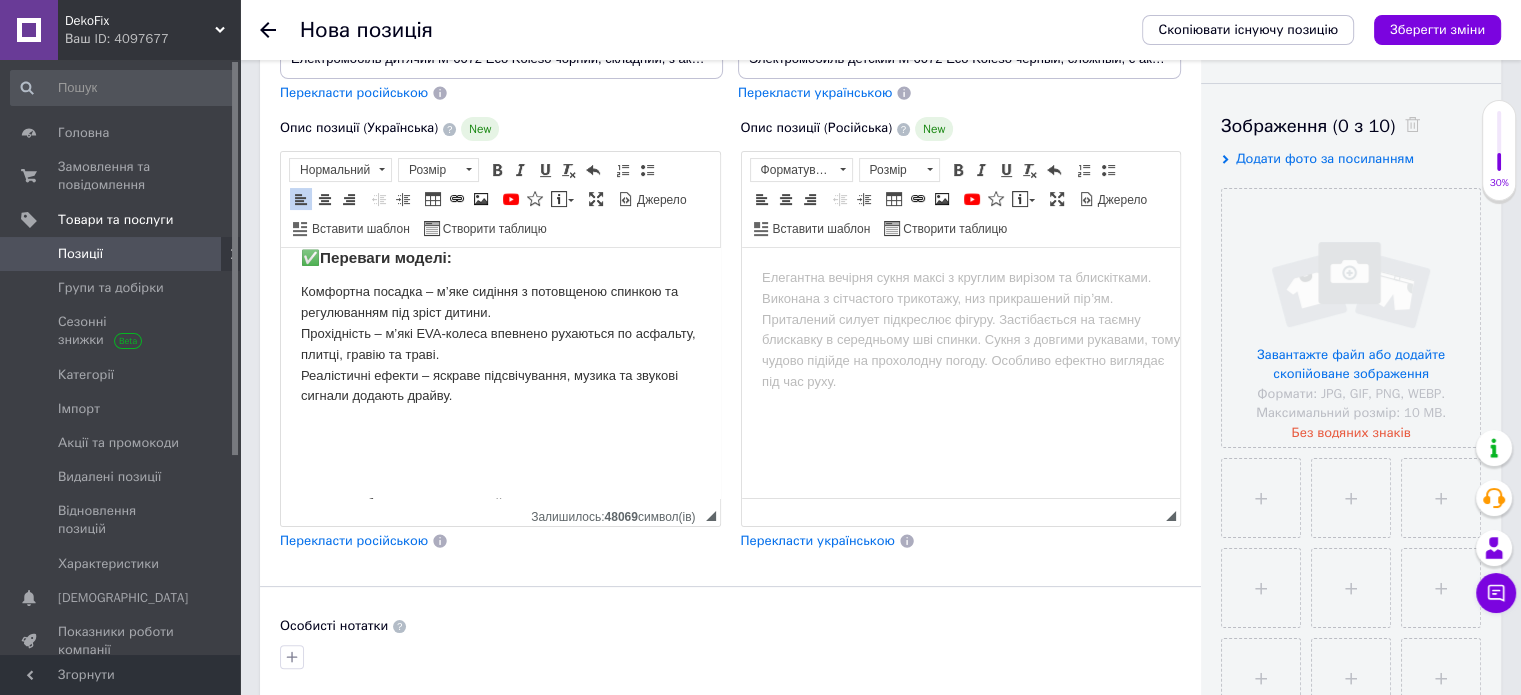 scroll, scrollTop: 1090, scrollLeft: 0, axis: vertical 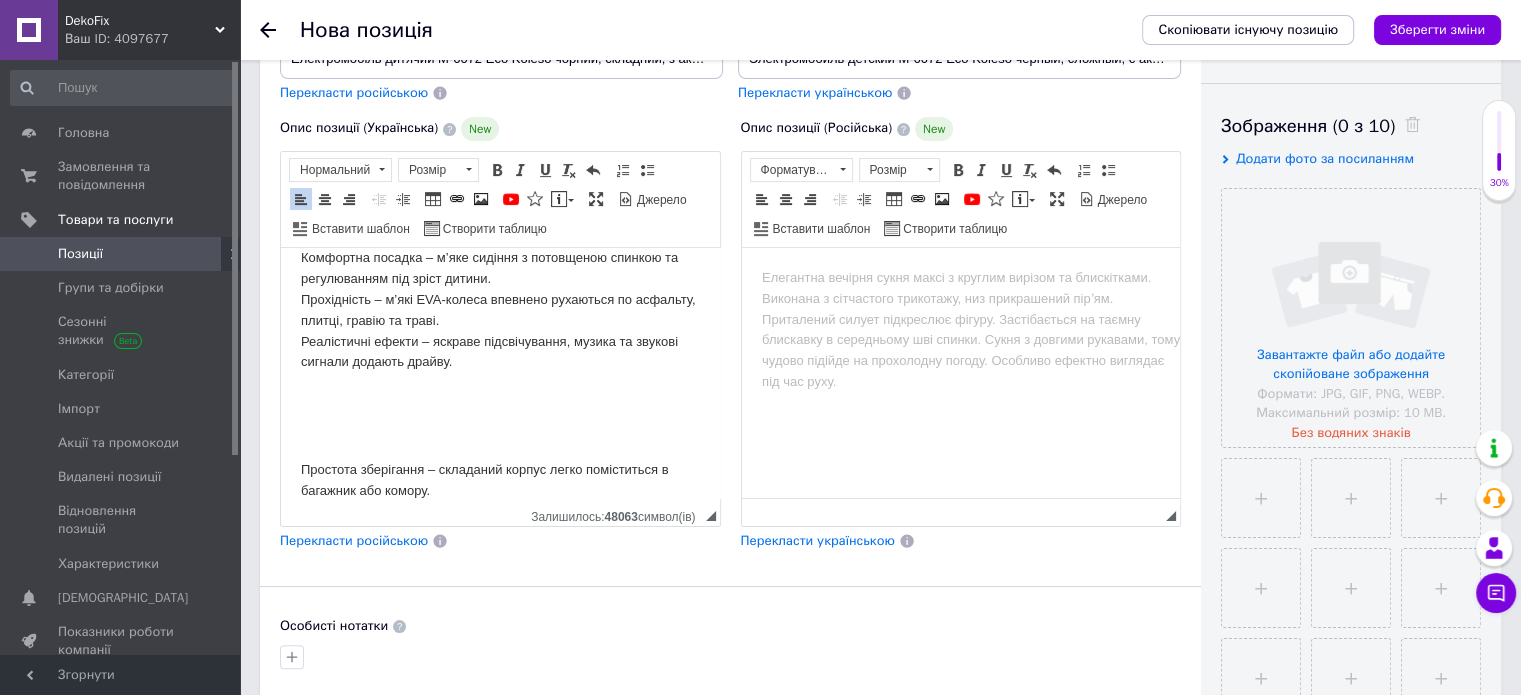 click on "Комфортна посадка – м’яке сидіння з потовщеною спинкою та регулюванням під зріст дитини. Прохідність – м’які EVA-колеса впевнено рухаються по асфальту, плитці, гравію та траві. Реалістичні ефекти – яскраве підсвічування, музика та звукові сигнали додають драйву." at bounding box center [500, 310] 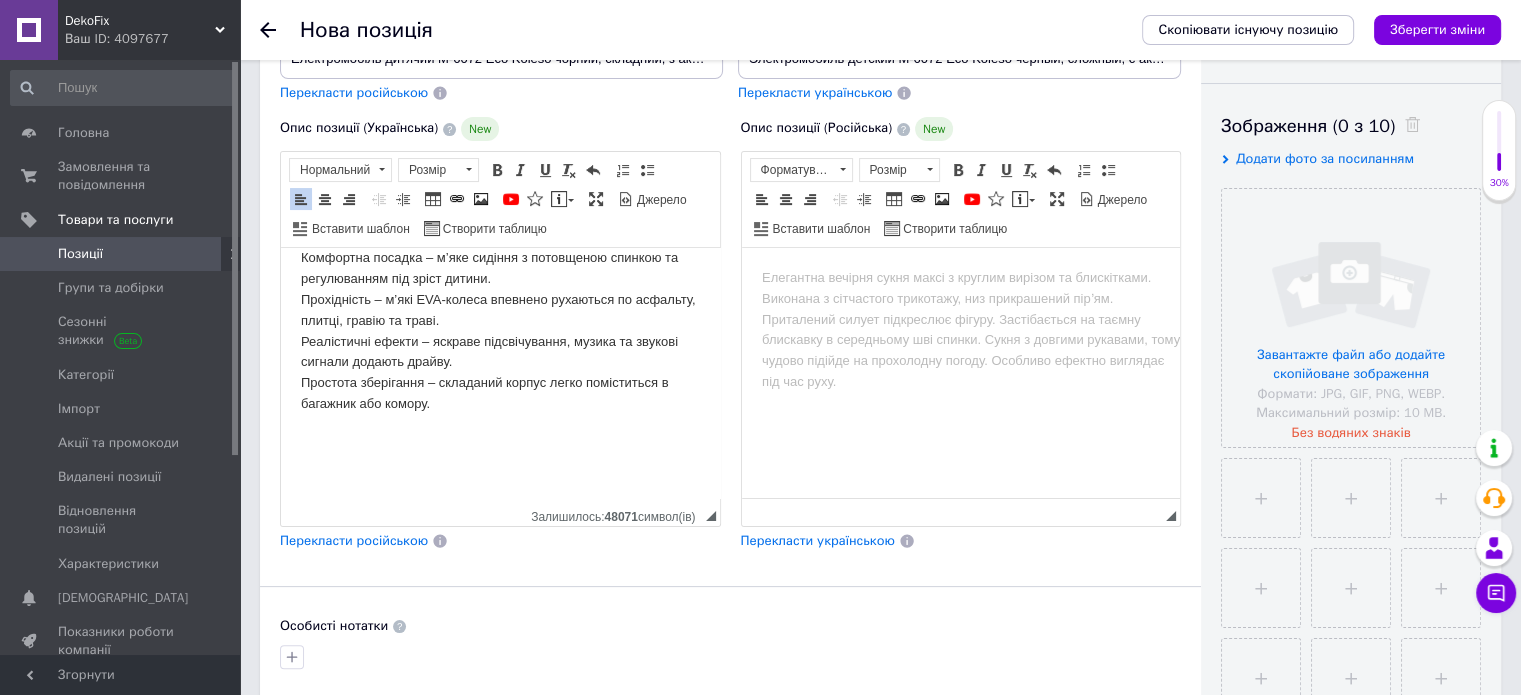 click on "Комфортна посадка – м’яке сидіння з потовщеною спинкою та регулюванням під зріст дитини. Прохідність – м’які EVA-колеса впевнено рухаються по асфальту, плитці, гравію та траві. Реалістичні ефекти – яскраве підсвічування, музика та звукові сигнали додають драйву. Простота зберігання – складаний корпус легко поміститься в багажник або комору." at bounding box center (500, 331) 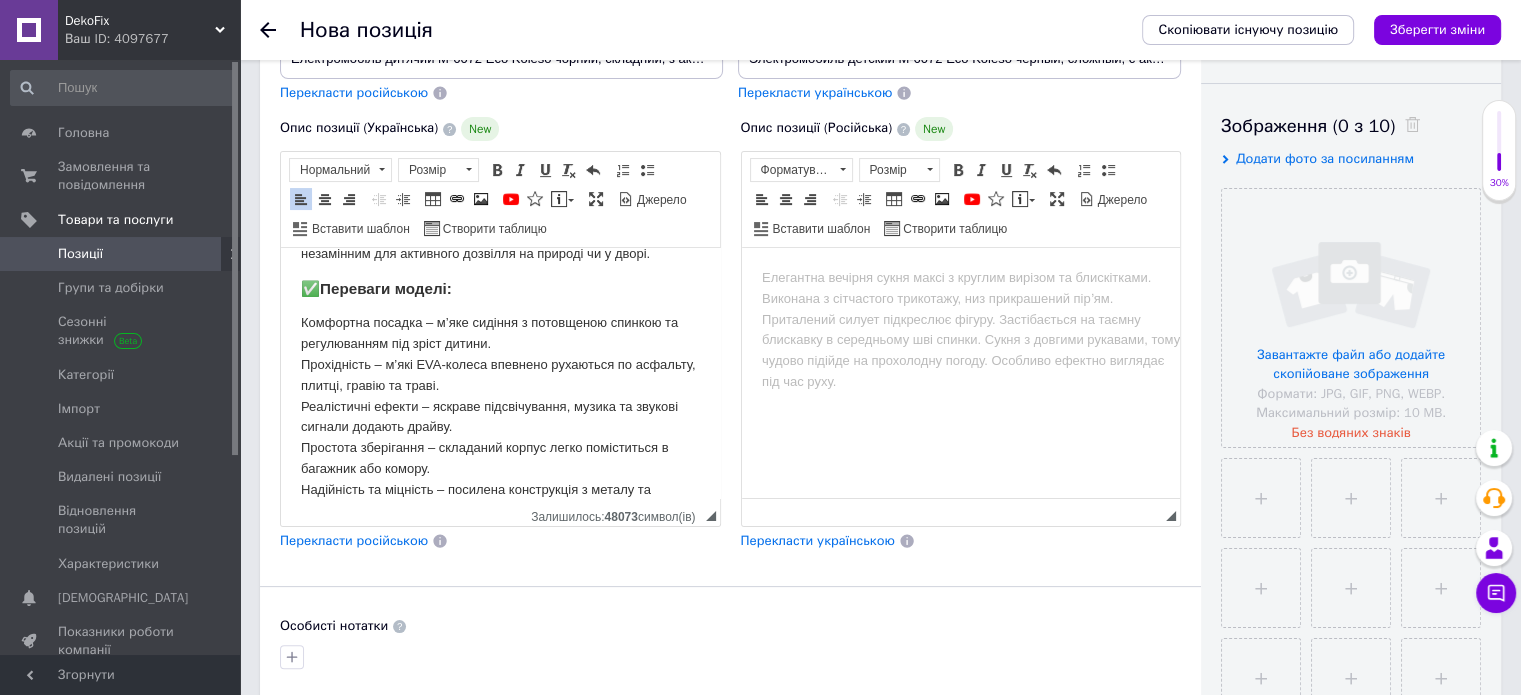 scroll, scrollTop: 990, scrollLeft: 0, axis: vertical 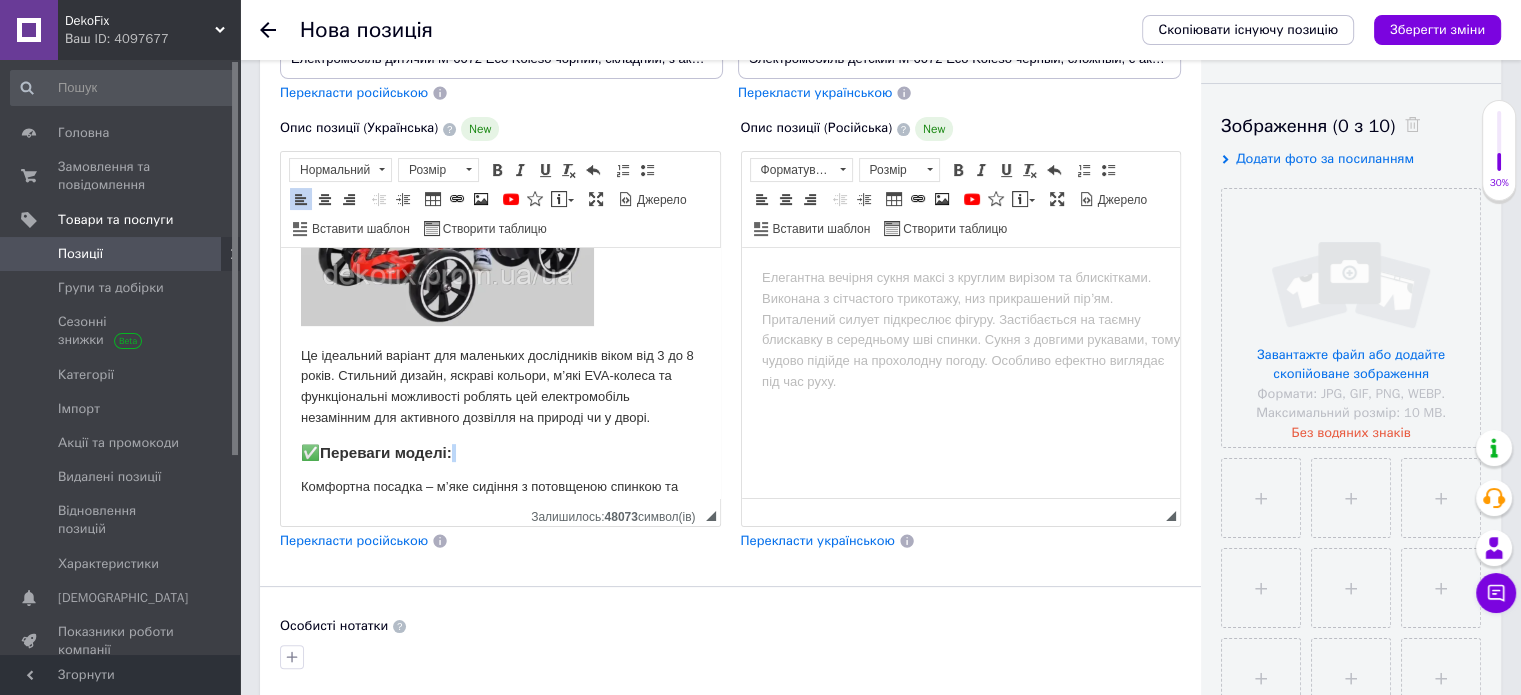 drag, startPoint x: 301, startPoint y: 359, endPoint x: 452, endPoint y: 446, distance: 174.26991 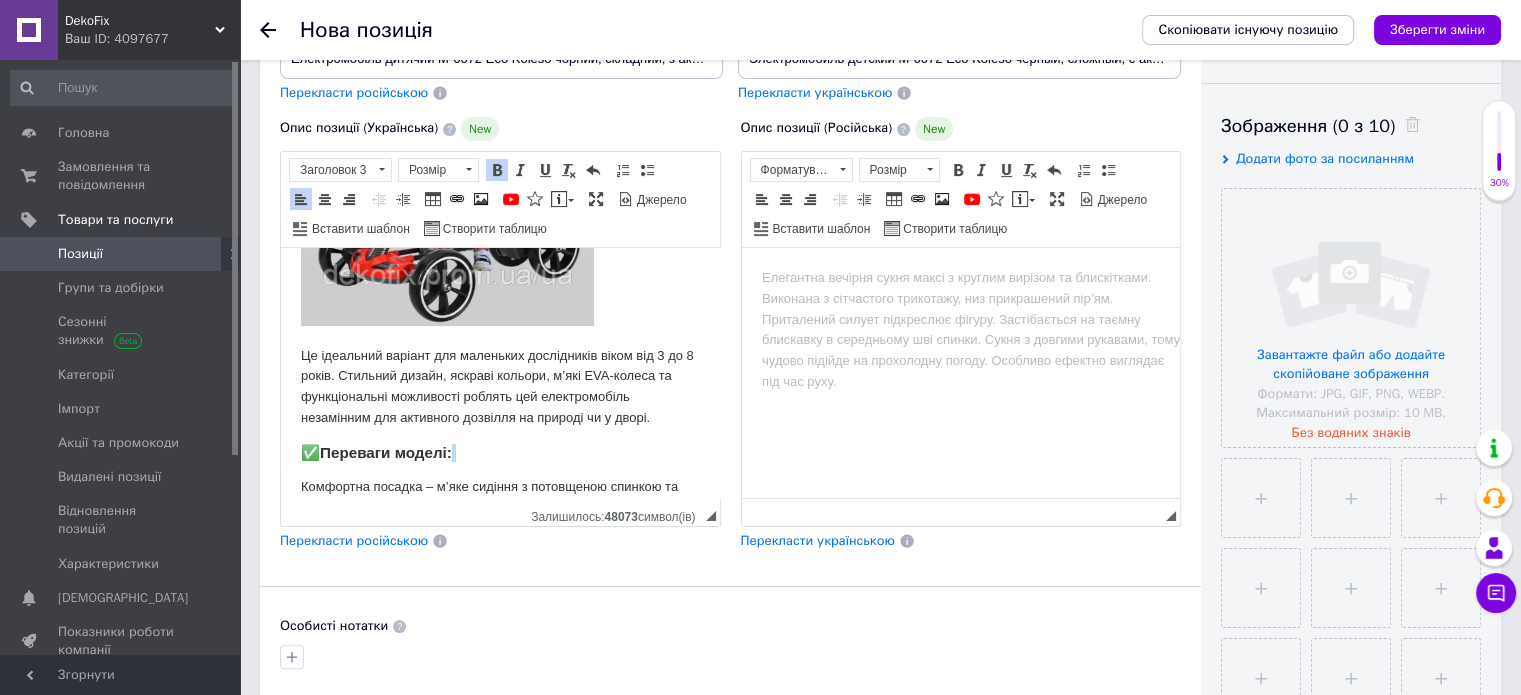 click on "Переваги моделі:" at bounding box center (386, 452) 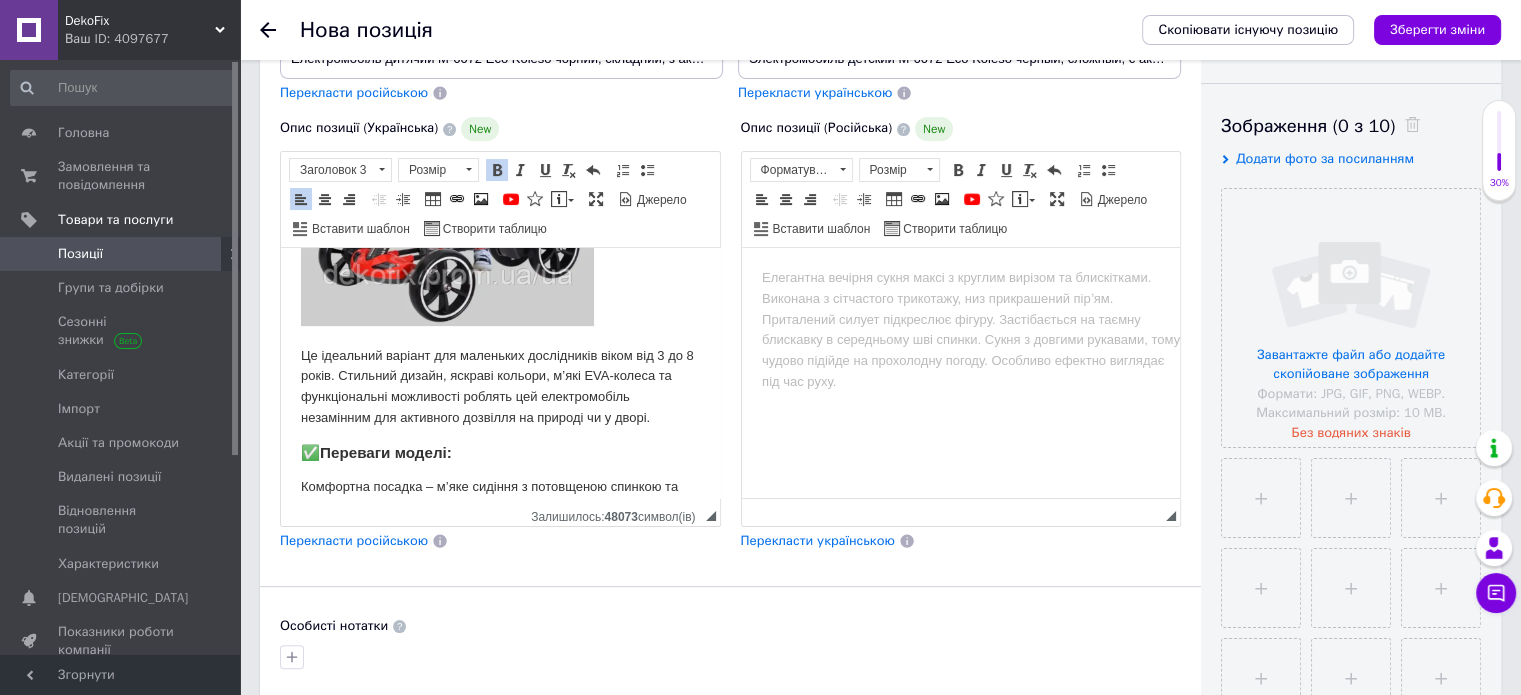 scroll, scrollTop: 961, scrollLeft: 0, axis: vertical 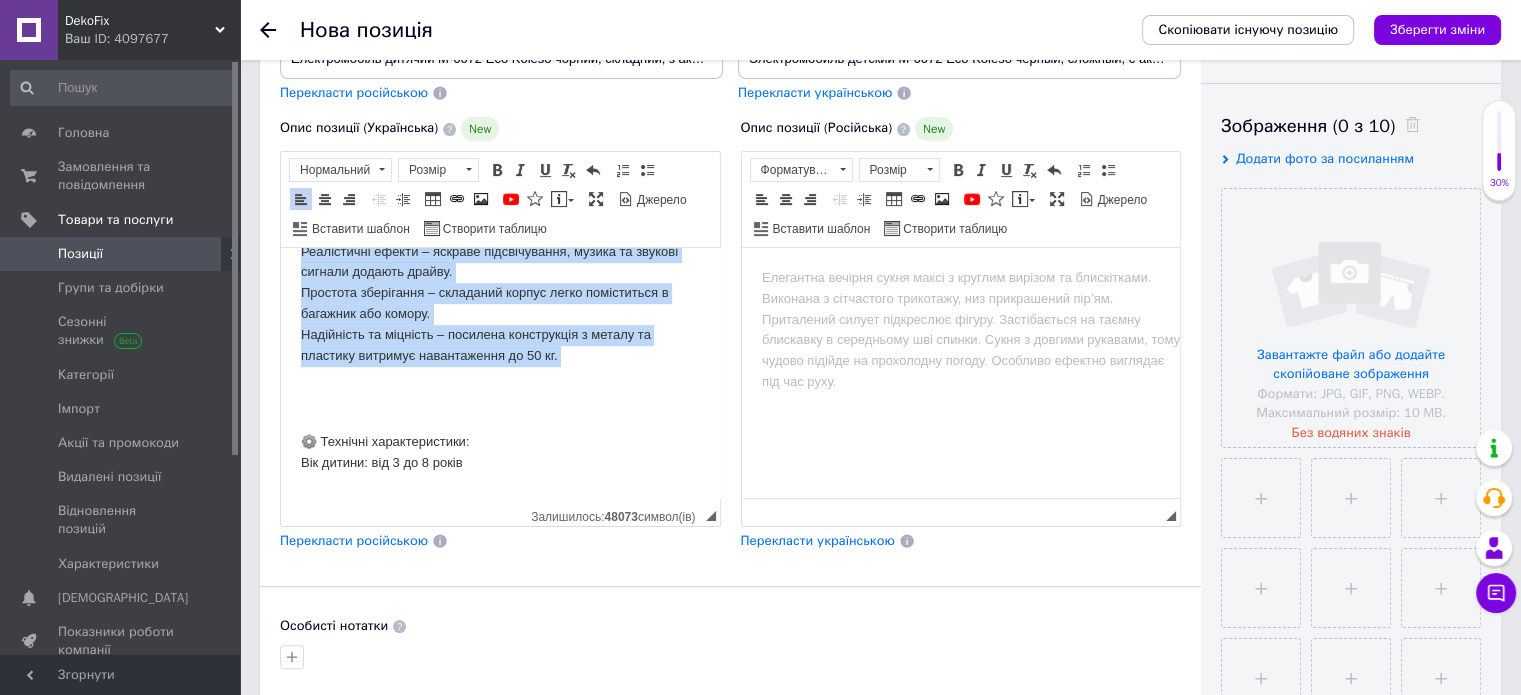 drag, startPoint x: 297, startPoint y: 384, endPoint x: 564, endPoint y: 367, distance: 267.54065 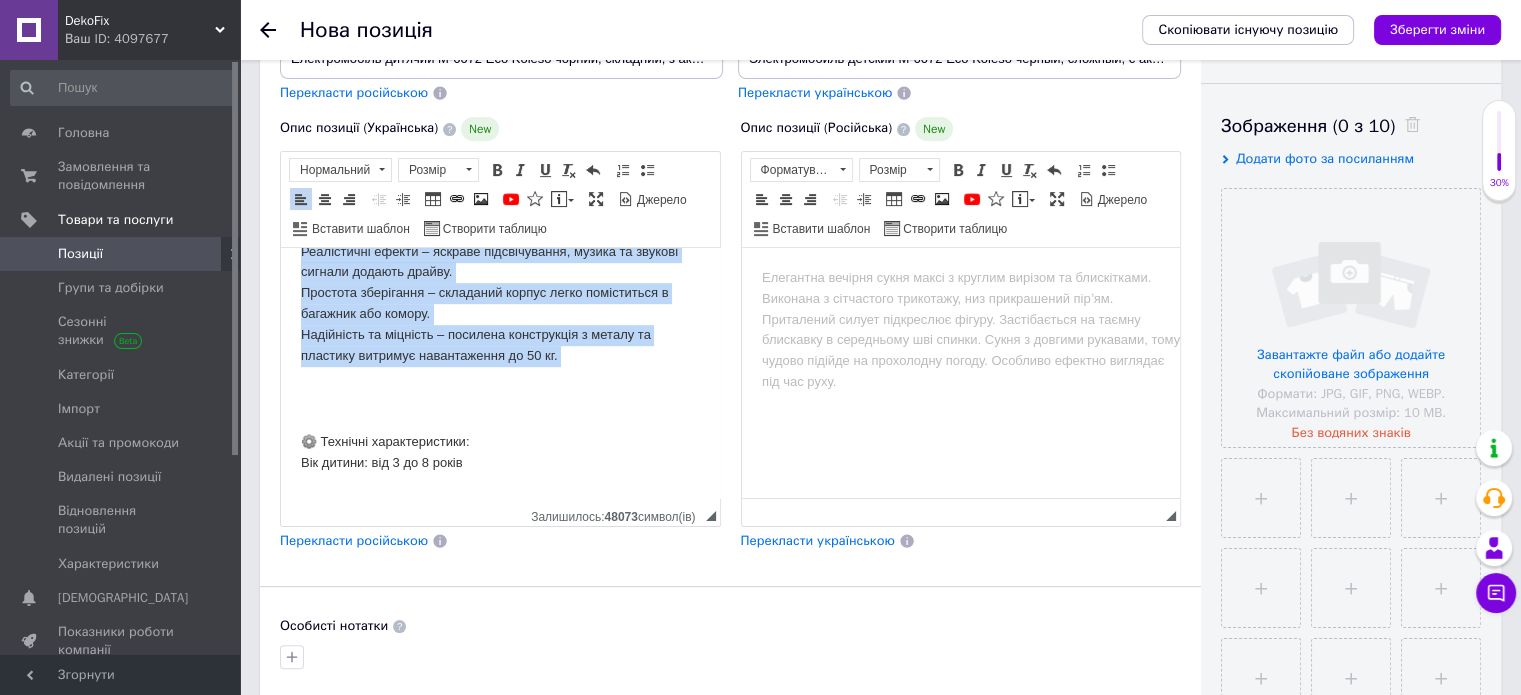 click on "Електромобіль дитячий M-6072 Eco Koleso чорний, складний, з акумулятором 6V 4.5Ah, сучасна машинка для дітей з м’якими колесами та підсвіткою ЗВЕРТАЄМО УВАГУ!   Перед замовленням уточнюйте наявність товару у нашого консультанта.   Можливо потрібний вам товар вже на броні за іншим покупцем або закінчився та немає в наявності  ЗВ'ЯЗОК З НАМИ:  Viber +38 068-573-51-15  ЧАТ НА САЙТІ 🏎️  Дитячий електромобіль M-6072 Eco Koleso – комфорт, емоції та безпека у кожній поїздці! Подаруйте дитині справжню радість від руху з електромобілем M-6072!   ✅  Переваги моделі:   Вік дитини: від 3 до 8 років" at bounding box center [500, 221] 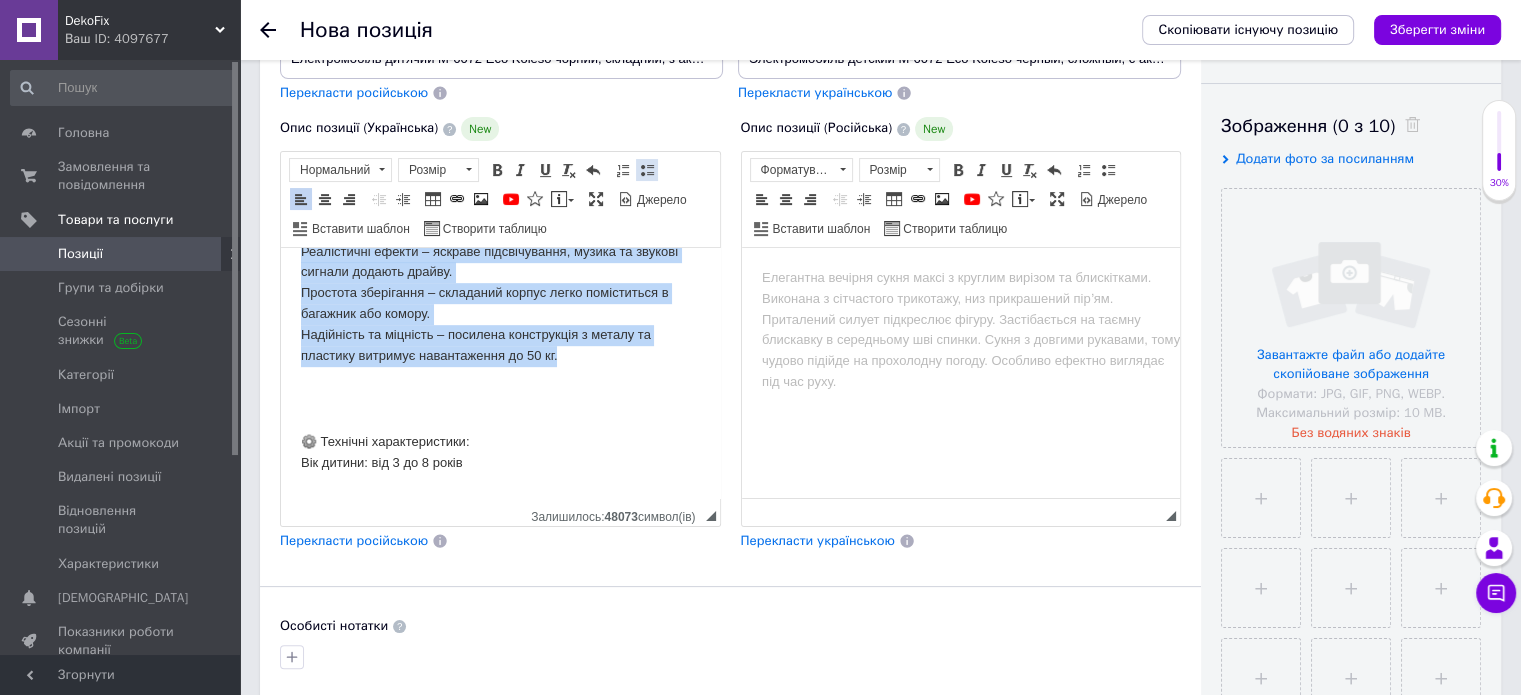 click at bounding box center [647, 170] 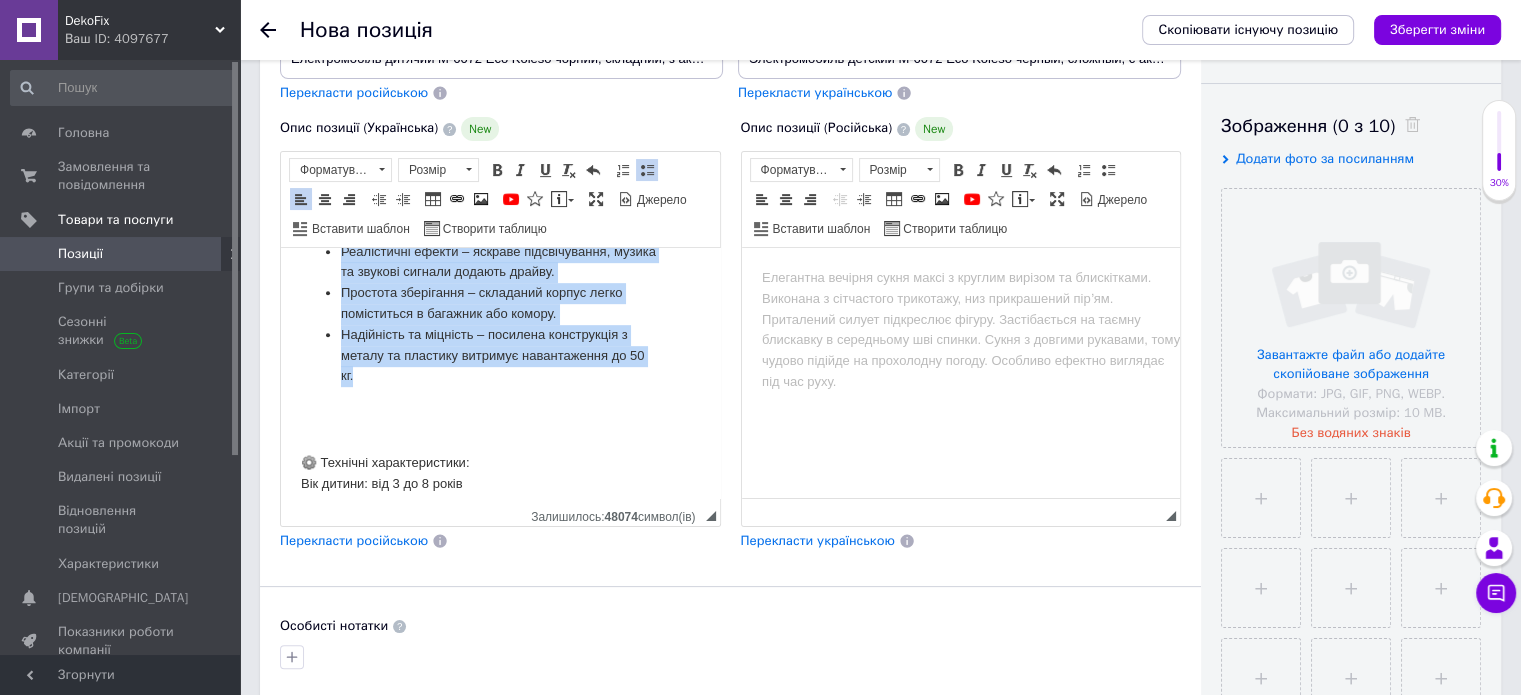 click at bounding box center [500, 420] 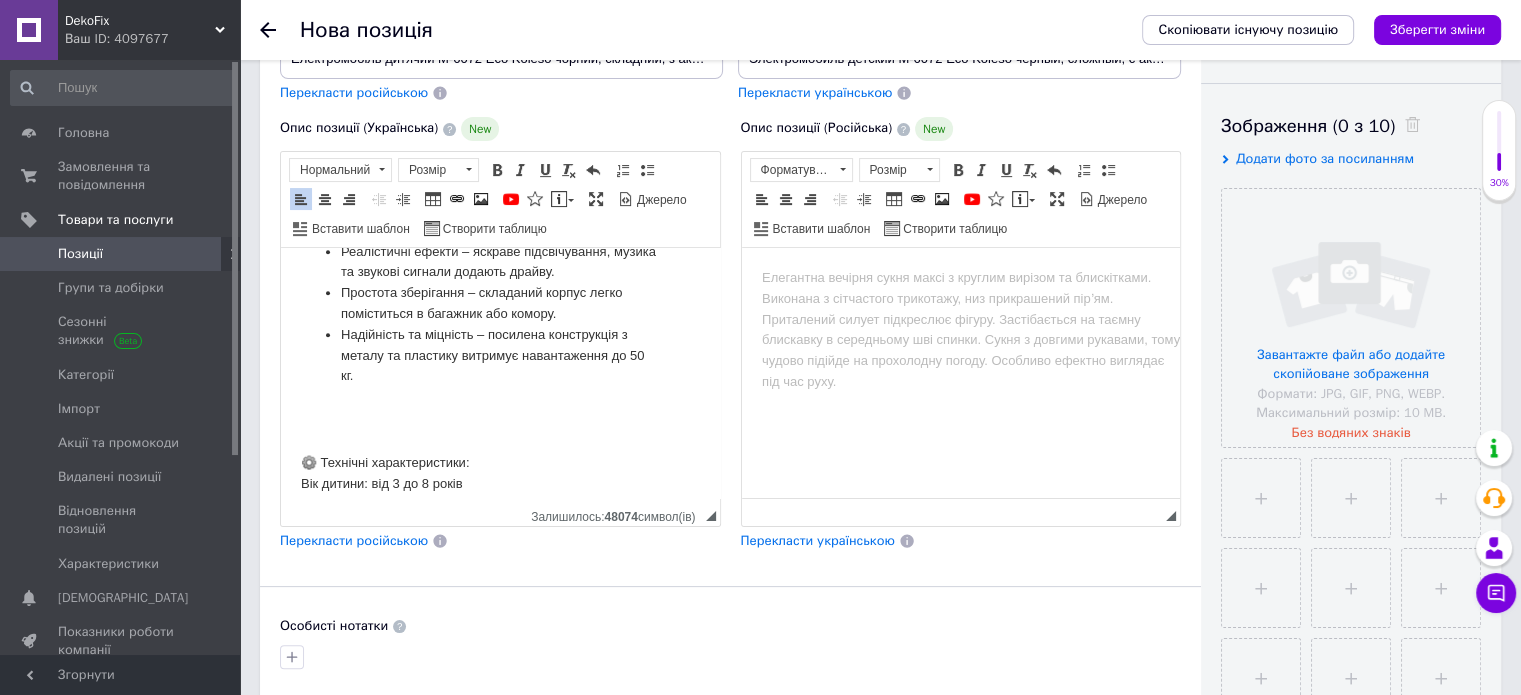 click on "Електромобіль дитячий M-6072 Eco Koleso чорний, складний, з акумулятором 6V 4.5Ah, сучасна машинка для дітей з м’якими колесами та підсвіткою ЗВЕРТАЄМО УВАГУ!   Перед замовленням уточнюйте наявність товару у нашого консультанта.   Можливо потрібний вам товар вже на броні за іншим покупцем або закінчився та немає в наявності  ЗВ'ЯЗОК З НАМИ:  Viber +38 068-573-51-15  ЧАТ НА САЙТІ 🏎️  Дитячий електромобіль M-6072 Eco Koleso – комфорт, емоції та безпека у кожній поїздці! Подаруйте дитині справжню радість від руху з електромобілем M-6072!   ✅  Переваги моделі:   Вік дитини: від 3 до 8 років" at bounding box center [500, 232] 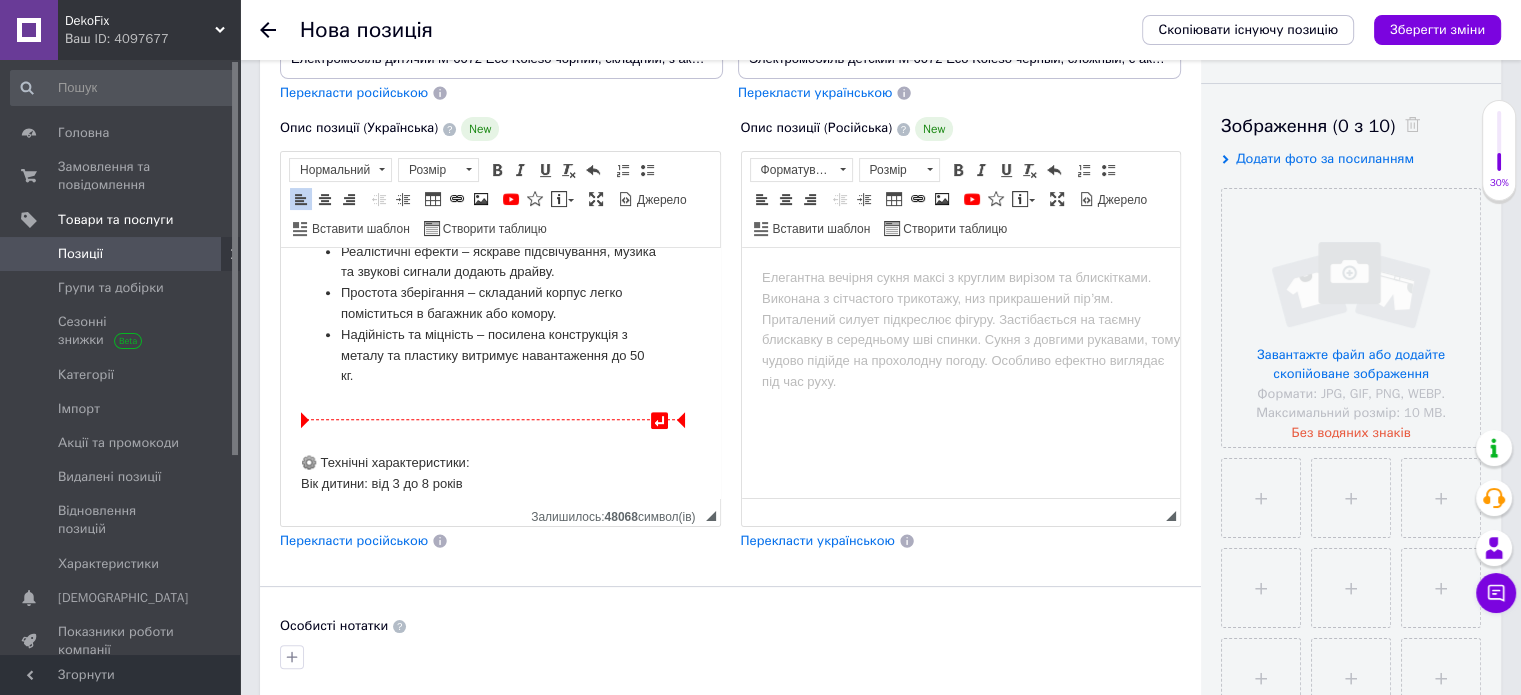 click at bounding box center [500, 420] 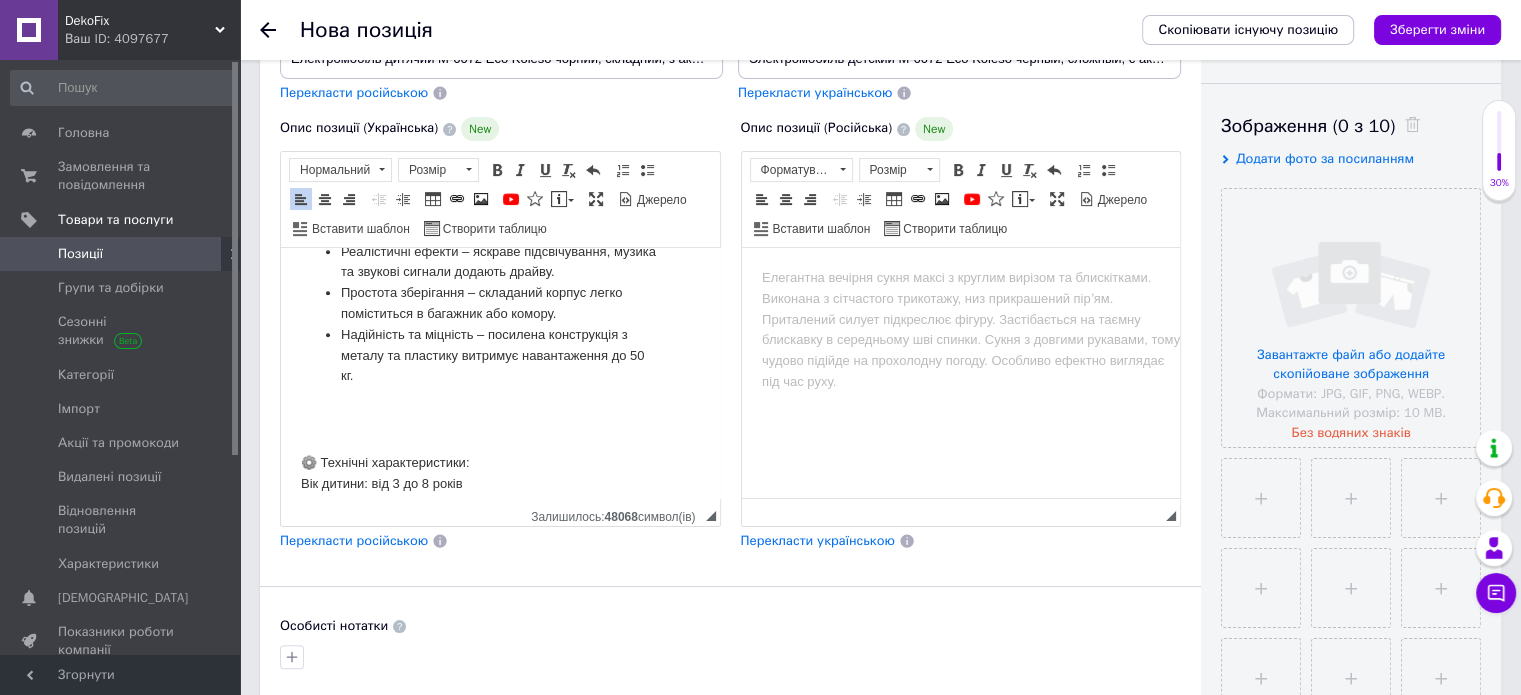 click on "Надійність та міцність – посилена конструкція з металу та пластику витримує навантаження до 50 кг." at bounding box center (500, 356) 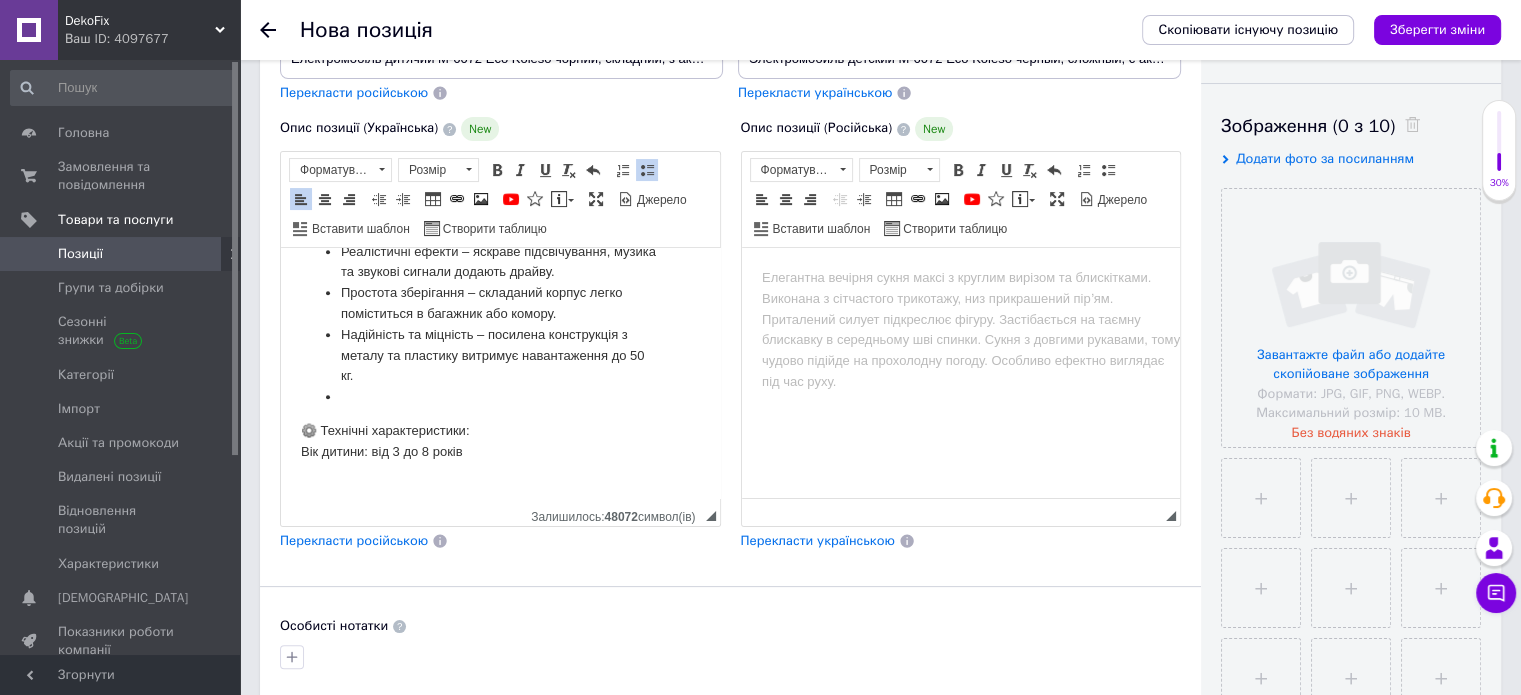 click at bounding box center [647, 170] 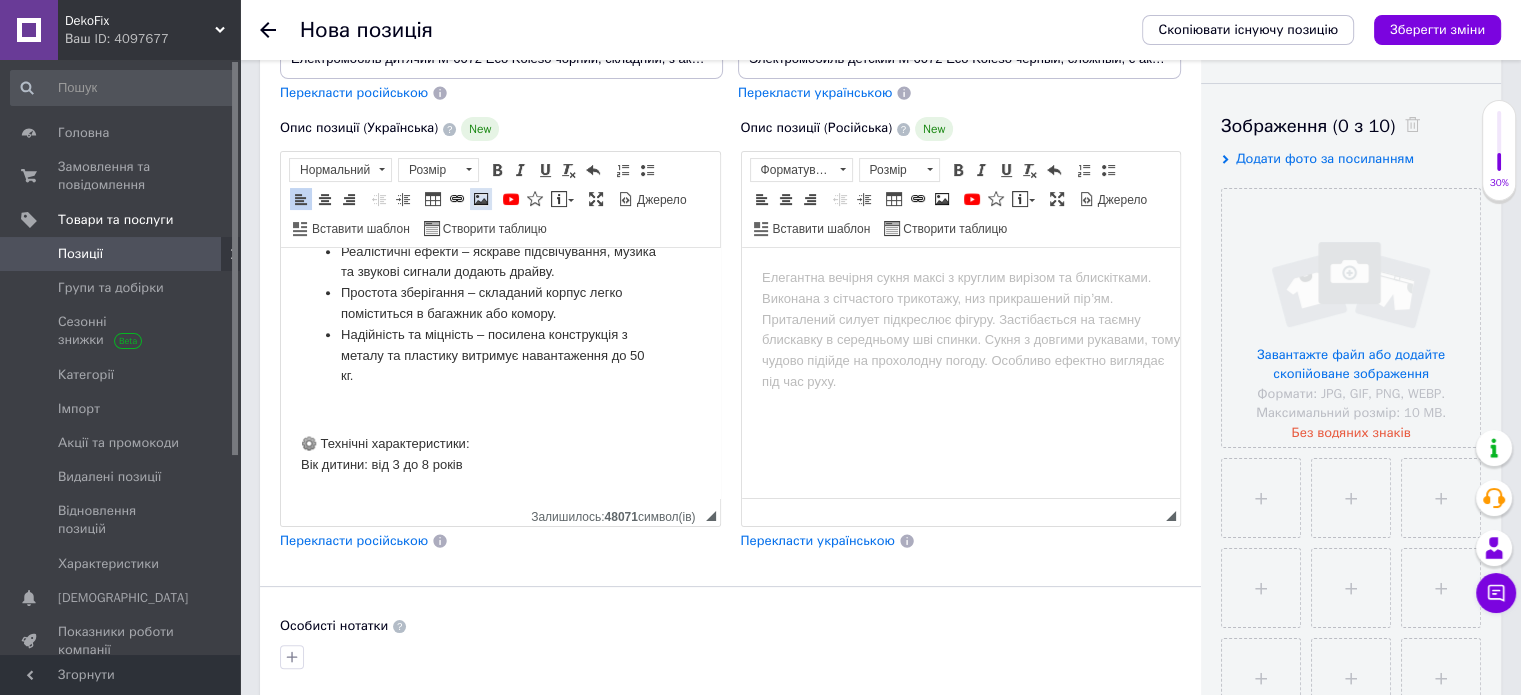 click at bounding box center [481, 199] 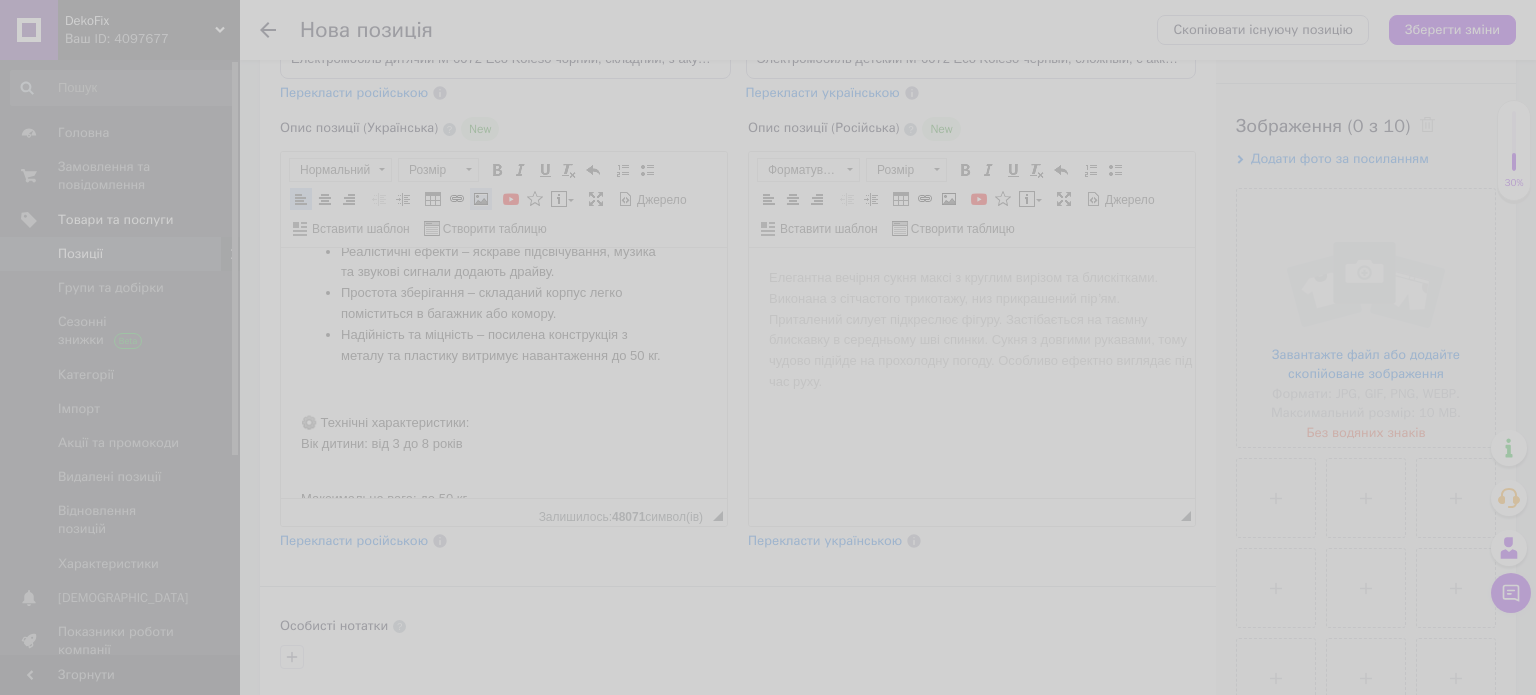 scroll, scrollTop: 1159, scrollLeft: 0, axis: vertical 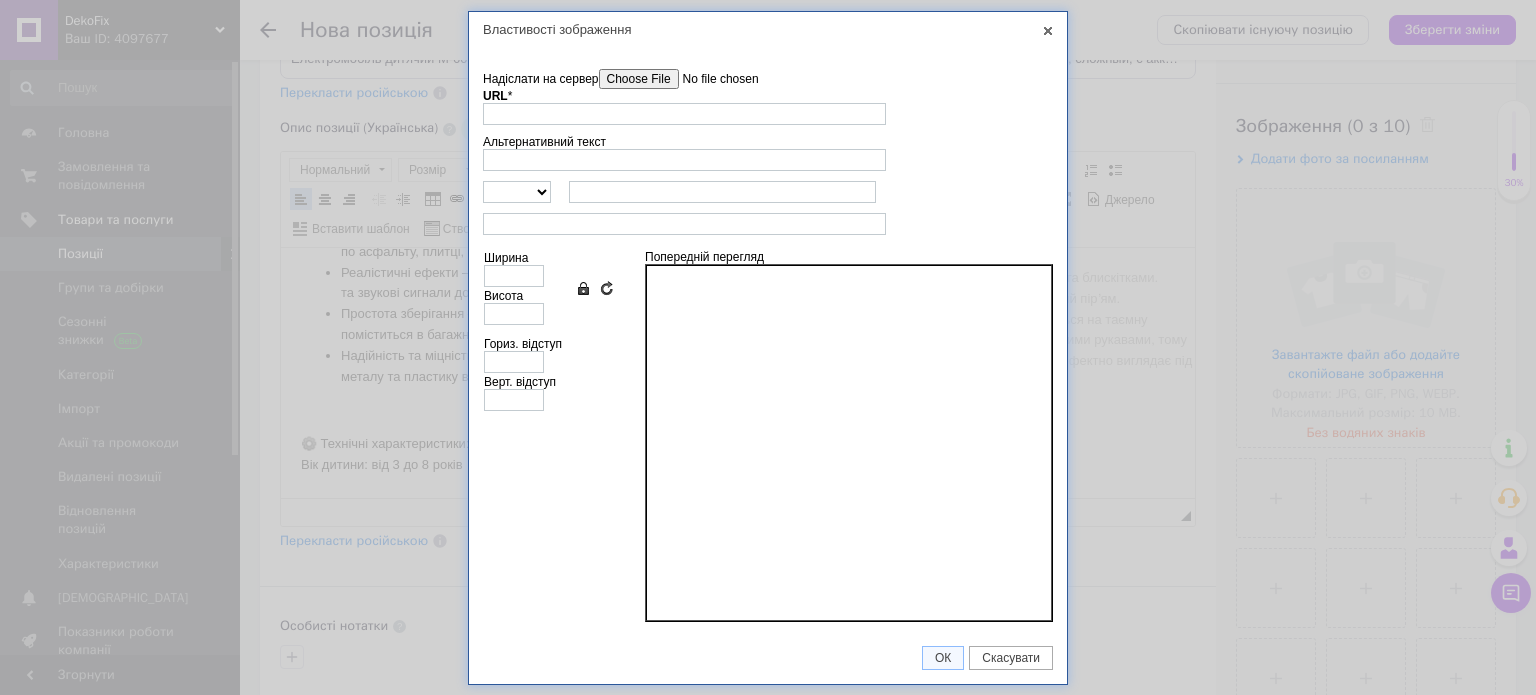 click on "Надіслати на сервер" at bounding box center (712, 79) 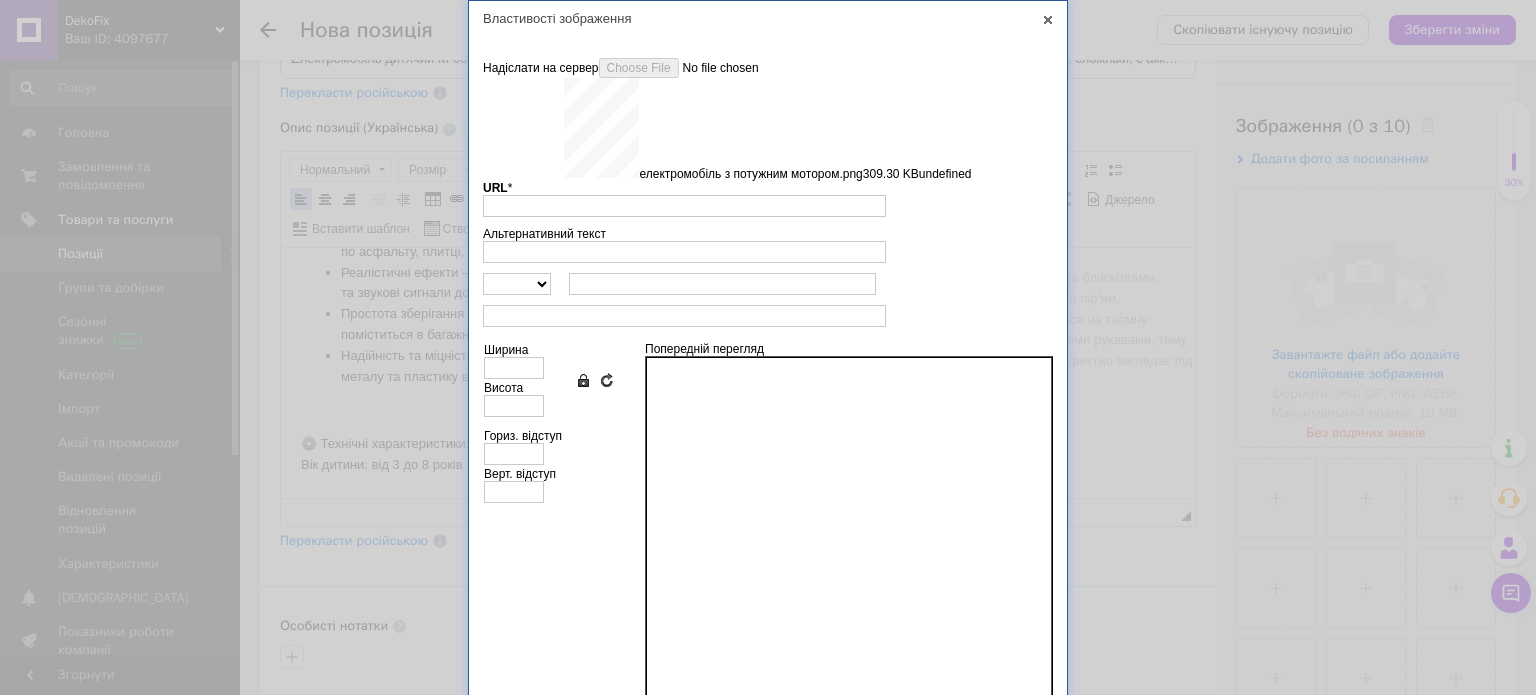 type on "https://images.prom.ua/6743922615_w640_h2048_elektromobil_z_potuzhnim_motorom.png?fresh=1&PIMAGE_ID=6743922615" 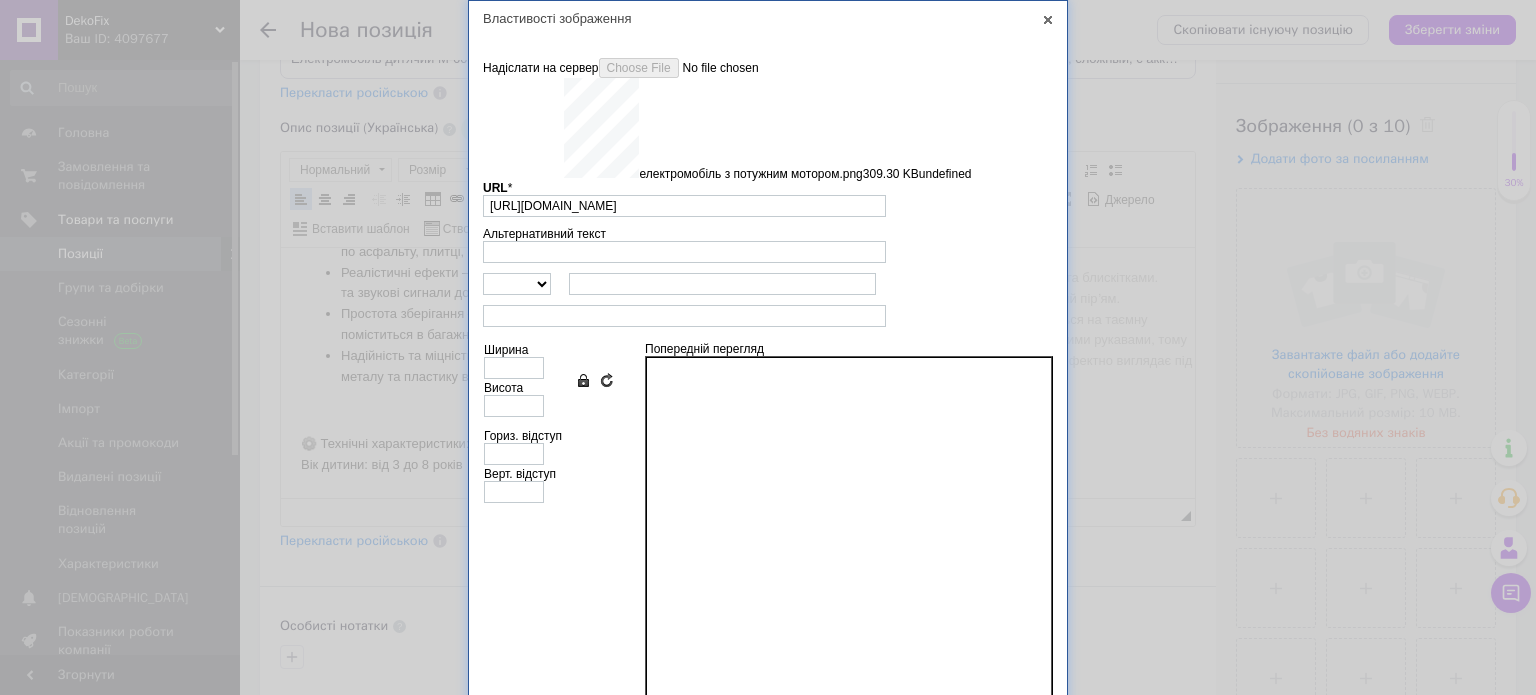 type on "451" 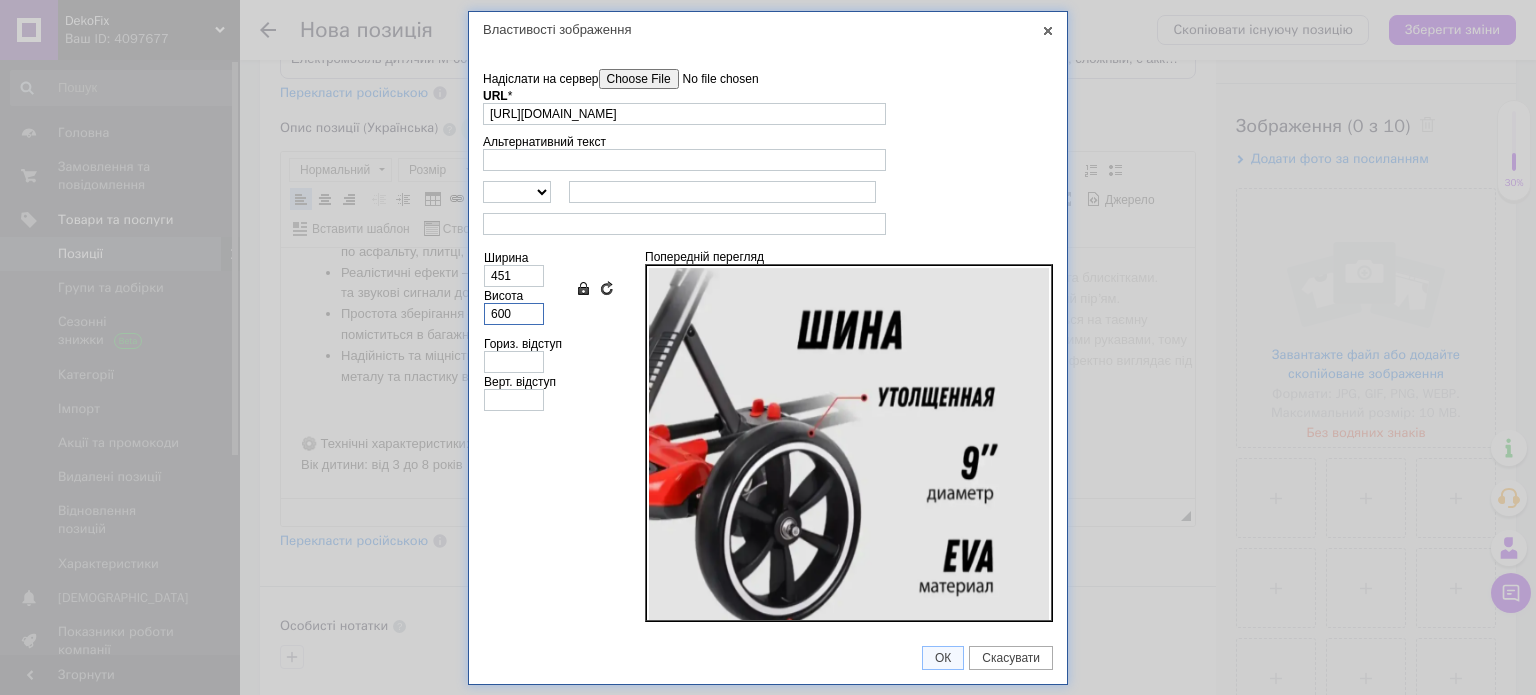 click on "600" at bounding box center (514, 314) 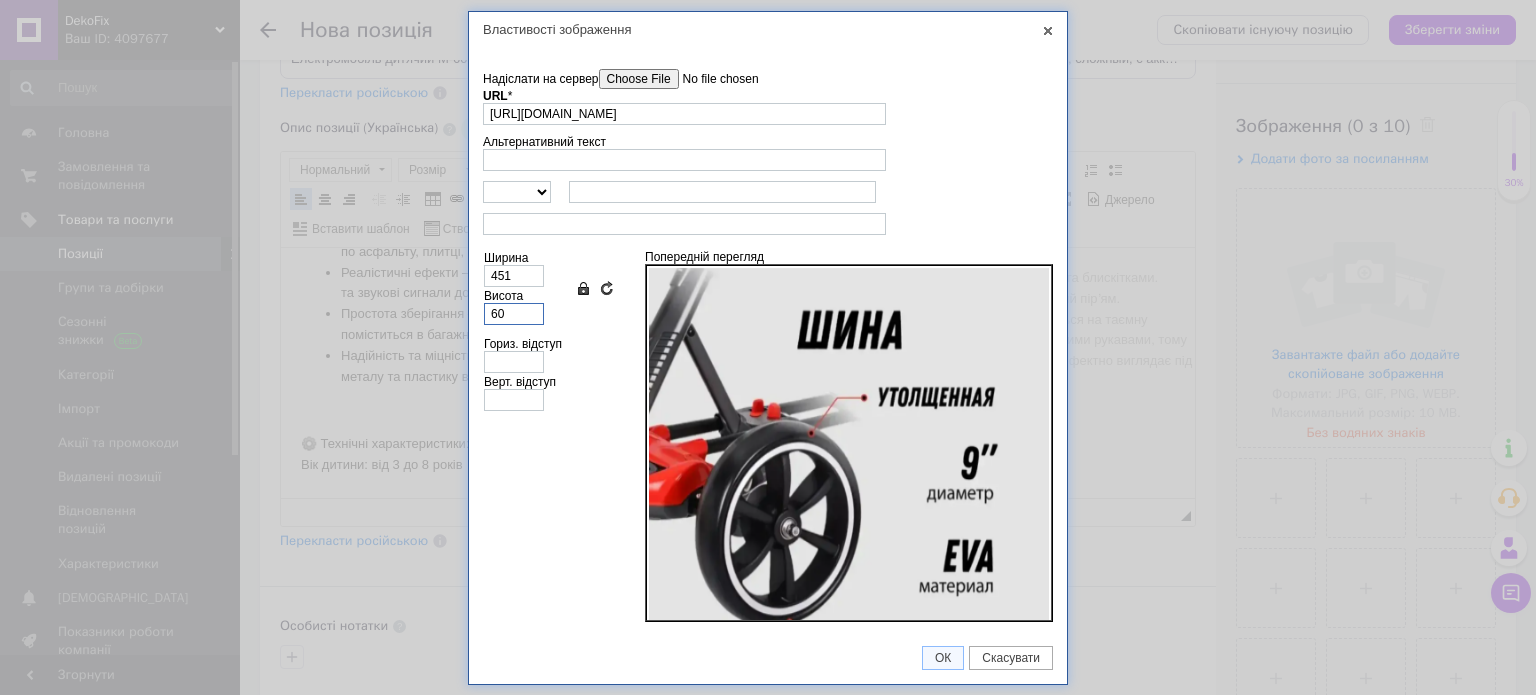 type on "45" 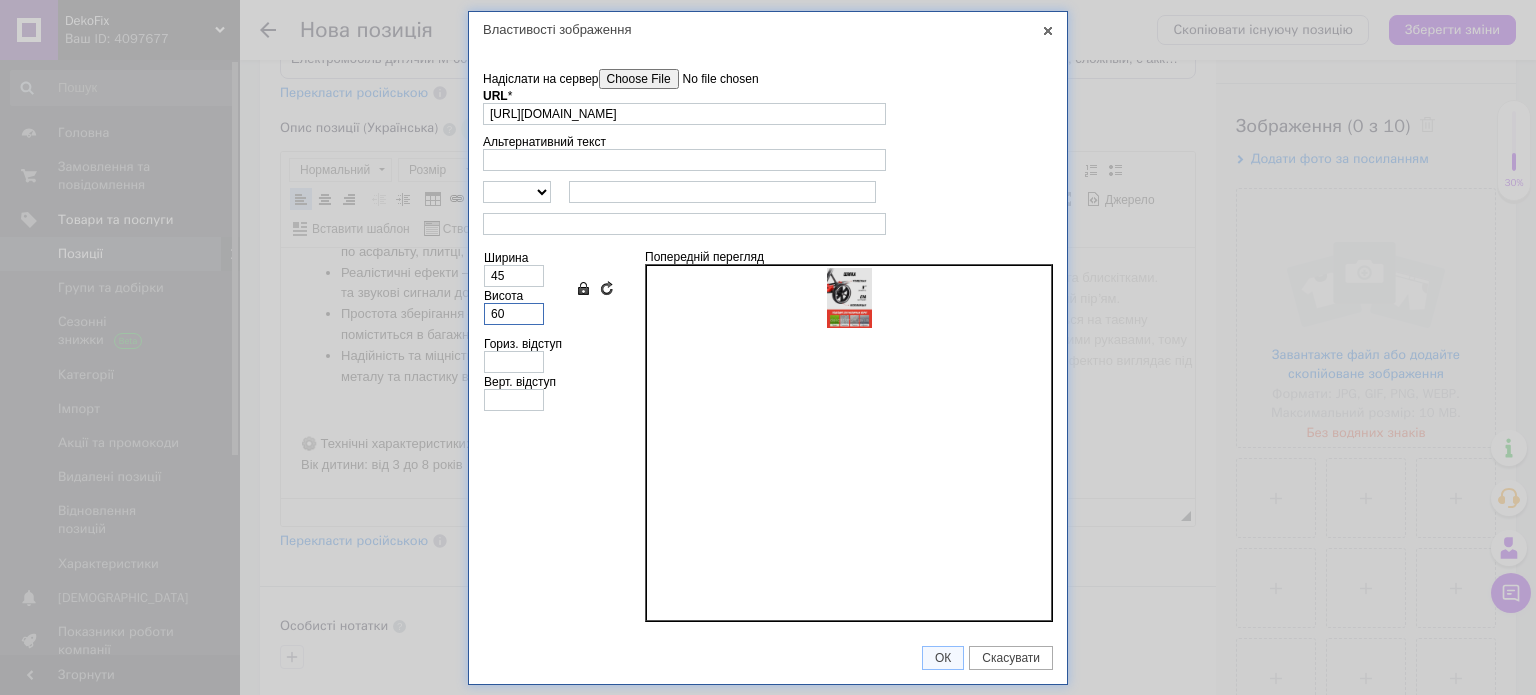 type on "6" 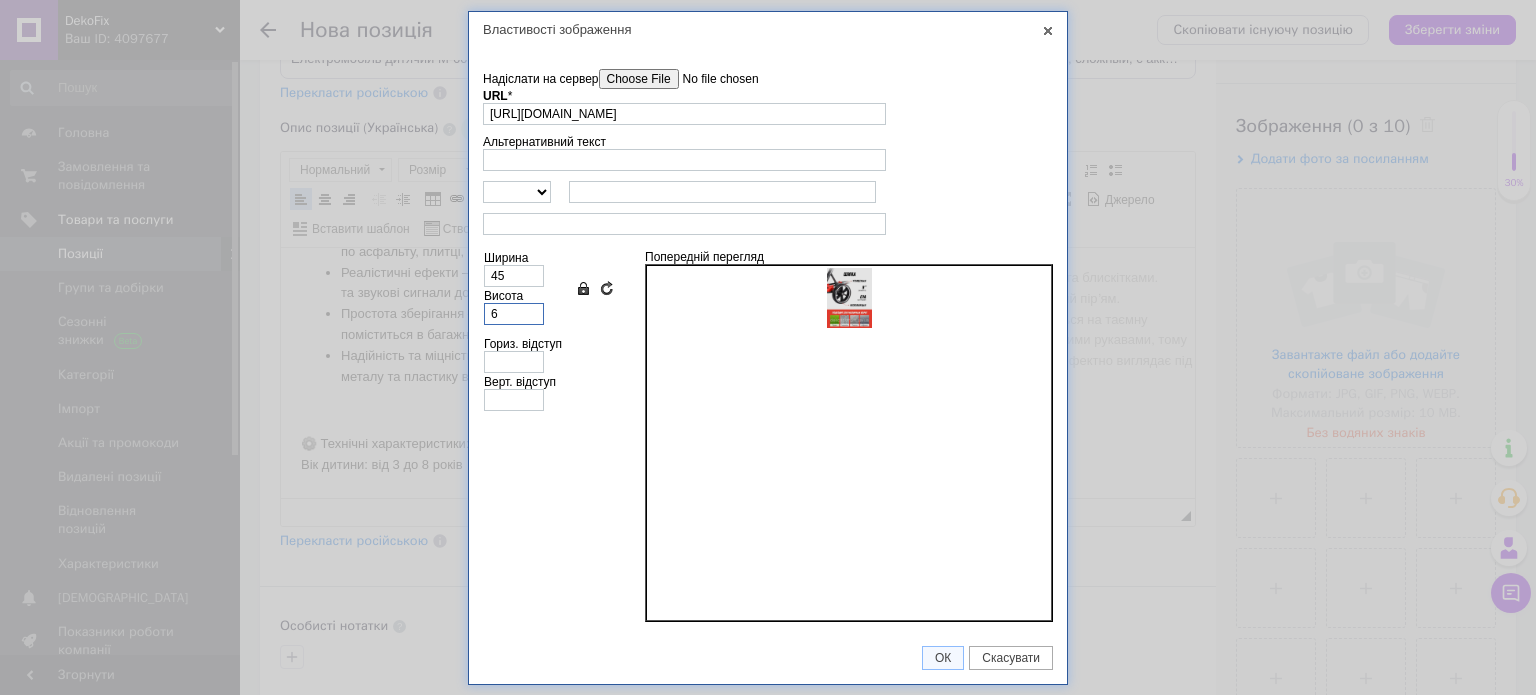 type on "5" 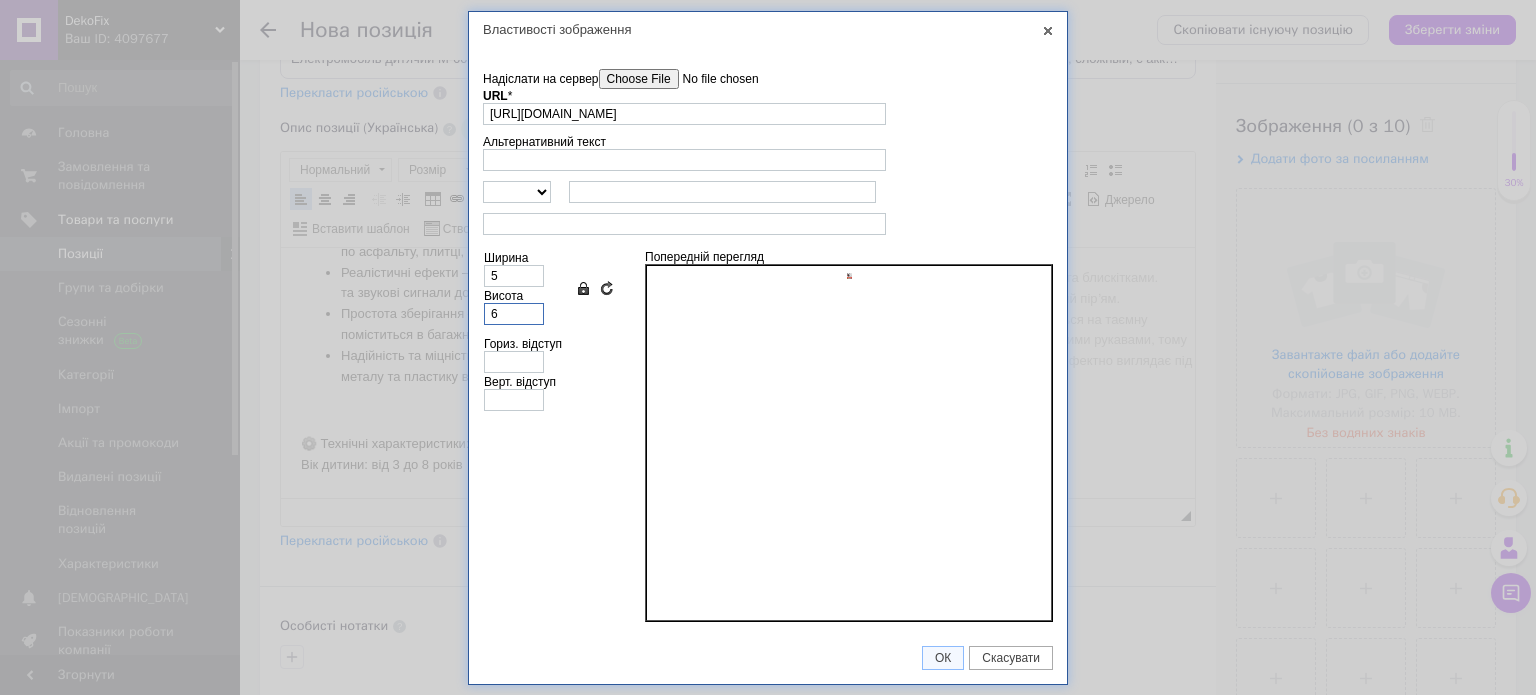 type 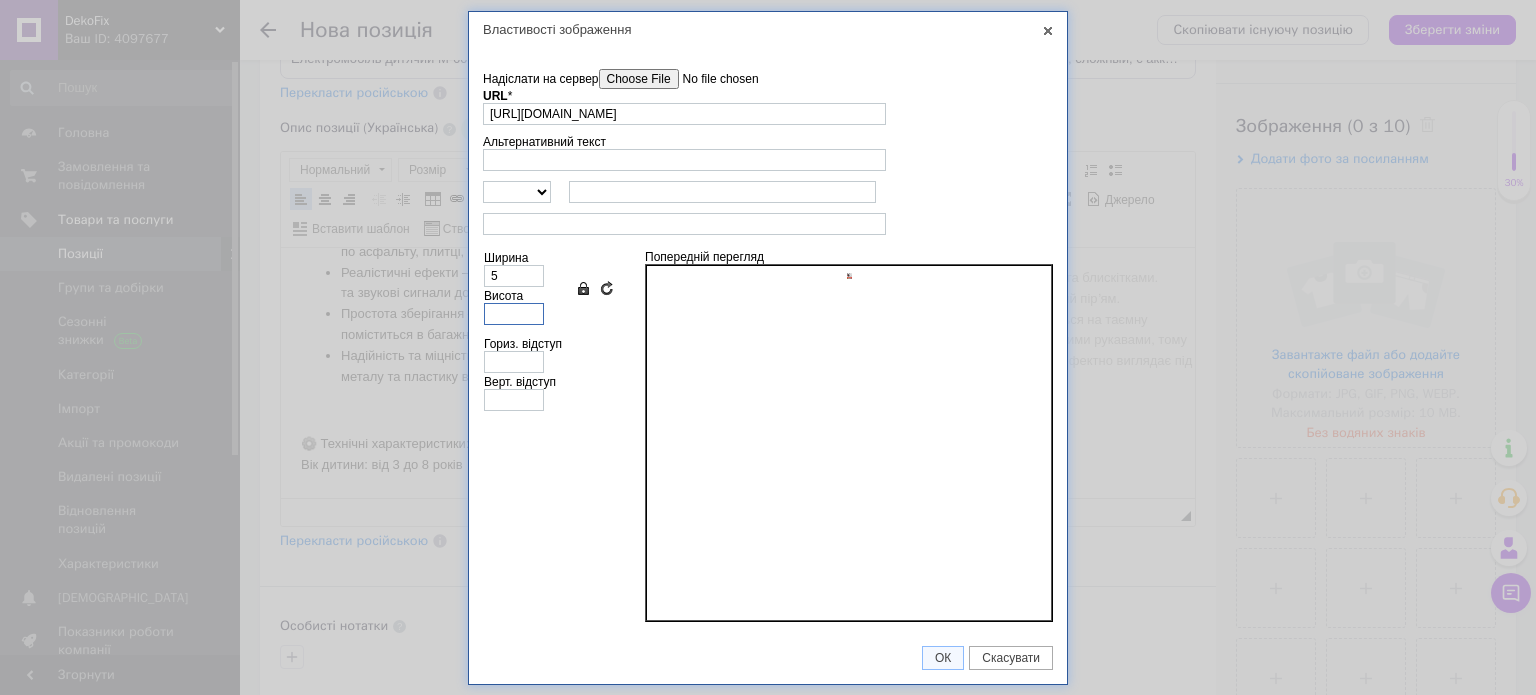 type 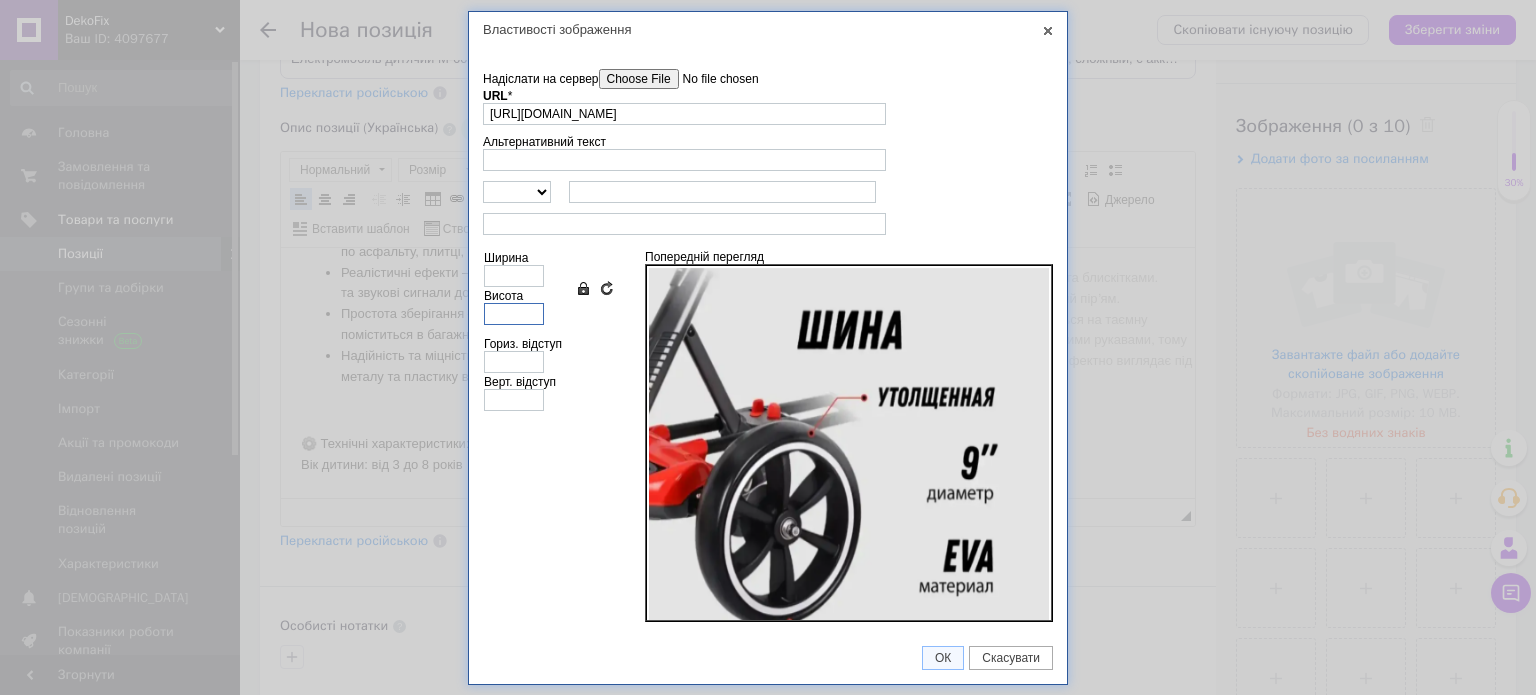 type on "3" 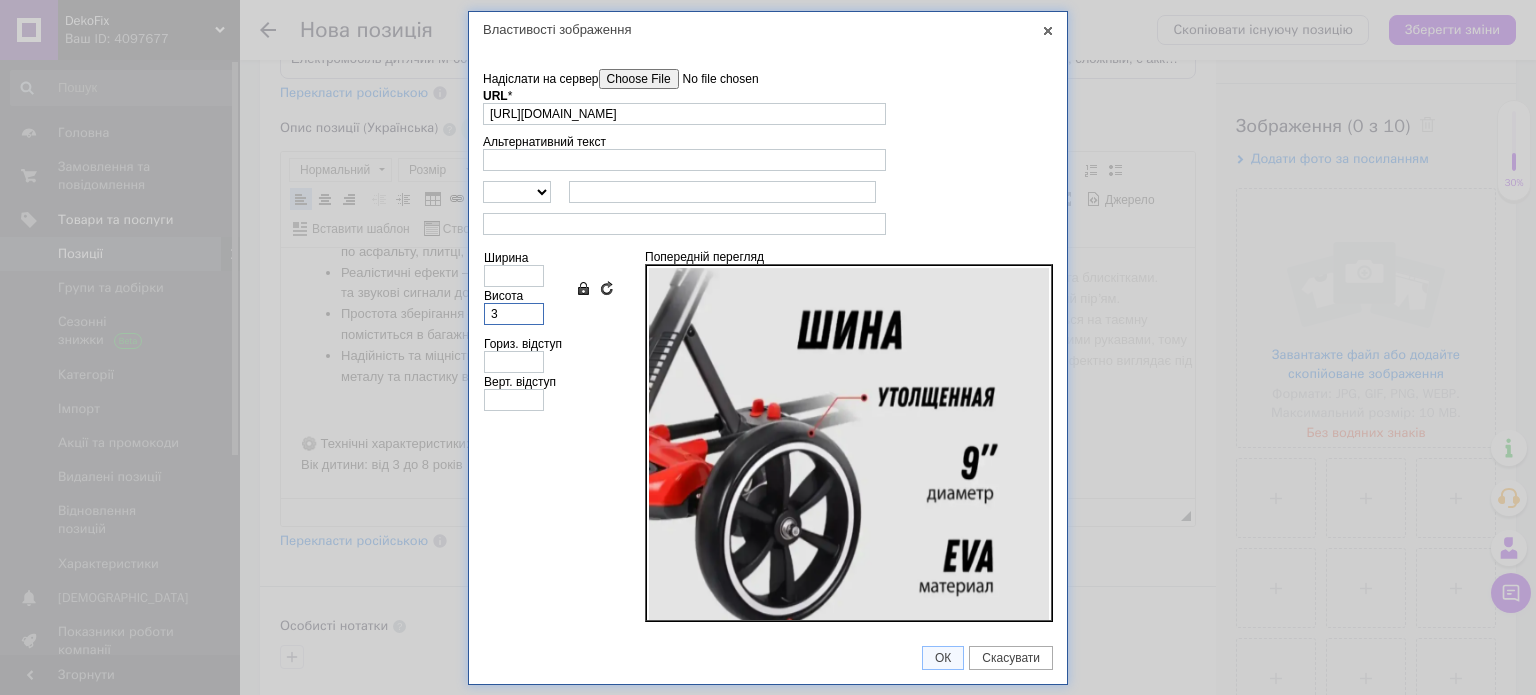 type on "2" 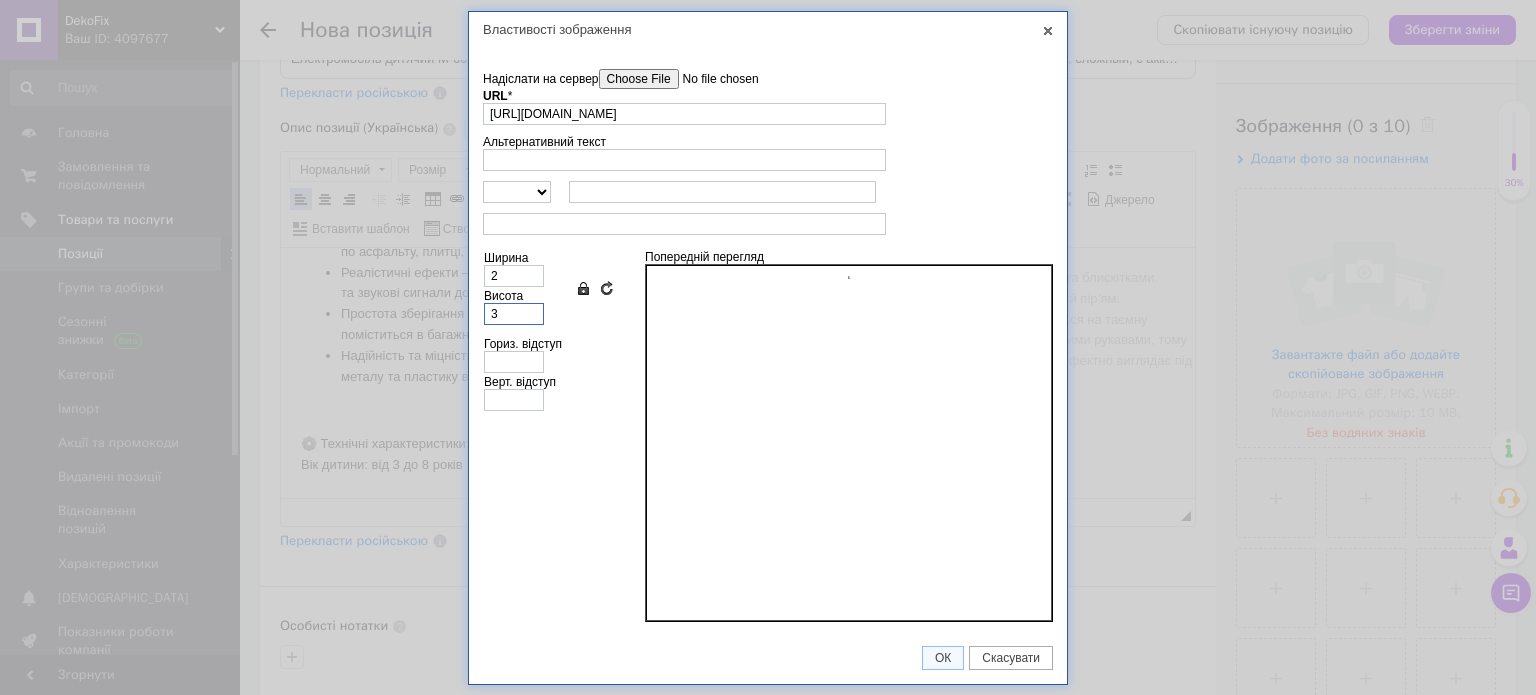 type on "39" 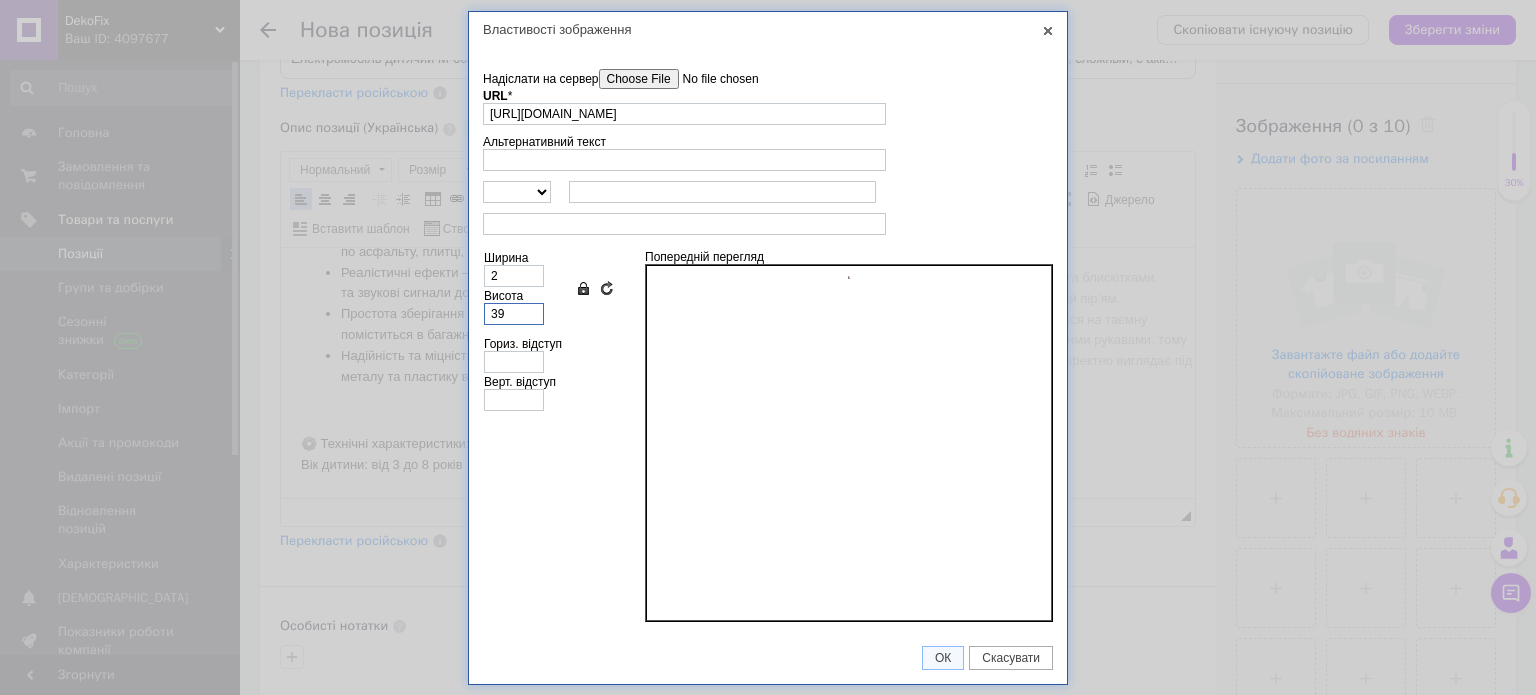 type on "29" 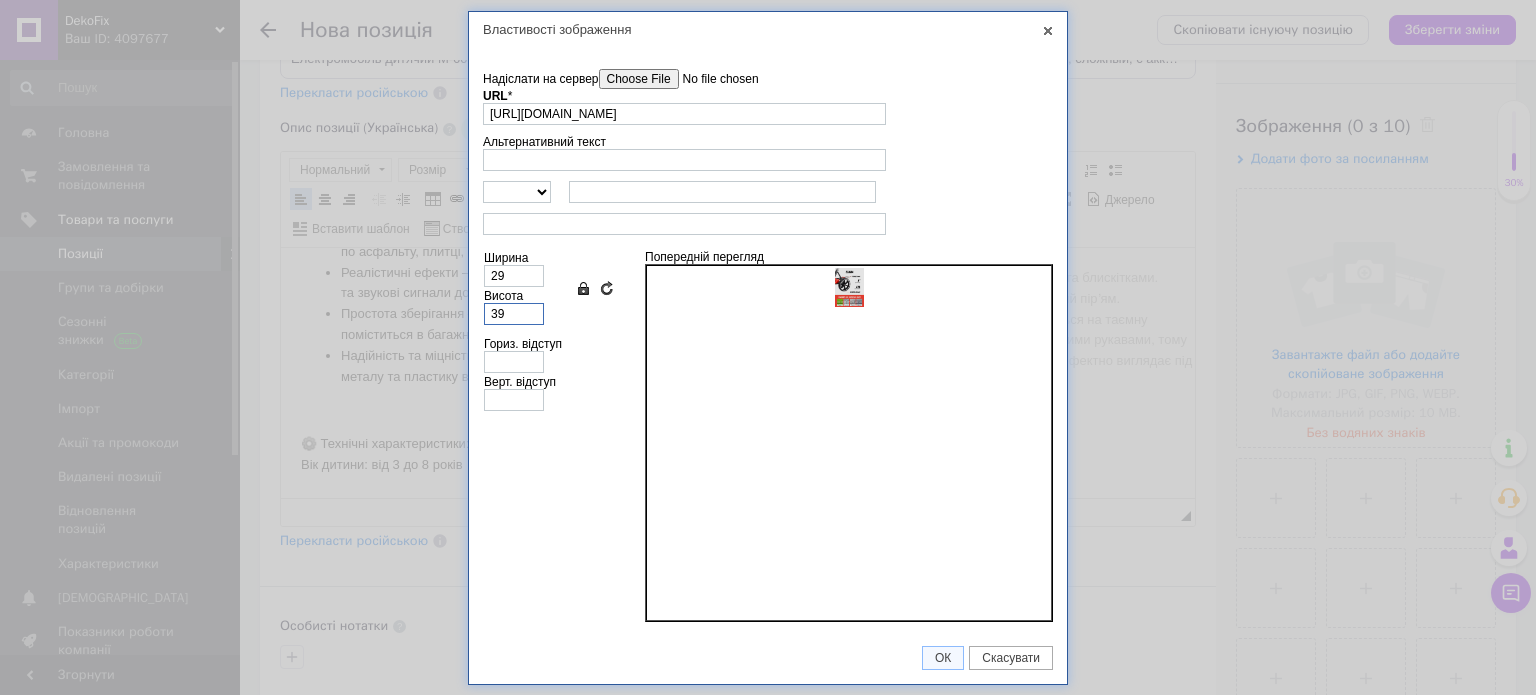 type on "390" 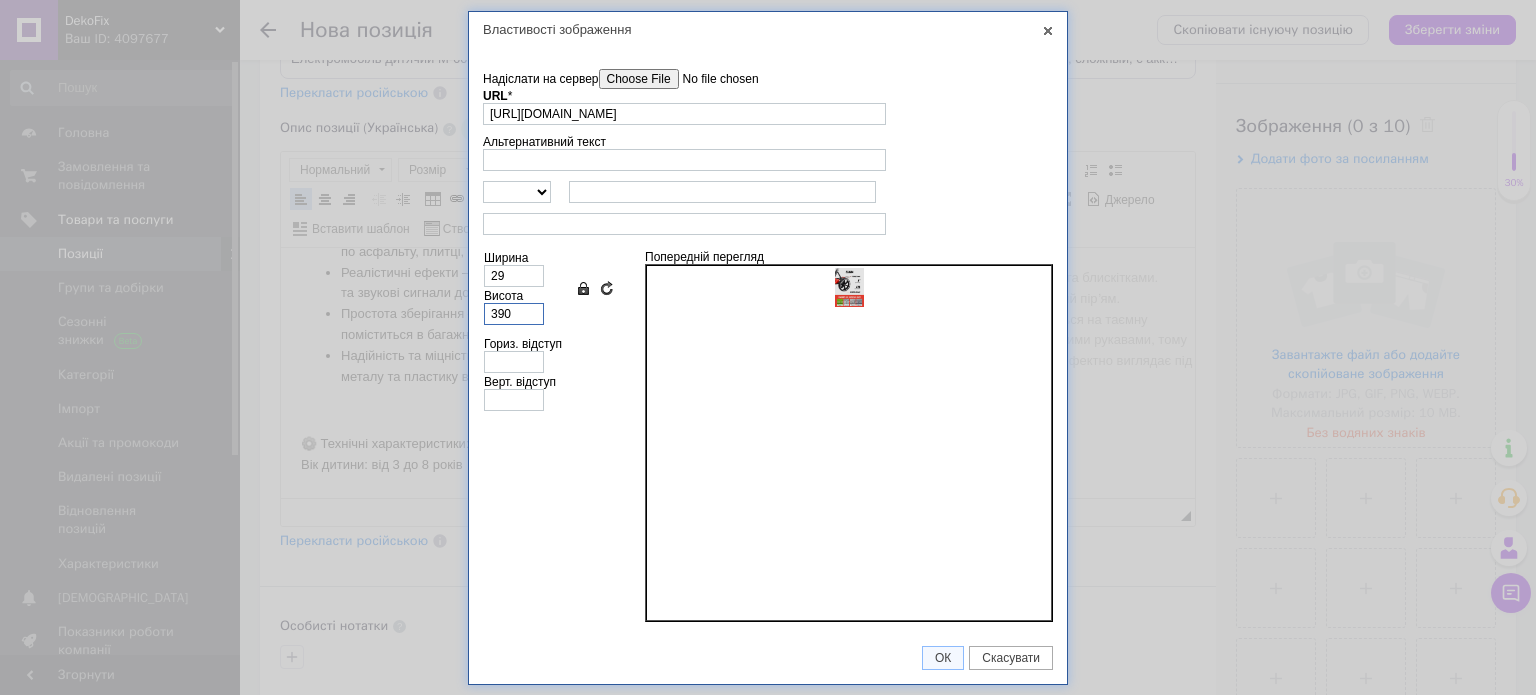 type on "293" 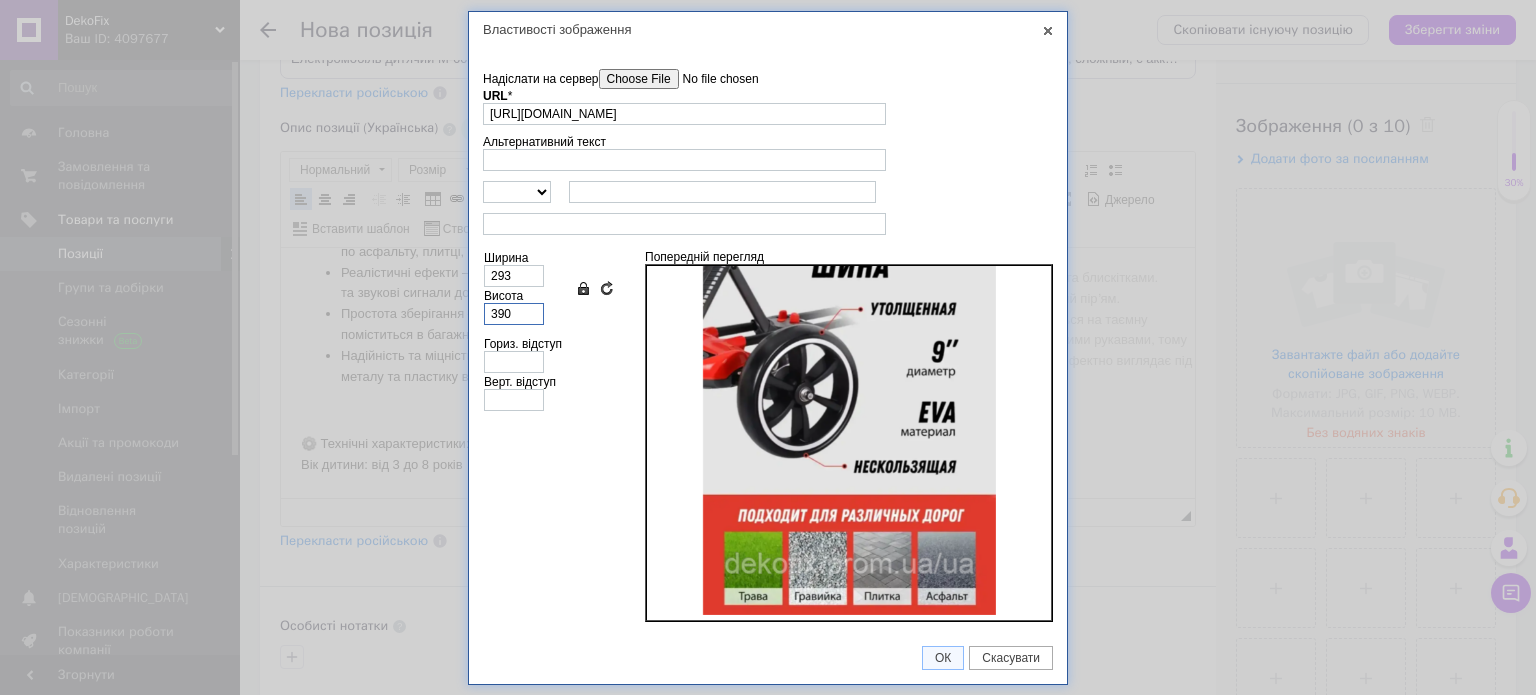 scroll, scrollTop: 0, scrollLeft: 0, axis: both 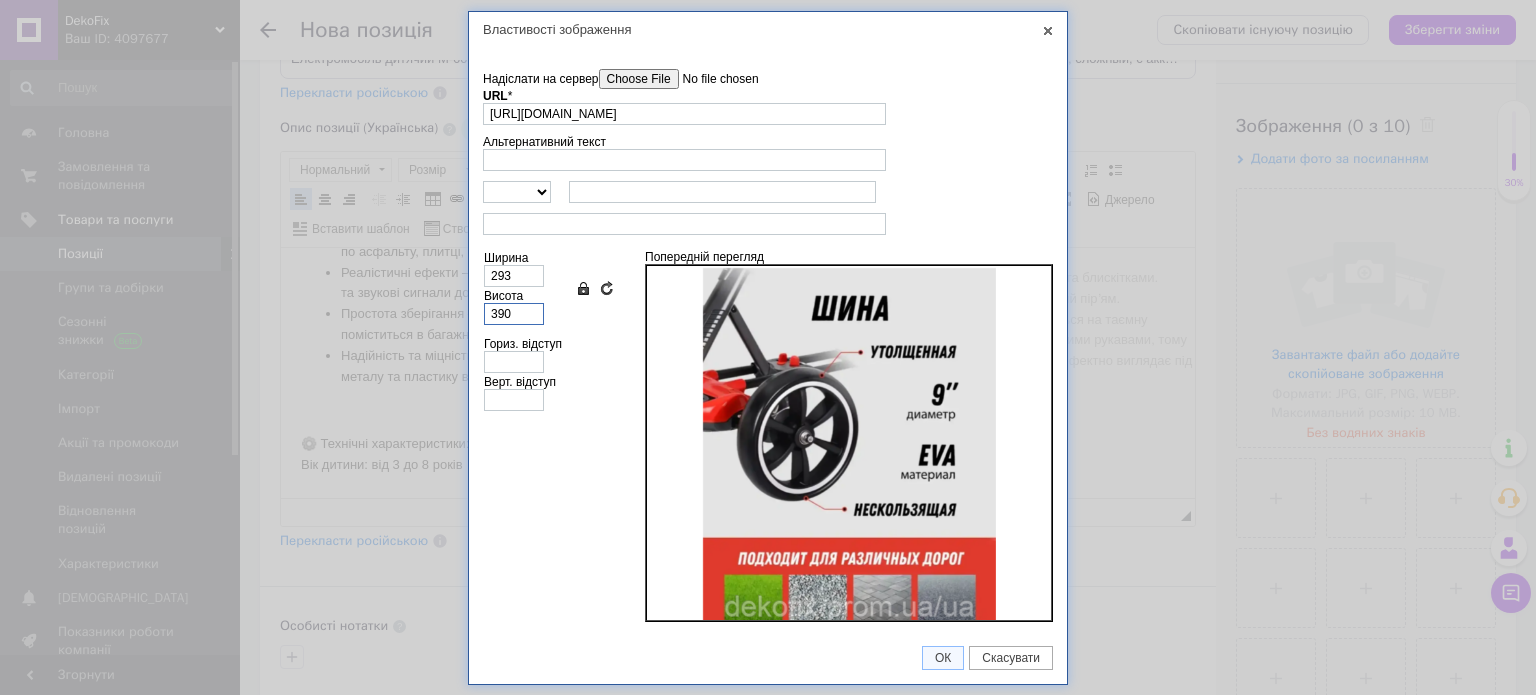 type on "39" 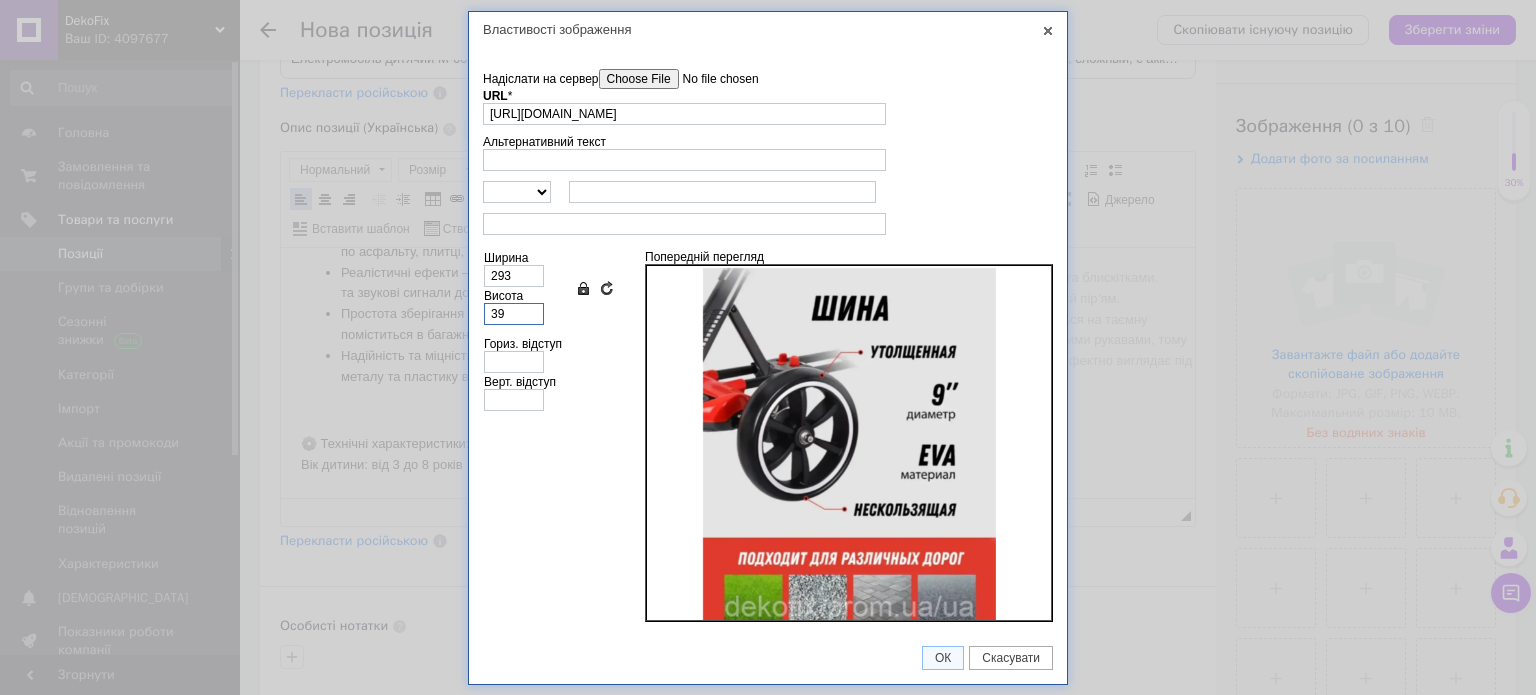 type on "29" 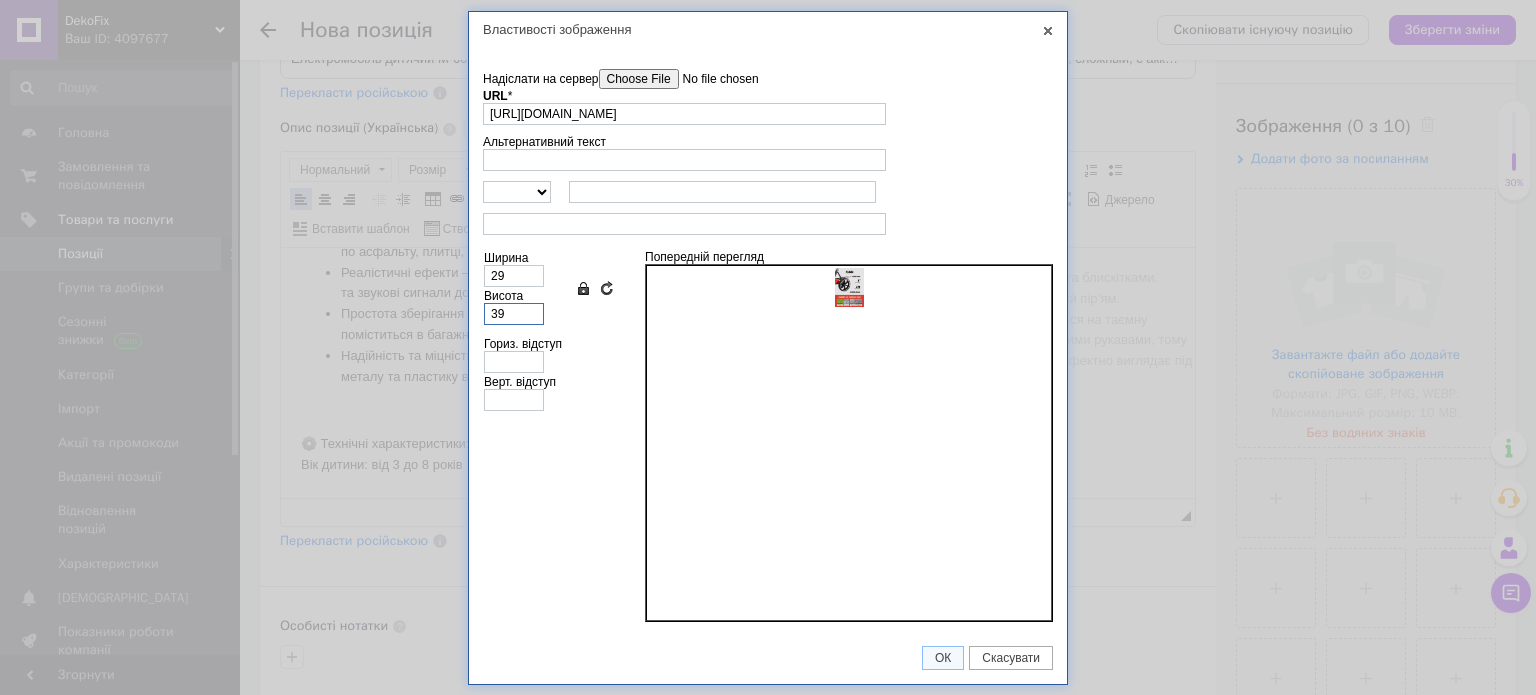 type on "3" 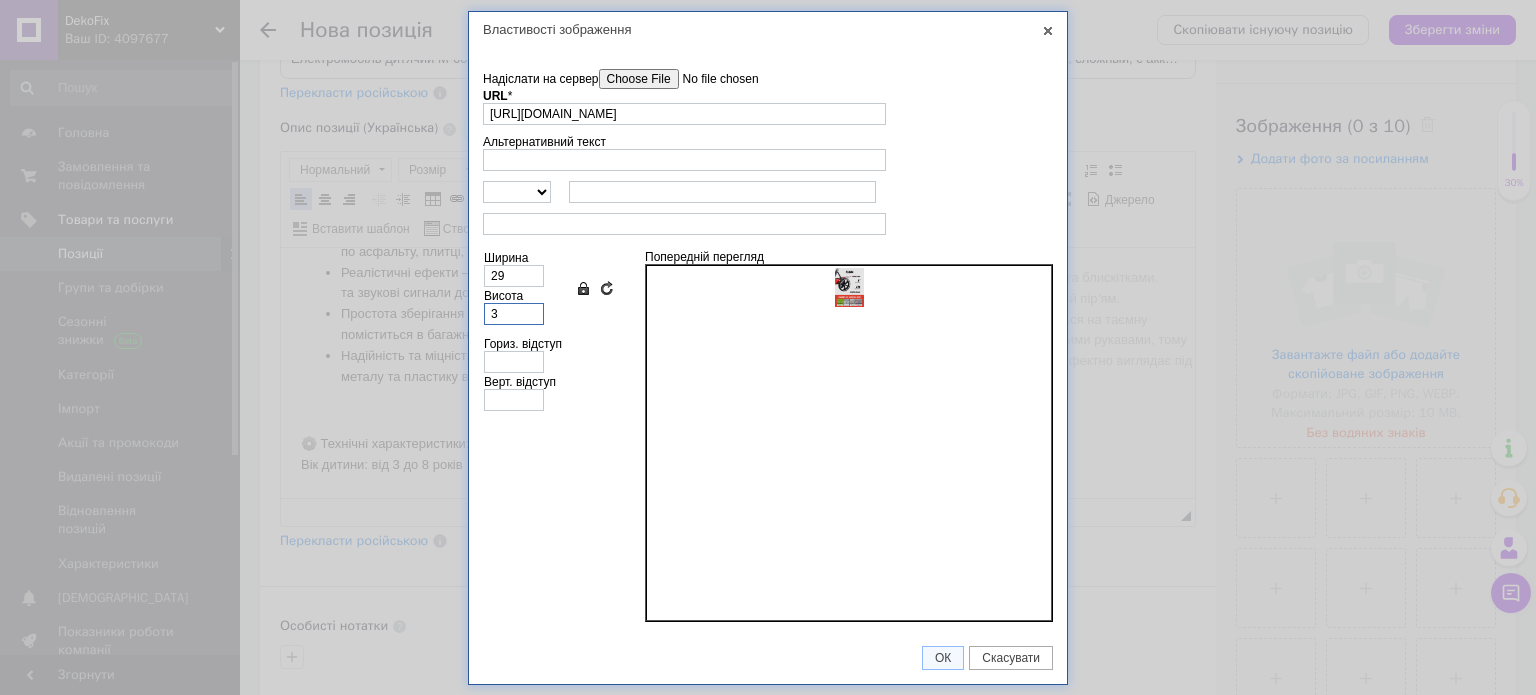 type on "2" 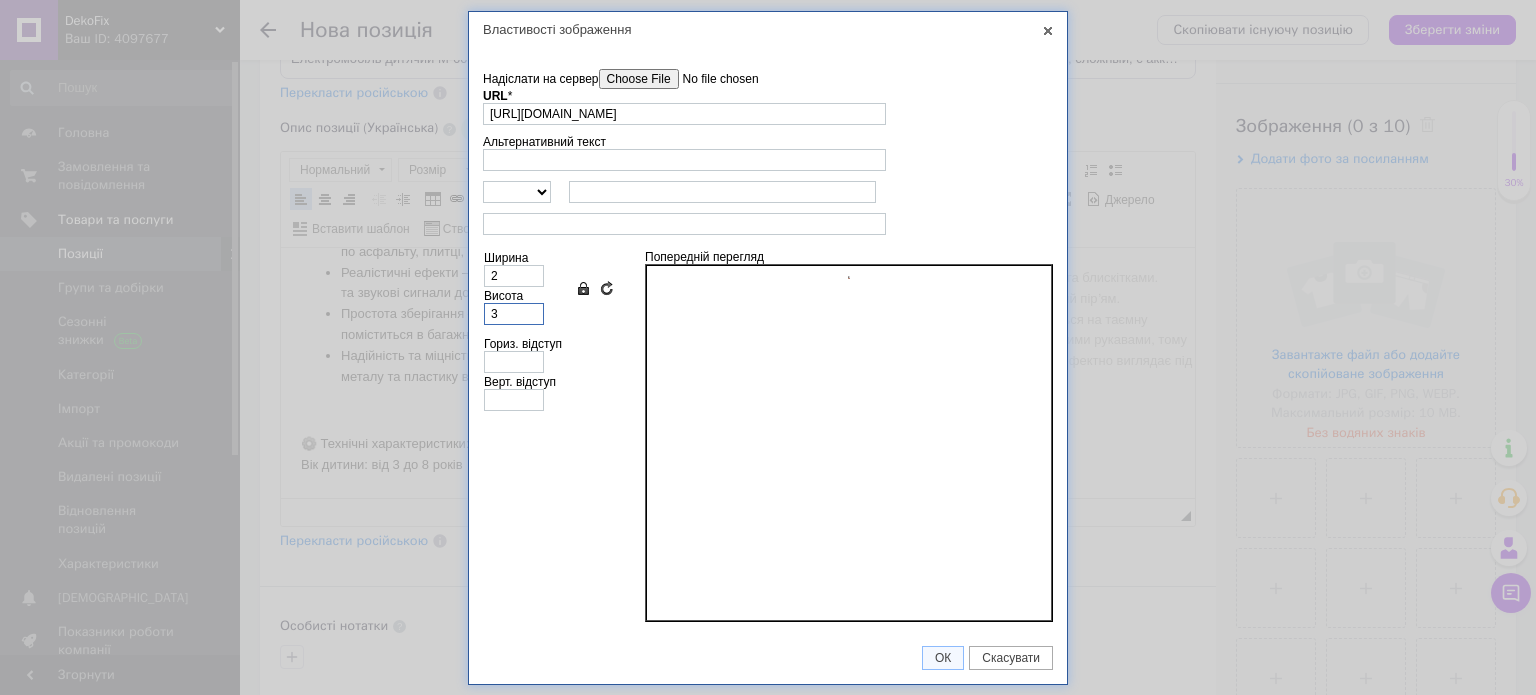 type on "38" 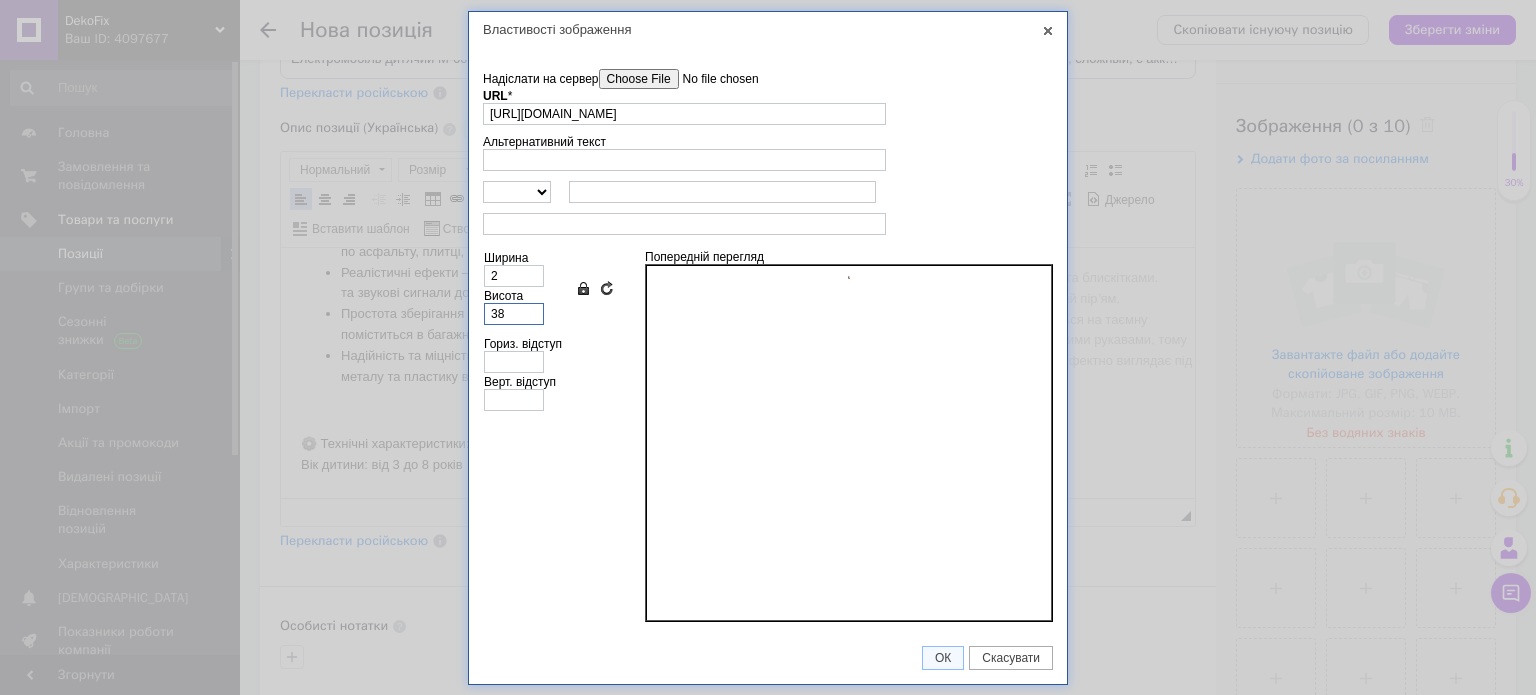 type on "29" 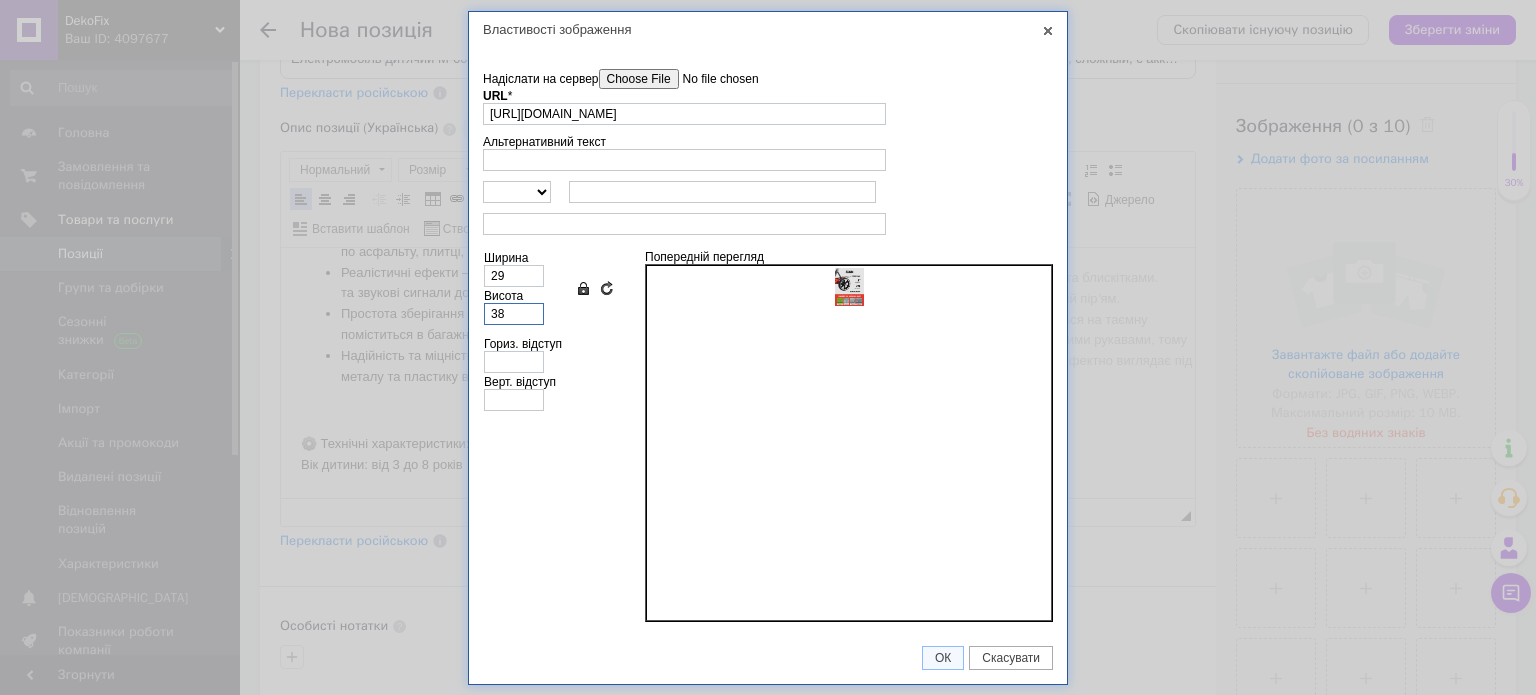 type on "380" 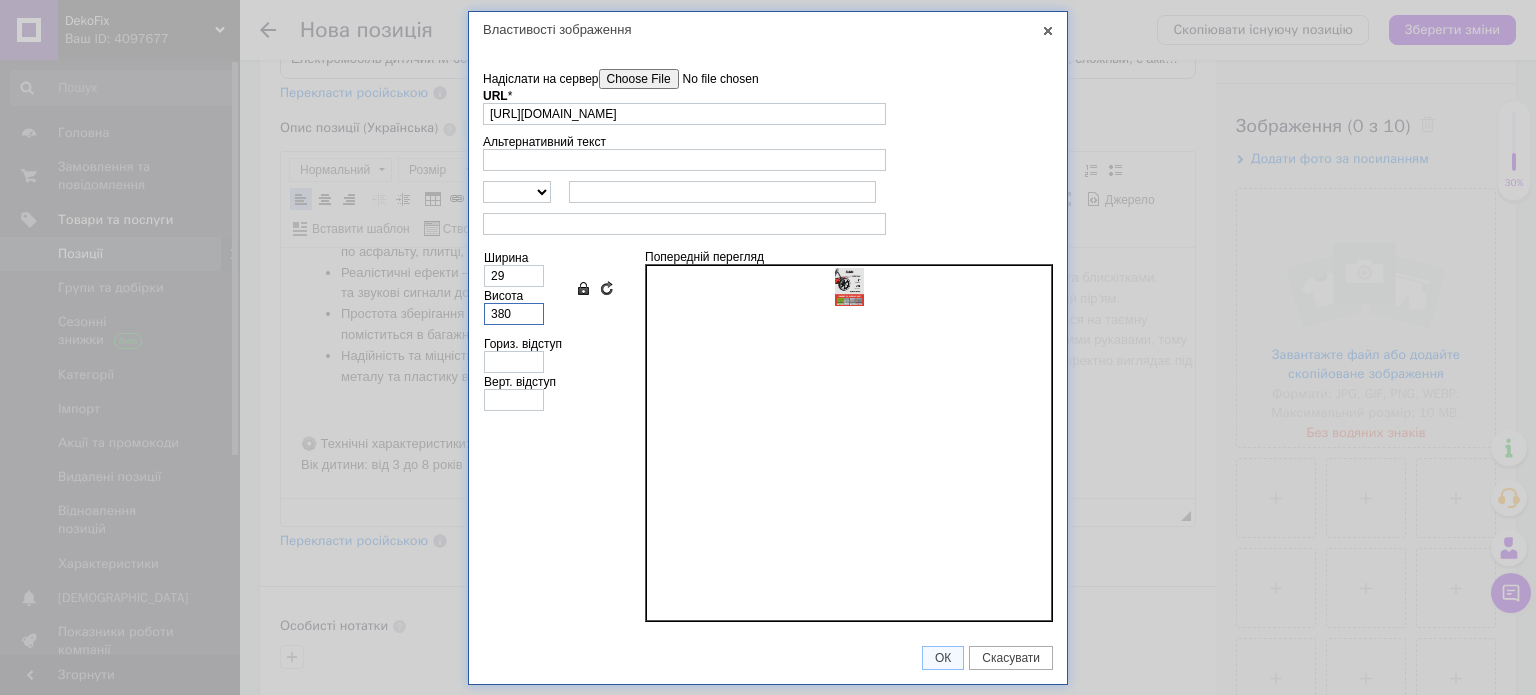type on "286" 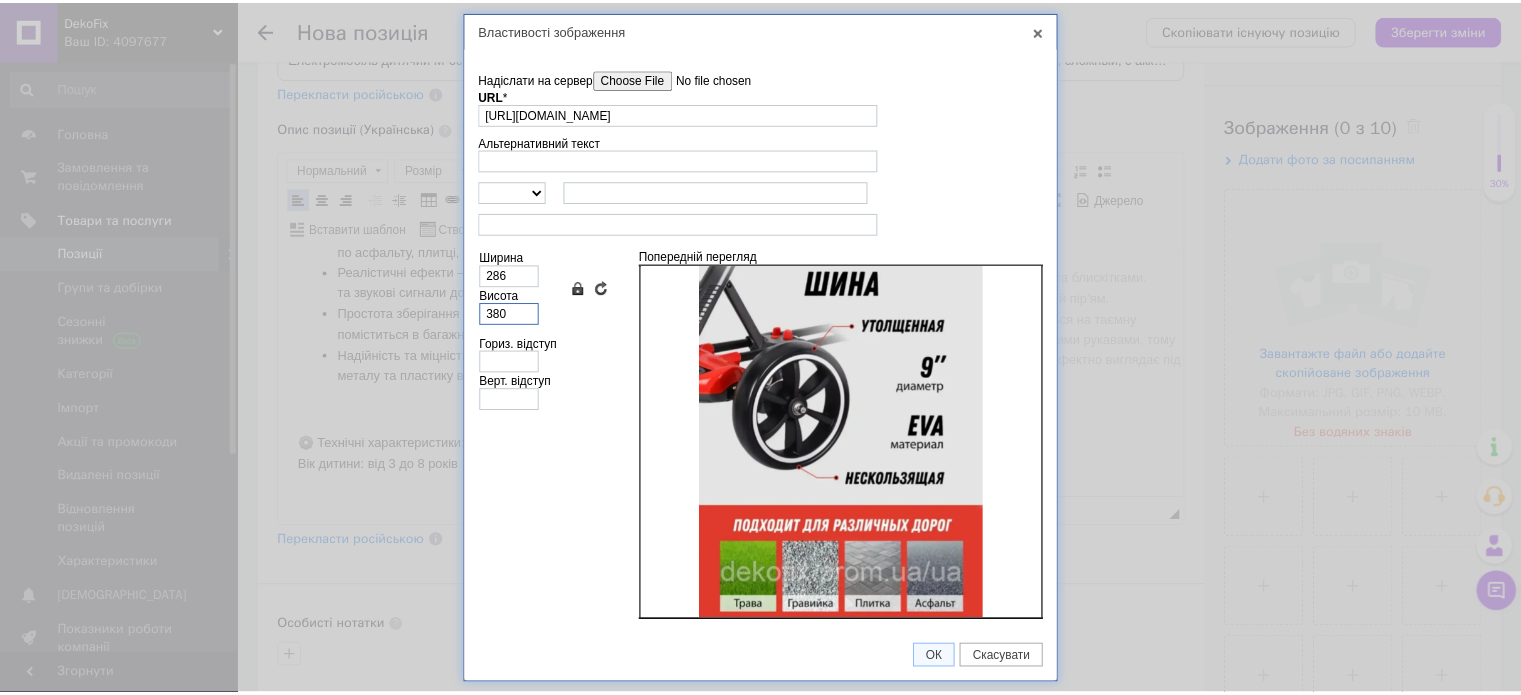 scroll, scrollTop: 37, scrollLeft: 0, axis: vertical 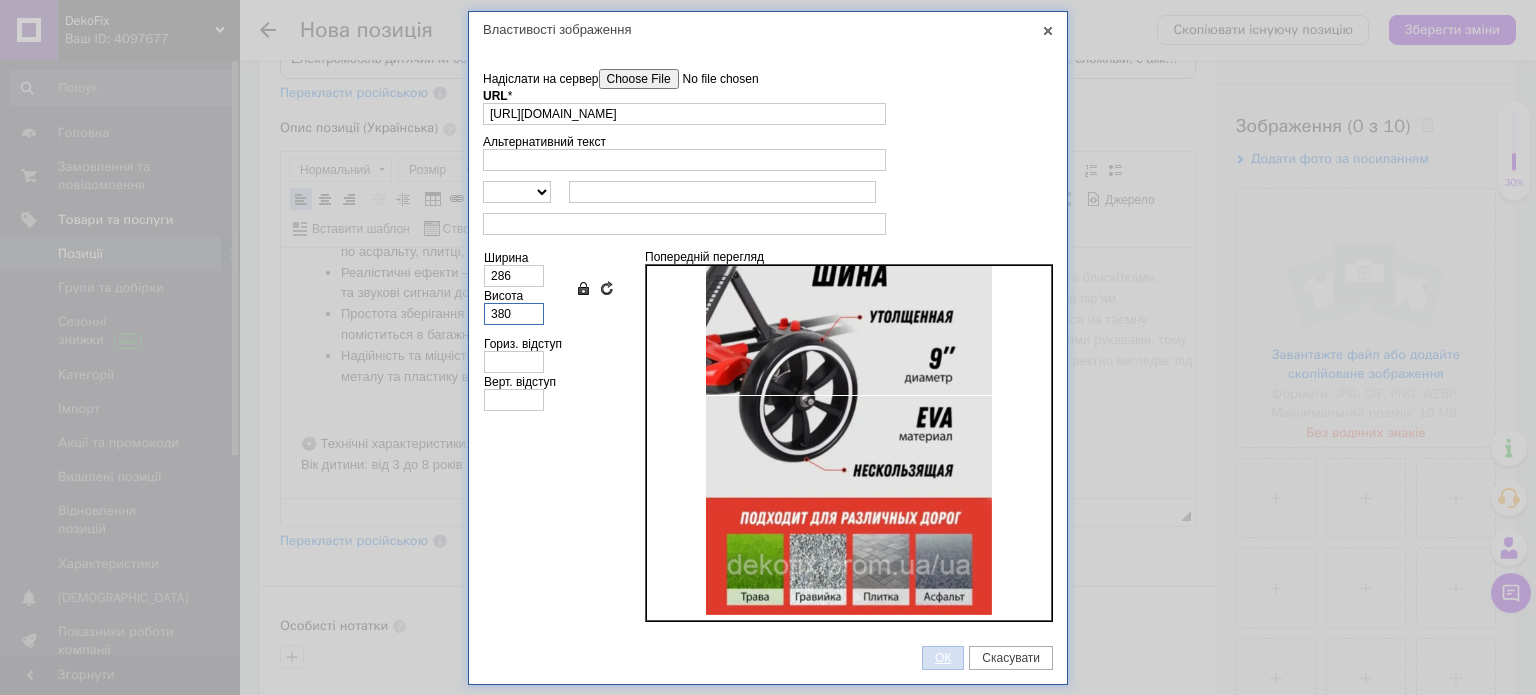 type on "380" 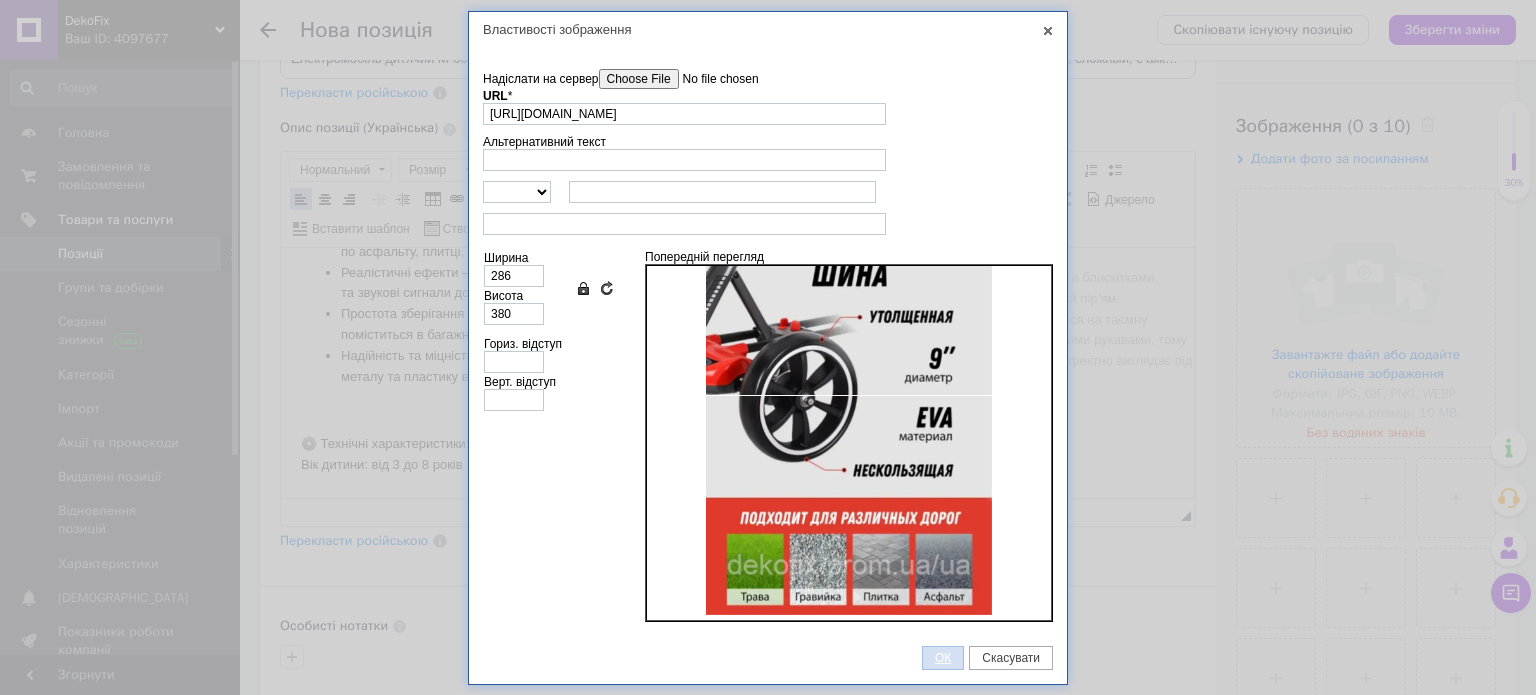 click on "ОК" at bounding box center (943, 658) 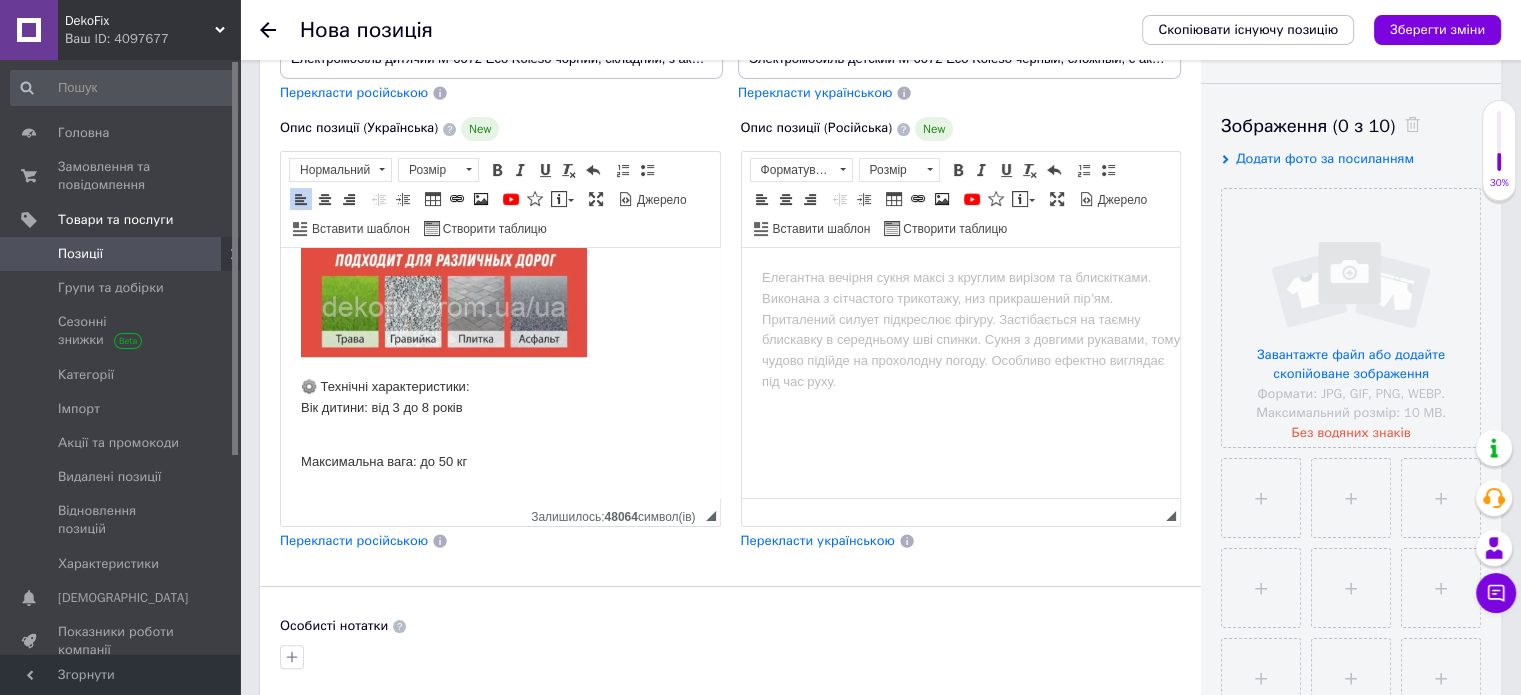 scroll, scrollTop: 1662, scrollLeft: 0, axis: vertical 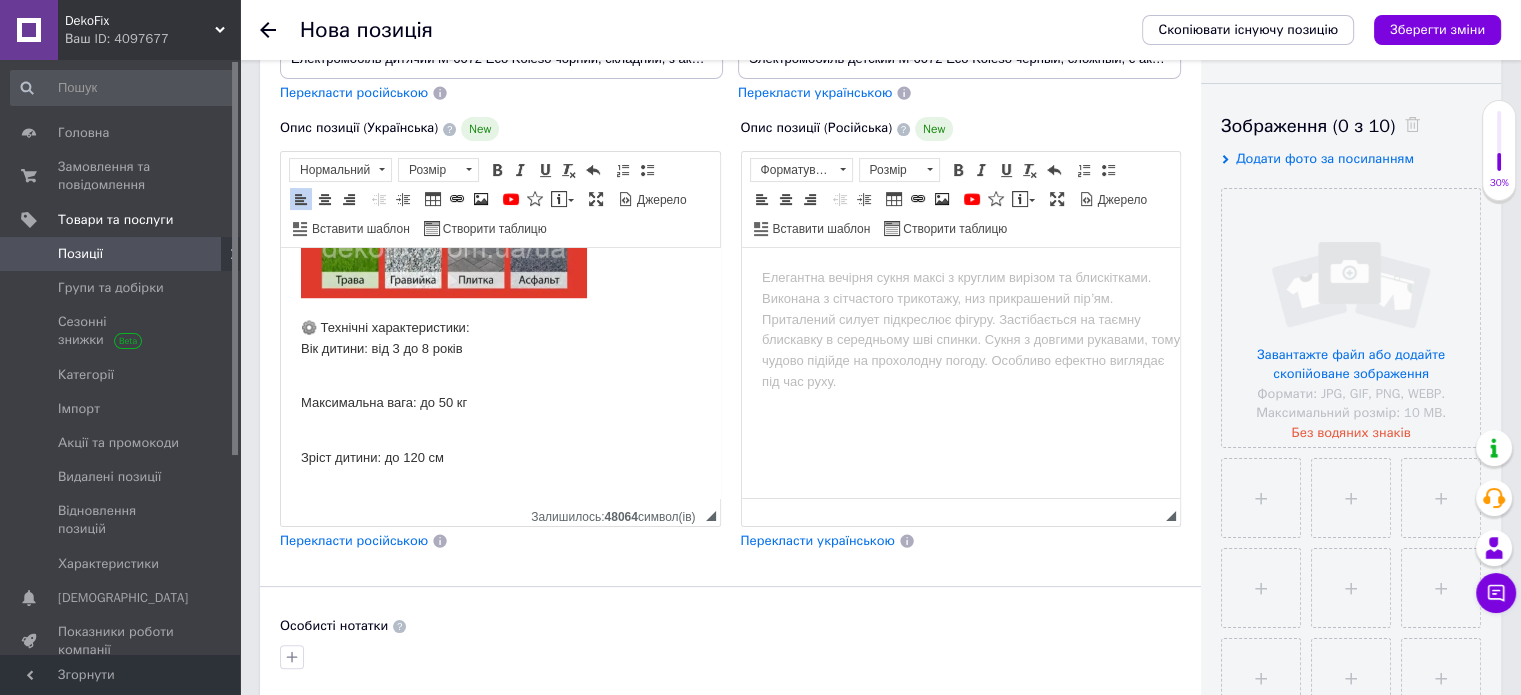 click on "⚙️ Технічні характеристики: Вік дитини: від 3 до 8 років" at bounding box center [500, 339] 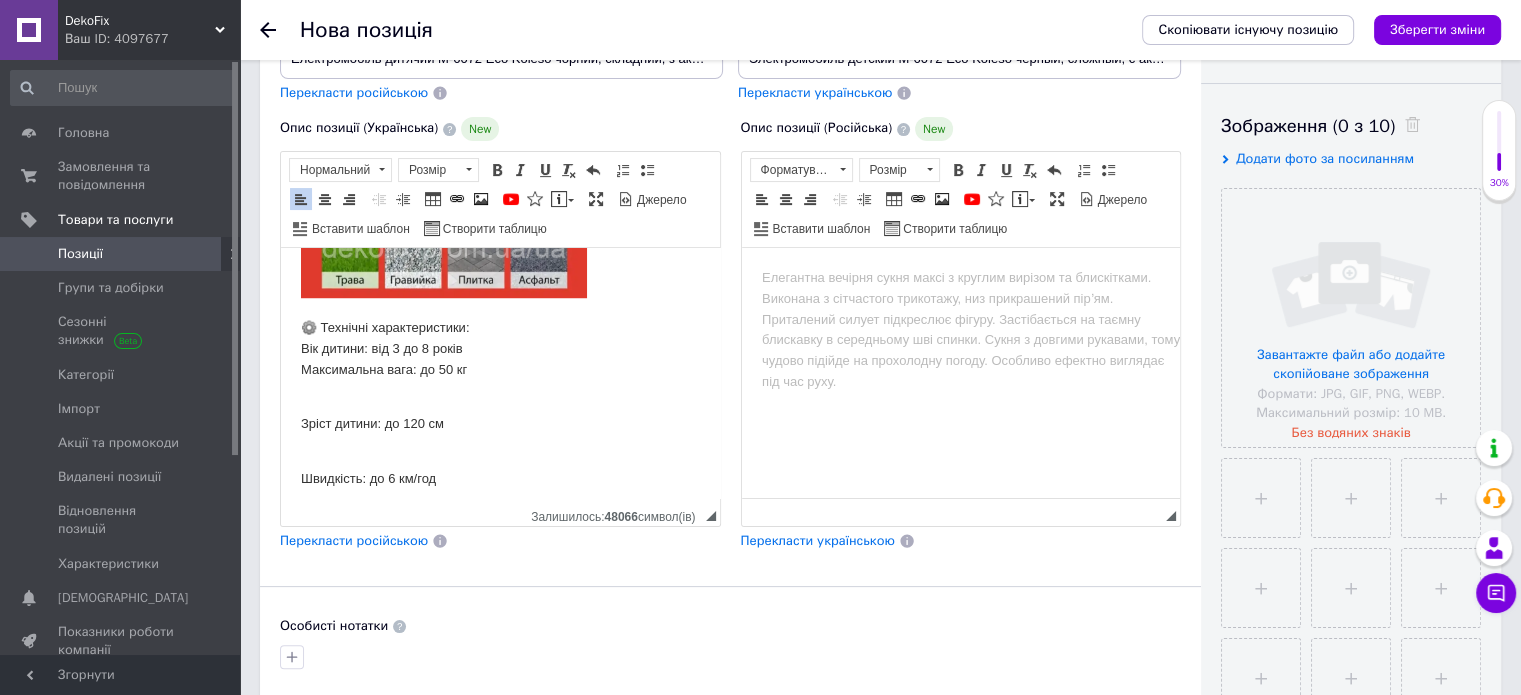 click on "⚙️ Технічні характеристики: Вік дитини: від 3 до 8 років Максимальна вага: до 50 кг" at bounding box center [500, 349] 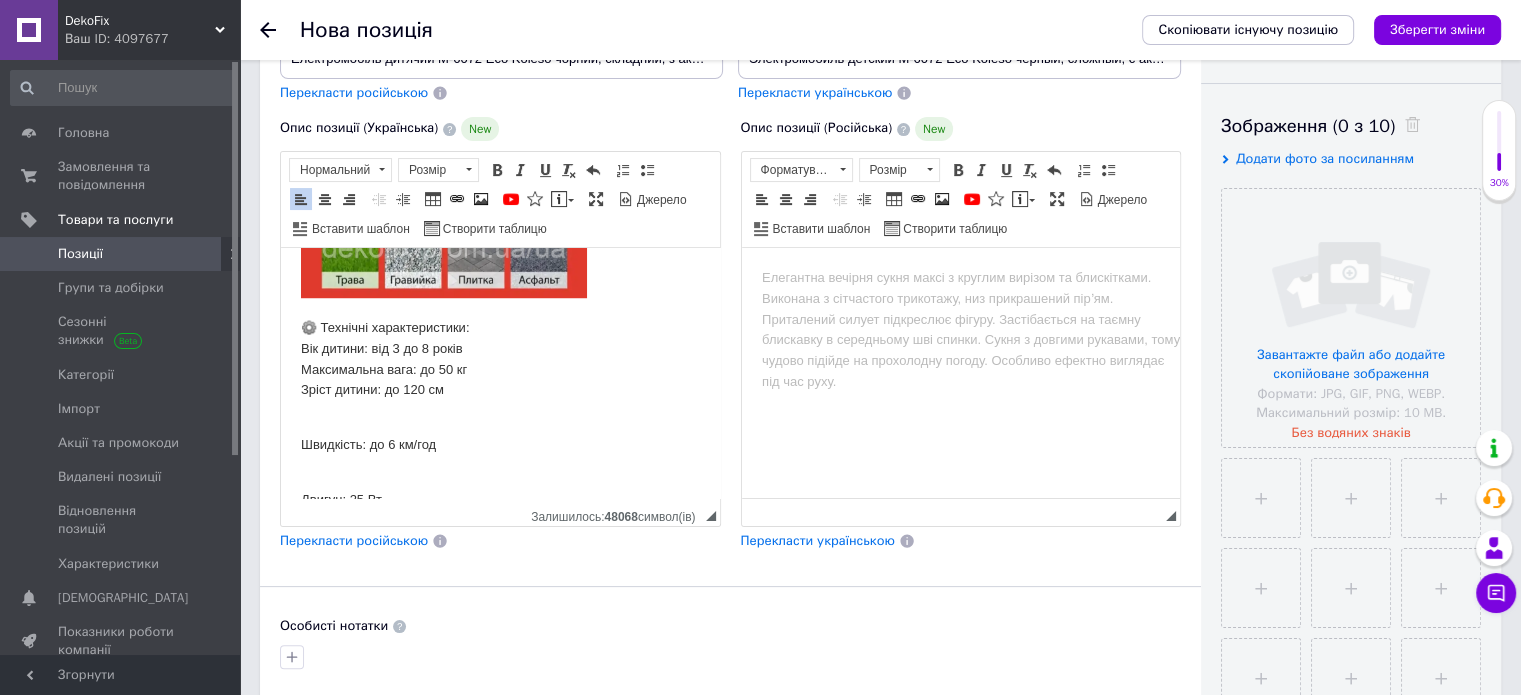click on "⚙️ Технічні характеристики: Вік дитини: від 3 до 8 років Максимальна вага: до 50 кг Зріст дитини: до 120 см" at bounding box center (500, 359) 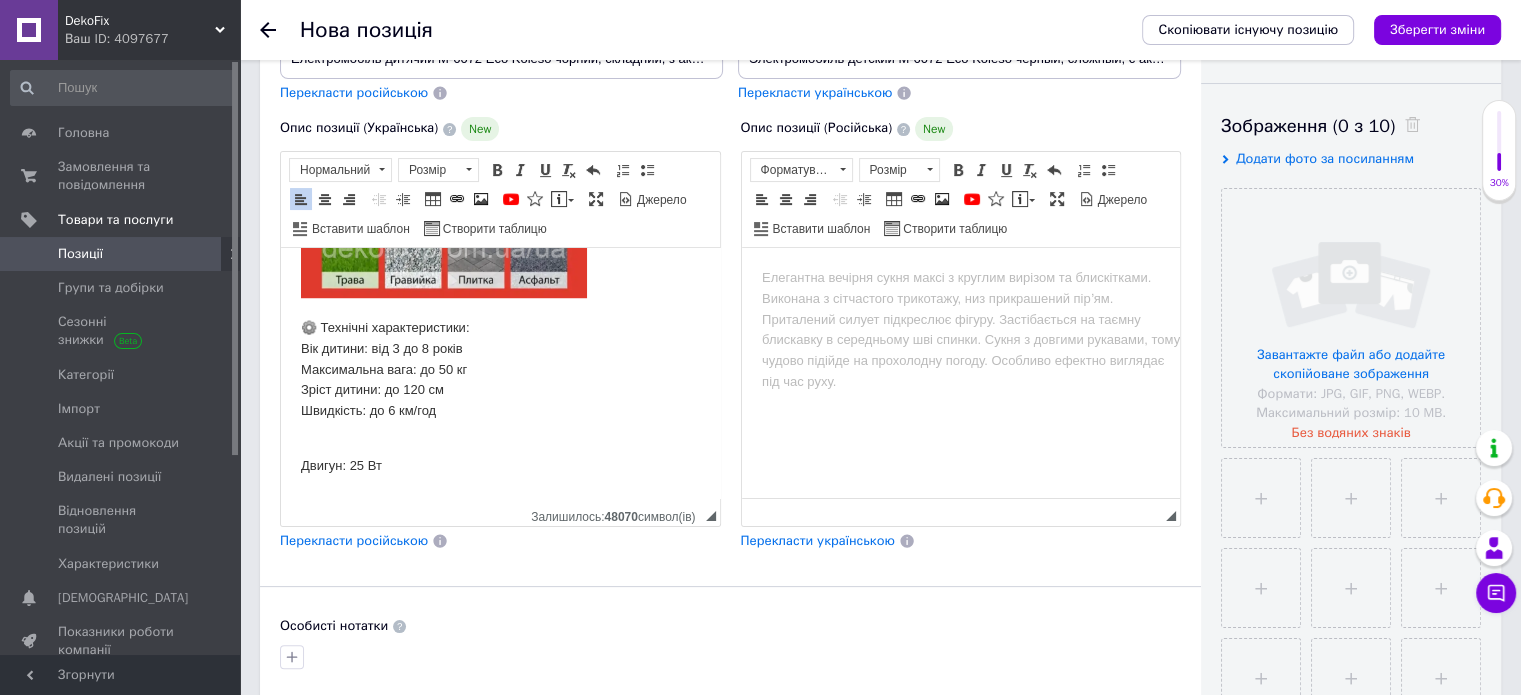 click on "⚙️ Технічні характеристики: Вік дитини: від 3 до 8 років Максимальна вага: до 50 кг Зріст дитини: до 120 см Швидкість: до 6 км/год" at bounding box center (500, 370) 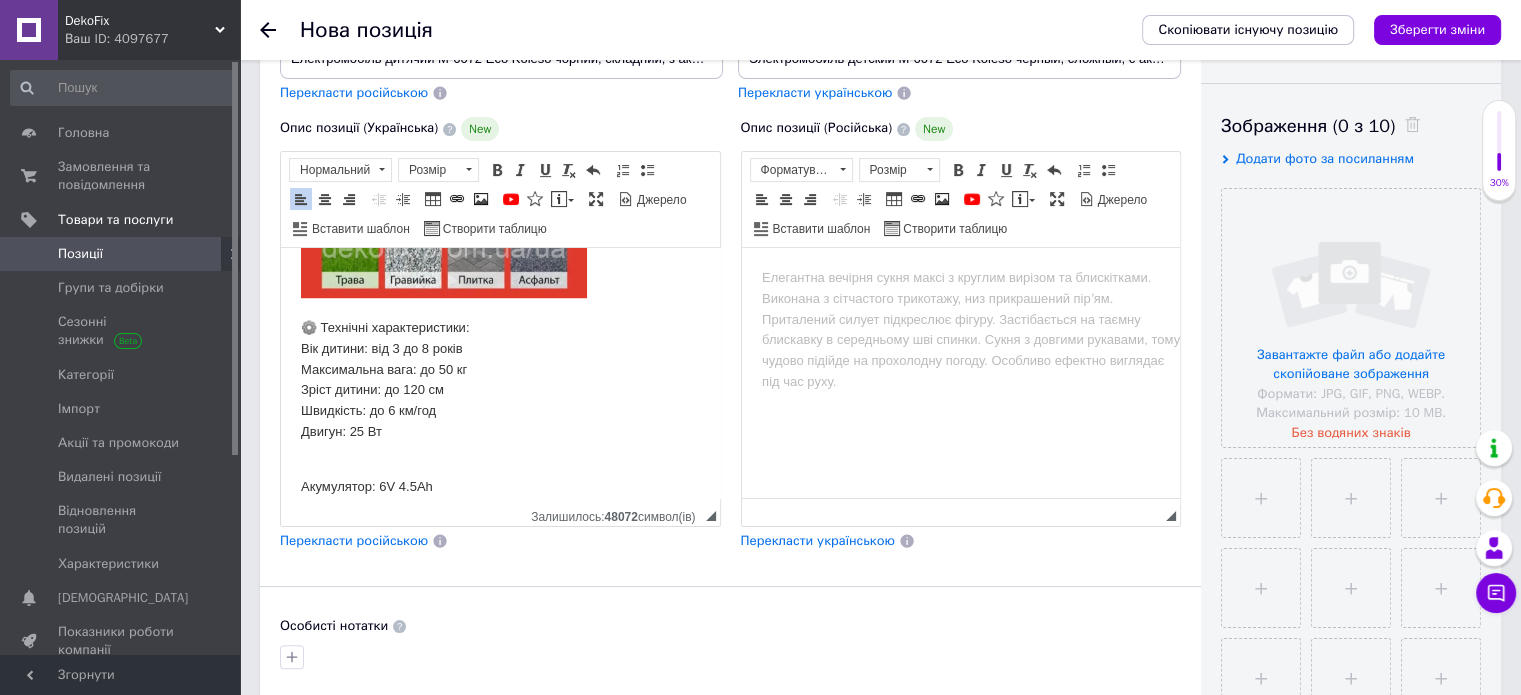 click on "⚙️ Технічні характеристики: Вік дитини: від 3 до 8 років Максимальна вага: до 50 кг Зріст дитини: до 120 см Швидкість: до 6 км/год Двигун: 25 Вт" at bounding box center (500, 380) 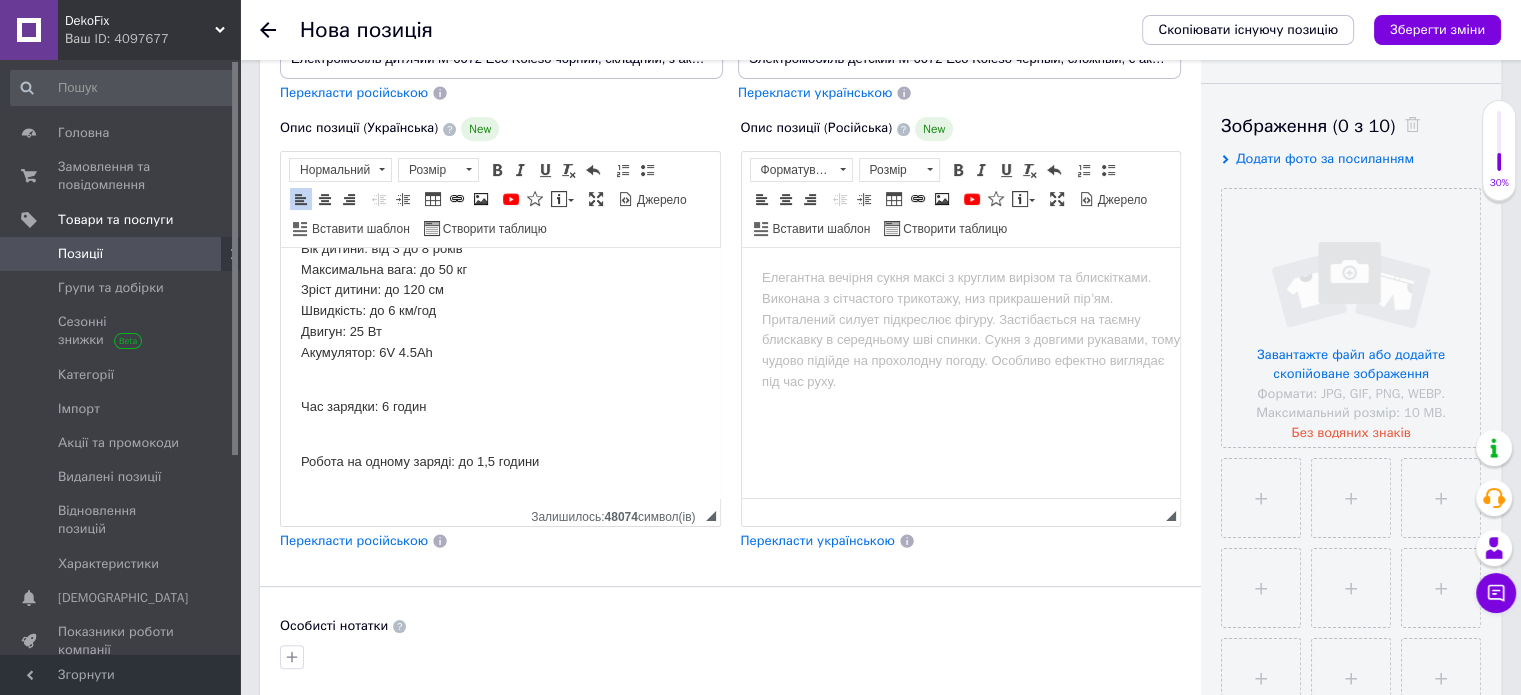 click on "⚙️ Технічні характеристики: Вік дитини: від 3 до 8 років Максимальна вага: до 50 кг Зріст дитини: до 120 см Швидкість: до 6 км/год Двигун: 25 Вт Акумулятор: 6V 4.5Ah" at bounding box center (500, 291) 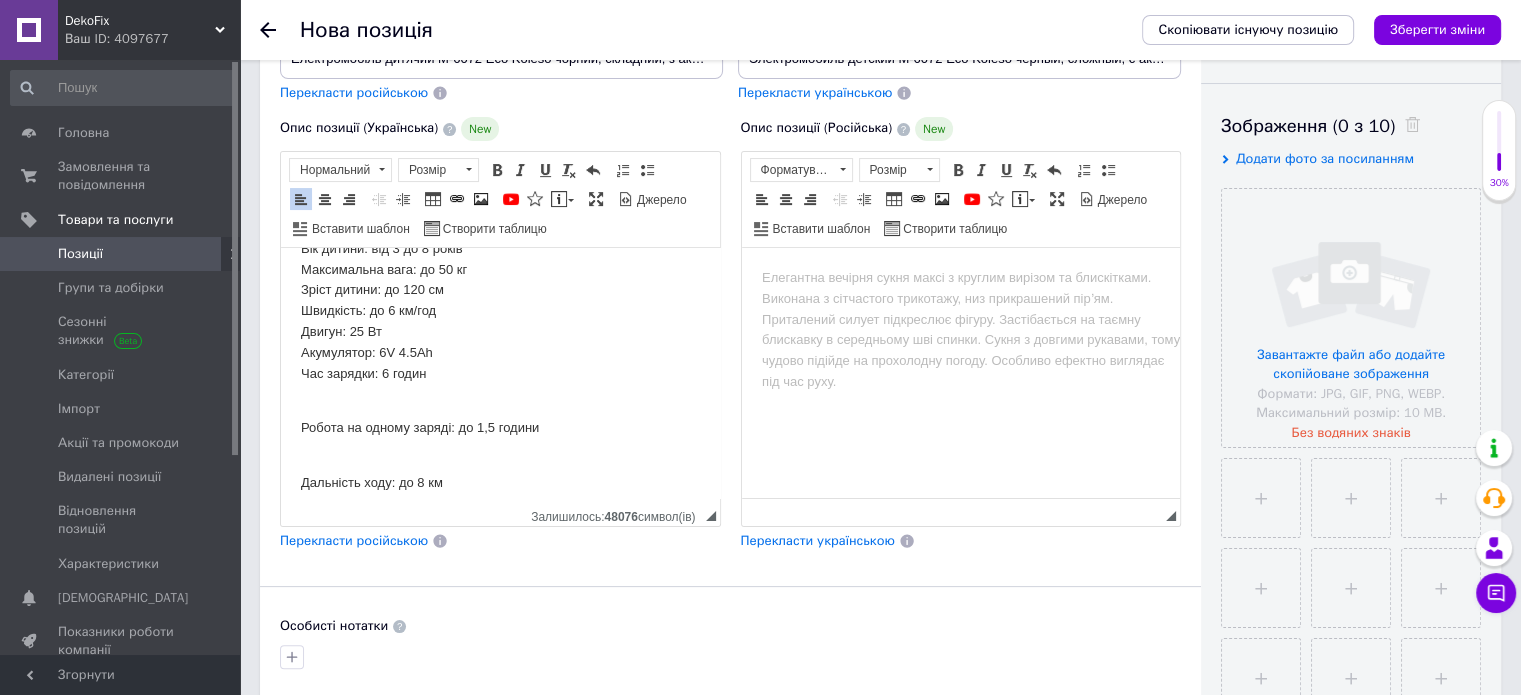 click on "⚙️ Технічні характеристики: Вік дитини: від 3 до 8 років Максимальна вага: до 50 кг Зріст дитини: до 120 см Швидкість: до 6 км/год Двигун: 25 Вт Акумулятор: 6V 4.5Ah Час зарядки: 6 годин" at bounding box center [500, 301] 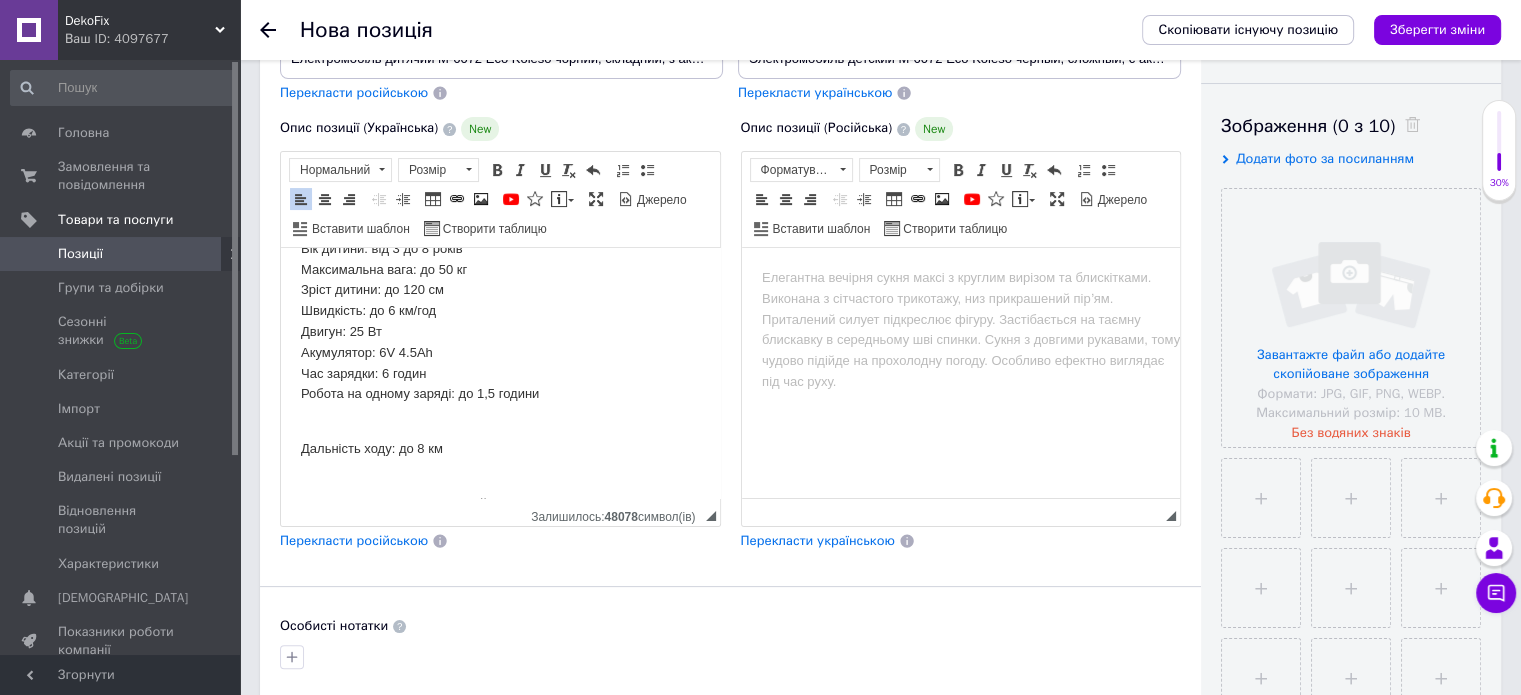 click on "⚙️ Технічні характеристики: Вік дитини: від 3 до 8 років Максимальна вага: до 50 кг Зріст дитини: до 120 см Швидкість: до 6 км/год Двигун: 25 Вт Акумулятор: 6V 4.5Ah Час зарядки: 6 годин Робота на одному заряді: до 1,5 години" at bounding box center [500, 311] 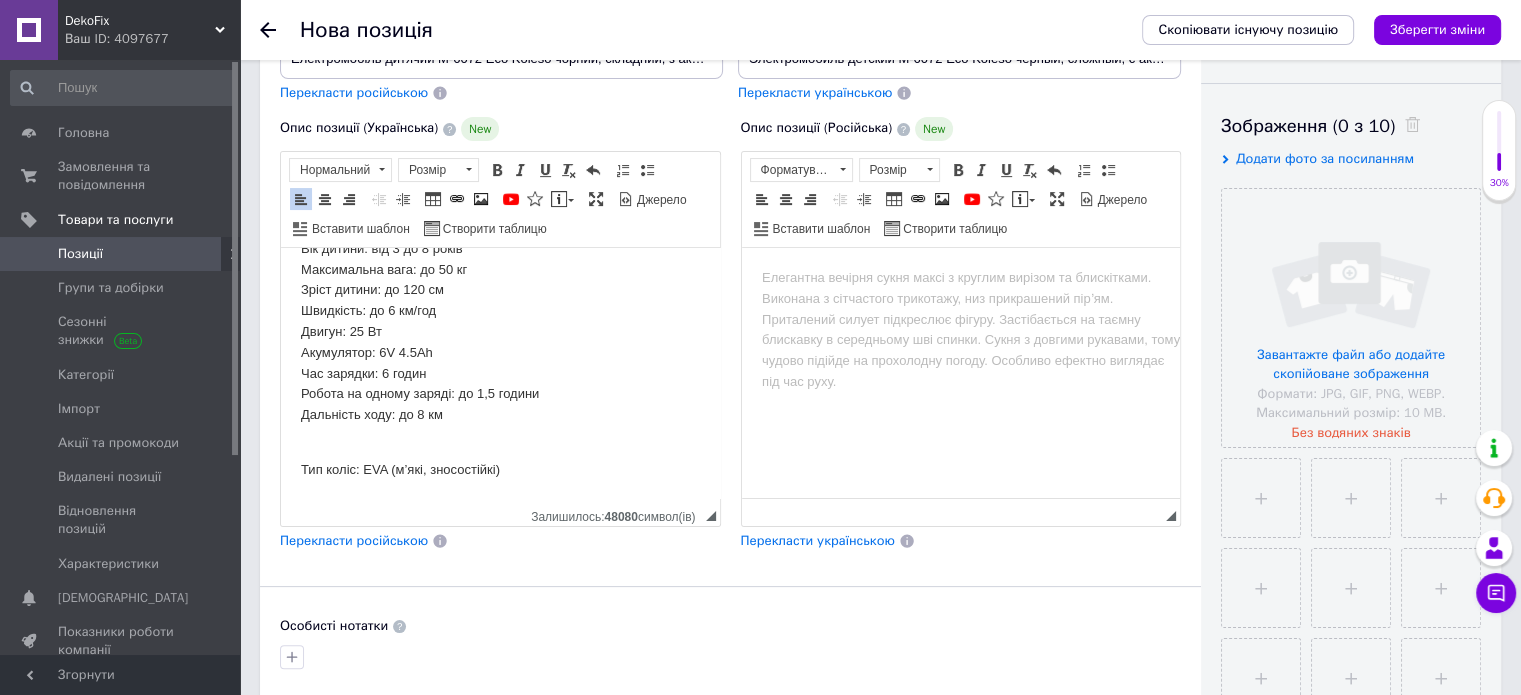 click on "⚙️ Технічні характеристики: Вік дитини: від 3 до 8 років Максимальна вага: до 50 кг Зріст дитини: до 120 см Швидкість: до 6 км/год Двигун: 25 Вт Акумулятор: 6V 4.5Ah Час зарядки: 6 годин Робота на одному заряді: до 1,5 години Дальність ходу: до 8 км" at bounding box center (500, 322) 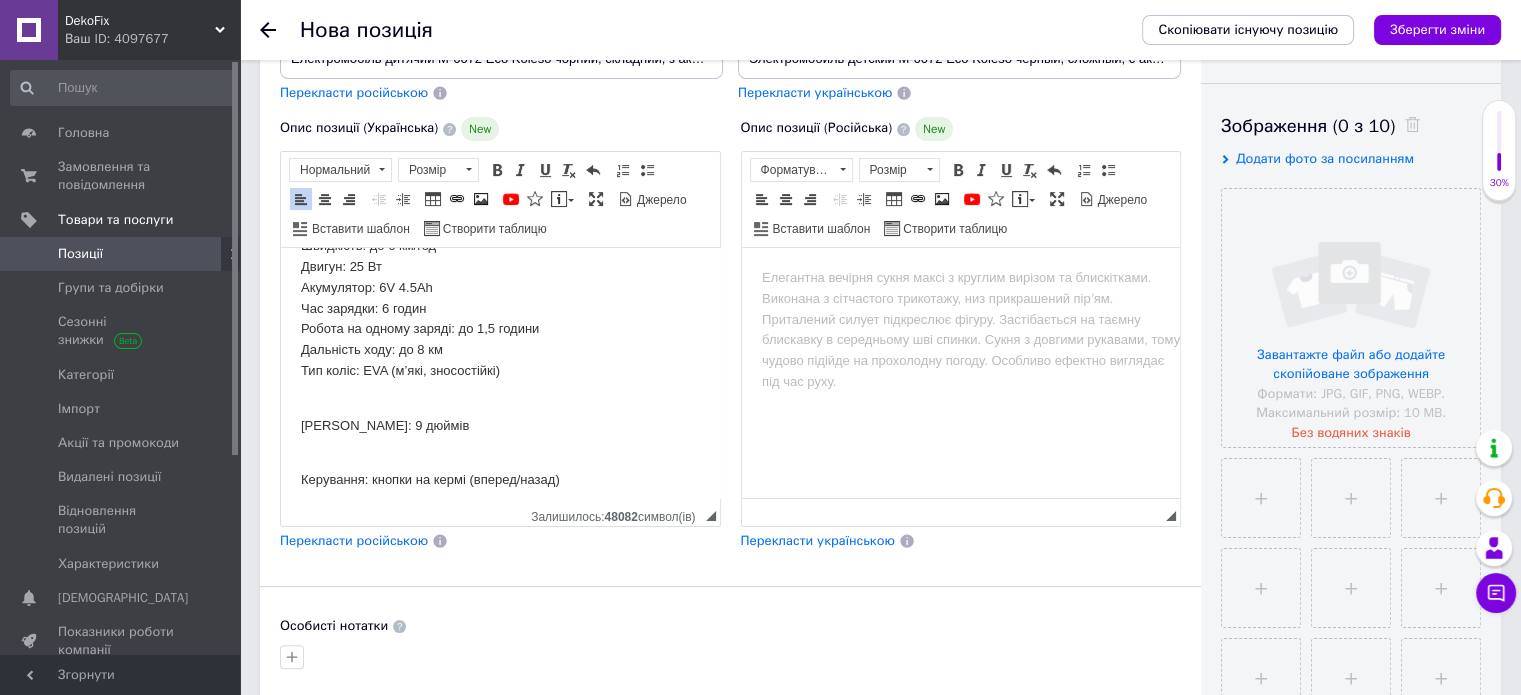 scroll, scrollTop: 1862, scrollLeft: 0, axis: vertical 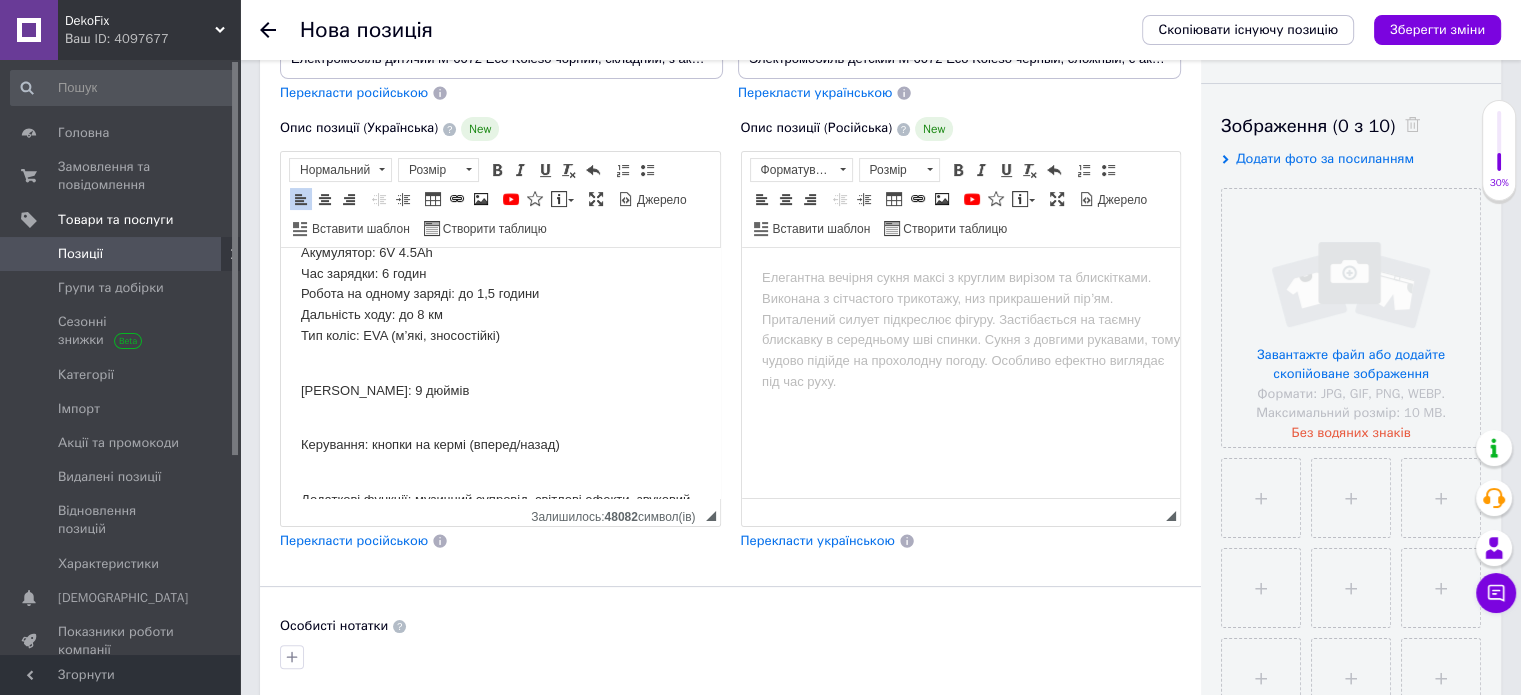 click on "⚙️ Технічні характеристики: Вік дитини: від 3 до 8 років Максимальна вага: до 50 кг Зріст дитини: до 120 см Швидкість: до 6 км/год Двигун: 25 Вт Акумулятор: 6V 4.5Ah Час зарядки: 6 годин Робота на одному заряді: до 1,5 години Дальність ходу: до 8 км Тип коліс: EVA (м’які, зносостійкі)" at bounding box center [500, 232] 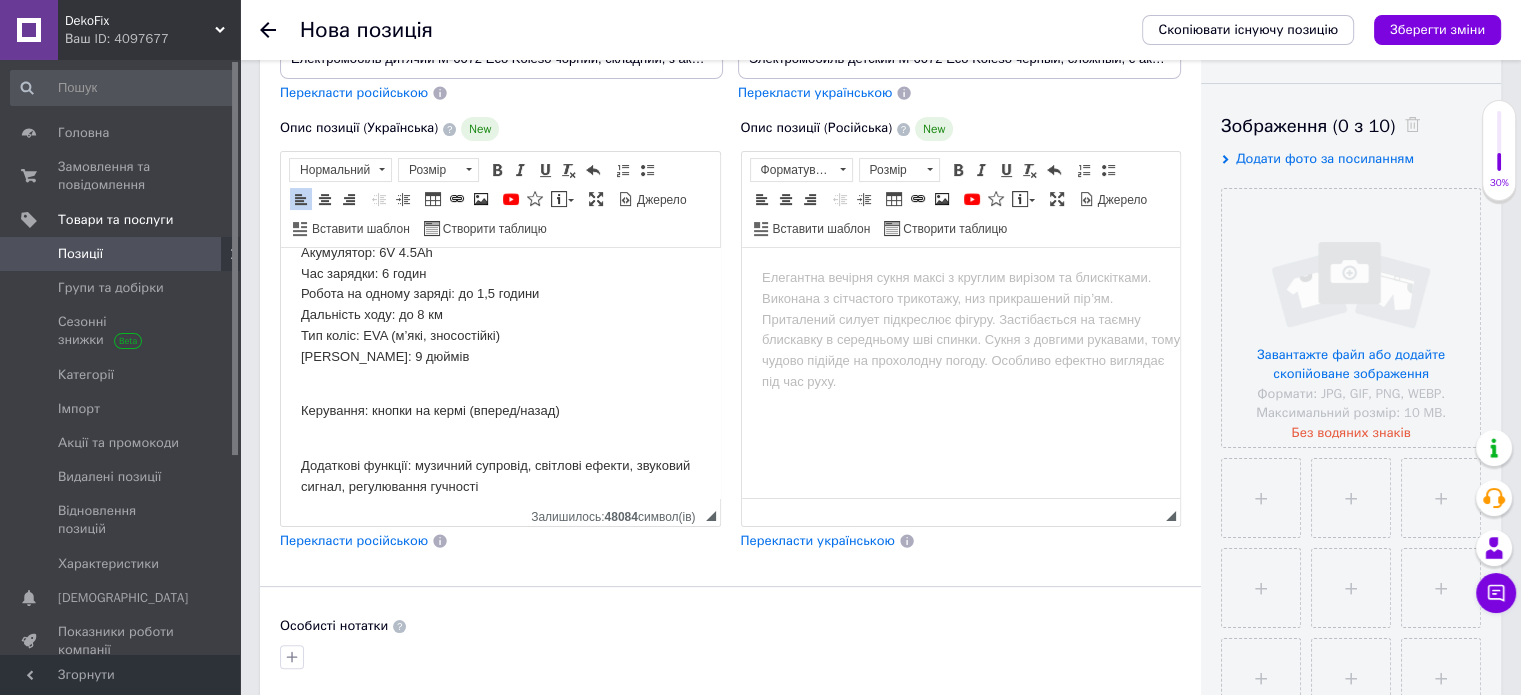 click on "⚙️ Технічні характеристики: Вік дитини: від 3 до 8 років Максимальна вага: до 50 кг Зріст дитини: до 120 см Швидкість: до 6 км/год Двигун: 25 Вт Акумулятор: 6V 4.5Ah Час зарядки: 6 годин Робота на одному заряді: до 1,5 години Дальність ходу: до 8 км Тип коліс: EVA (м’які, зносостійкі) Діаметр коліс: 9 дюймів" at bounding box center (500, 243) 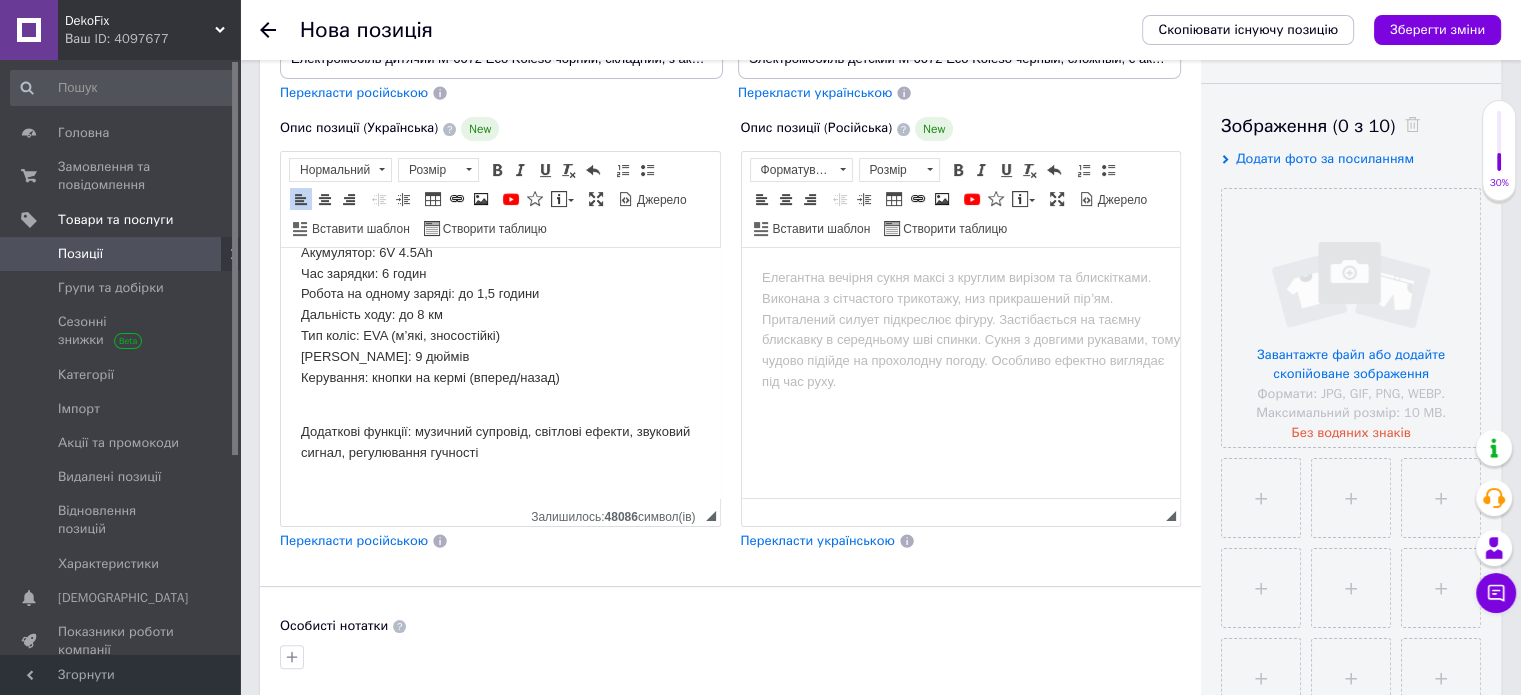 click on "⚙️ Технічні характеристики: Вік дитини: від 3 до 8 років Максимальна вага: до 50 кг Зріст дитини: до 120 см Швидкість: до 6 км/год Двигун: 25 Вт Акумулятор: 6V 4.5Ah Час зарядки: 6 годин Робота на одному заряді: до 1,5 години Дальність ходу: до 8 км Тип коліс: EVA (м’які, зносостійкі) Діаметр коліс: 9 дюймів Керування: кнопки на кермі (вперед/назад)" at bounding box center (500, 253) 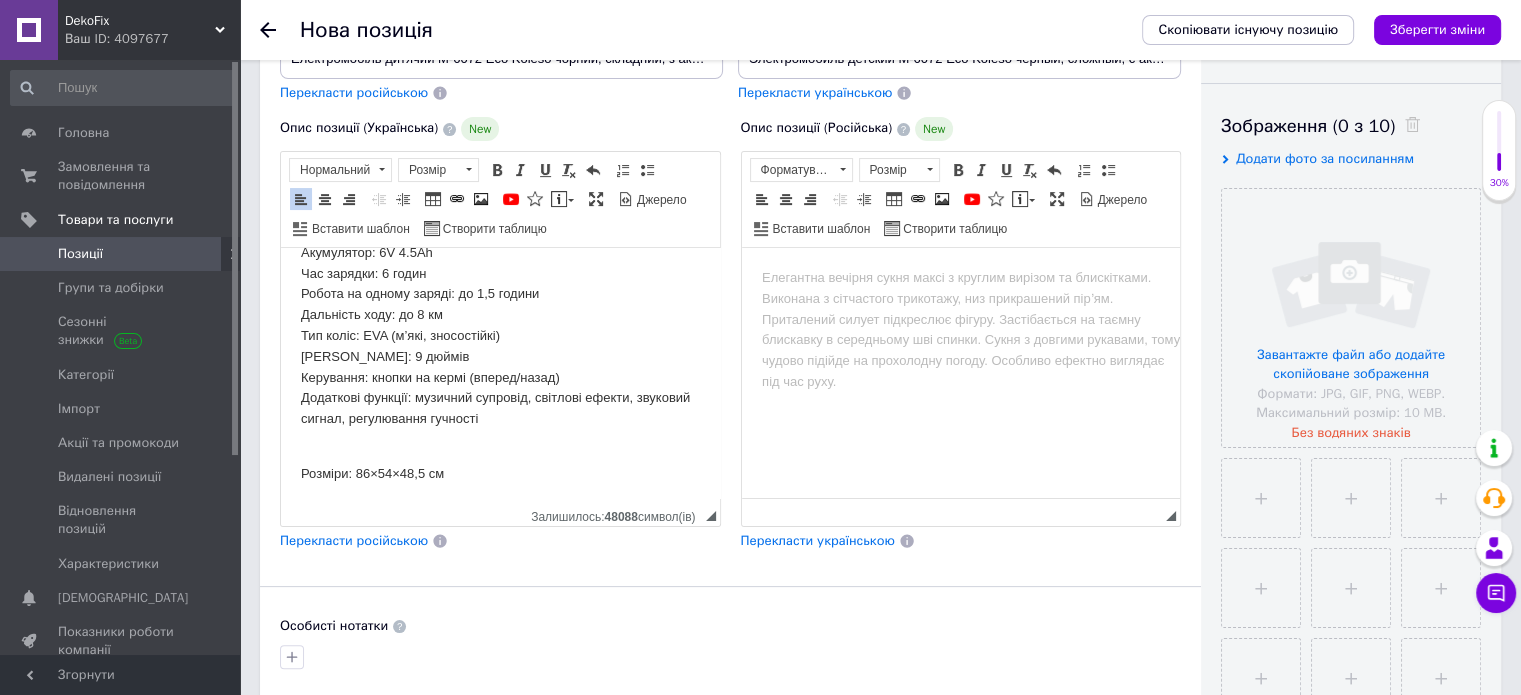 scroll, scrollTop: 1962, scrollLeft: 0, axis: vertical 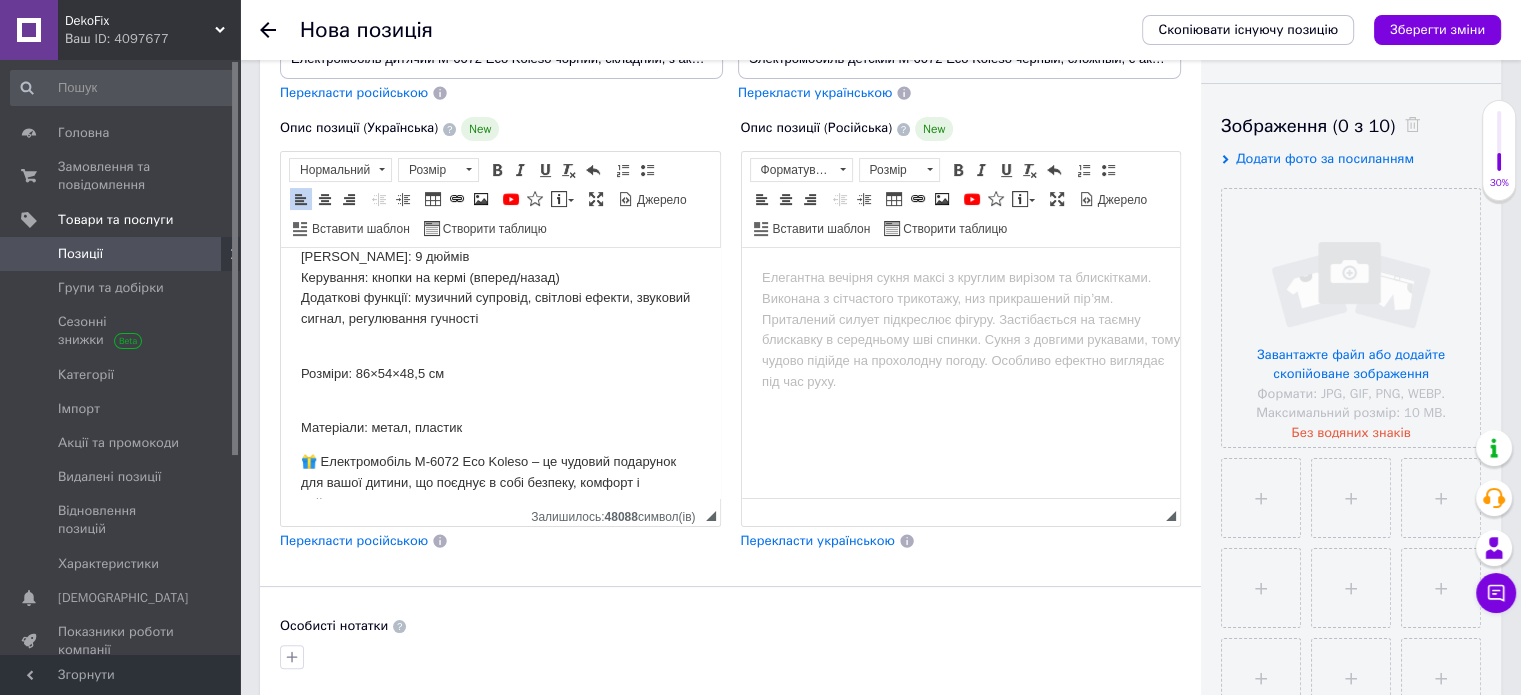 click on "⚙️ Технічні характеристики: Вік дитини: від 3 до 8 років Максимальна вага: до 50 кг Зріст дитини: до 120 см Швидкість: до 6 км/год Двигун: 25 Вт Акумулятор: 6V 4.5Ah Час зарядки: 6 годин Робота на одному заряді: до 1,5 години Дальність ходу: до 8 км Тип коліс: EVA (м’які, зносостійкі) Діаметр коліс: 9 дюймів Керування: кнопки на кермі (вперед/назад) Додаткові функції: музичний супровід, світлові ефекти, звуковий сигнал, регулювання гучності" at bounding box center [500, 174] 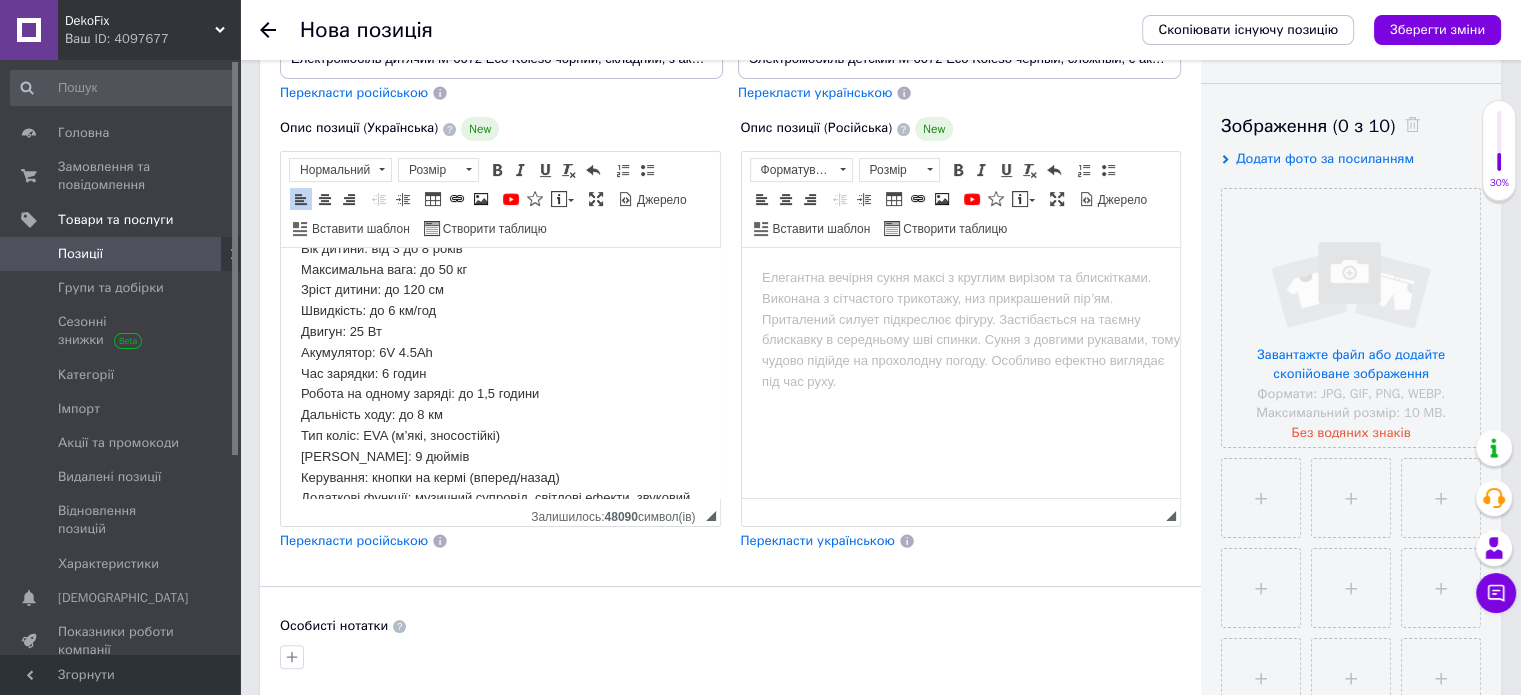 scroll, scrollTop: 1662, scrollLeft: 0, axis: vertical 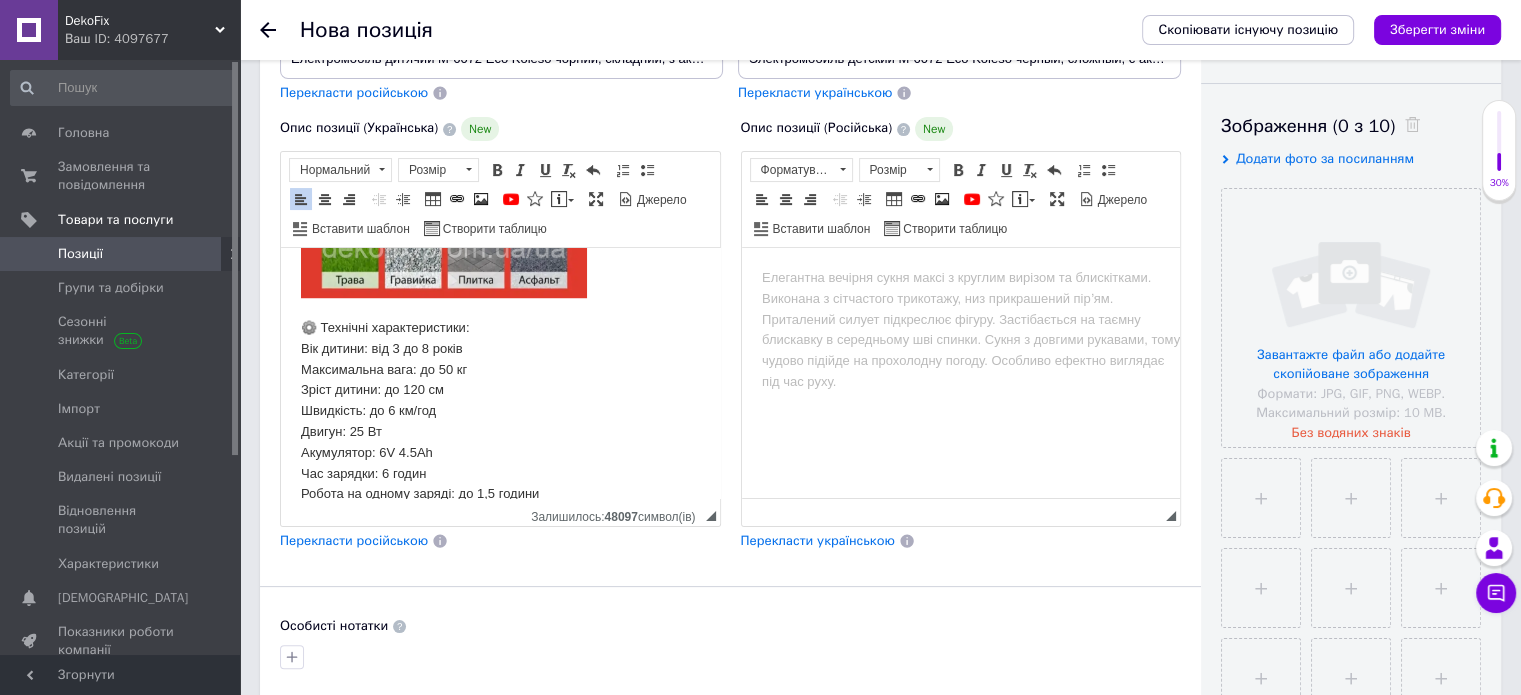 click on "Електромобіль дитячий M-6072 Eco Koleso чорний, складний, з акумулятором 6V 4.5Ah, сучасна машинка для дітей з м’якими колесами та підсвіткою ЗВЕРТАЄМО УВАГУ!   Перед замовленням уточнюйте наявність товару у нашого консультанта.   Можливо потрібний вам товар вже на броні за іншим покупцем або закінчився та немає в наявності  ЗВ'ЯЗОК З НАМИ:  Viber +38 068-573-51-15  ЧАТ НА САЙТІ 🏎️  Дитячий електромобіль M-6072 Eco Koleso – комфорт, емоції та безпека у кожній поїздці! Подаруйте дитині справжню радість від руху з електромобілем M-6072!   ✅  Переваги моделі:   Вік дитини: від 3 до 8 років" at bounding box center [500, -296] 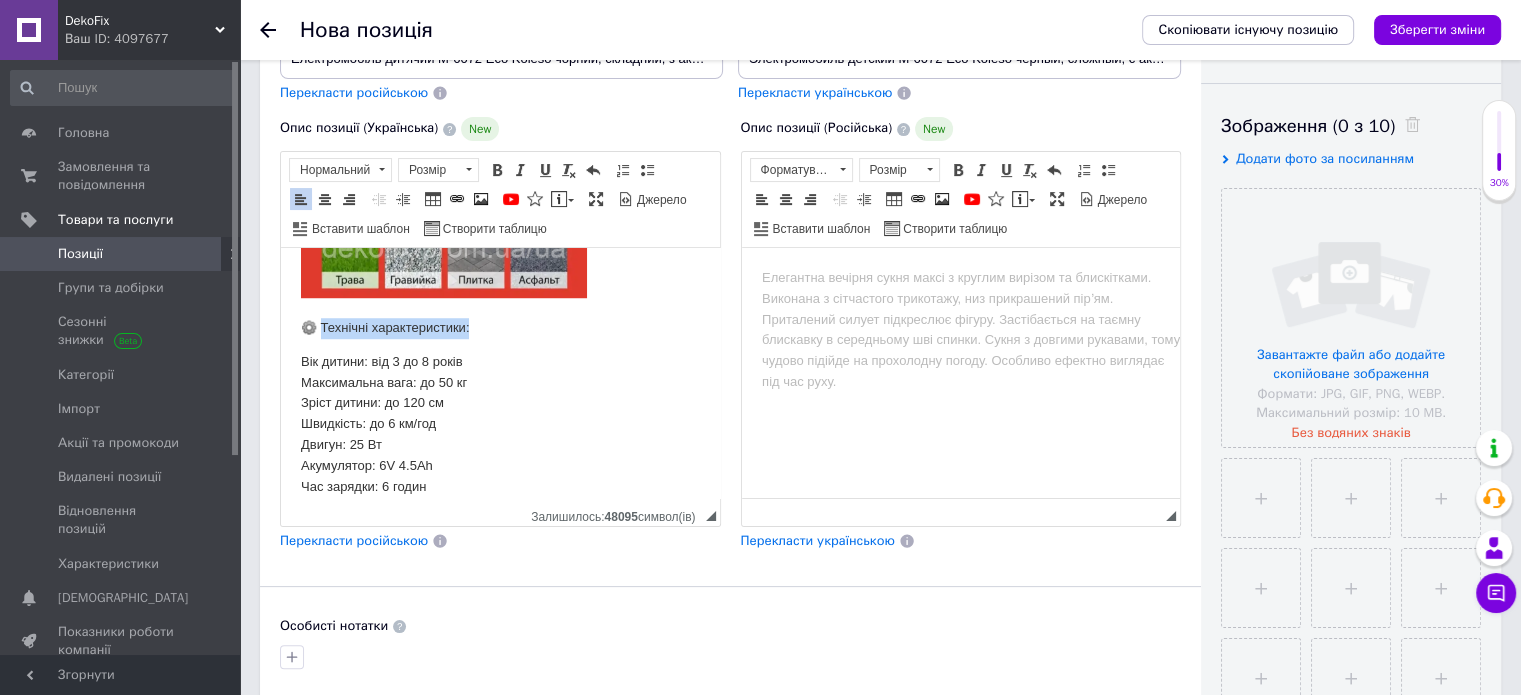 drag, startPoint x: 321, startPoint y: 342, endPoint x: 473, endPoint y: 345, distance: 152.0296 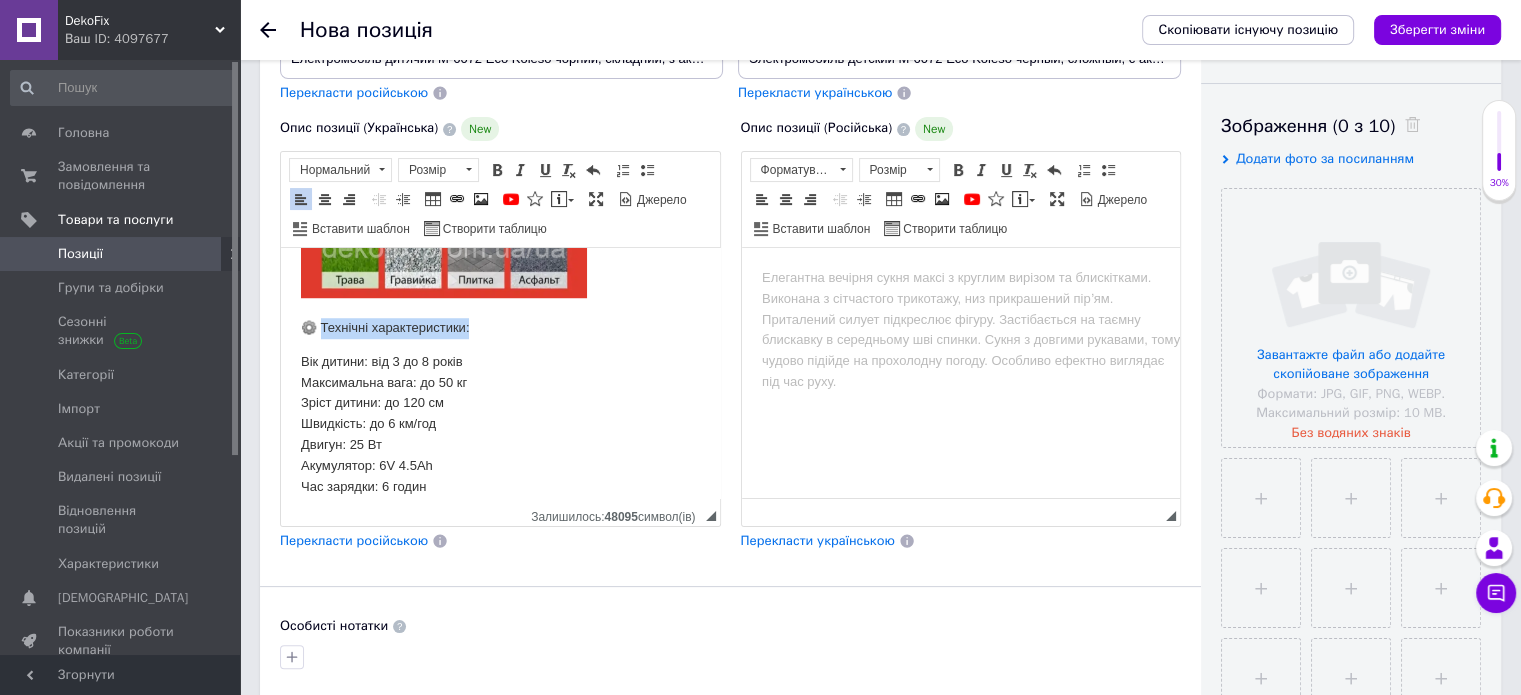 click on "⚙️ Технічні характеристики:" at bounding box center [500, 328] 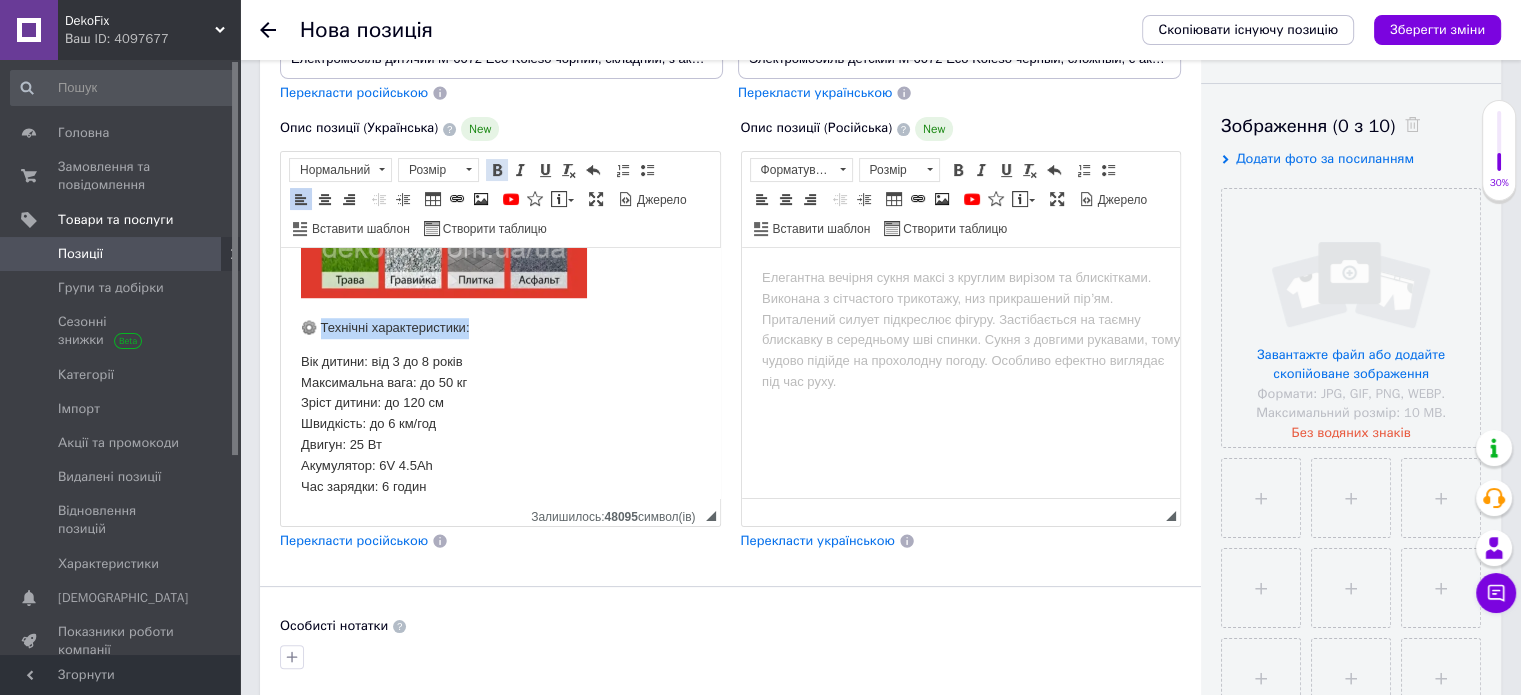 click at bounding box center (497, 170) 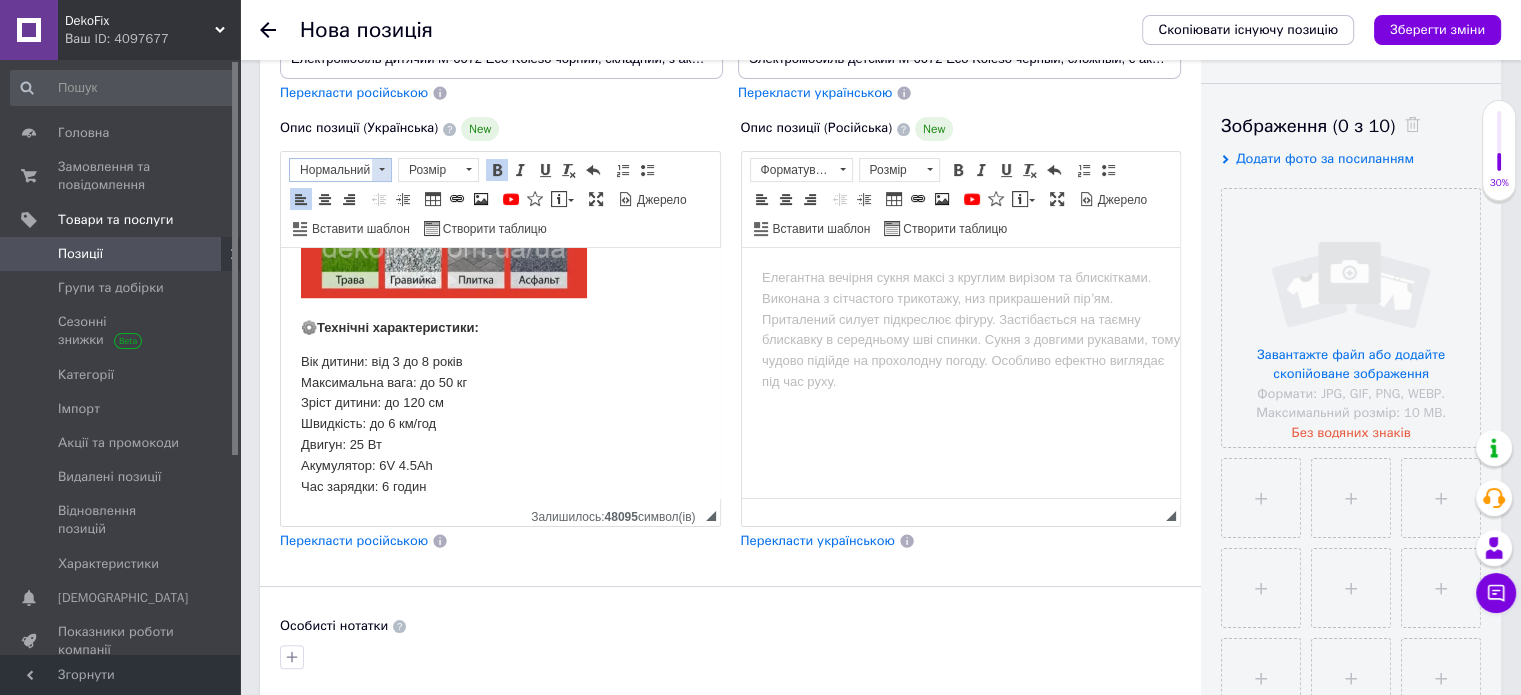 drag, startPoint x: 380, startPoint y: 171, endPoint x: 76, endPoint y: 18, distance: 340.33072 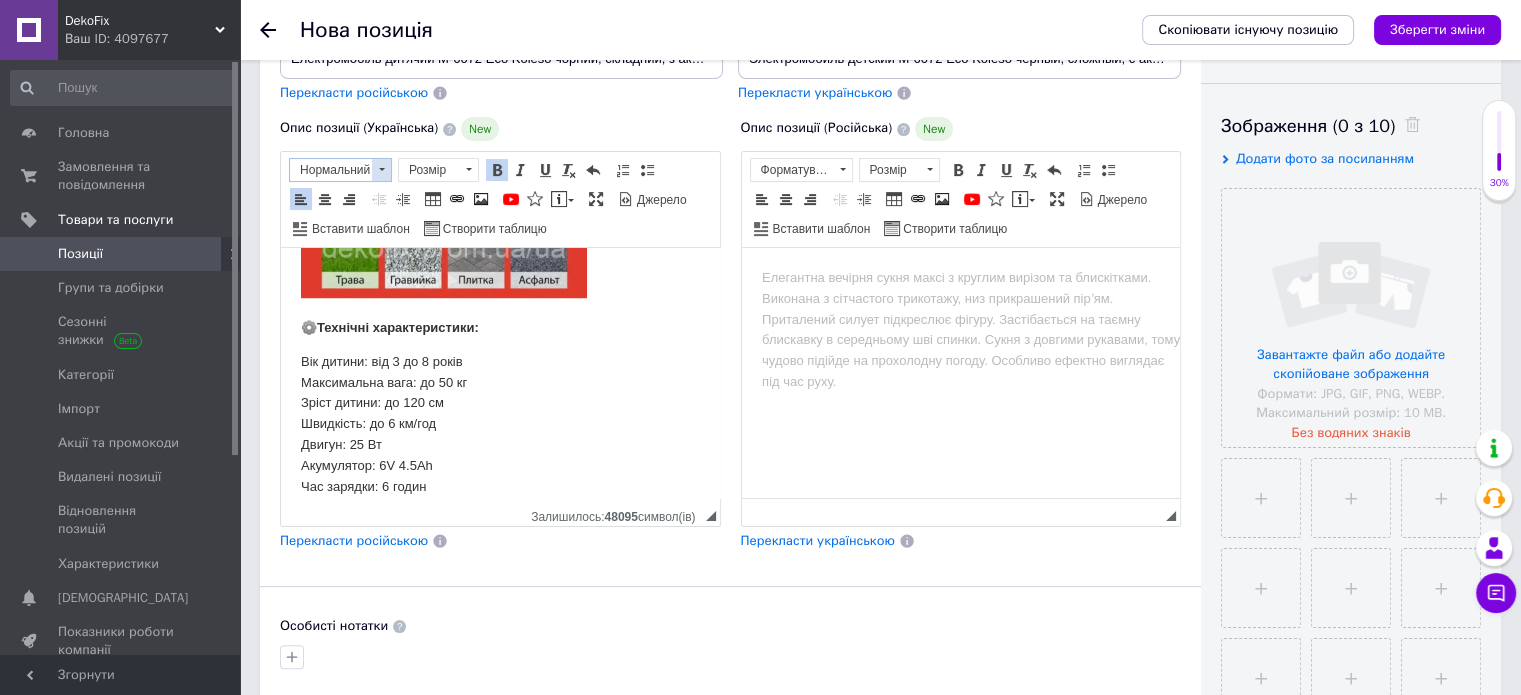 click at bounding box center (381, 170) 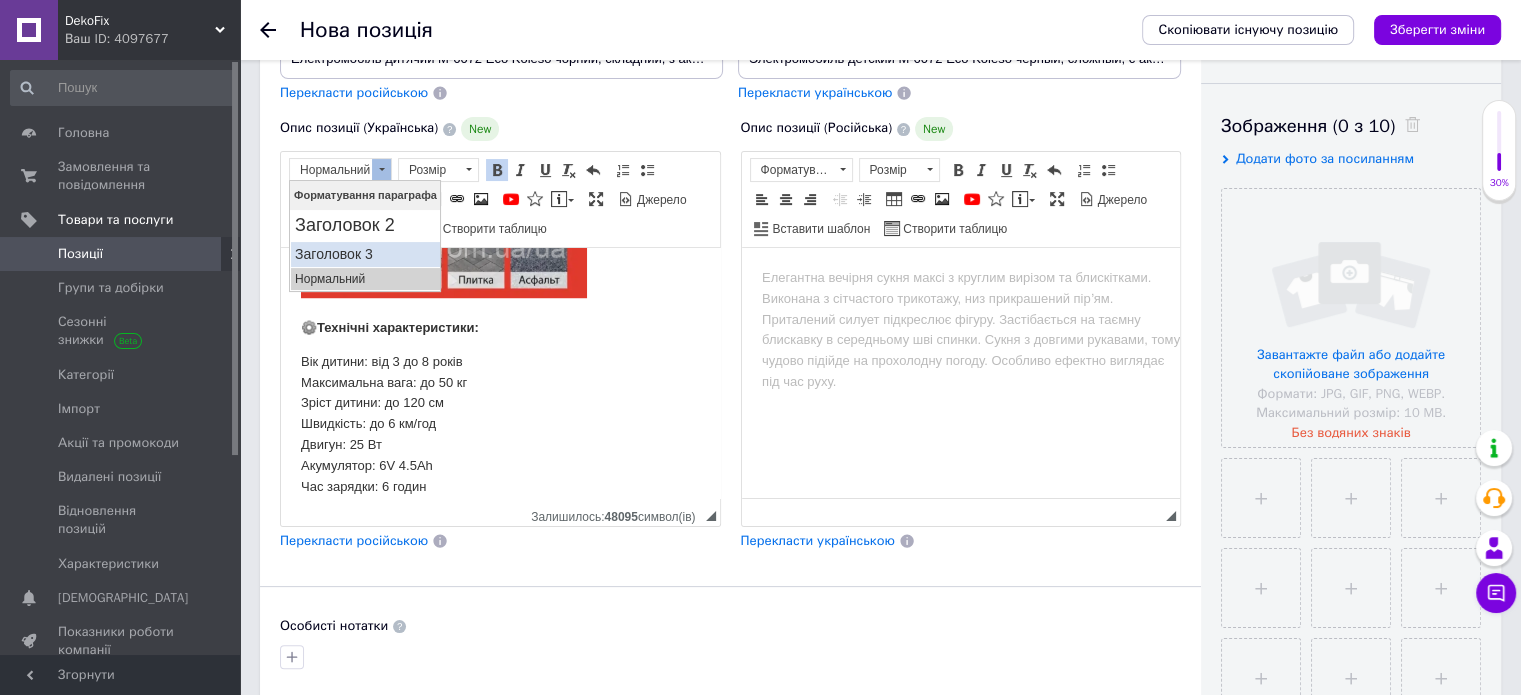 click on "Заголовок 3" at bounding box center [364, 253] 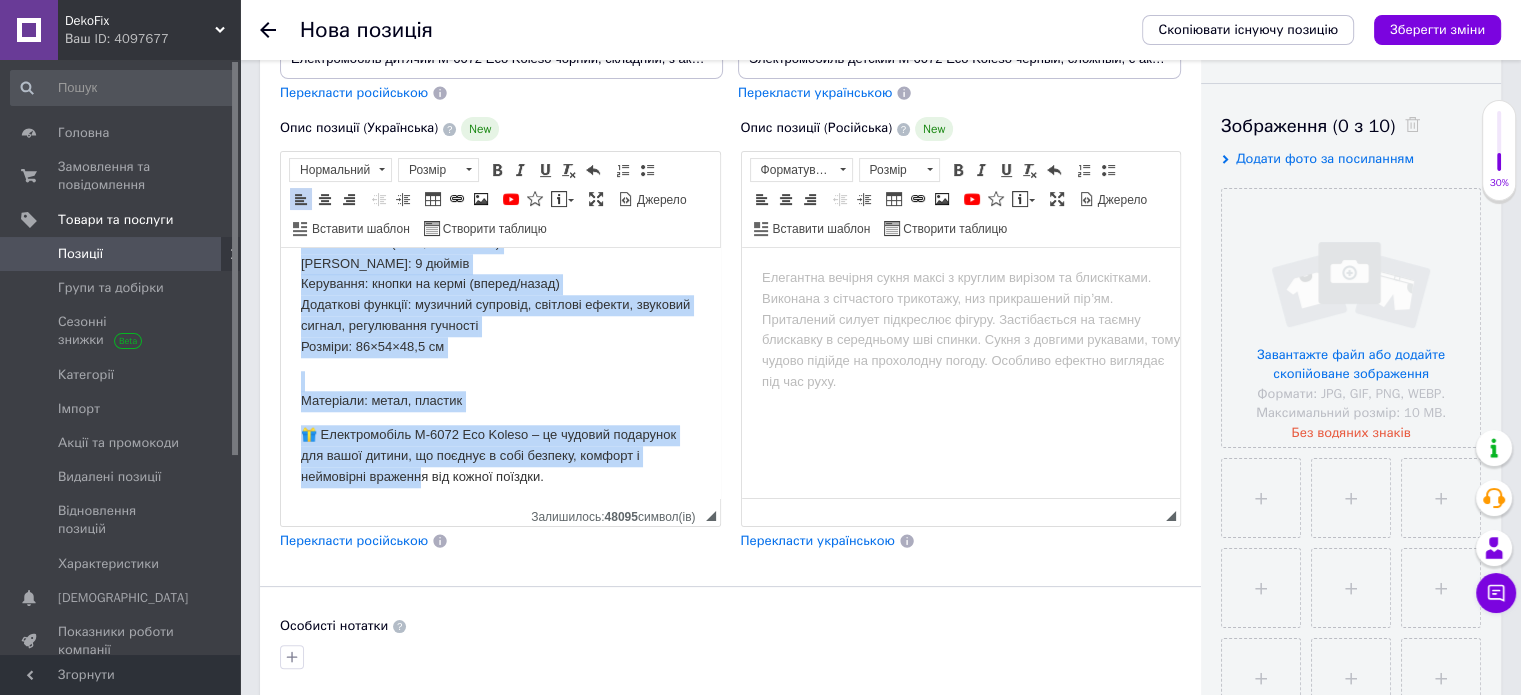 scroll, scrollTop: 1986, scrollLeft: 0, axis: vertical 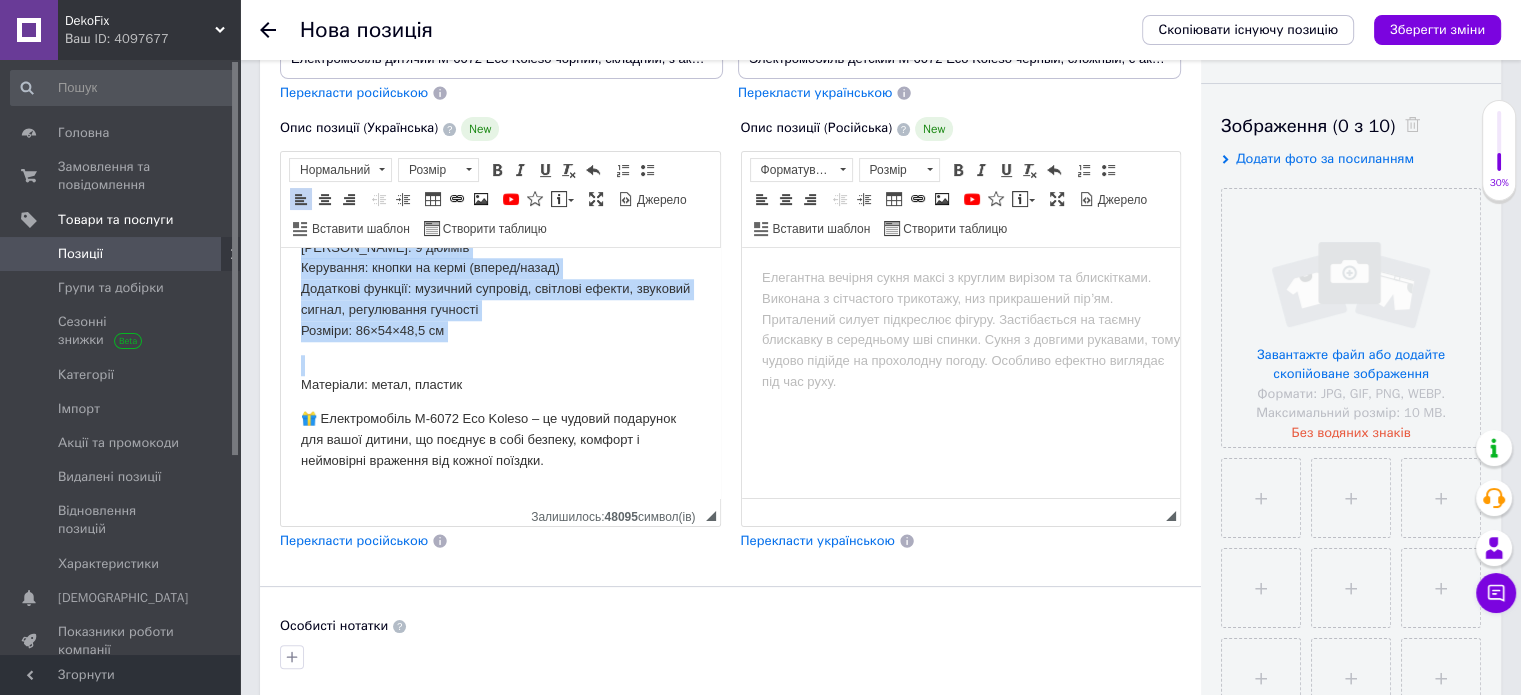 drag, startPoint x: 298, startPoint y: 381, endPoint x: 456, endPoint y: 362, distance: 159.1383 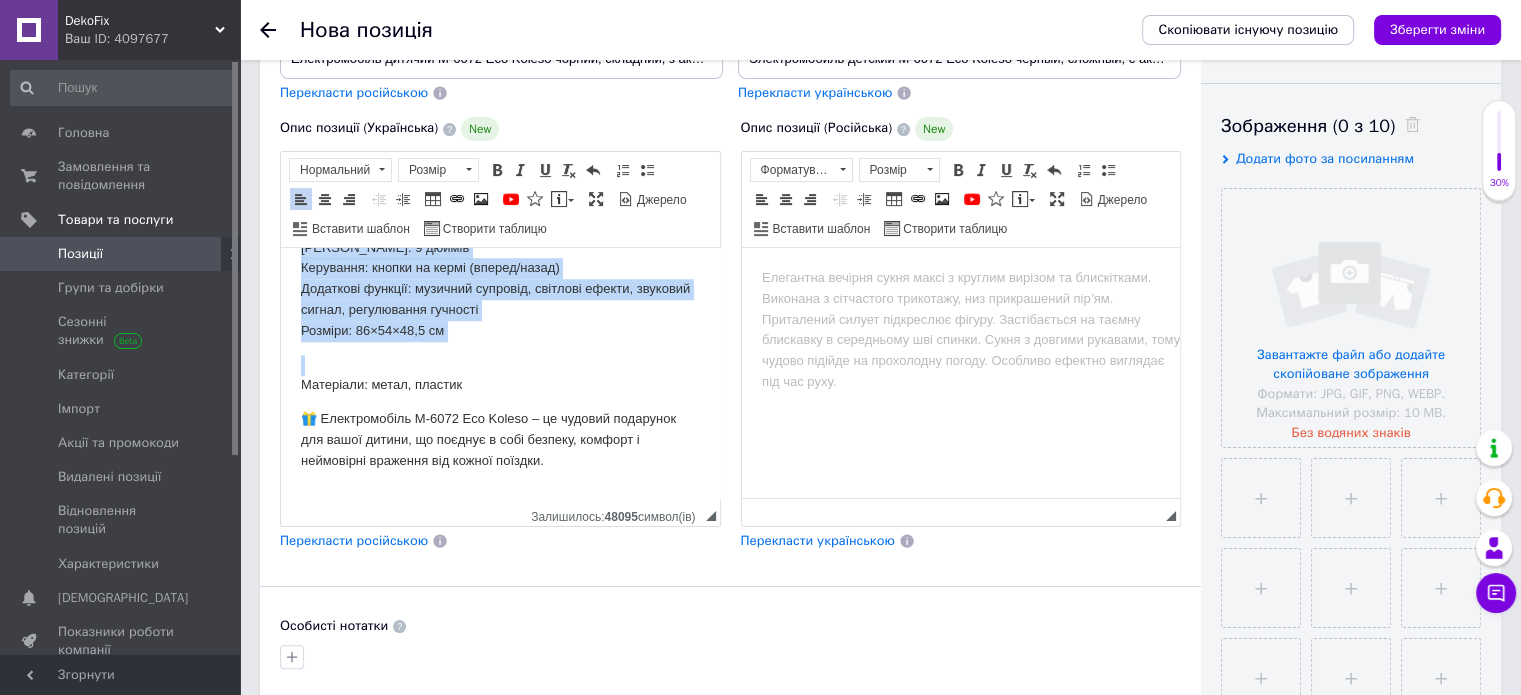 click on "Електромобіль дитячий M-6072 Eco Koleso чорний, складний, з акумулятором 6V 4.5Ah, сучасна машинка для дітей з м’якими колесами та підсвіткою ЗВЕРТАЄМО УВАГУ!   Перед замовленням уточнюйте наявність товару у нашого консультанта.   Можливо потрібний вам товар вже на броні за іншим покупцем або закінчився та немає в наявності  ЗВ'ЯЗОК З НАМИ:  Viber +38 068-573-51-15  ЧАТ НА САЙТІ 🏎️  Дитячий електромобіль M-6072 Eco Koleso – комфорт, емоції та безпека у кожній поїздці! Подаруйте дитині справжню радість від руху з електромобілем M-6072!   ✅  Переваги моделі:   ⚙️  Зріст дитини: до 120 см" at bounding box center [500, -613] 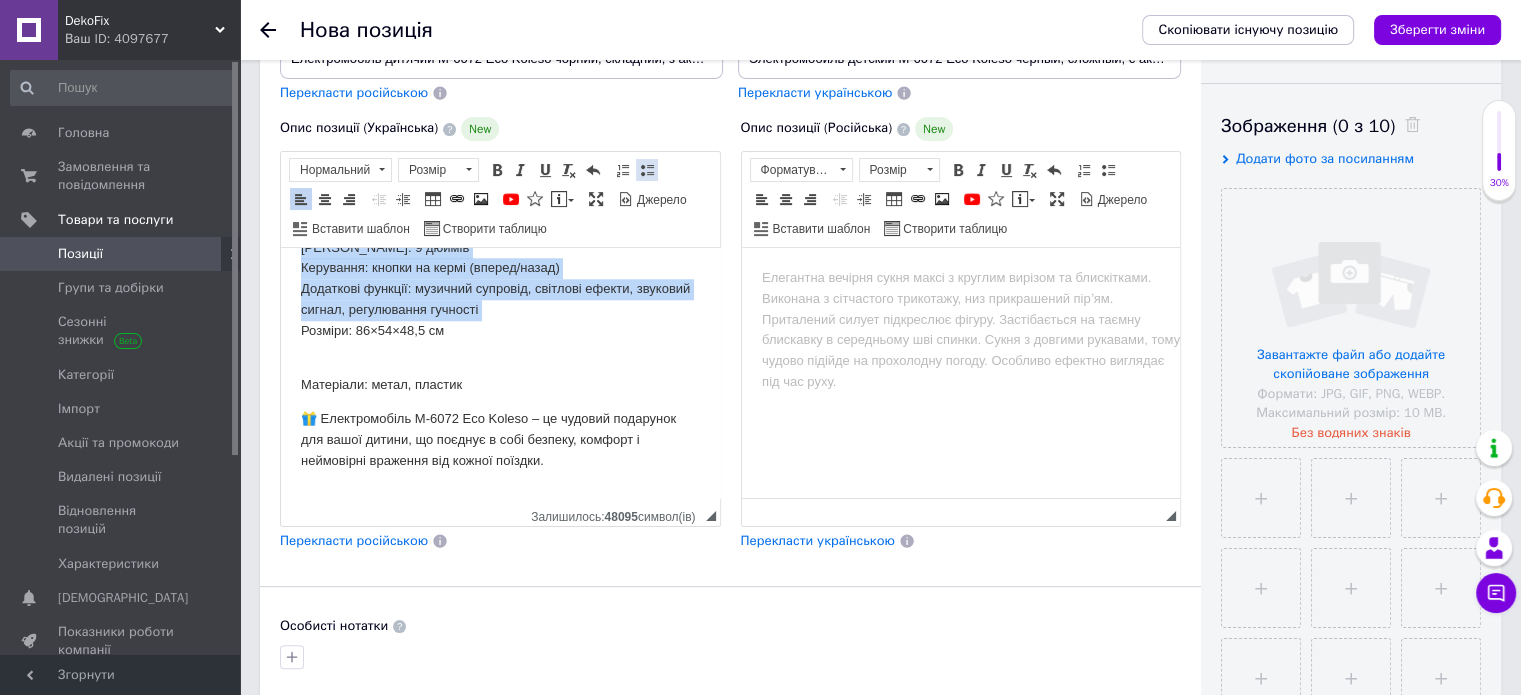 click at bounding box center [647, 170] 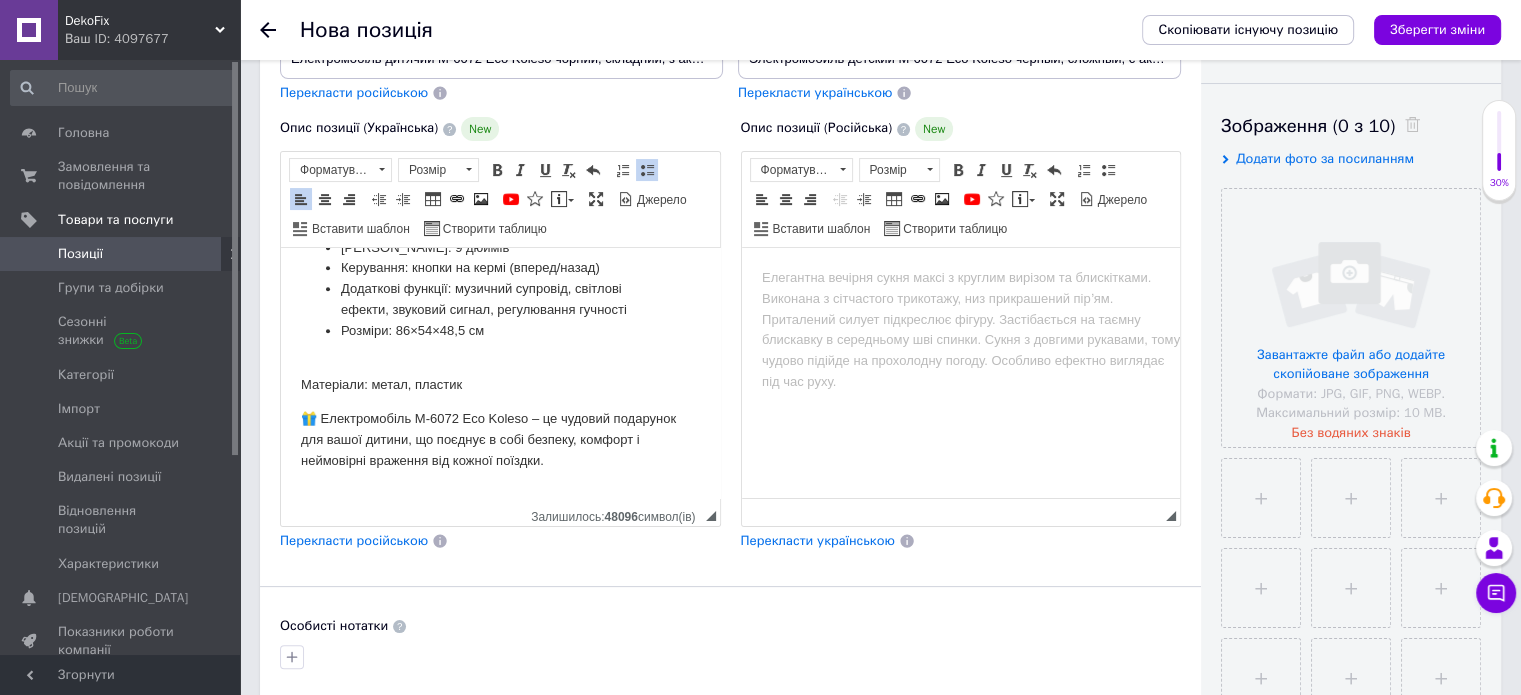 click on "Розміри: 86×54×48,5 см" at bounding box center (500, 331) 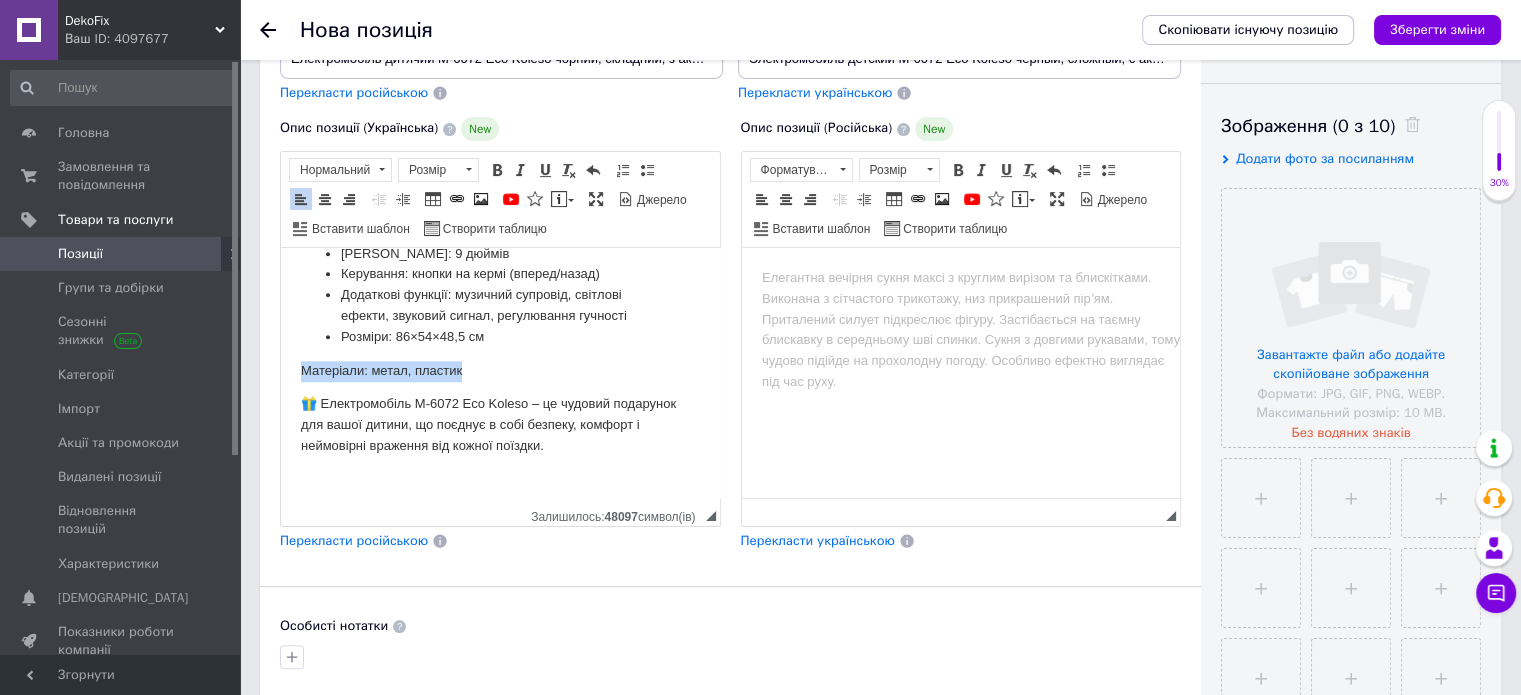 drag, startPoint x: 296, startPoint y: 384, endPoint x: 465, endPoint y: 383, distance: 169.00296 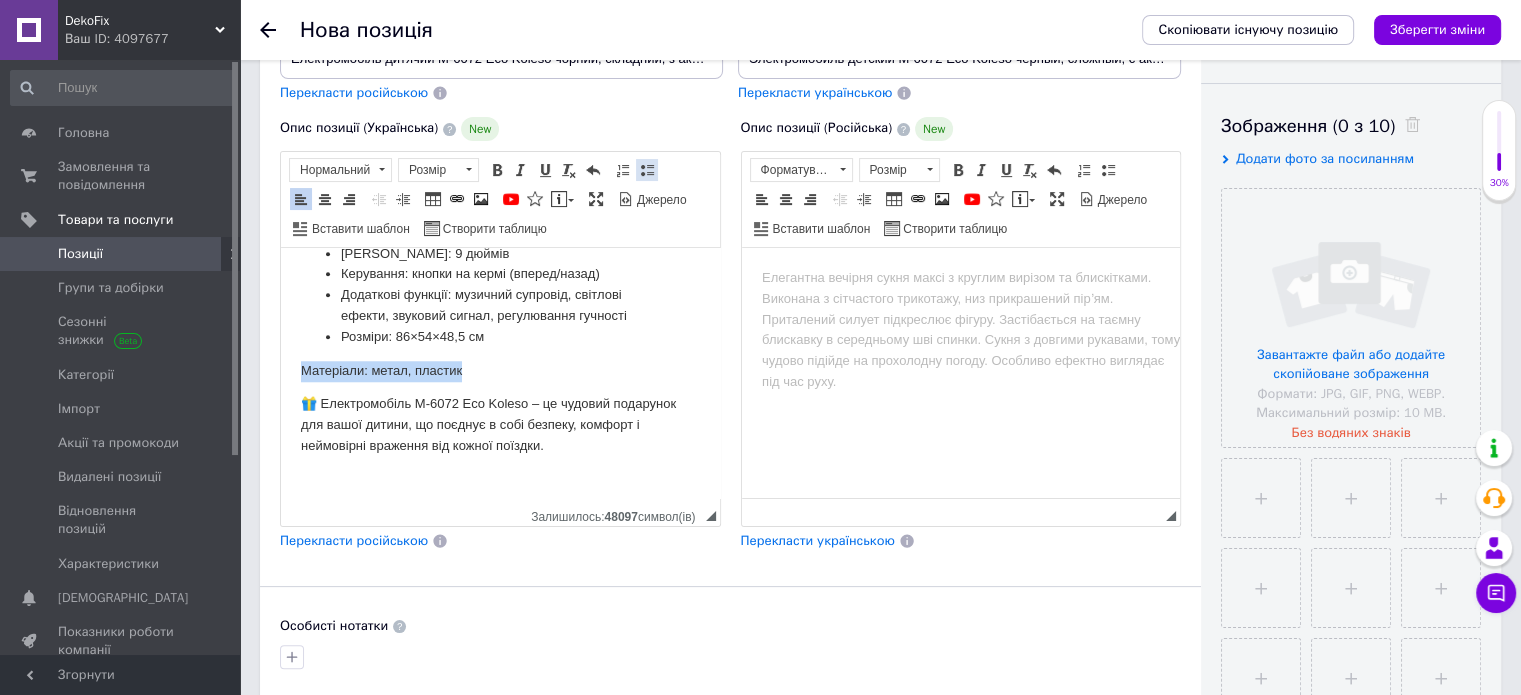 click at bounding box center (647, 170) 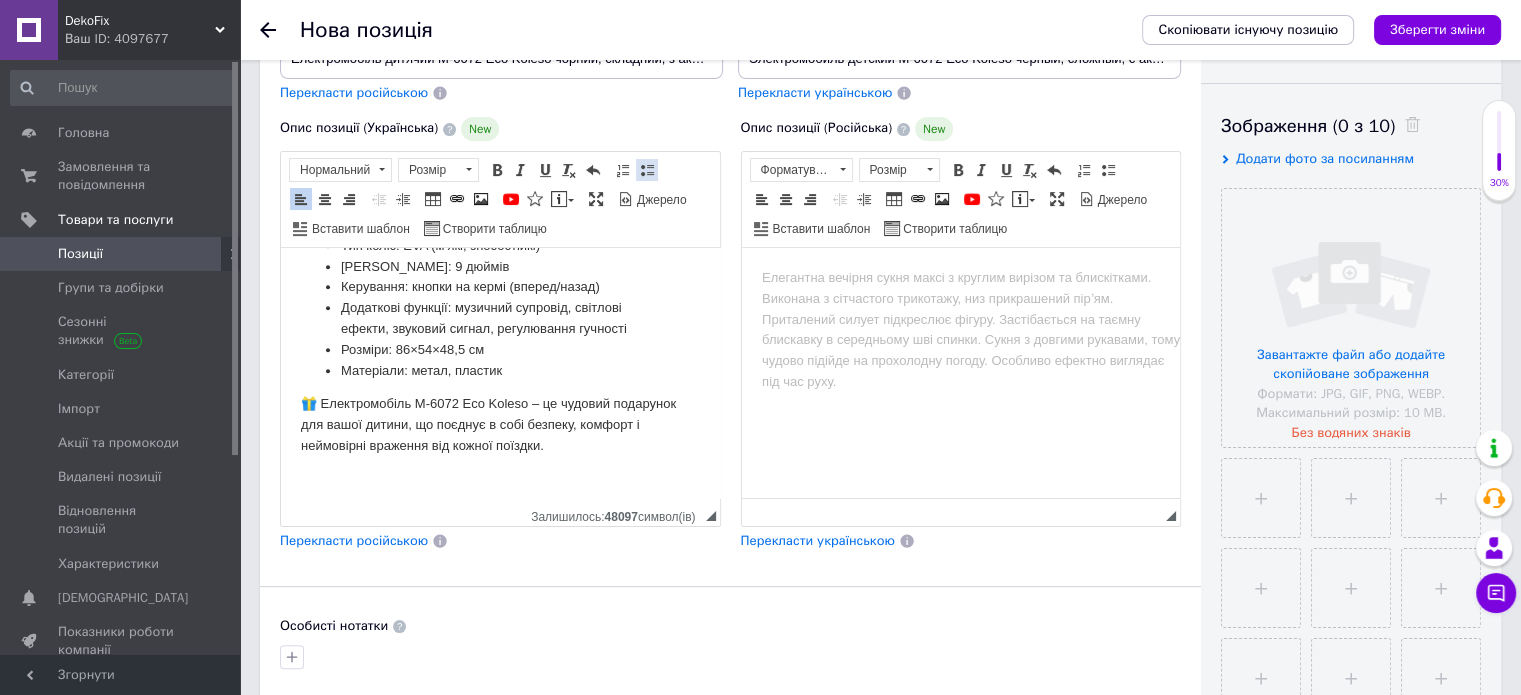 scroll, scrollTop: 1984, scrollLeft: 0, axis: vertical 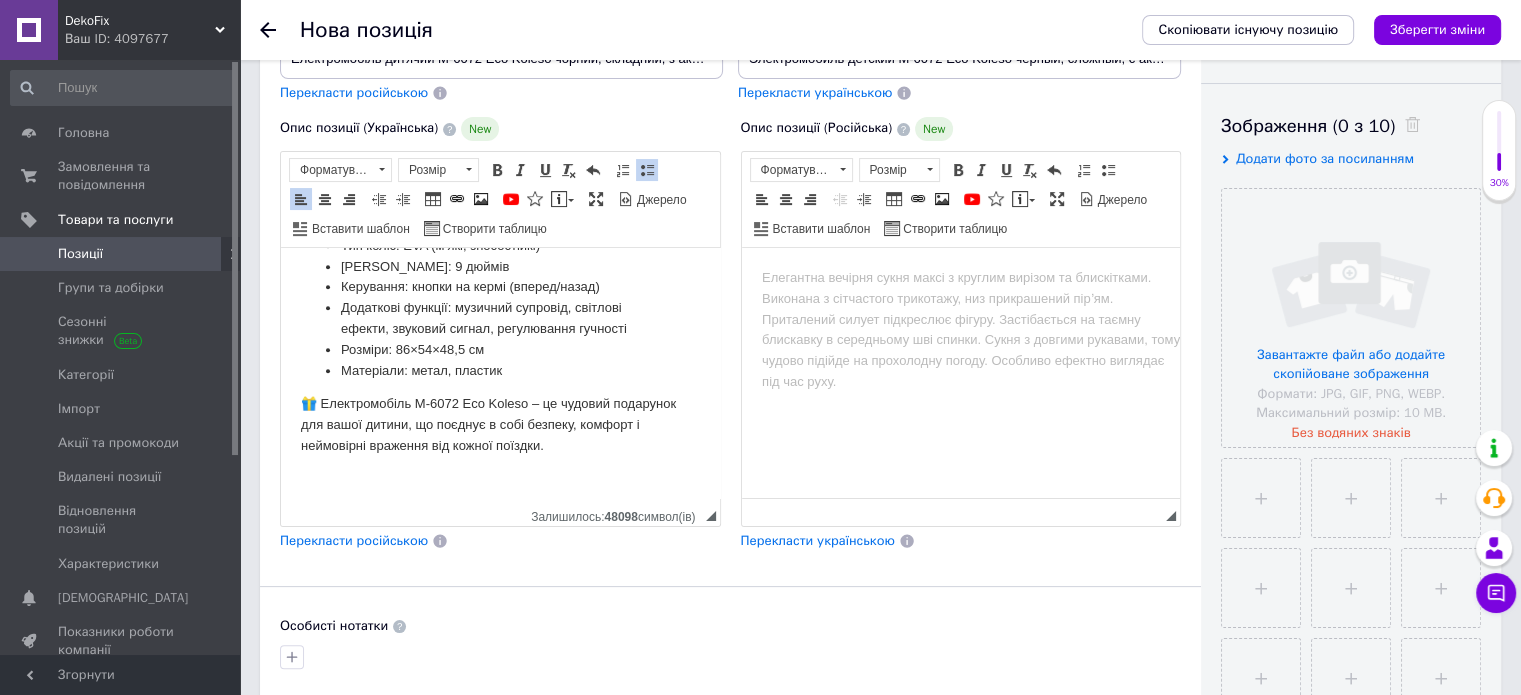 click on "Розміри: 86×54×48,5 см" at bounding box center (500, 350) 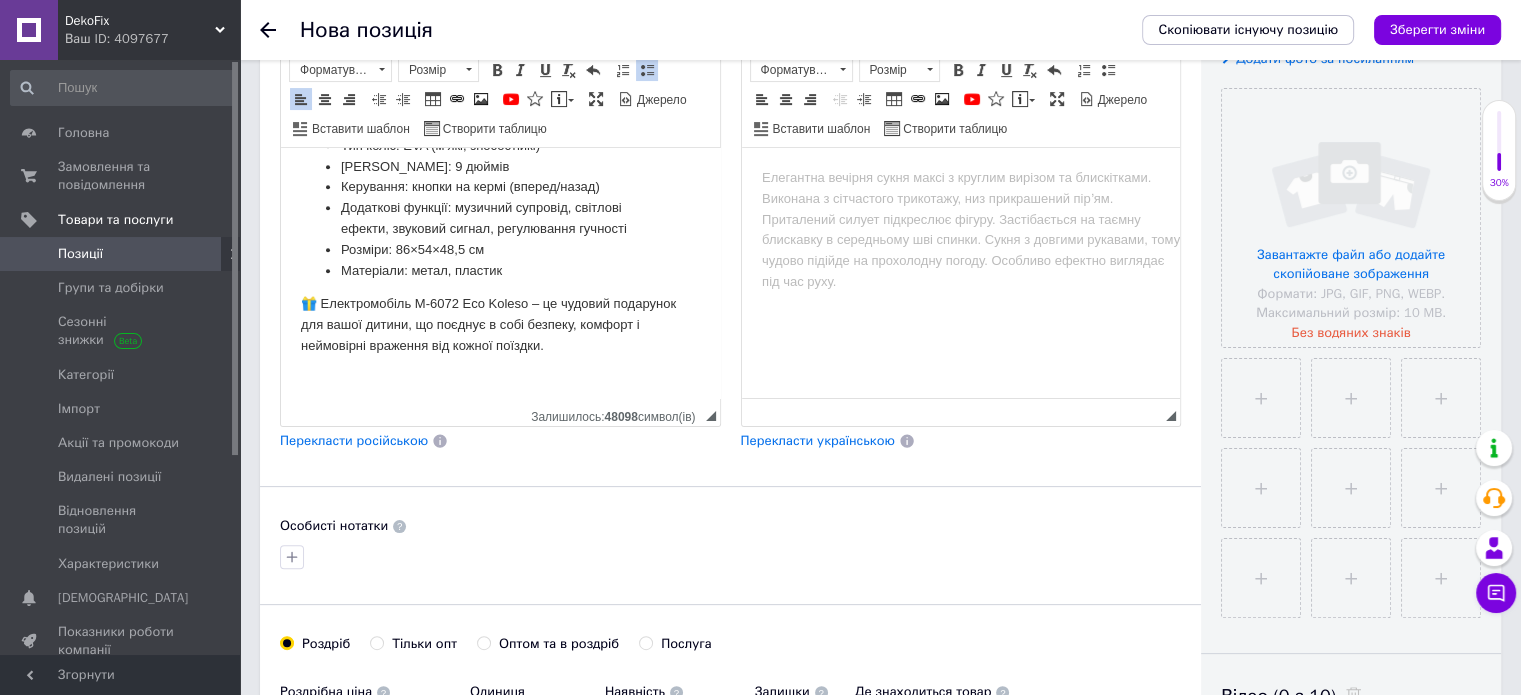 scroll, scrollTop: 309, scrollLeft: 0, axis: vertical 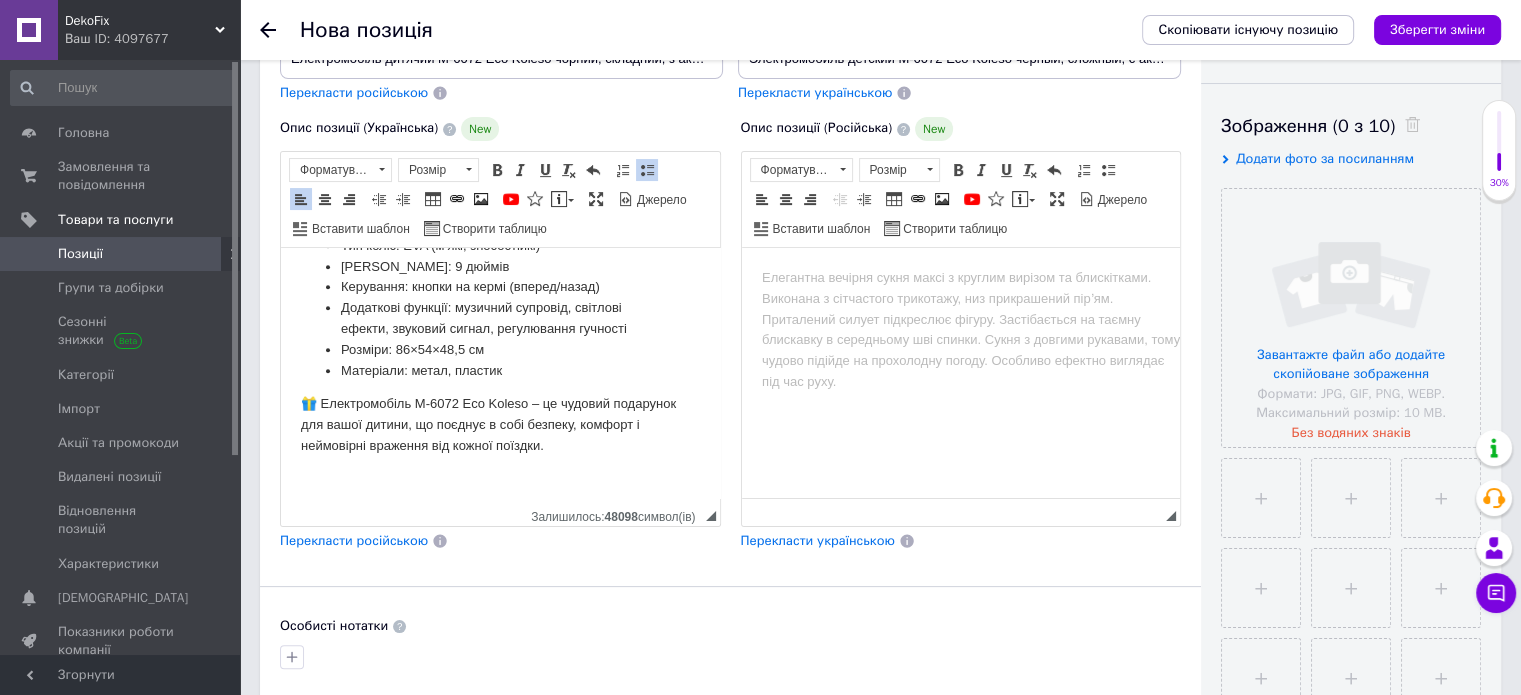 click on "Матеріали: метал, пластик" at bounding box center (500, 371) 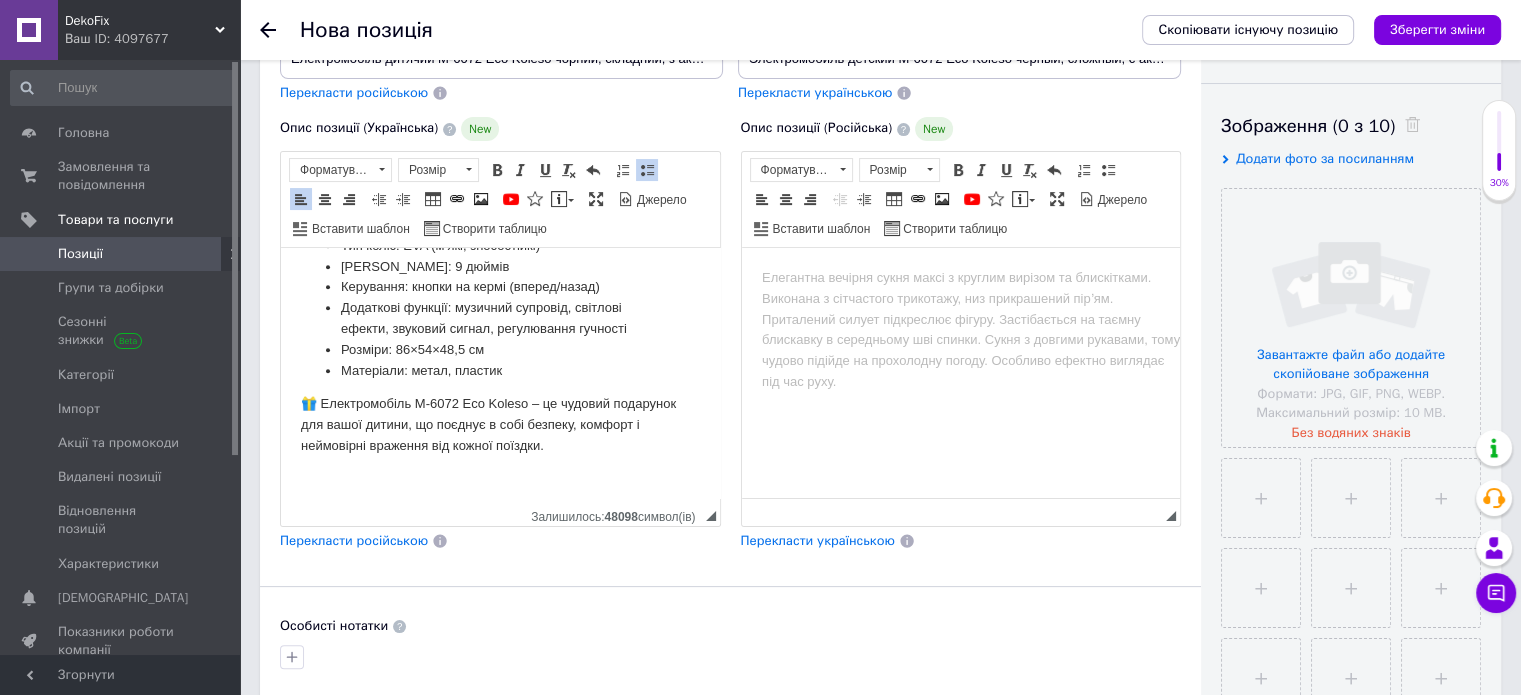 scroll, scrollTop: 1986, scrollLeft: 0, axis: vertical 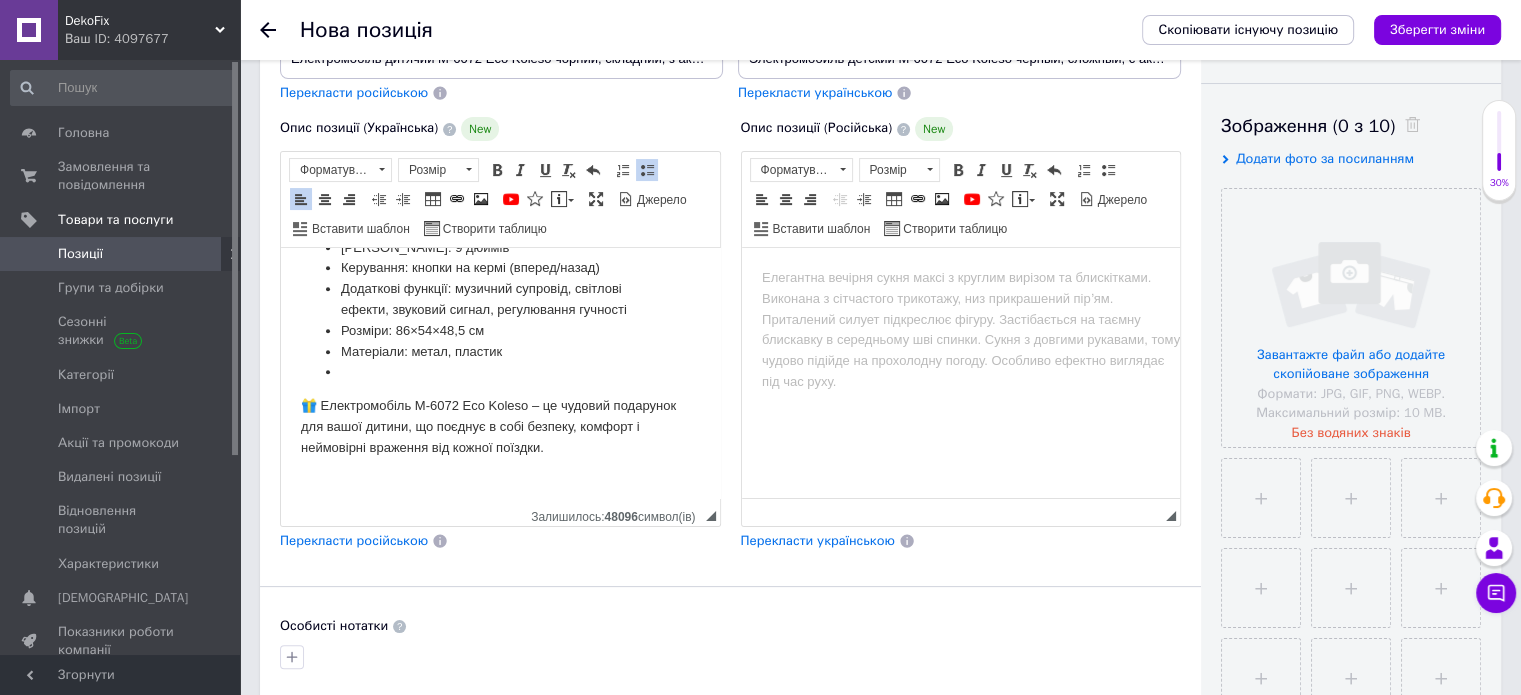 click at bounding box center [647, 170] 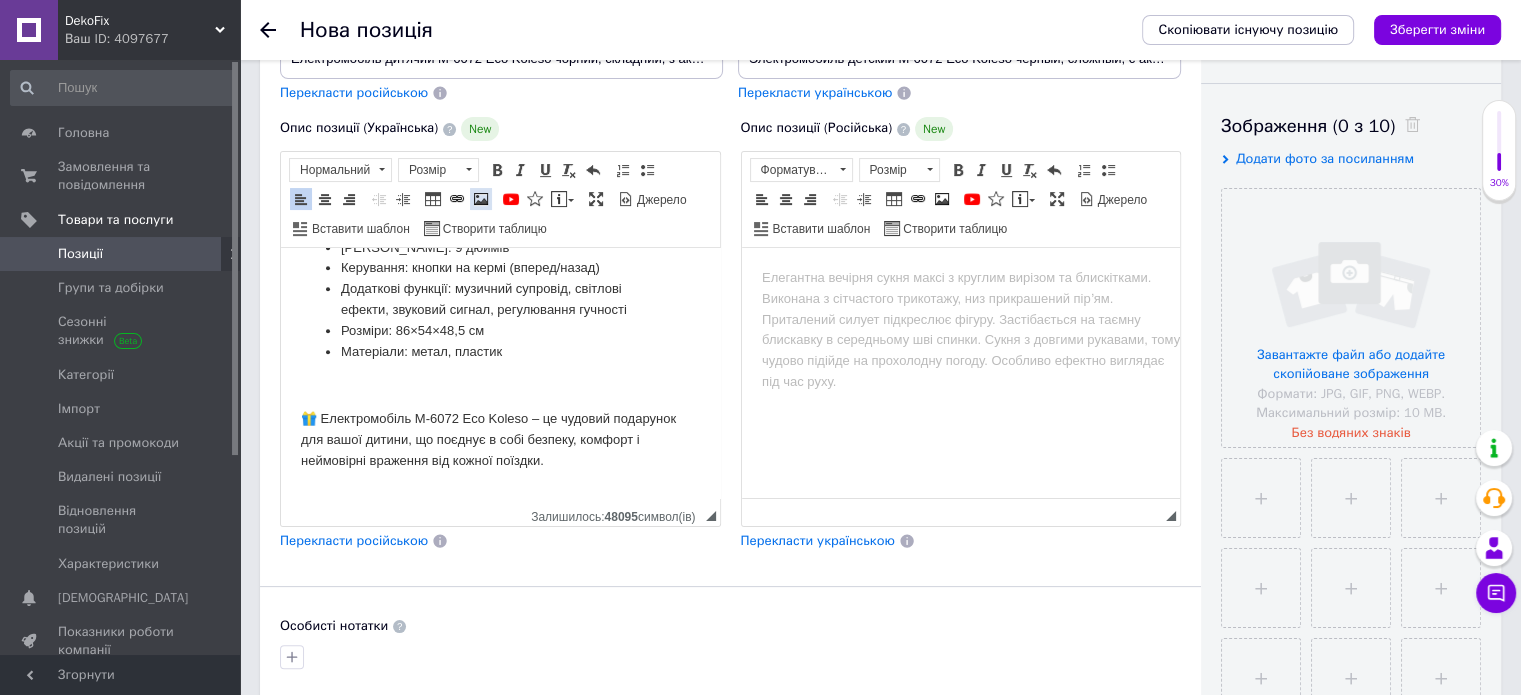 click at bounding box center (481, 199) 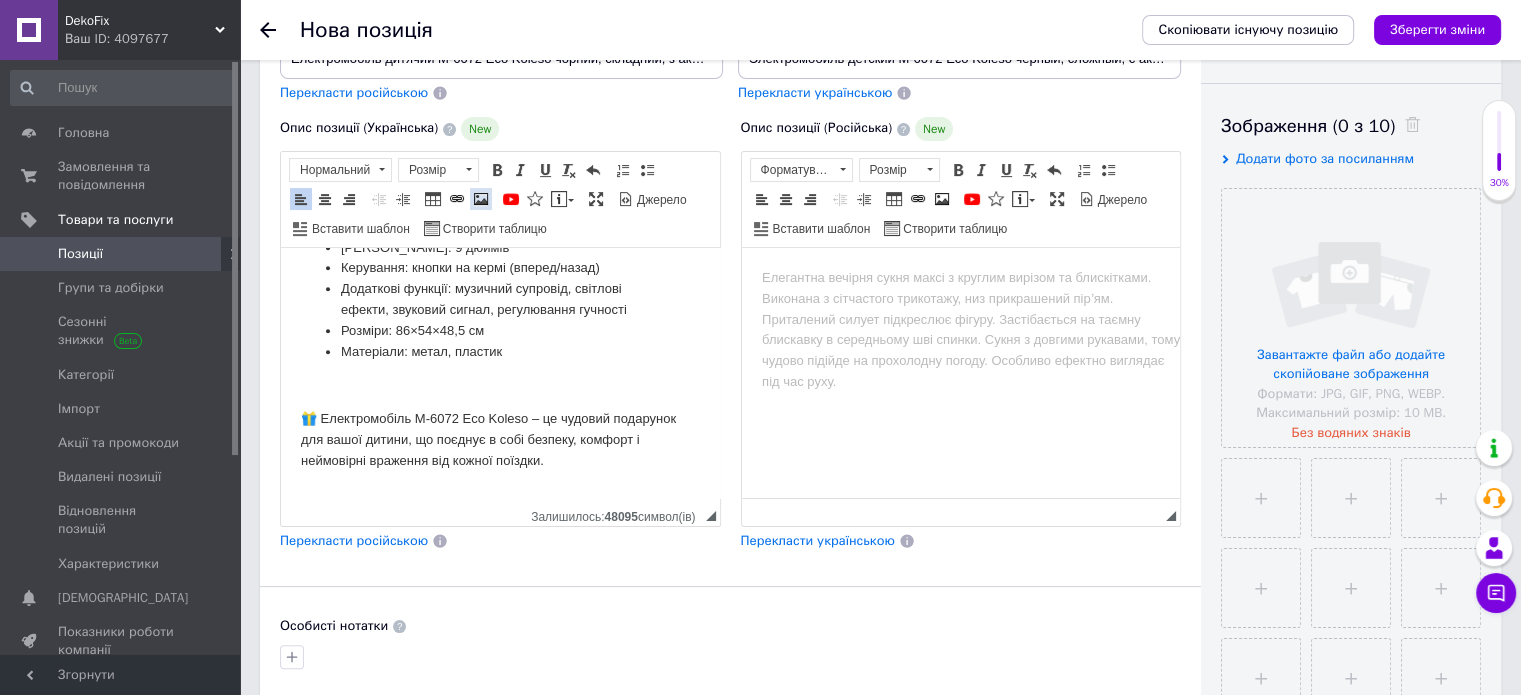 type 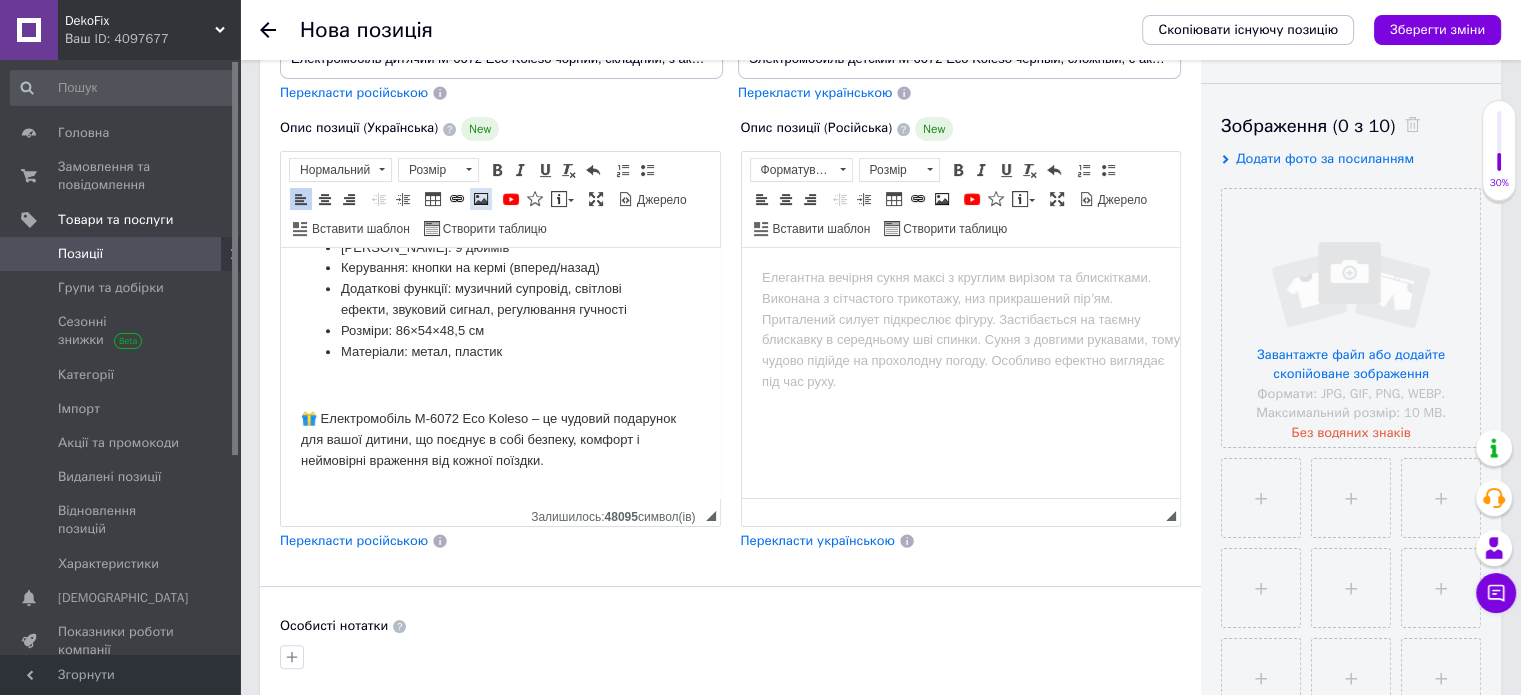 type 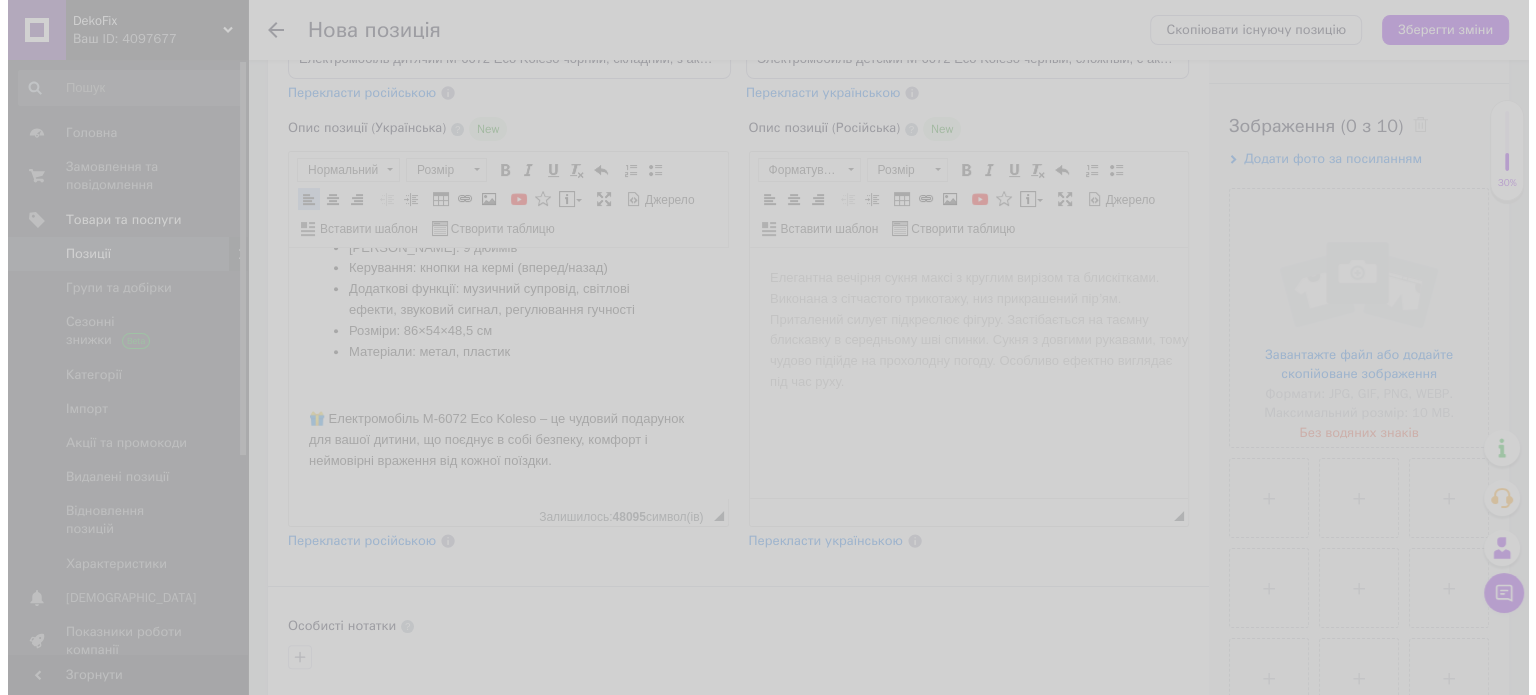 scroll, scrollTop: 0, scrollLeft: 0, axis: both 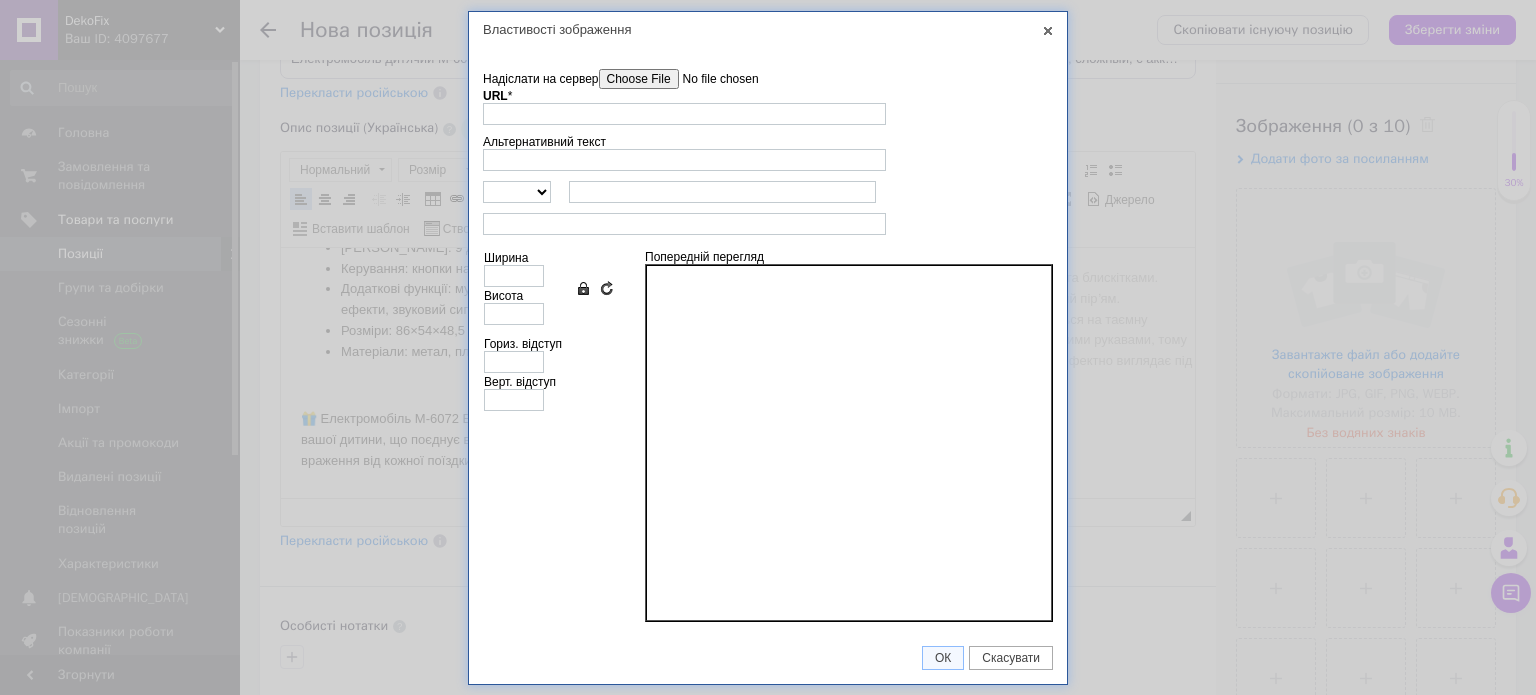 click on "Надіслати на сервер" at bounding box center (712, 79) 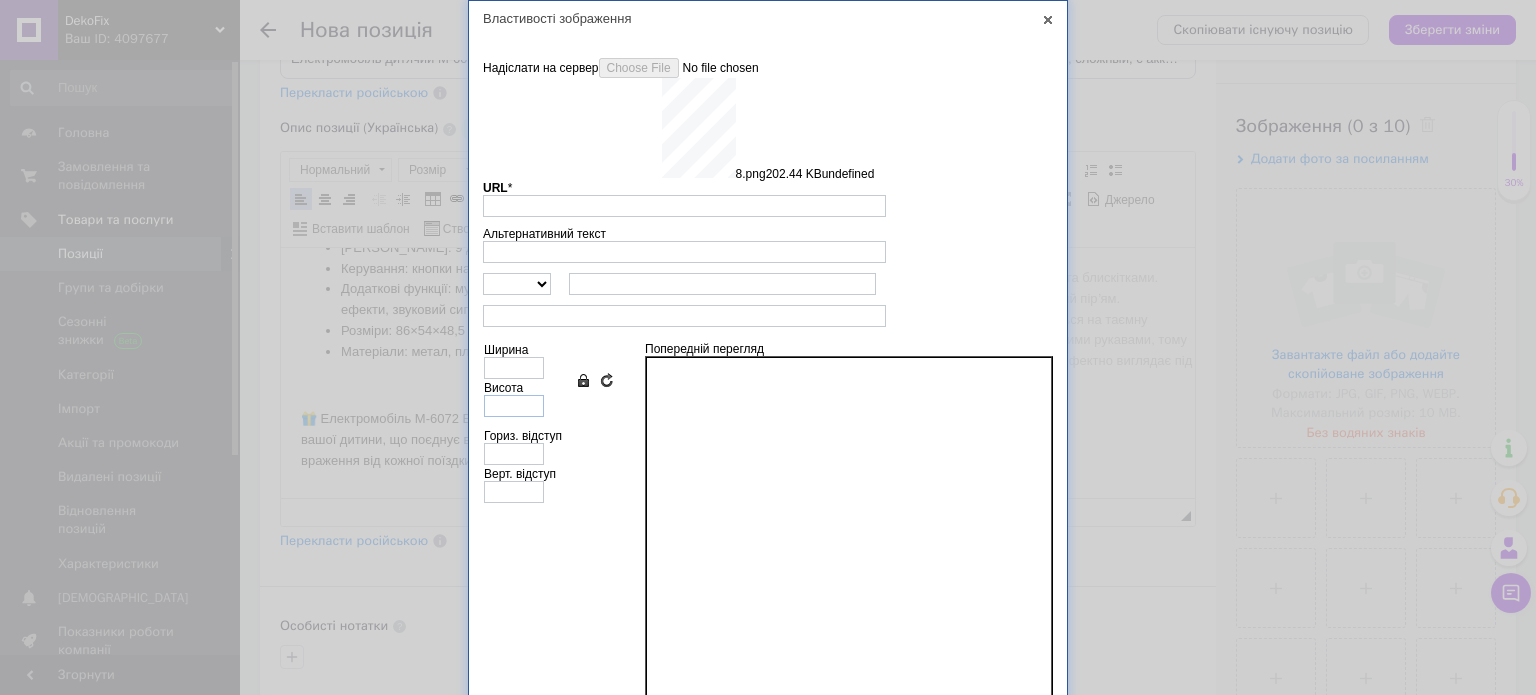 type on "https://images.prom.ua/6743925809_w640_h2048_8.png?fresh=1&PIMAGE_ID=6743925809" 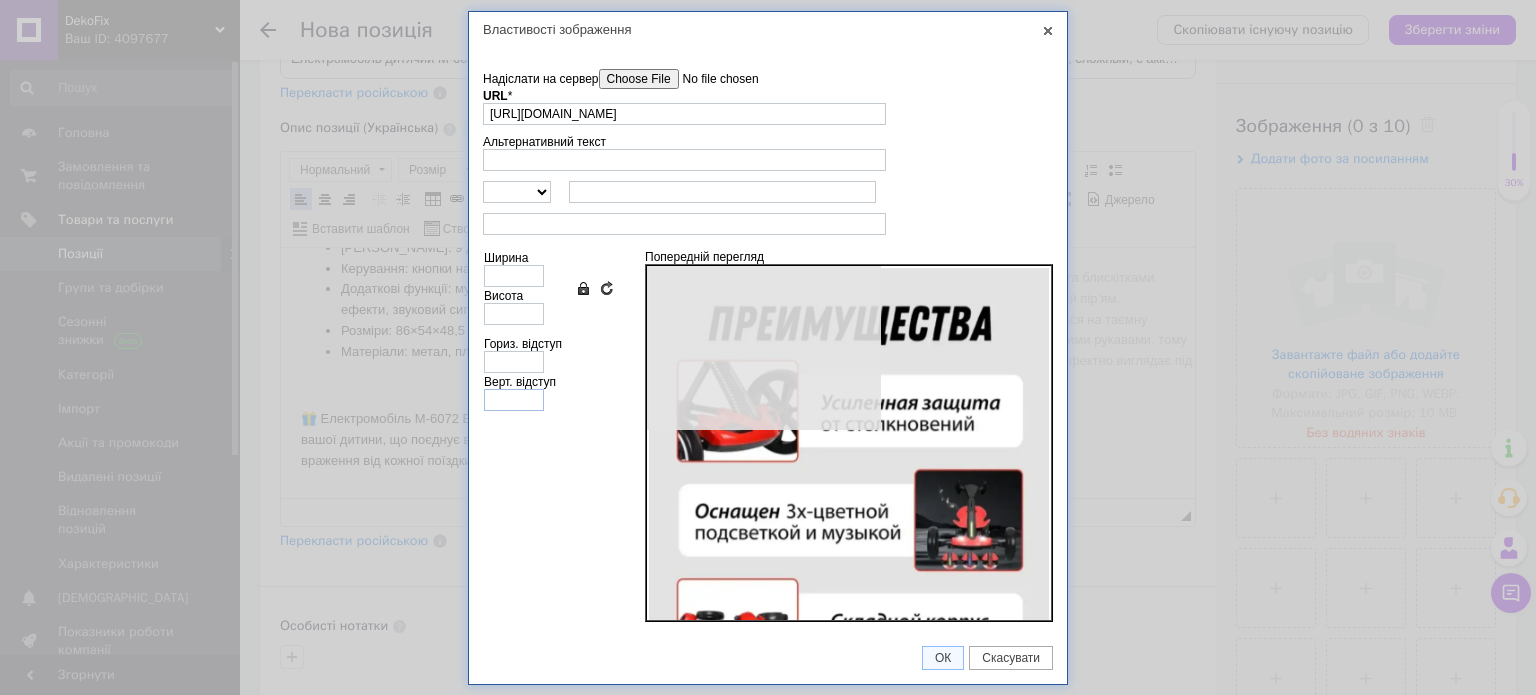 type on "446" 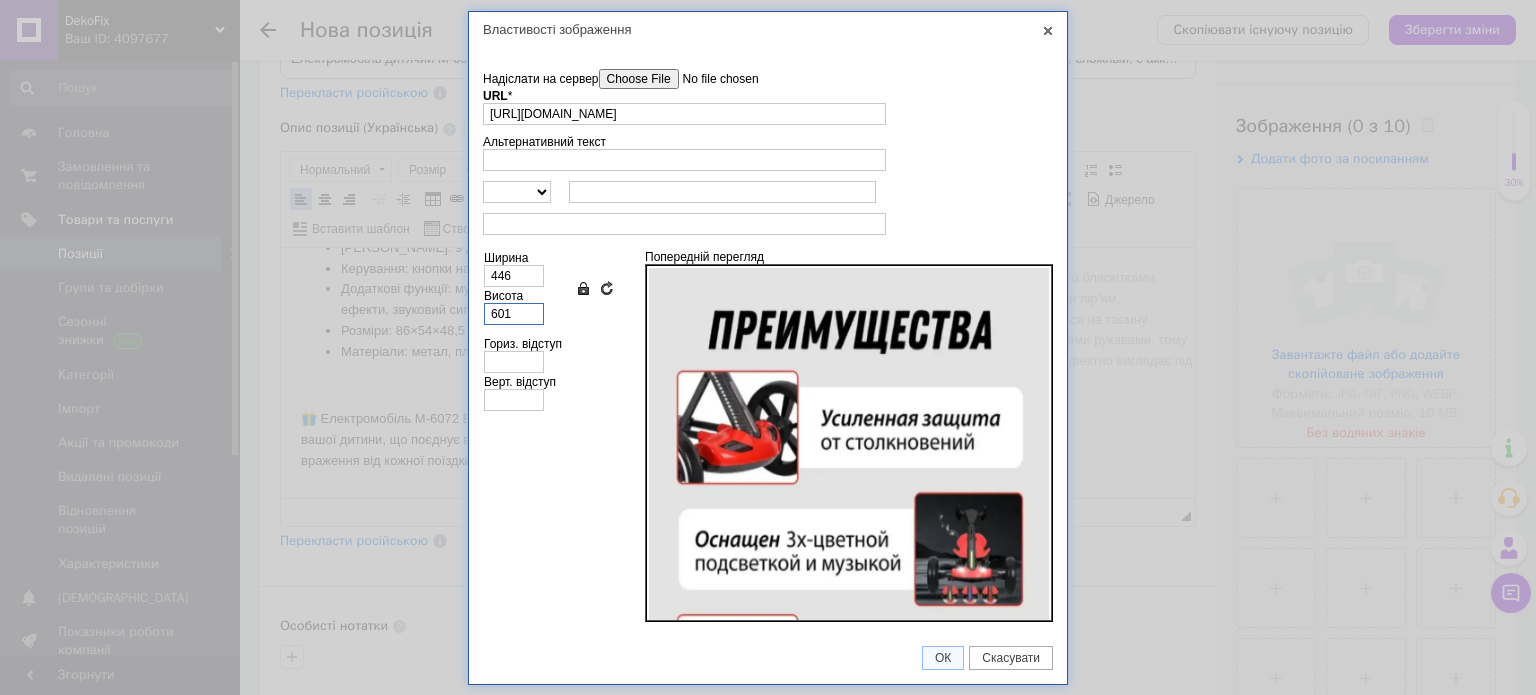 click on "601" at bounding box center [514, 314] 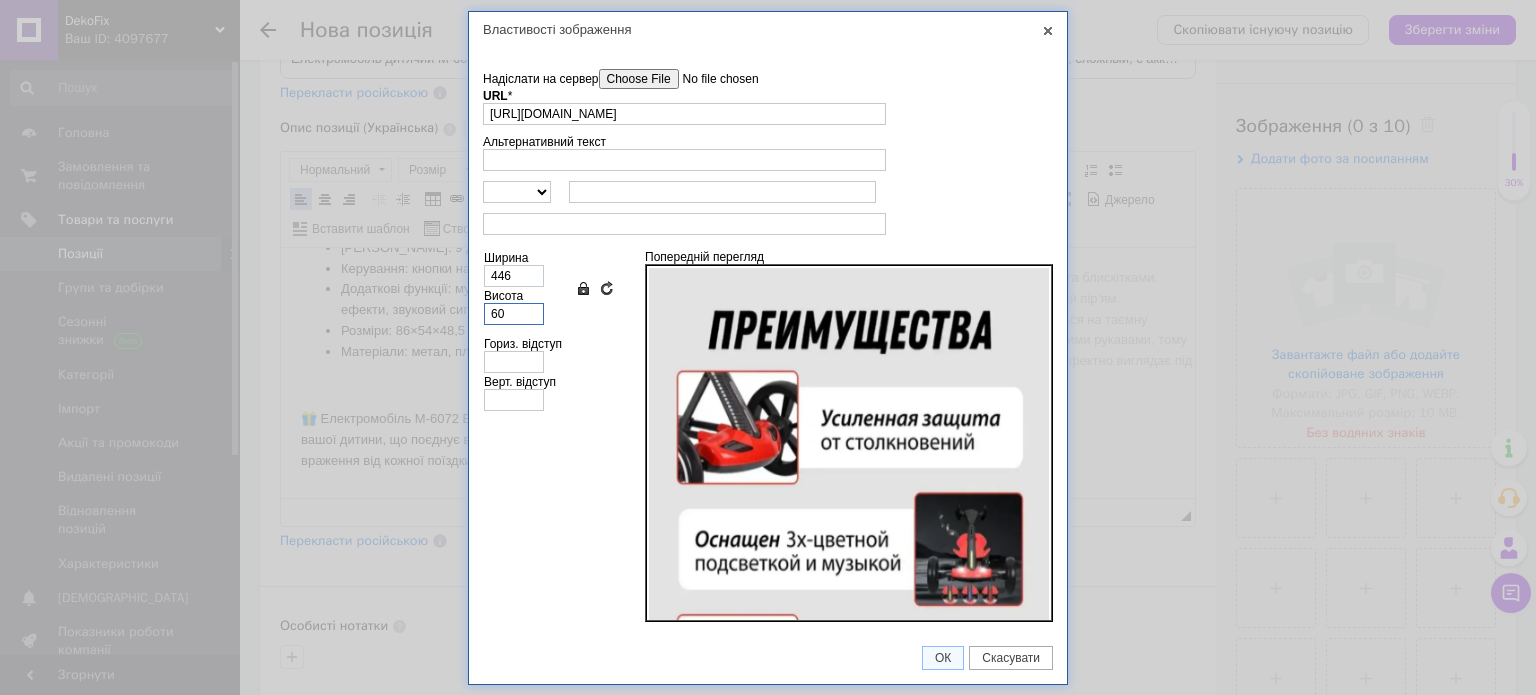 type on "45" 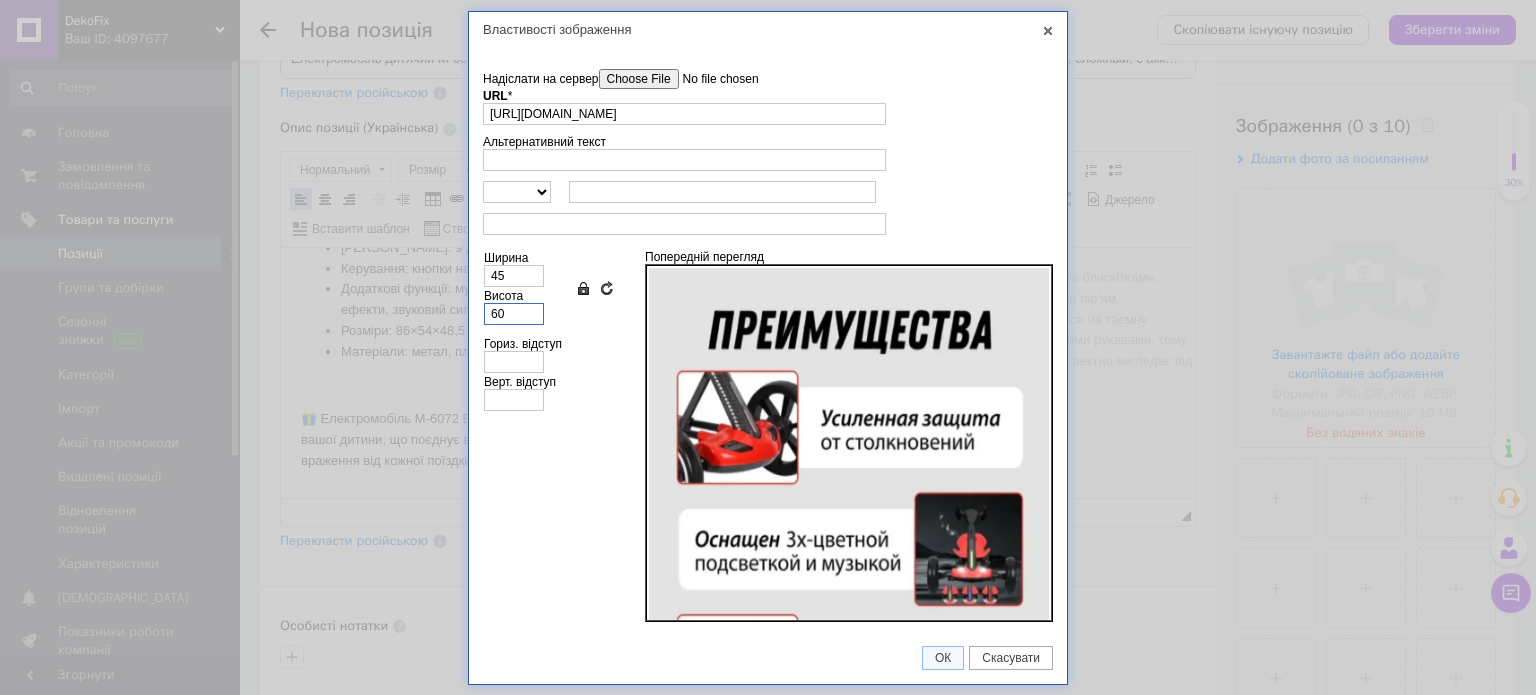 type on "6" 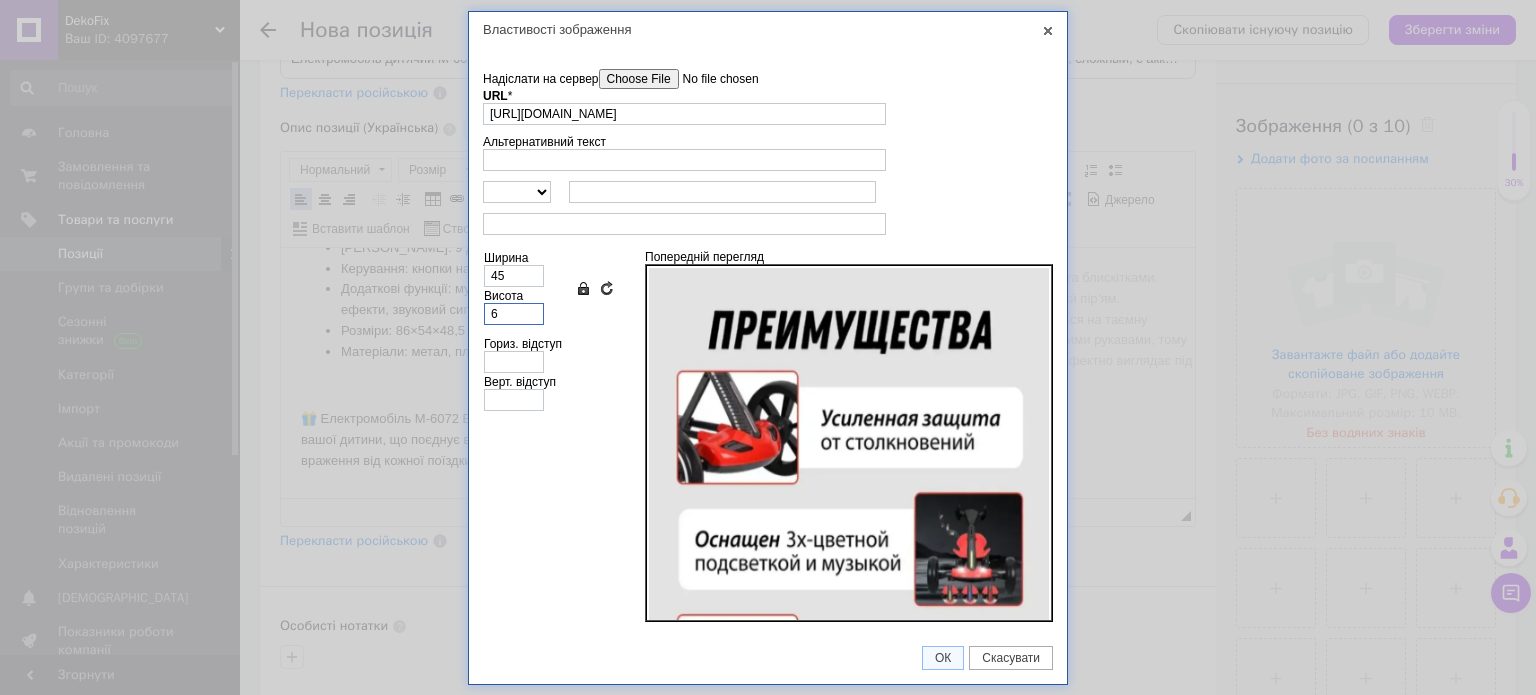 type on "4" 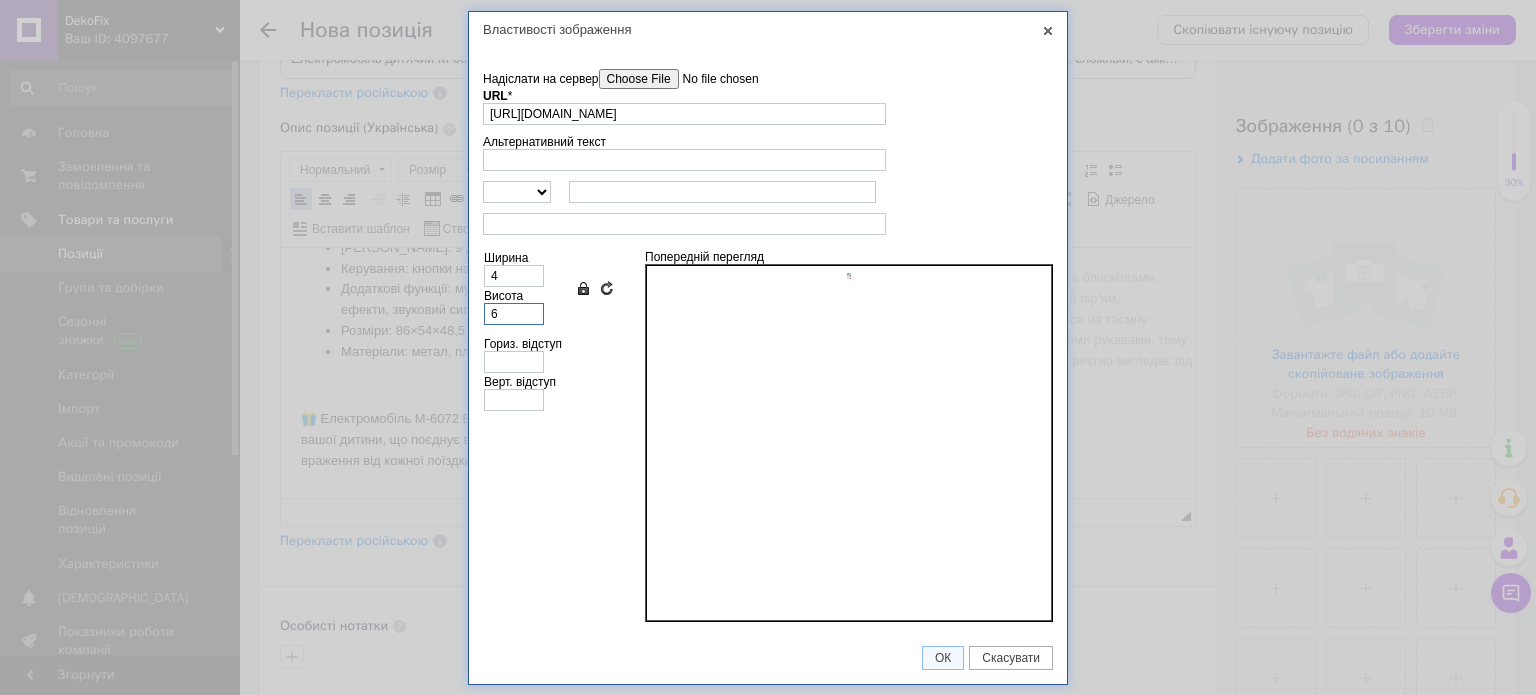 type 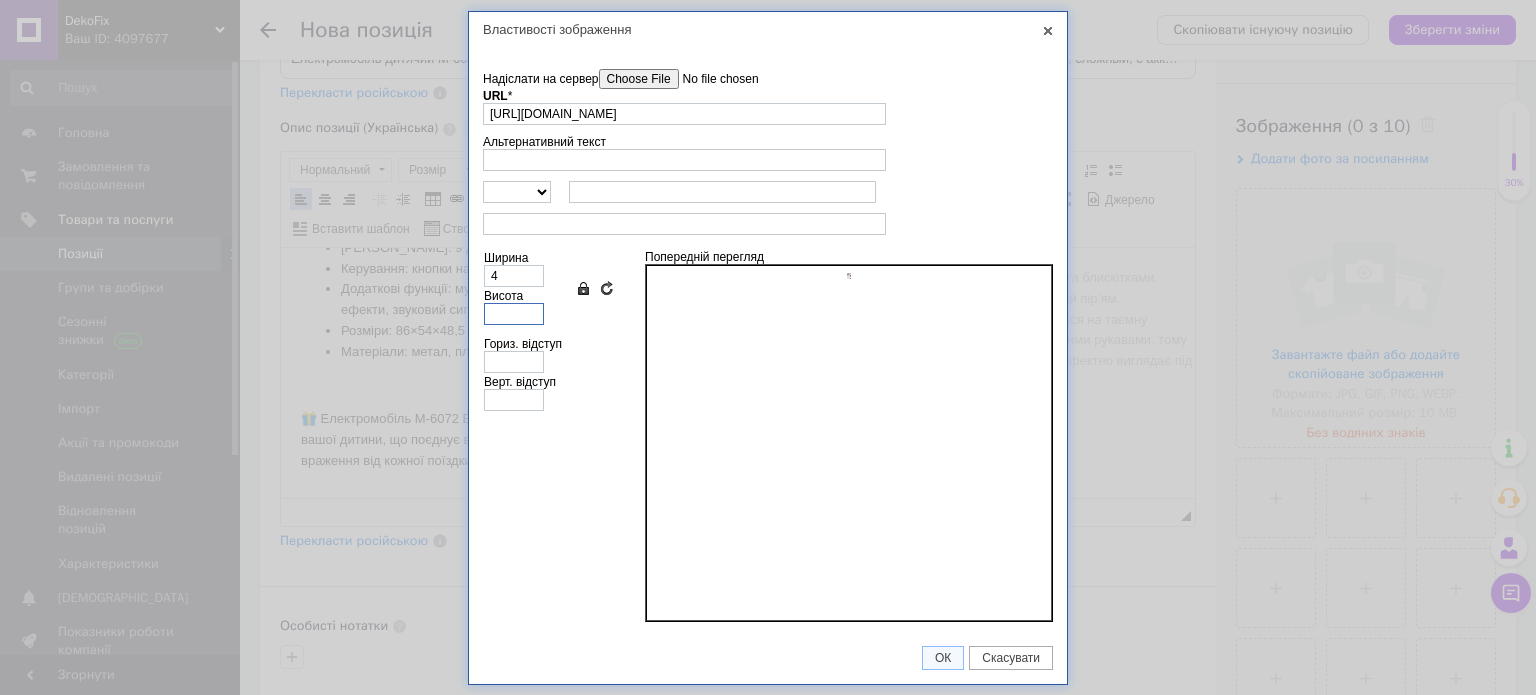 type 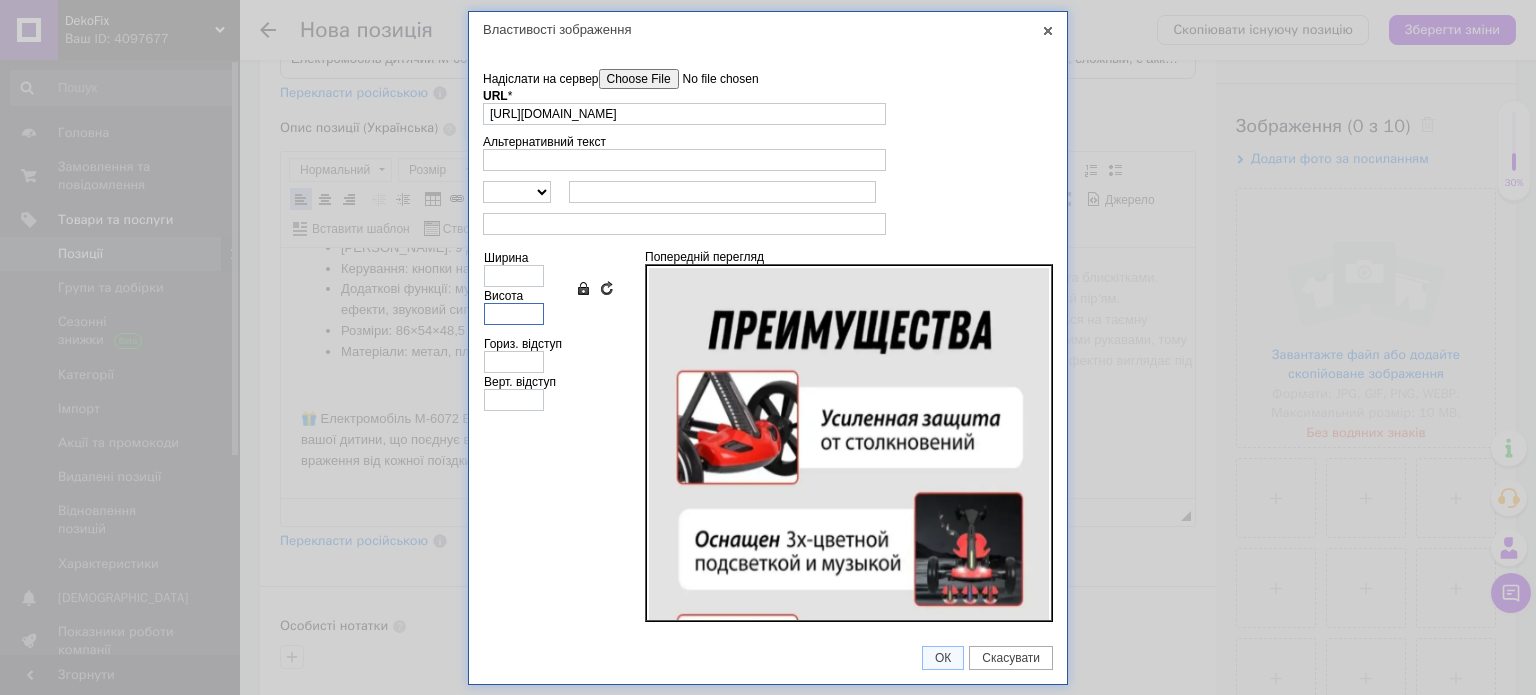type on "3" 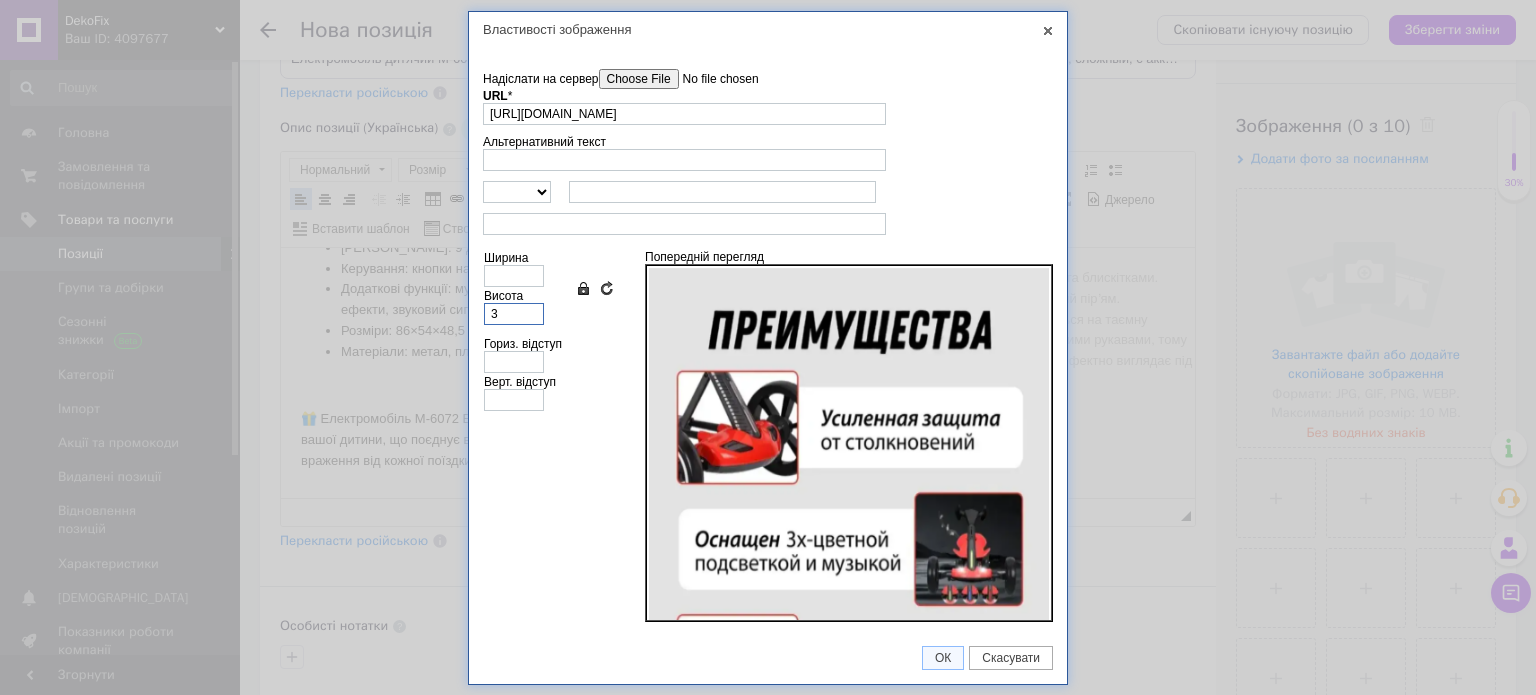 type on "2" 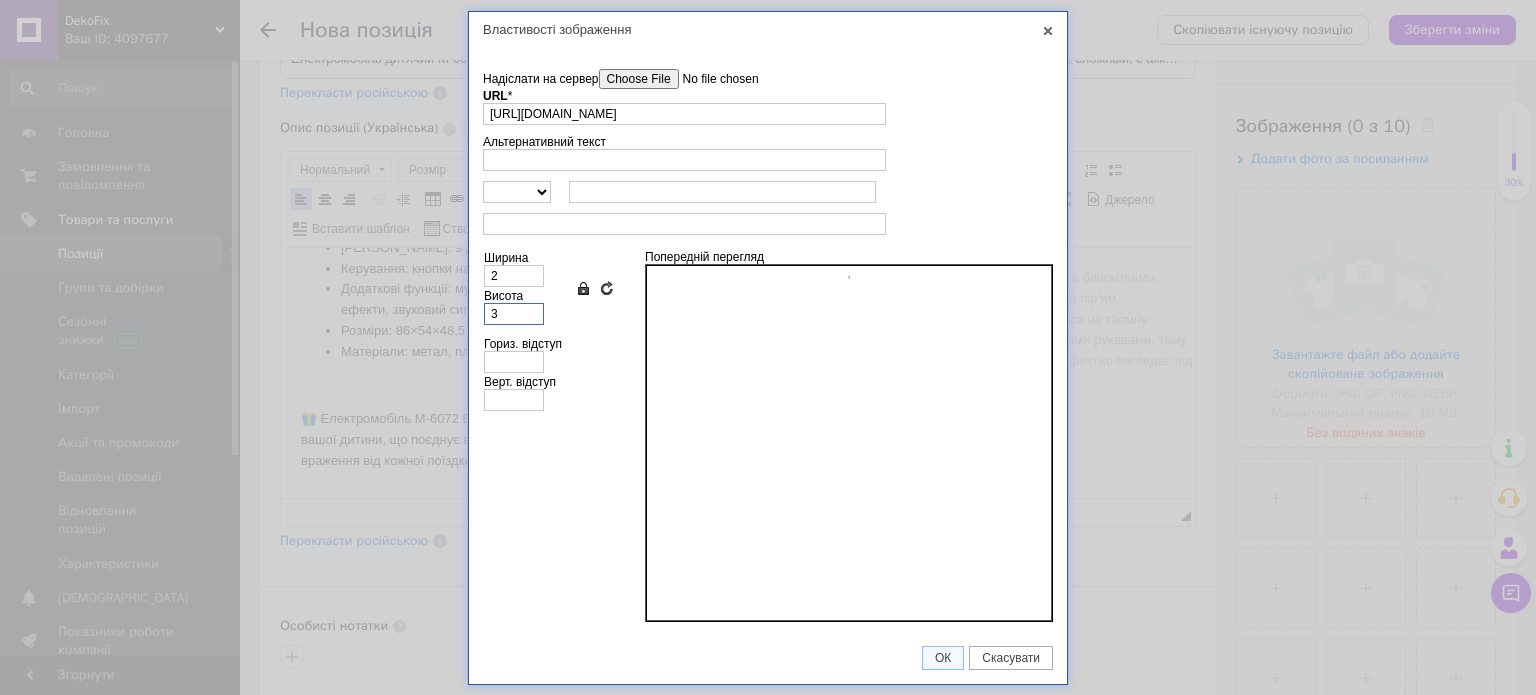 type on "38" 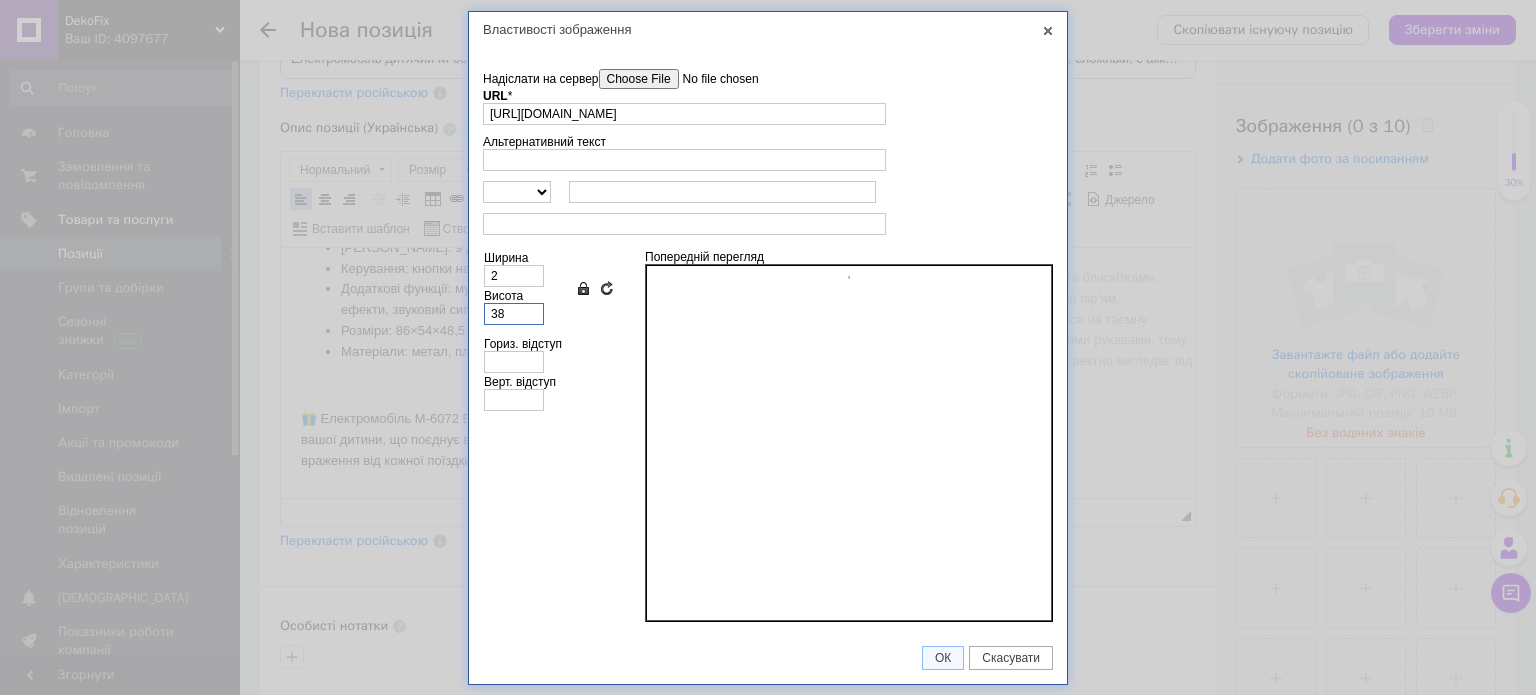 type on "28" 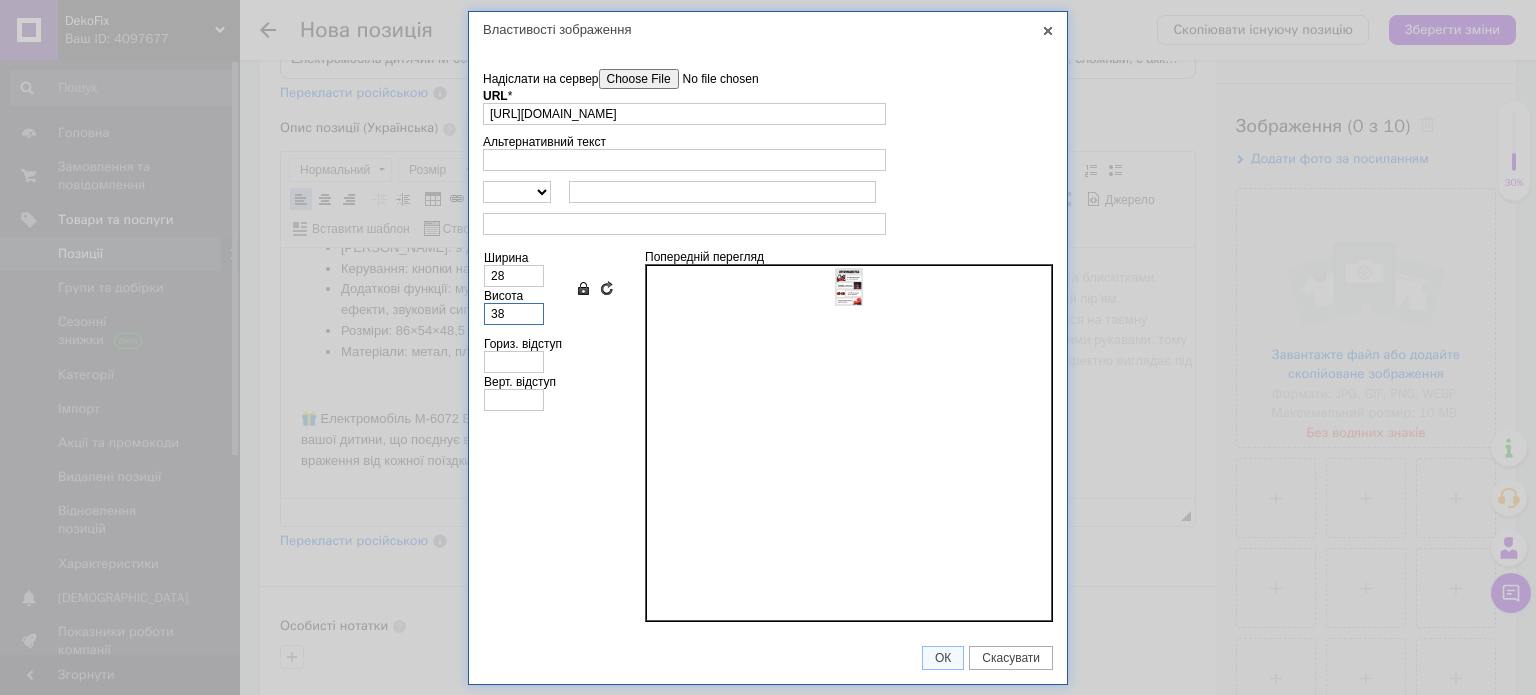type on "380" 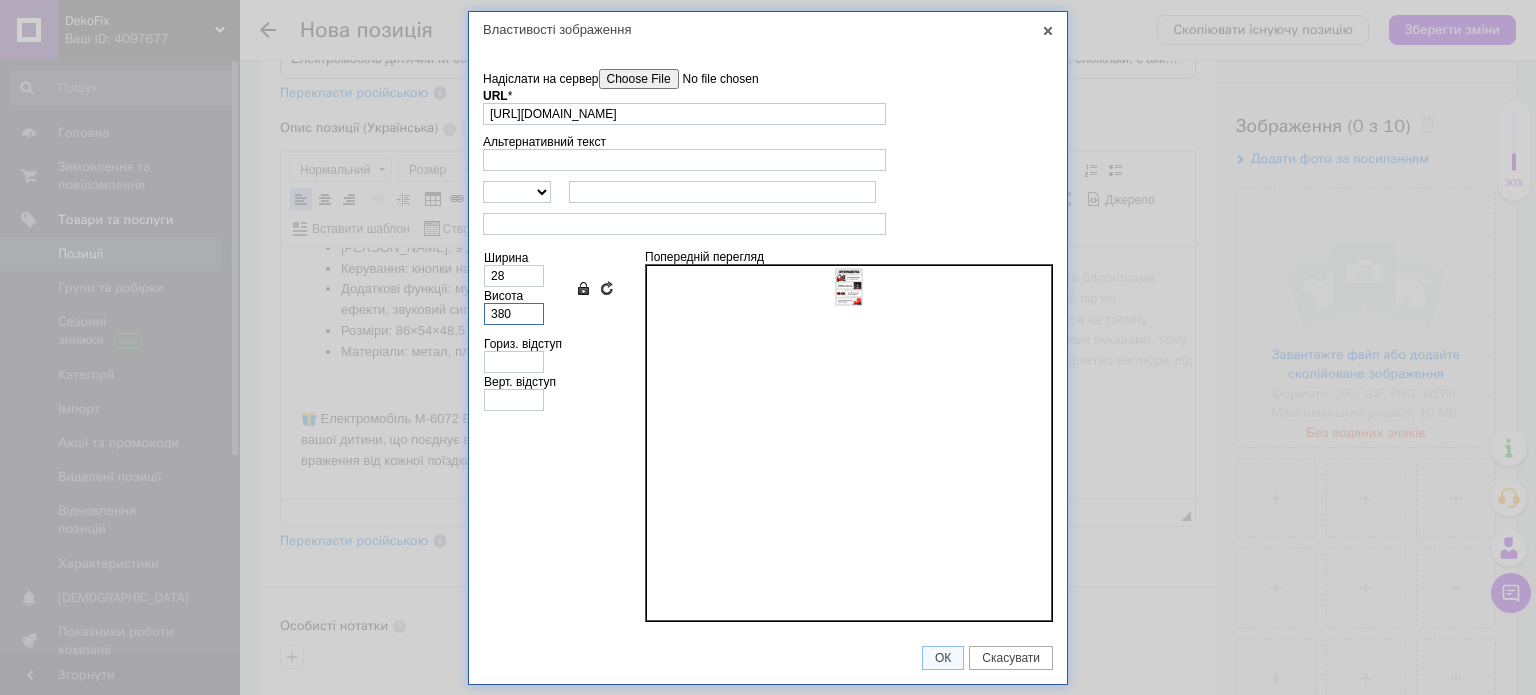 type on "282" 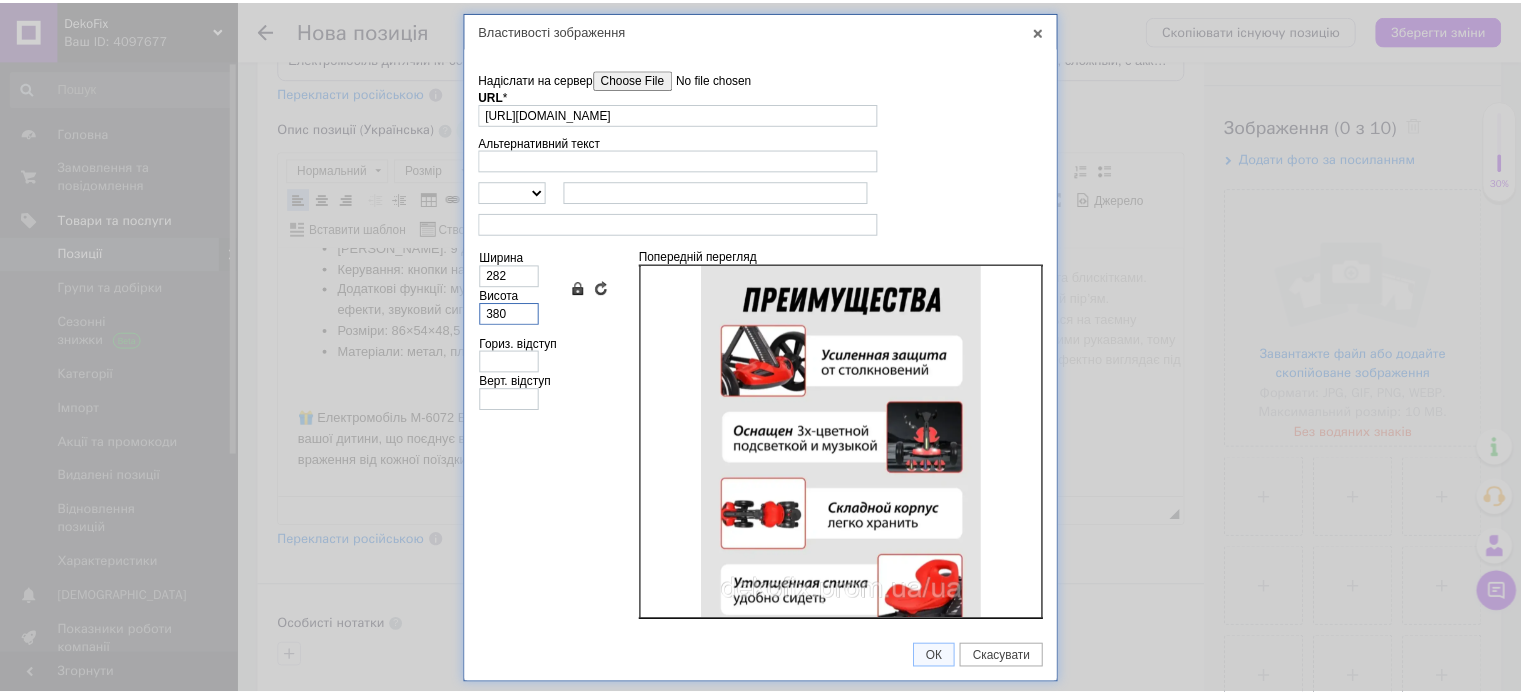 scroll, scrollTop: 0, scrollLeft: 0, axis: both 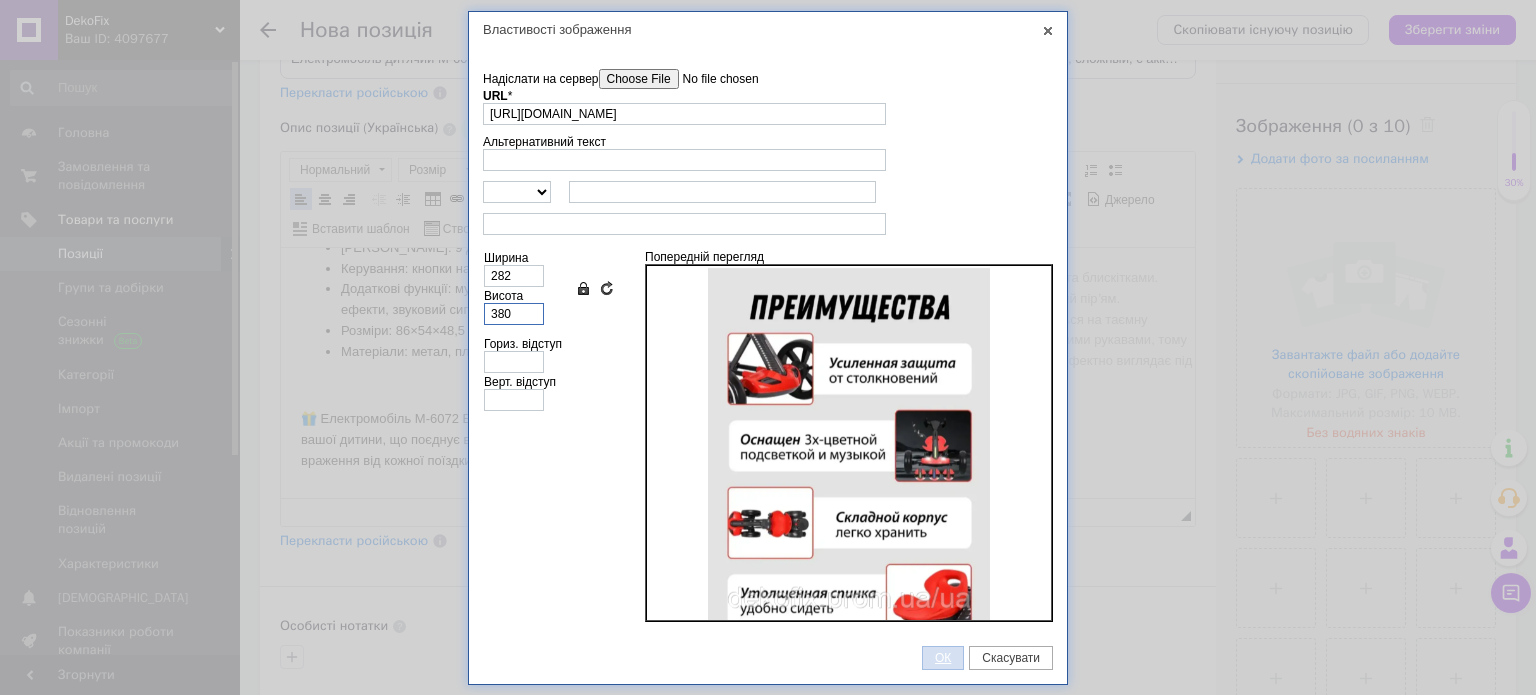 type on "380" 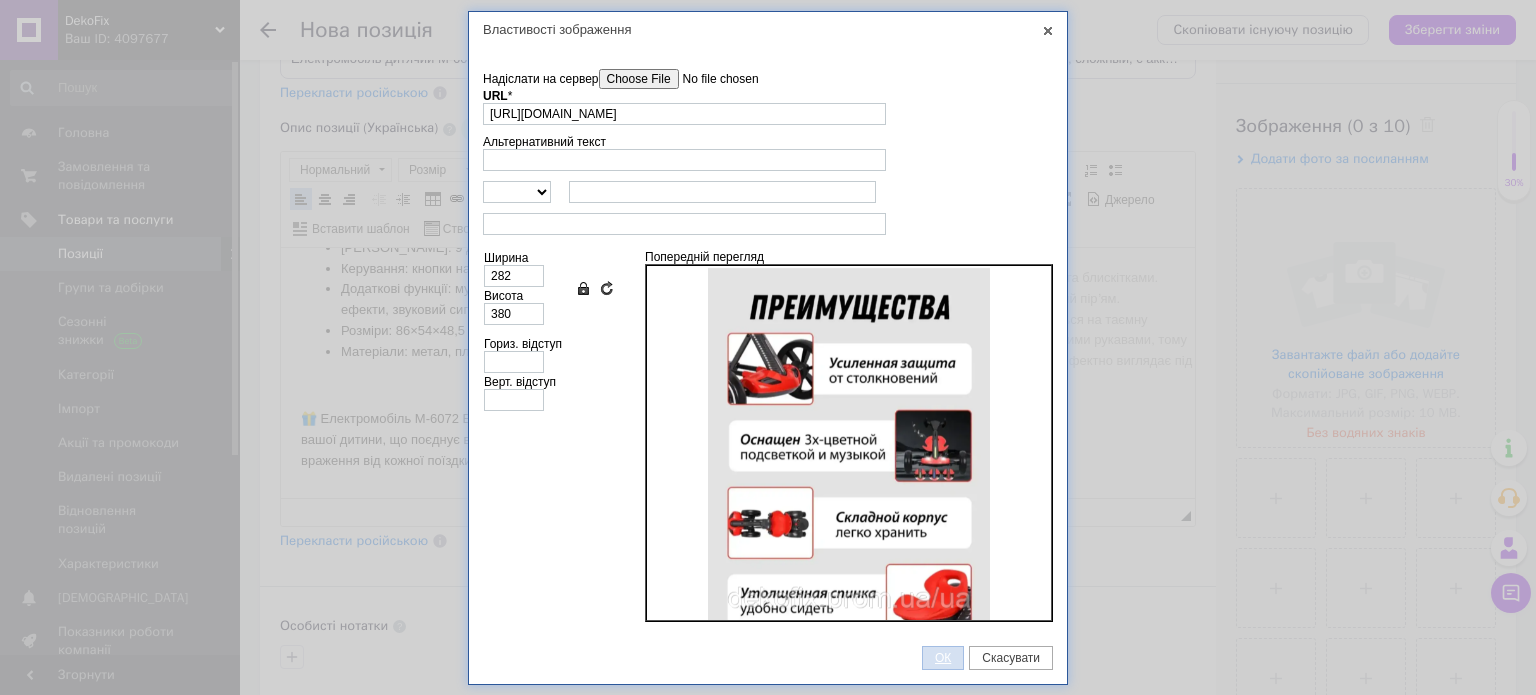 click on "ОК" at bounding box center (943, 658) 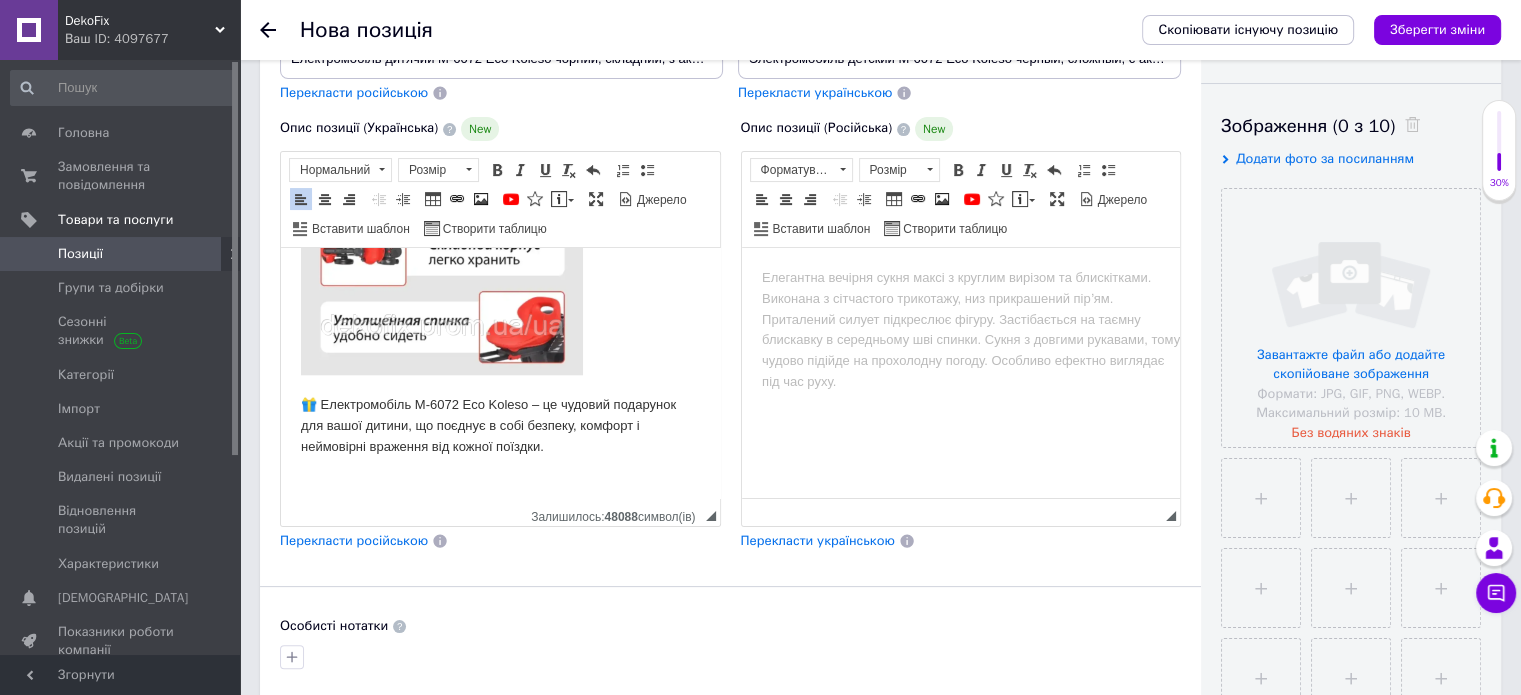 scroll, scrollTop: 2383, scrollLeft: 0, axis: vertical 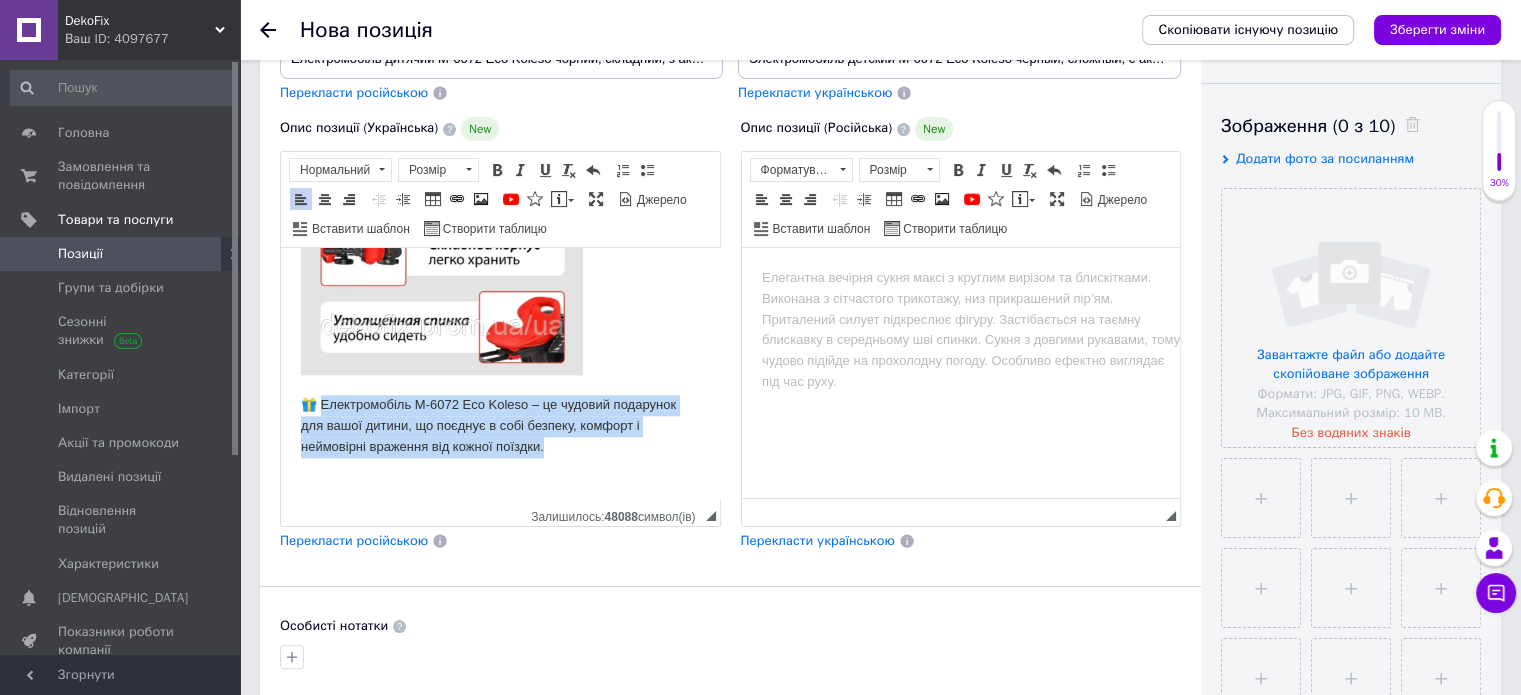 drag, startPoint x: 321, startPoint y: 401, endPoint x: 553, endPoint y: 455, distance: 238.2016 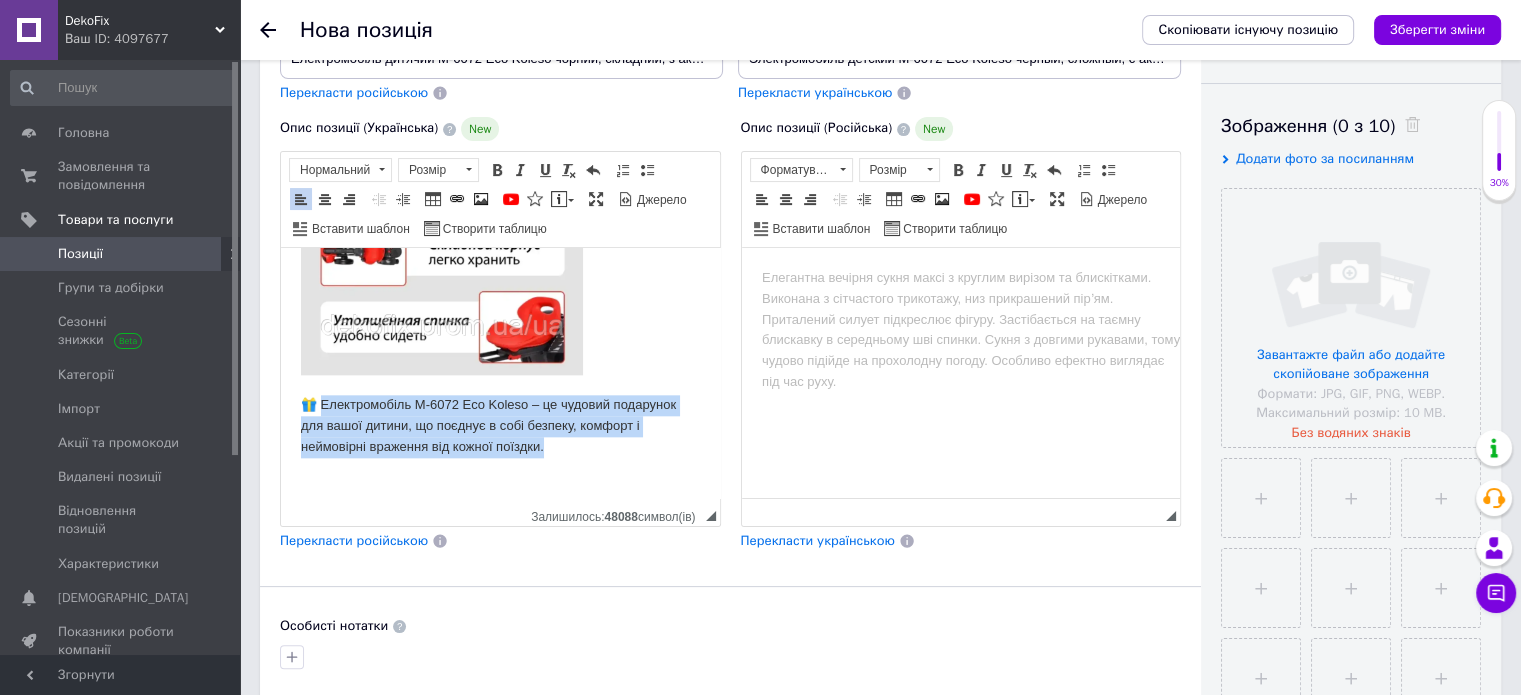 click on "🎁 Електромобіль M-6072 Eco Koleso – це чудовий подарунок для вашої дитини, що поєднує в собі безпеку, комфорт і неймовірні враження від кожної поїздки." at bounding box center (500, 436) 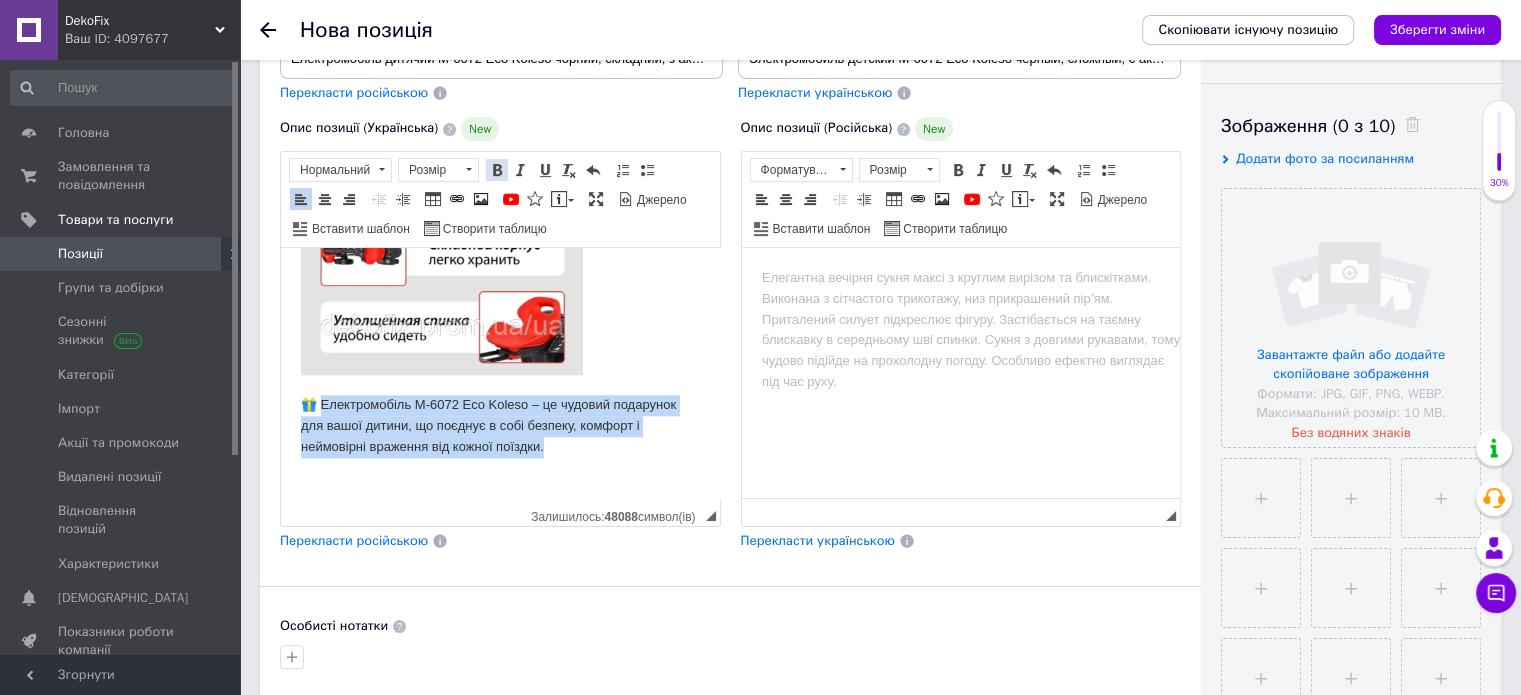 click at bounding box center [497, 170] 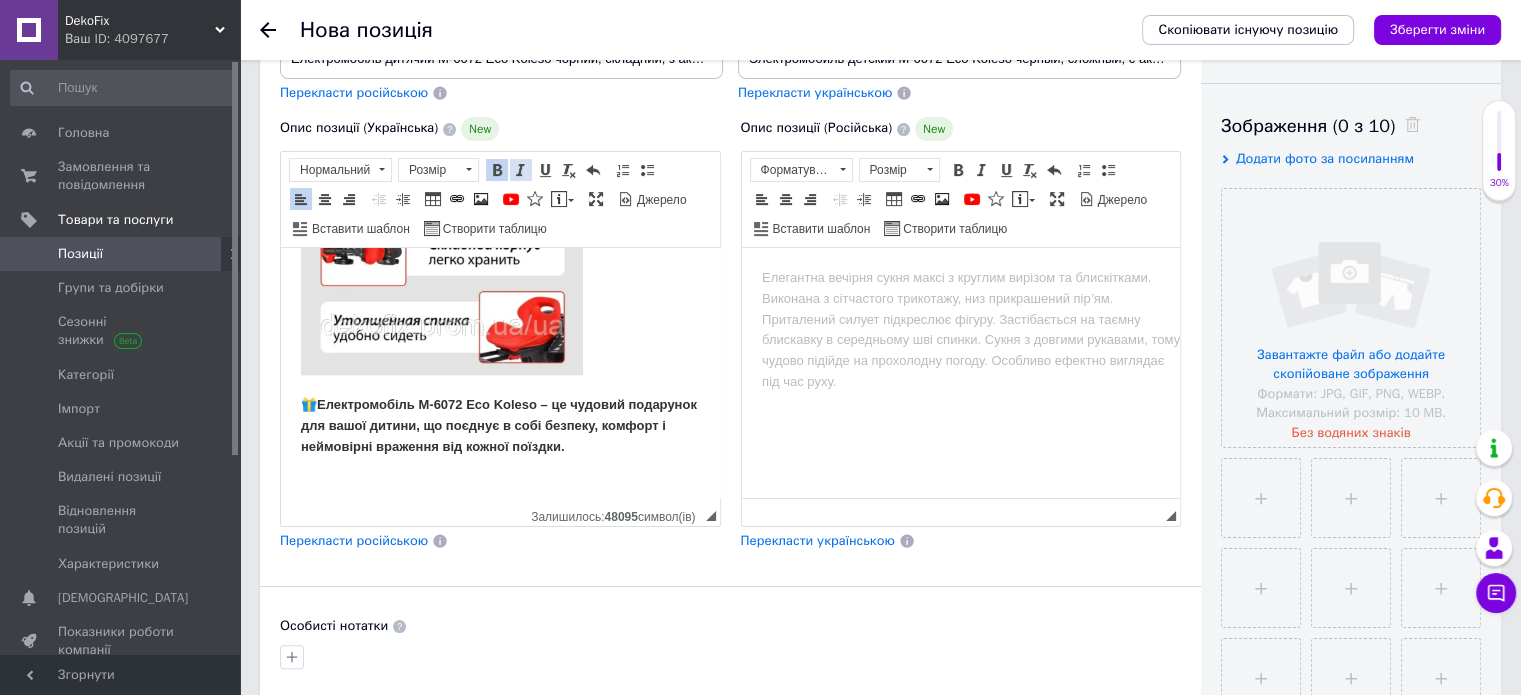 click at bounding box center [521, 170] 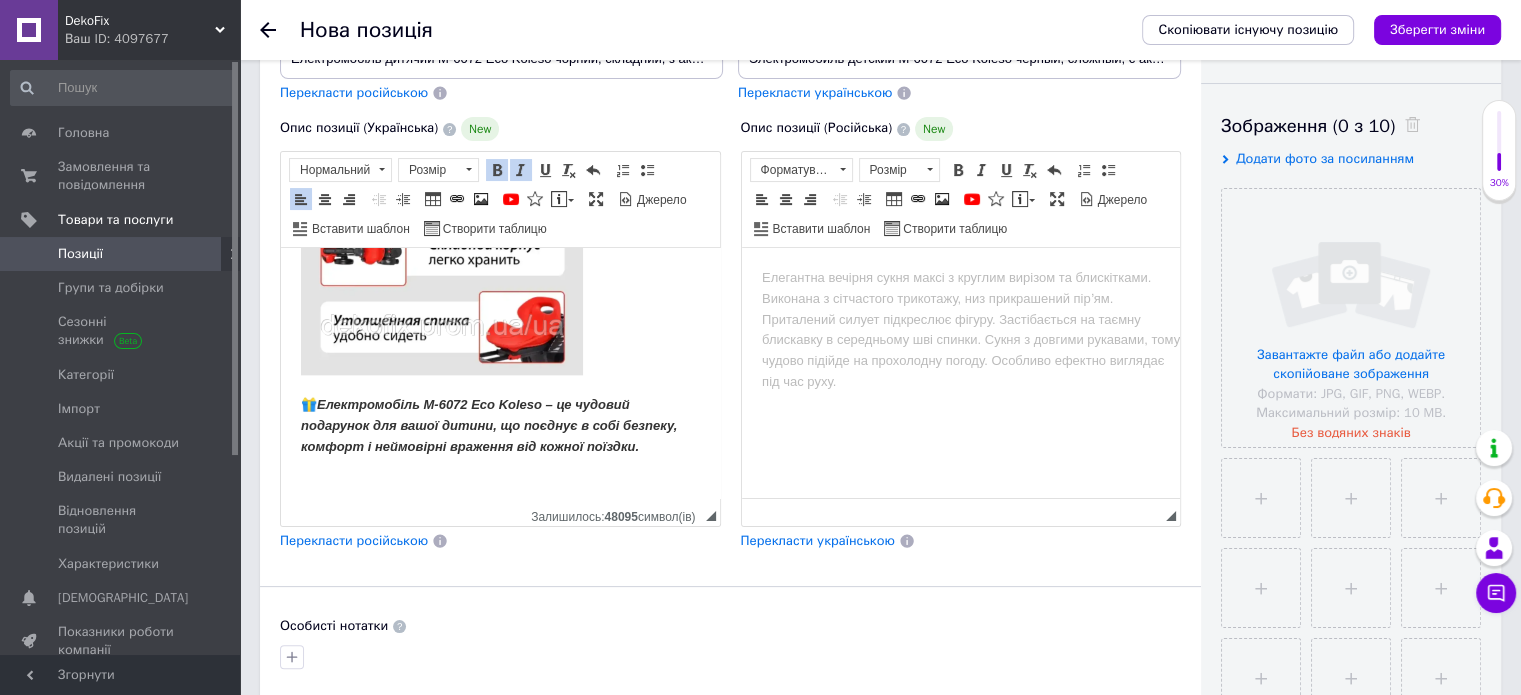 click on "🎁  Електромобіль M-6072 Eco Koleso – це чудовий подарунок для вашої дитини, що поєднує в собі безпеку, комфорт і неймовірні враження від кожної поїздки." at bounding box center [500, 436] 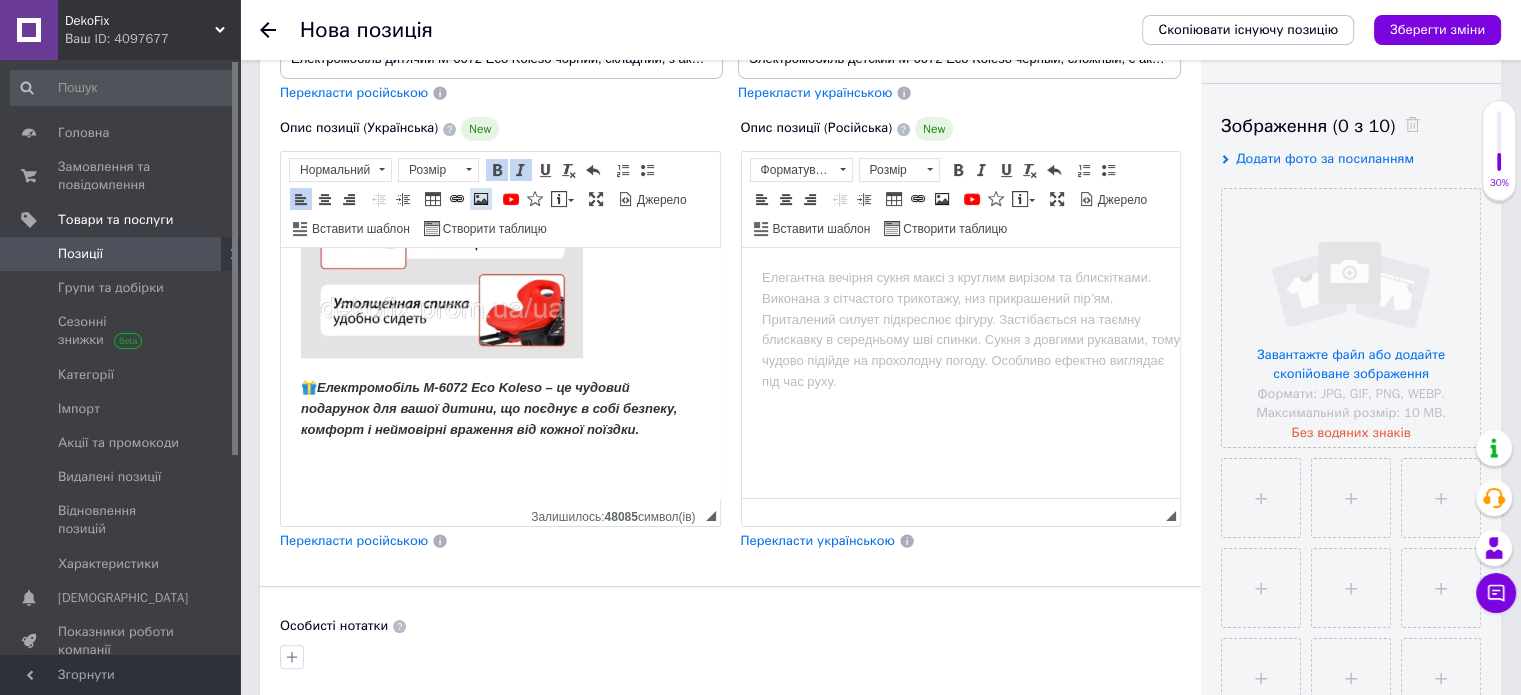 click at bounding box center [481, 199] 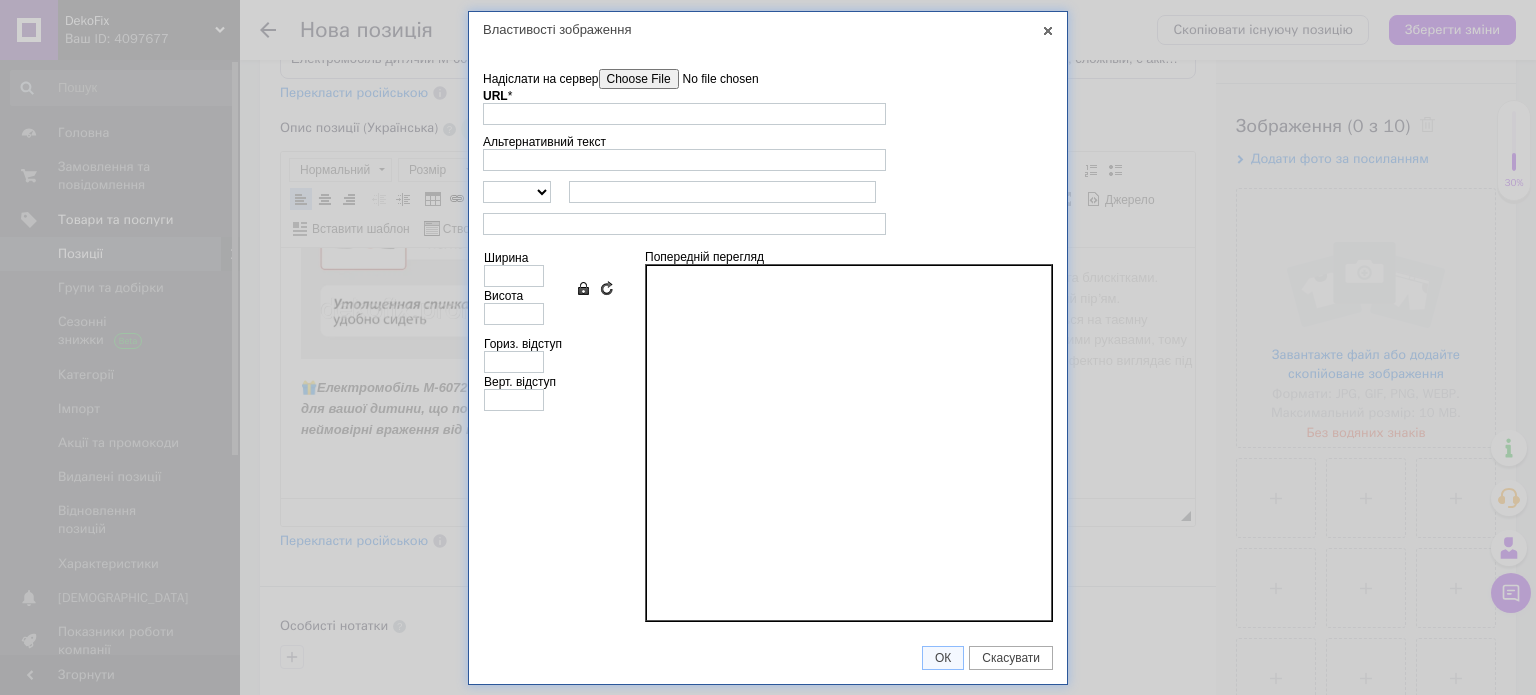 click on "Надіслати на сервер" at bounding box center (712, 79) 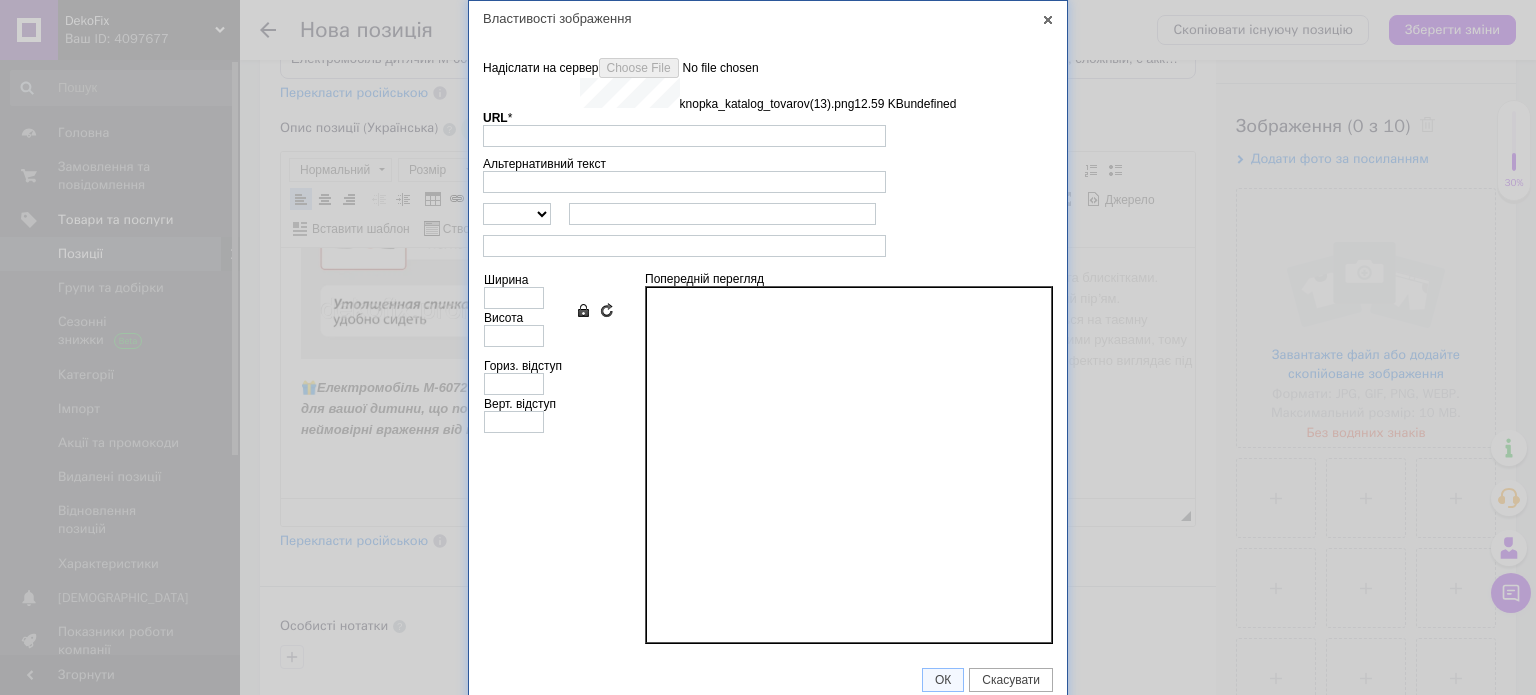 type on "https://images.prom.ua/6627295368_w640_h2048_knopka_katalog_tovarov13.png?fresh=1&PIMAGE_ID=6627295368" 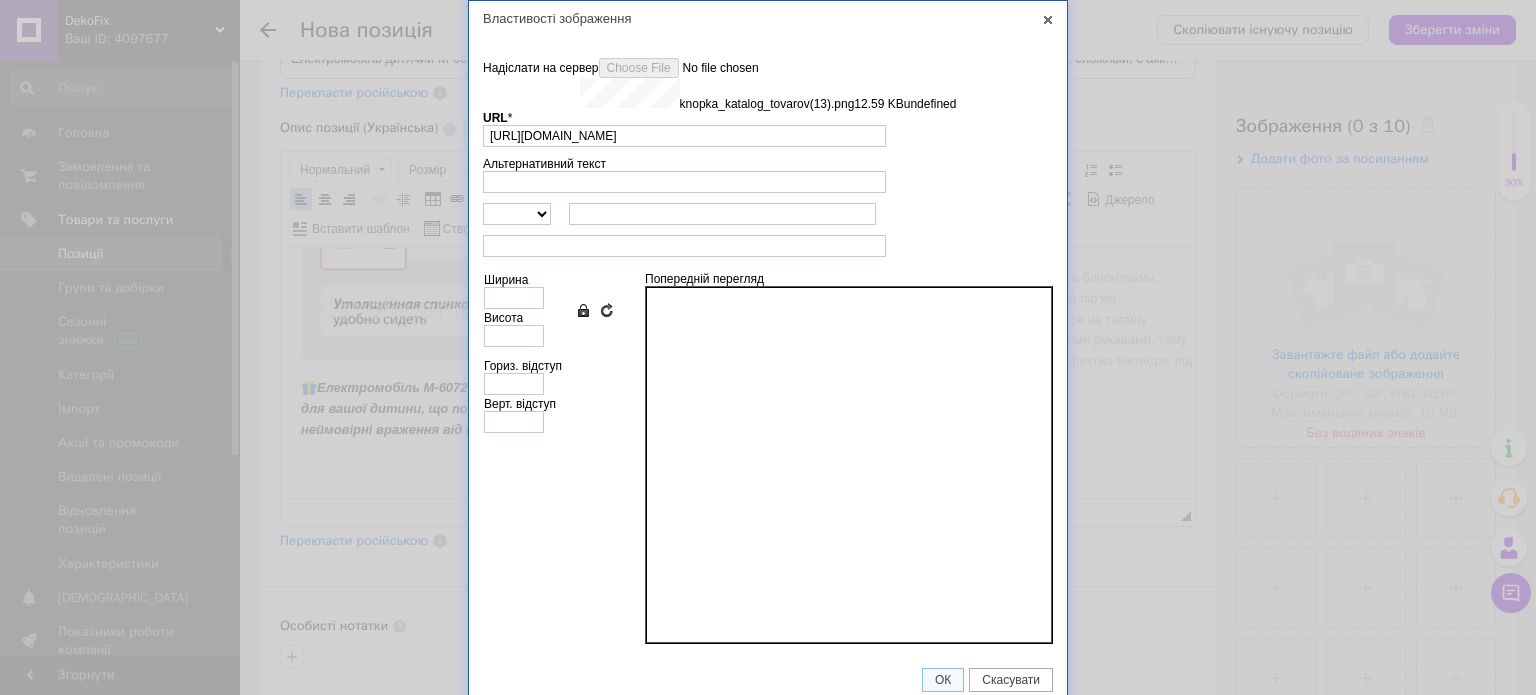 type on "446" 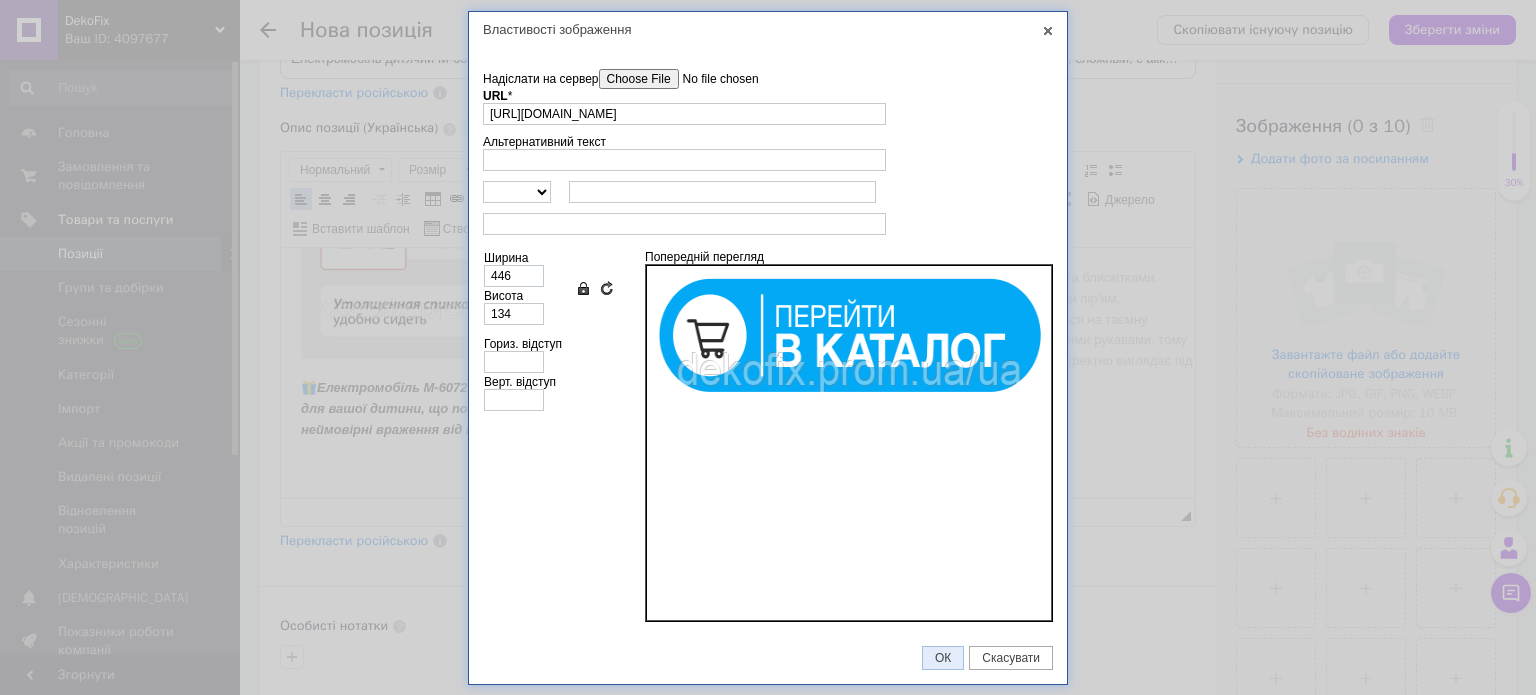drag, startPoint x: 947, startPoint y: 655, endPoint x: 926, endPoint y: 651, distance: 21.377558 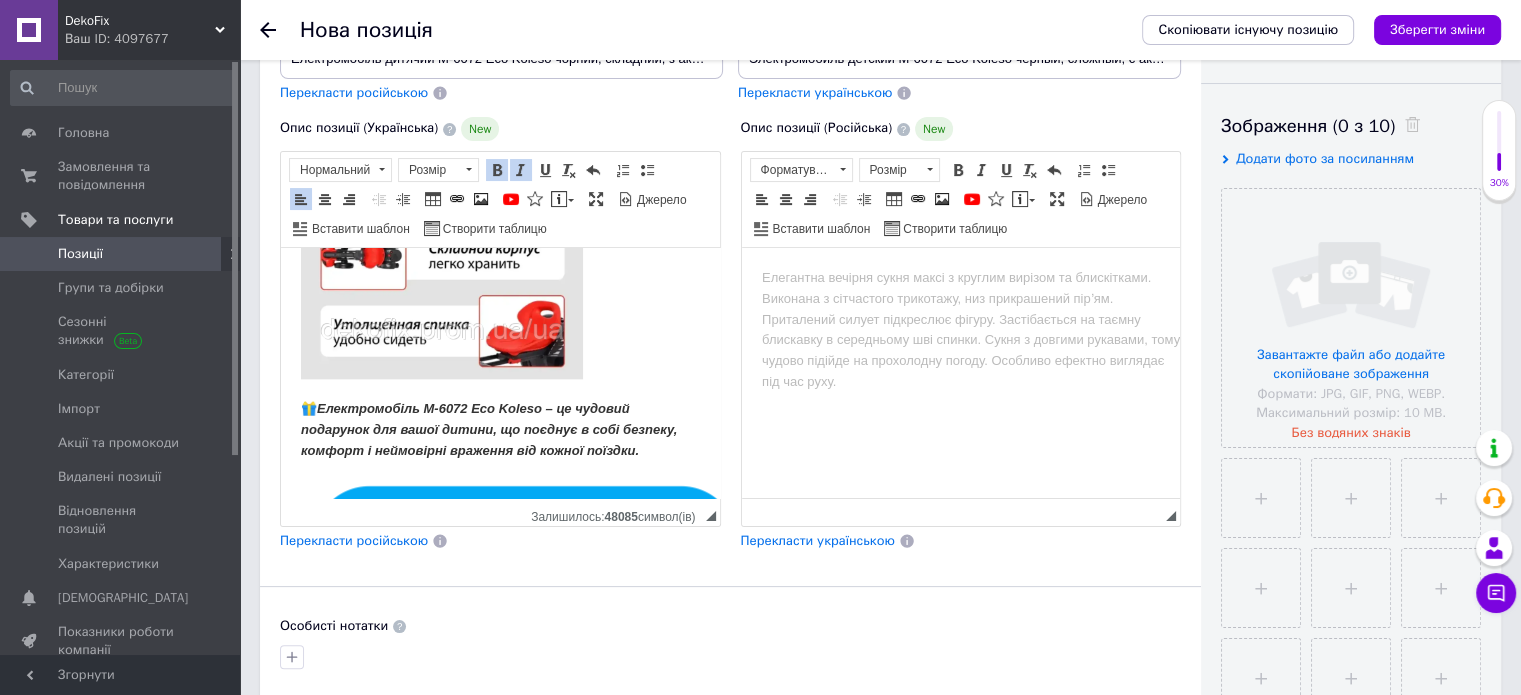 scroll, scrollTop: 2506, scrollLeft: 0, axis: vertical 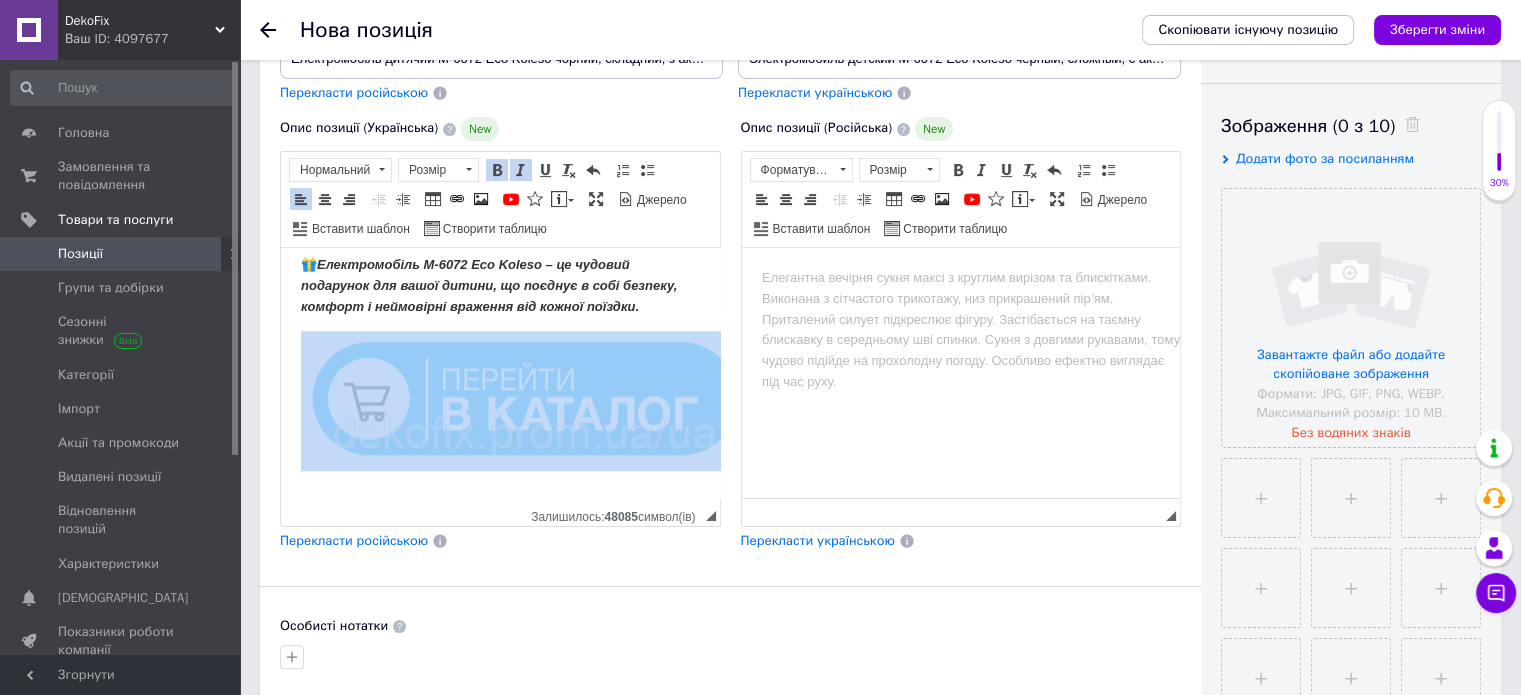 drag, startPoint x: 516, startPoint y: 456, endPoint x: 837, endPoint y: 742, distance: 429.92673 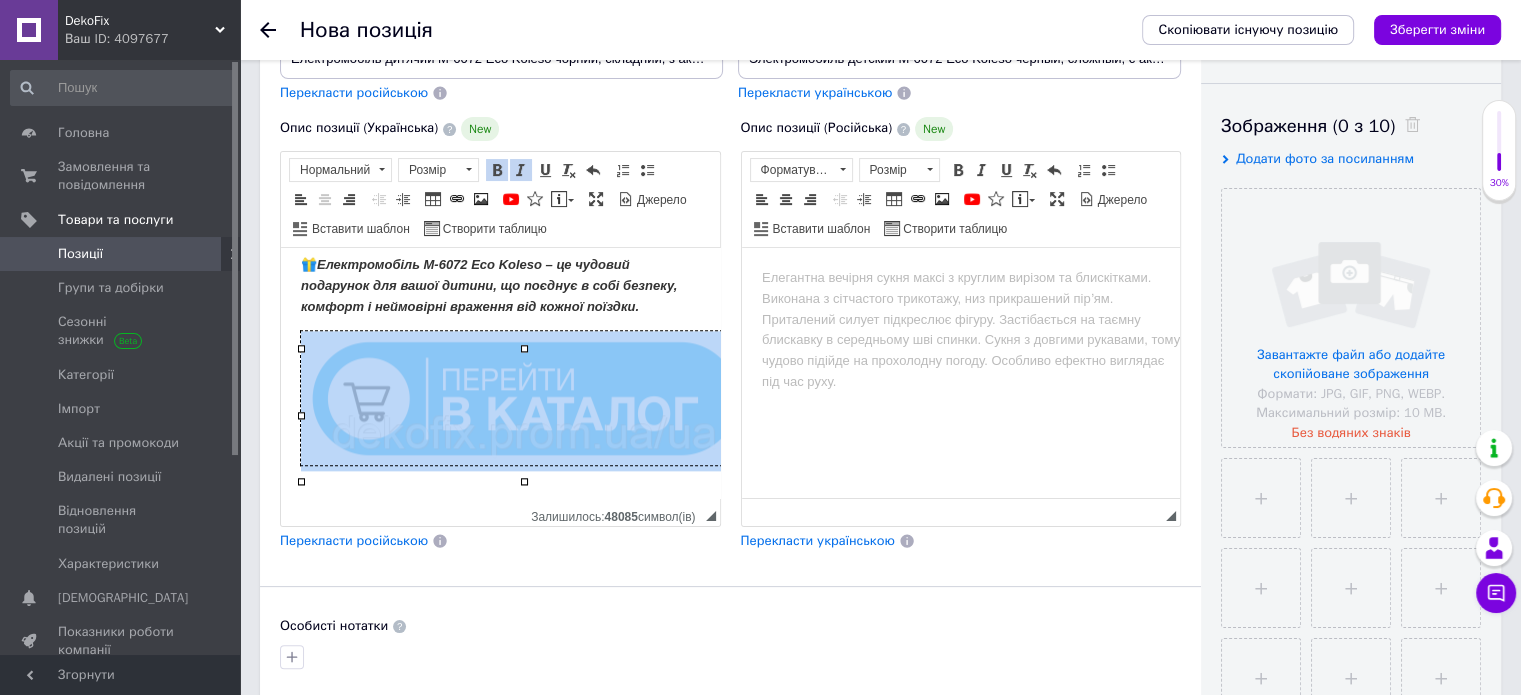 scroll, scrollTop: 2506, scrollLeft: 44, axis: both 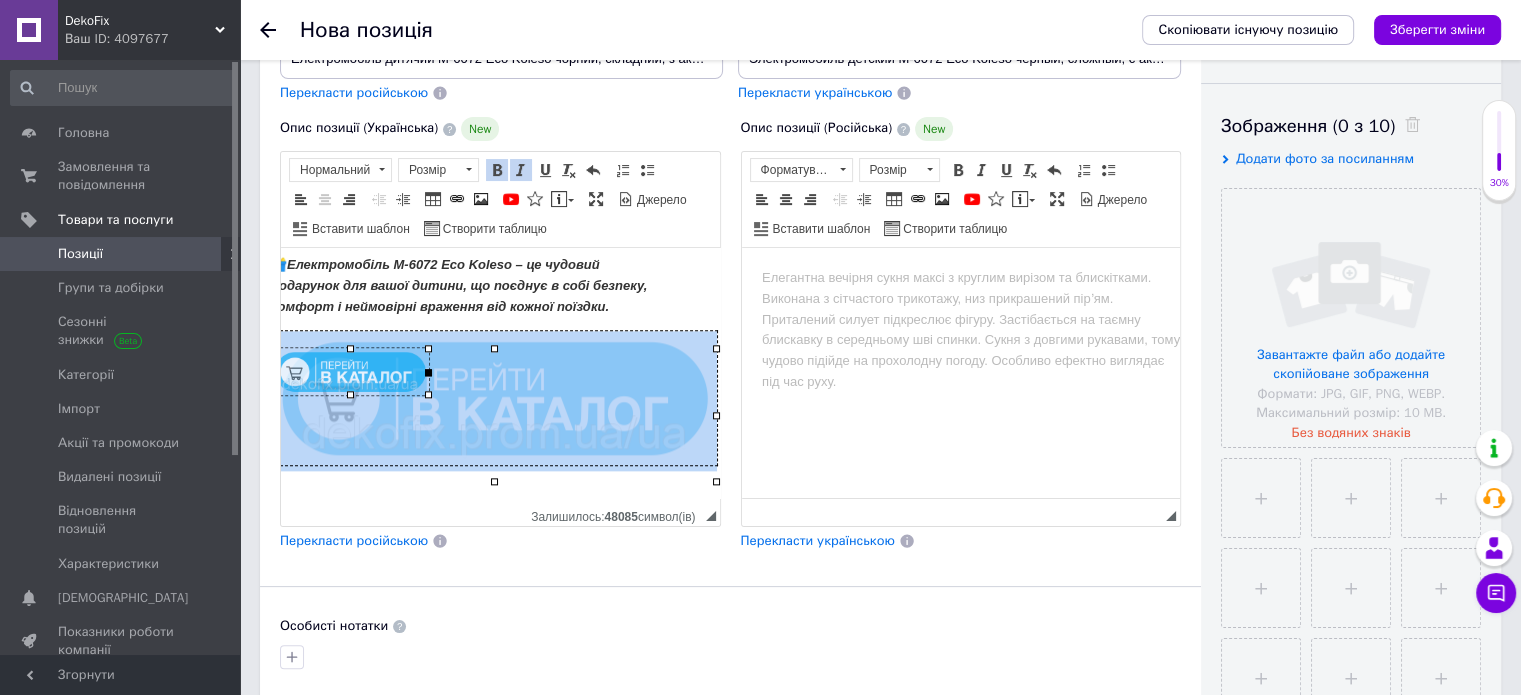 drag, startPoint x: 701, startPoint y: 482, endPoint x: 413, endPoint y: 370, distance: 309.01132 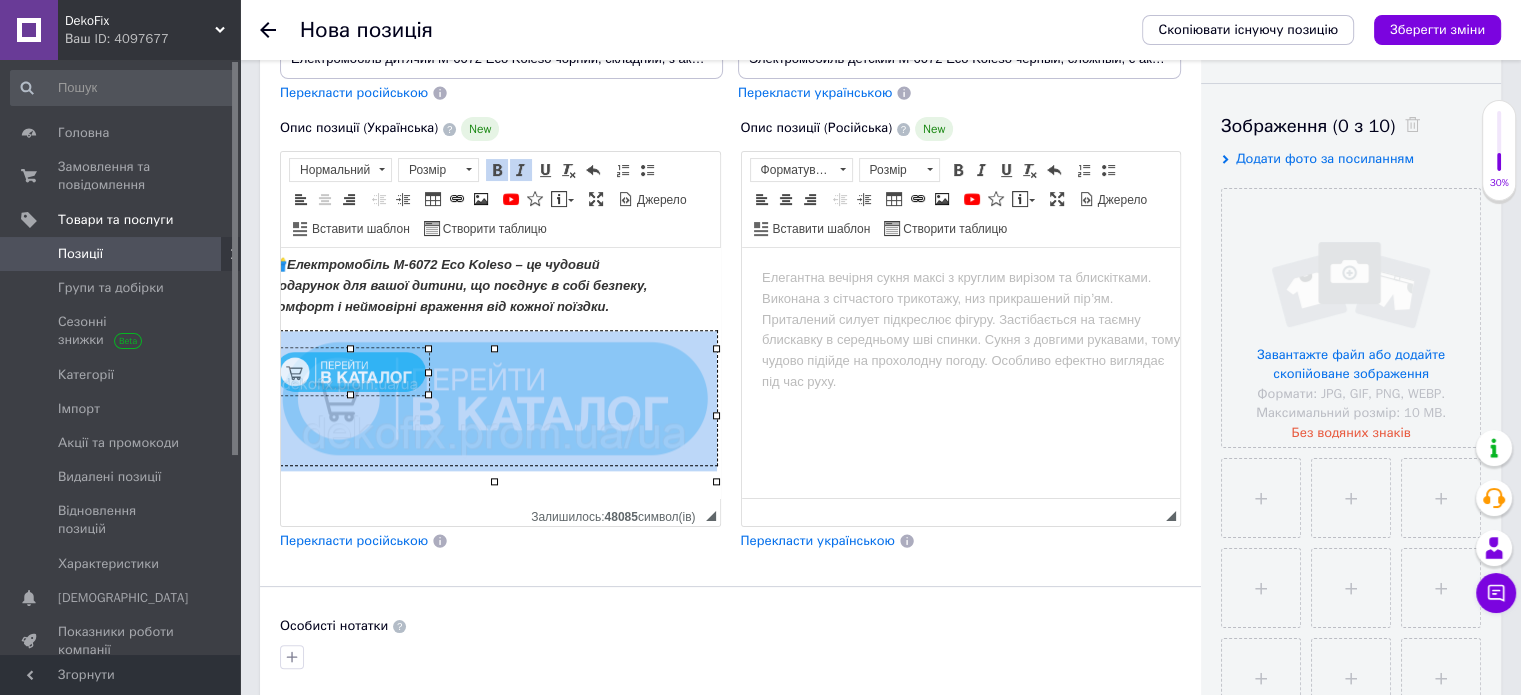 scroll, scrollTop: 2448, scrollLeft: 0, axis: vertical 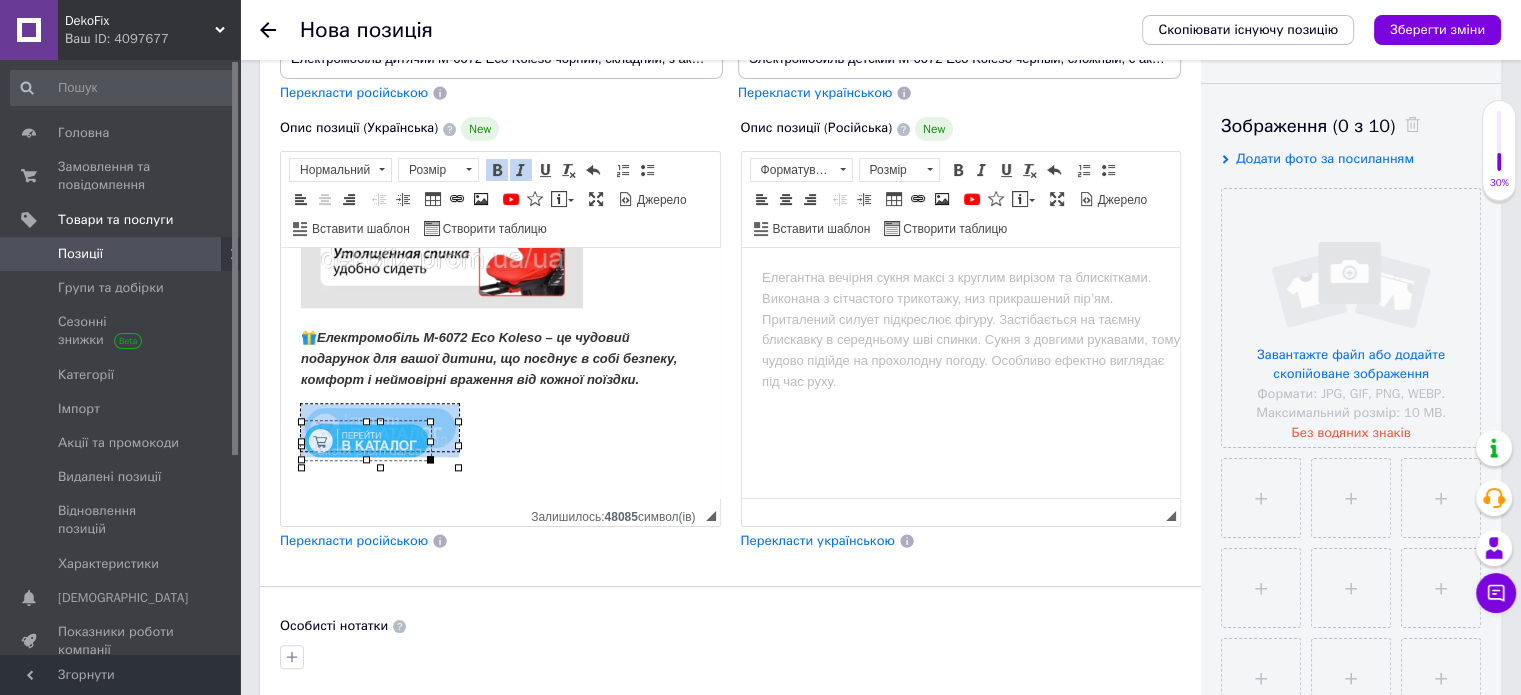 drag, startPoint x: 457, startPoint y: 453, endPoint x: 429, endPoint y: 442, distance: 30.083218 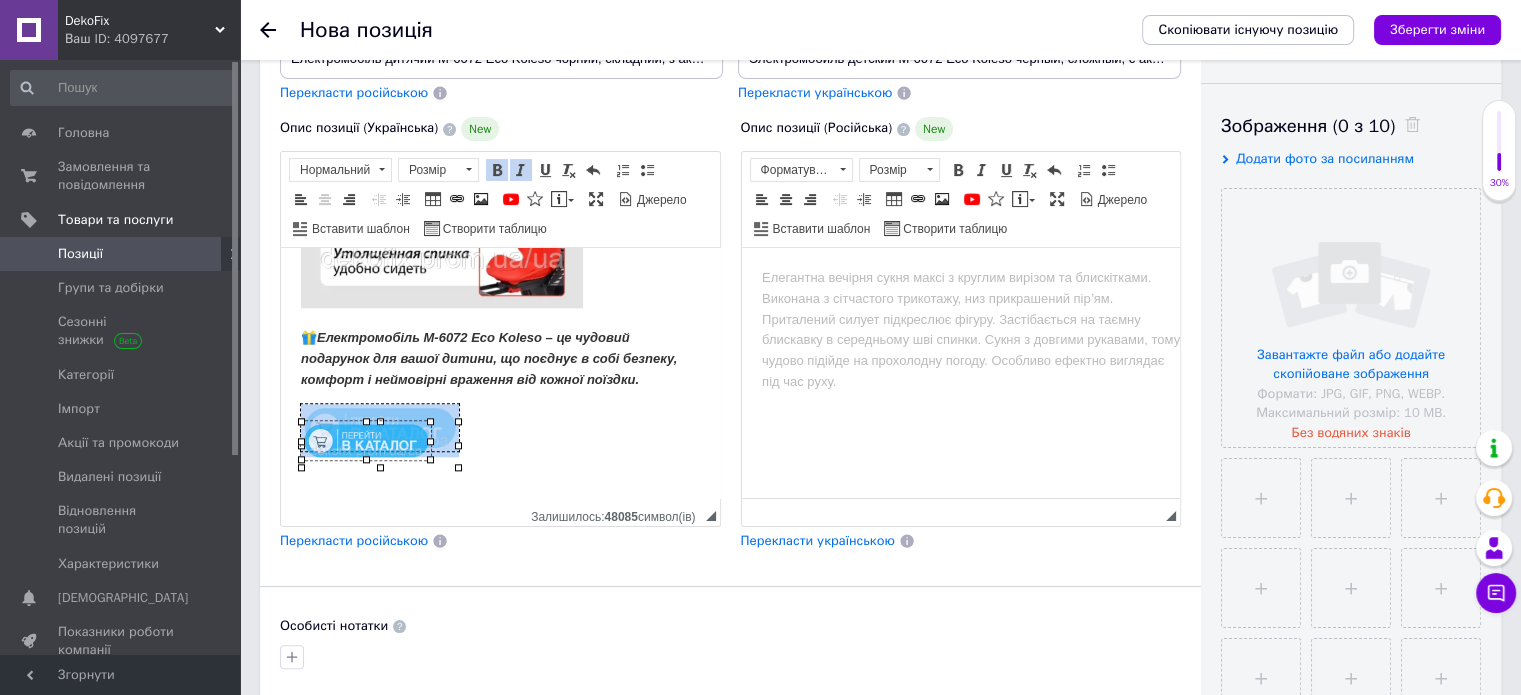 scroll, scrollTop: 2440, scrollLeft: 0, axis: vertical 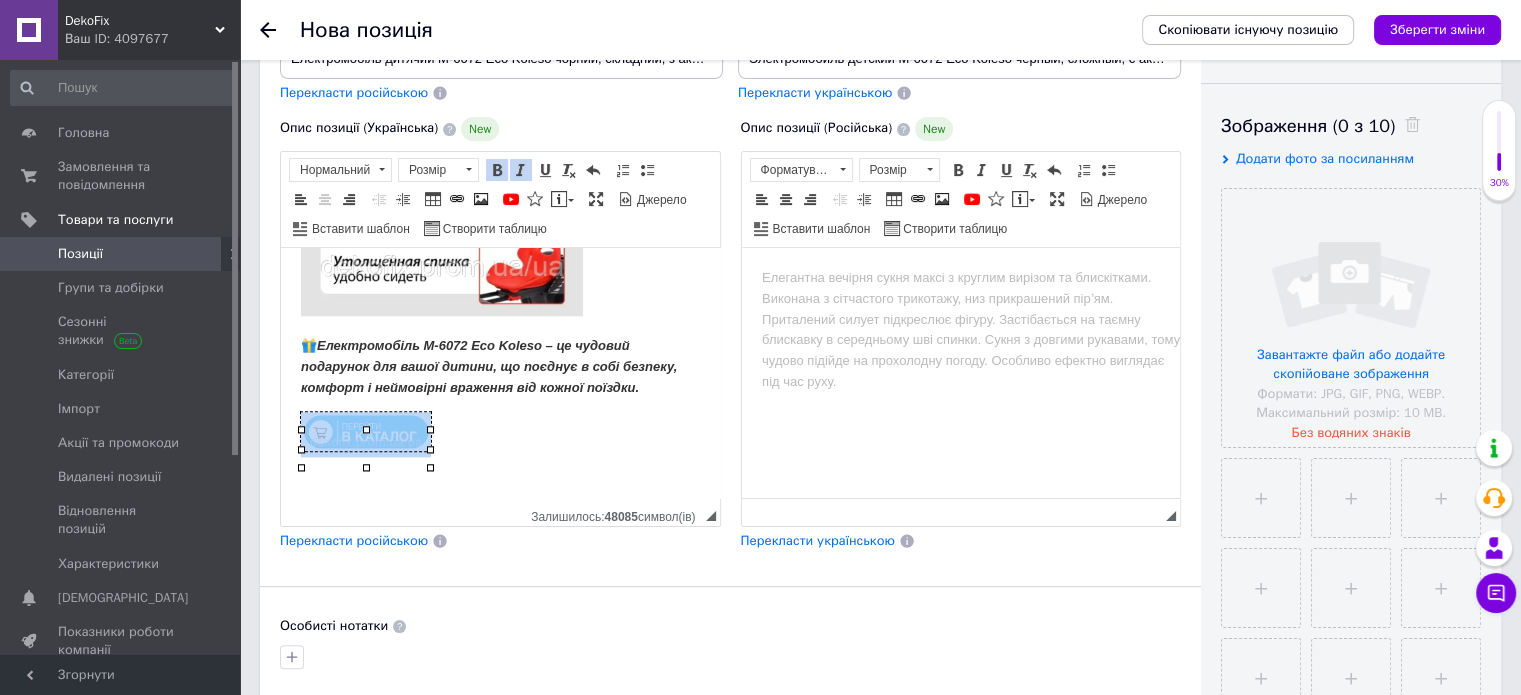 click on "​​​​​​​" at bounding box center [500, 445] 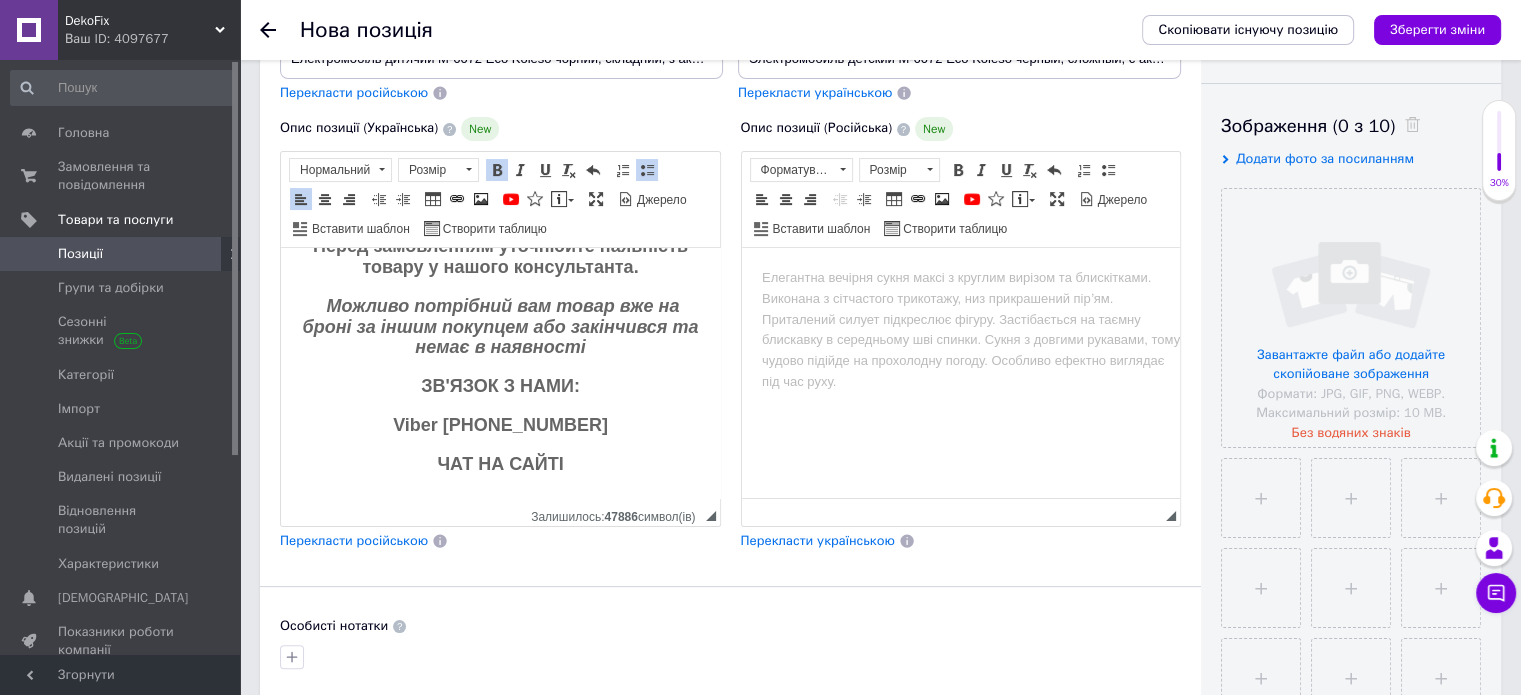 scroll, scrollTop: 230, scrollLeft: 0, axis: vertical 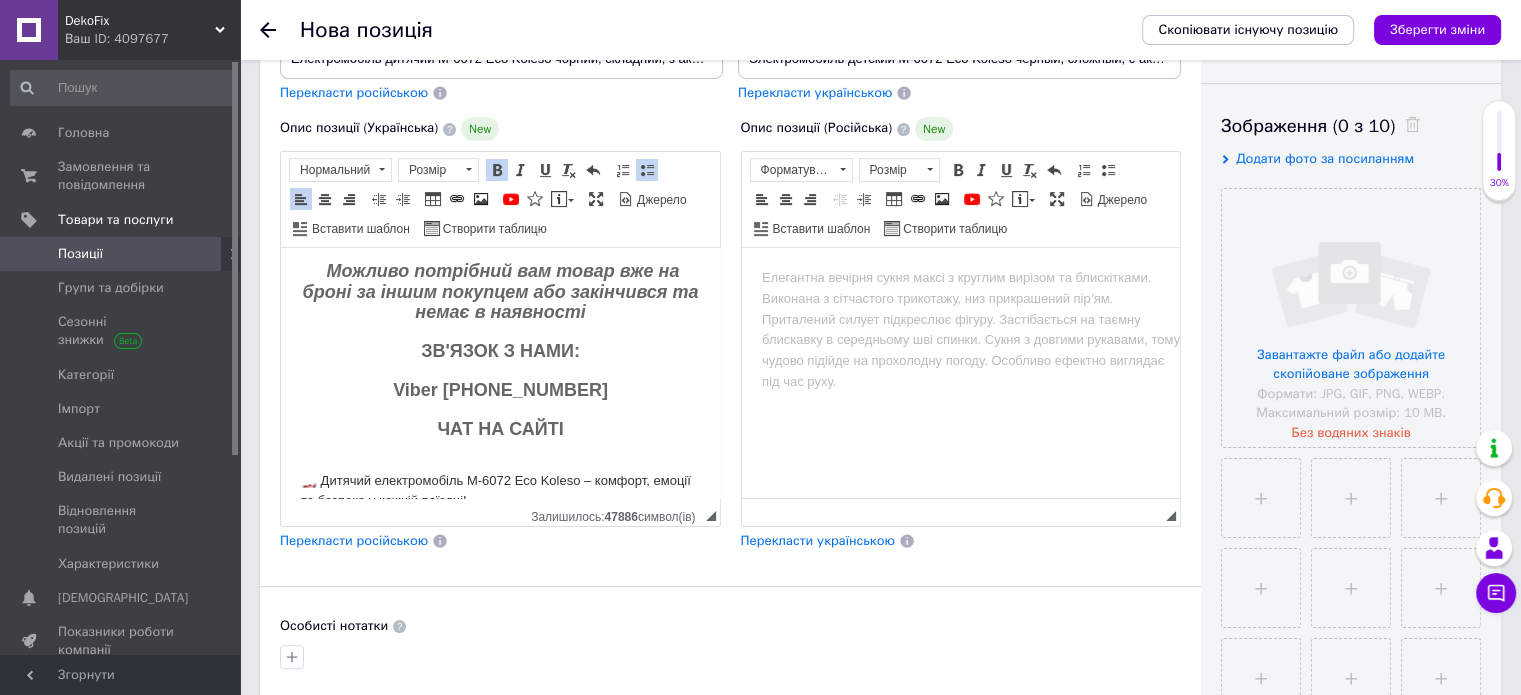 click on "Перекласти російською" at bounding box center (354, 540) 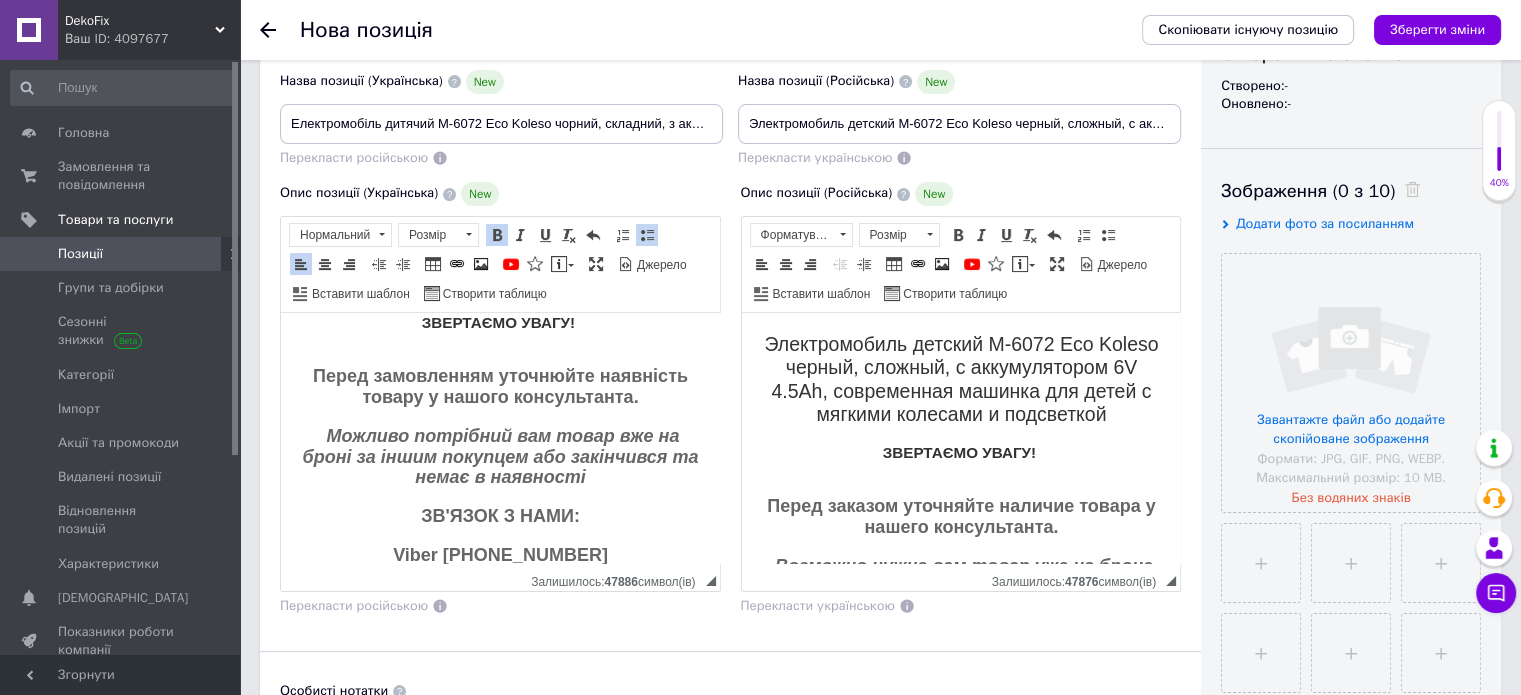 scroll, scrollTop: 209, scrollLeft: 0, axis: vertical 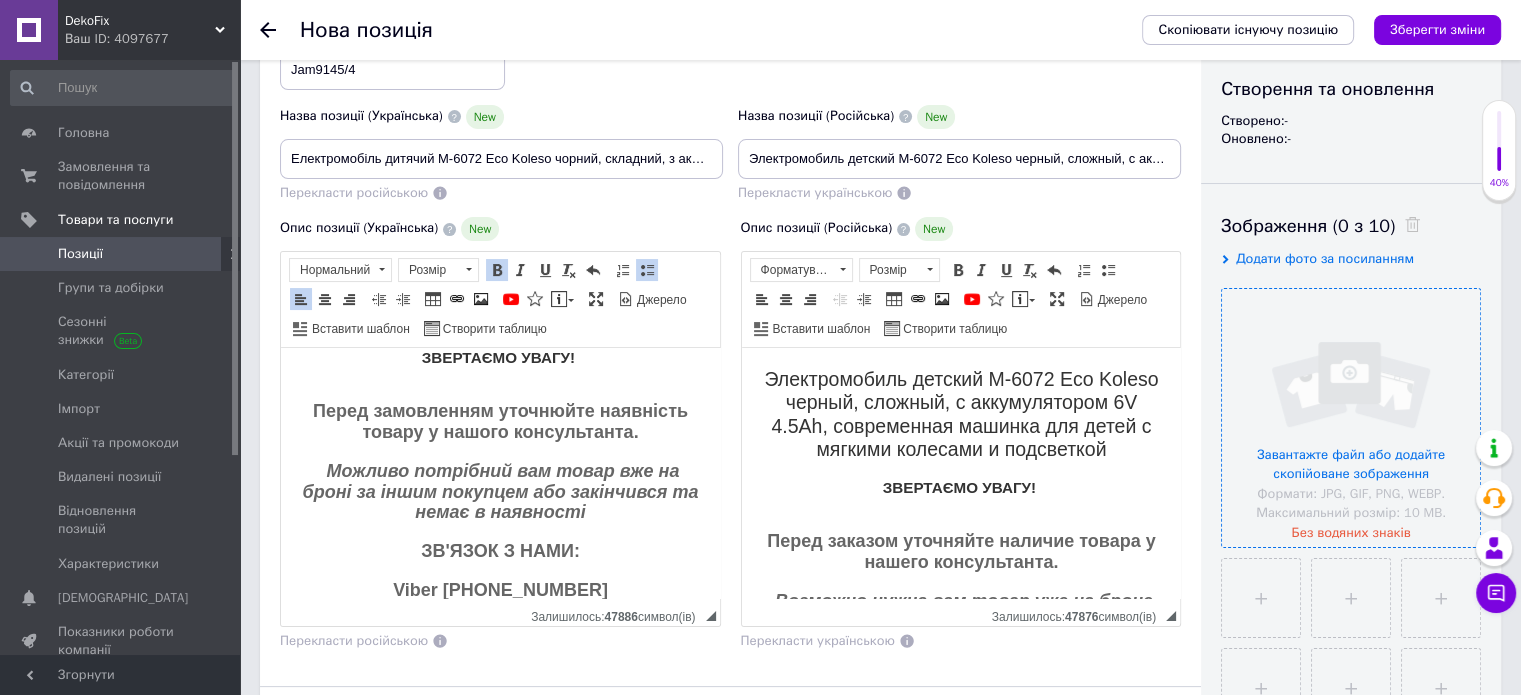 click at bounding box center (1351, 418) 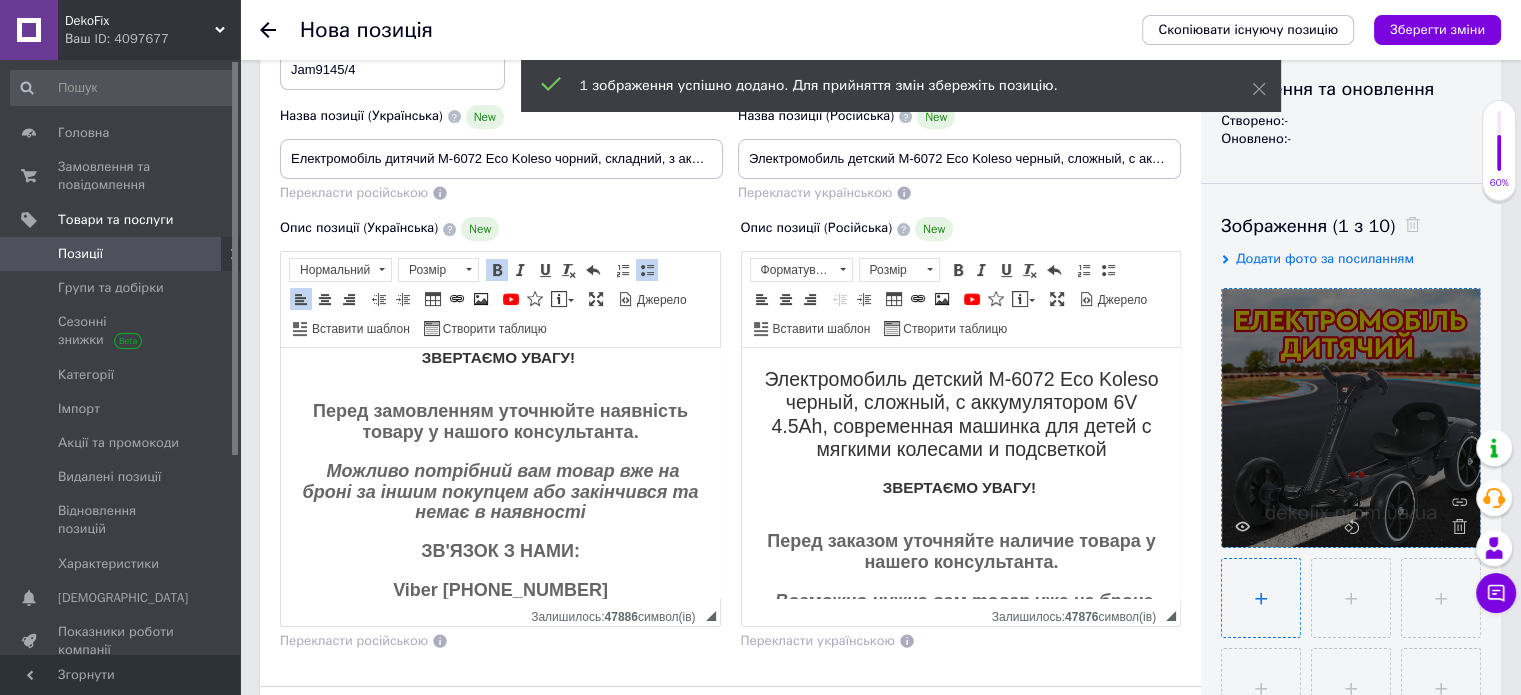 click at bounding box center [1261, 598] 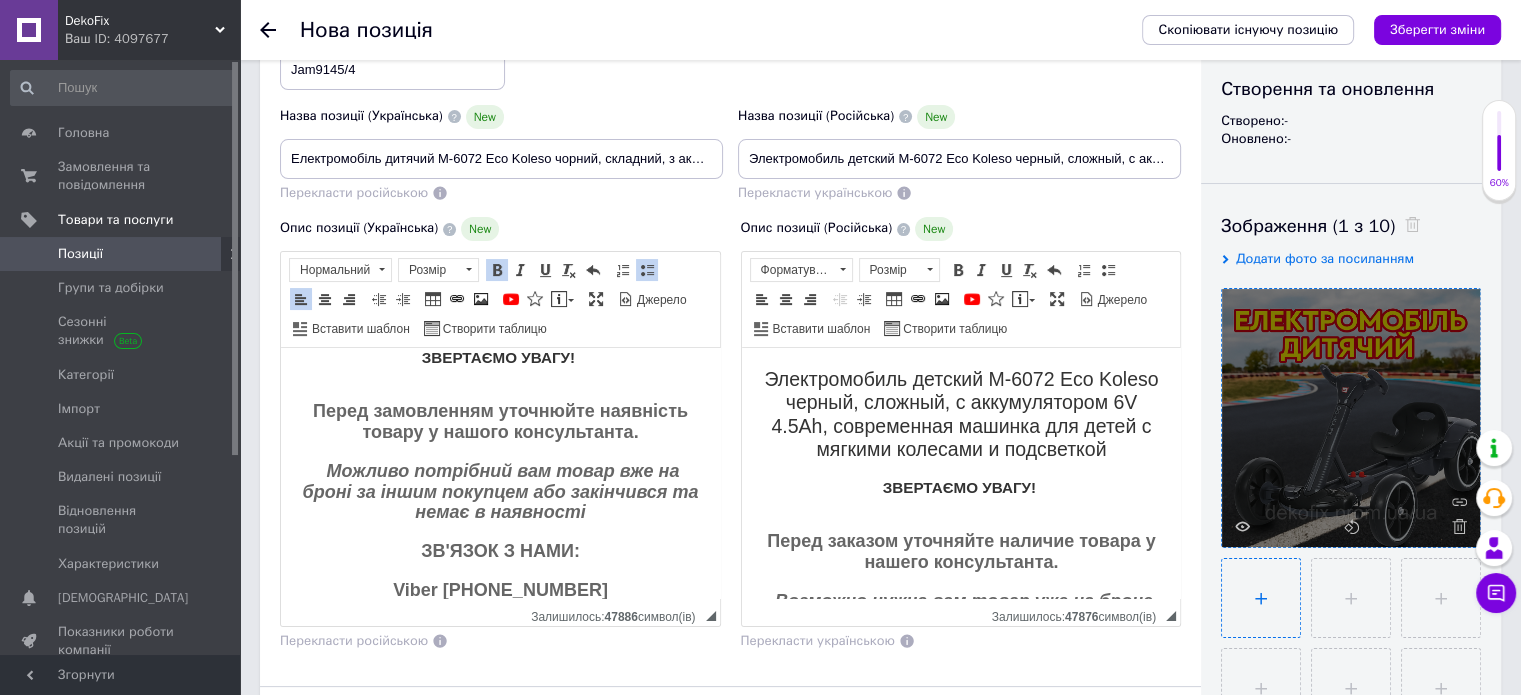 type on "C:\fakepath\дитячий транспорт з кермом.png" 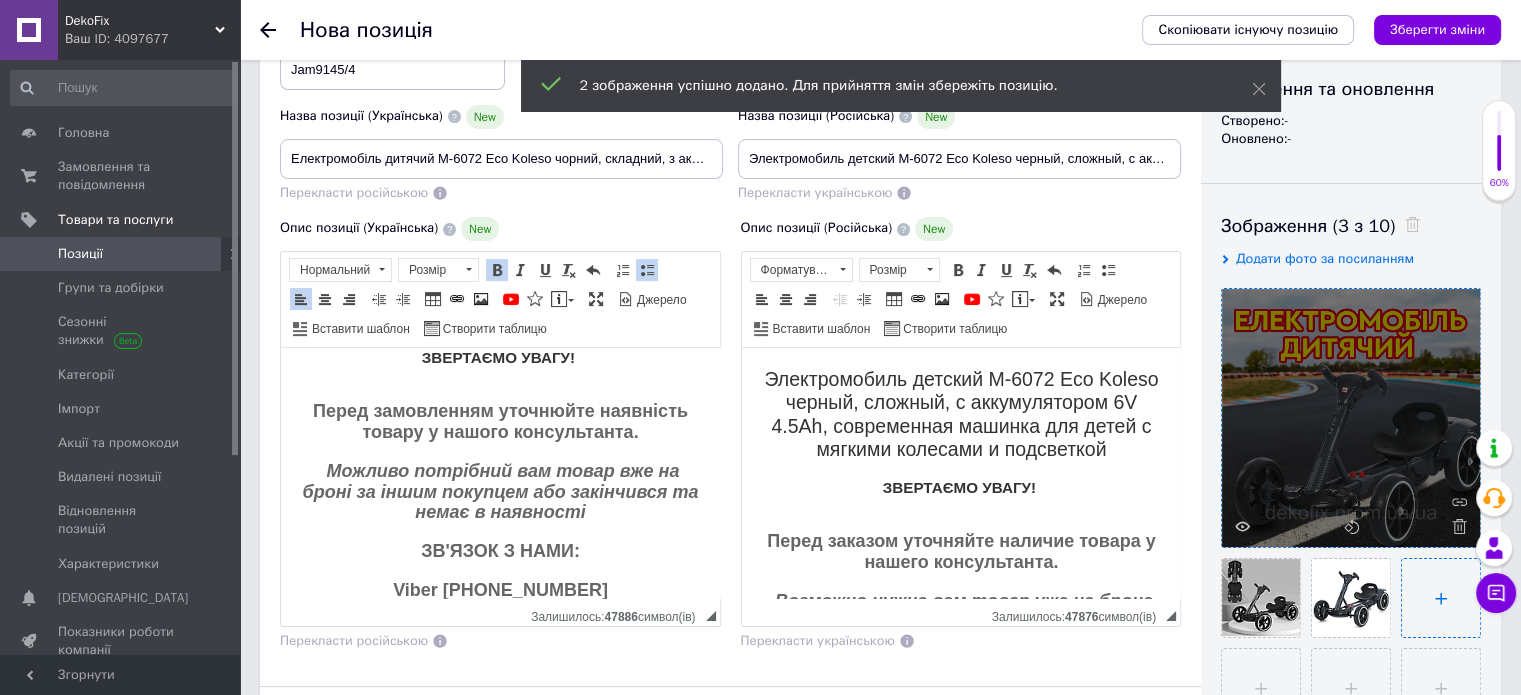 click at bounding box center (1441, 598) 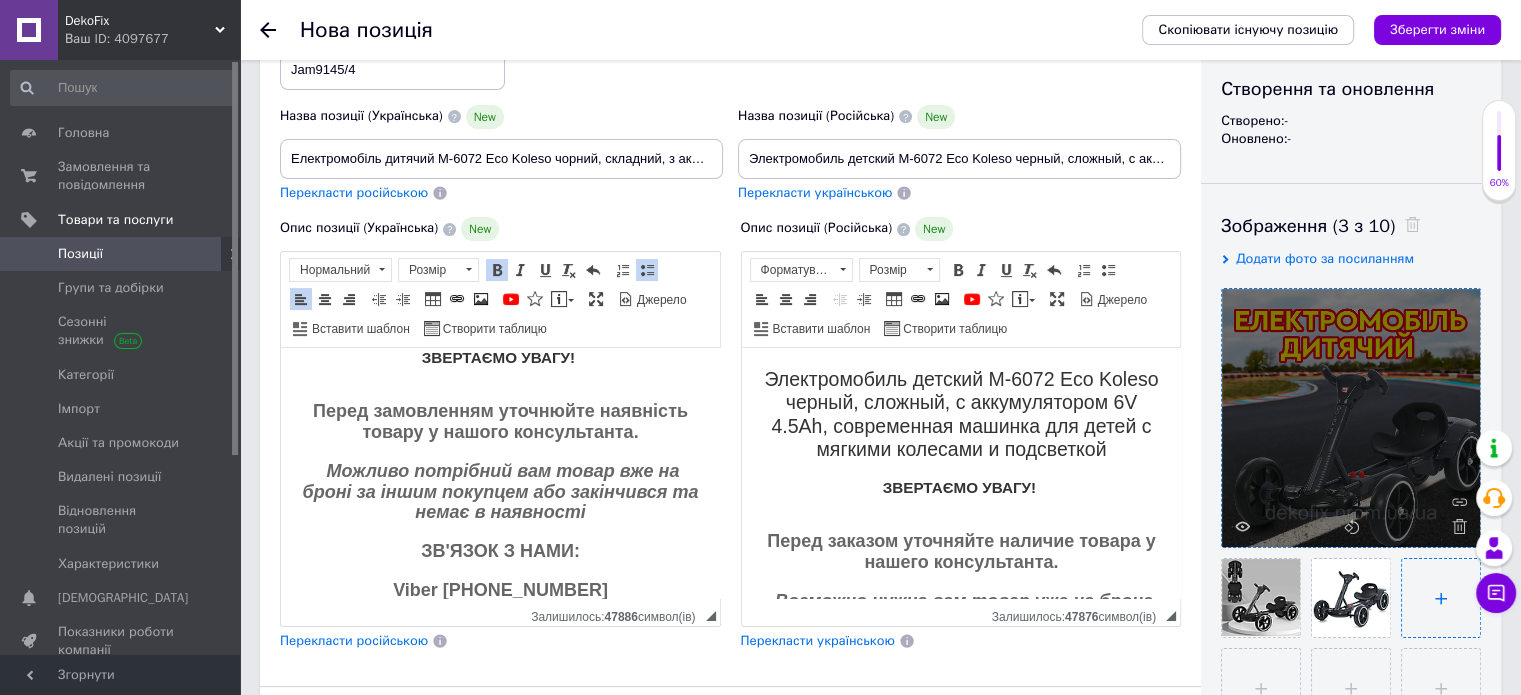 type on "C:\fakepath\16.png" 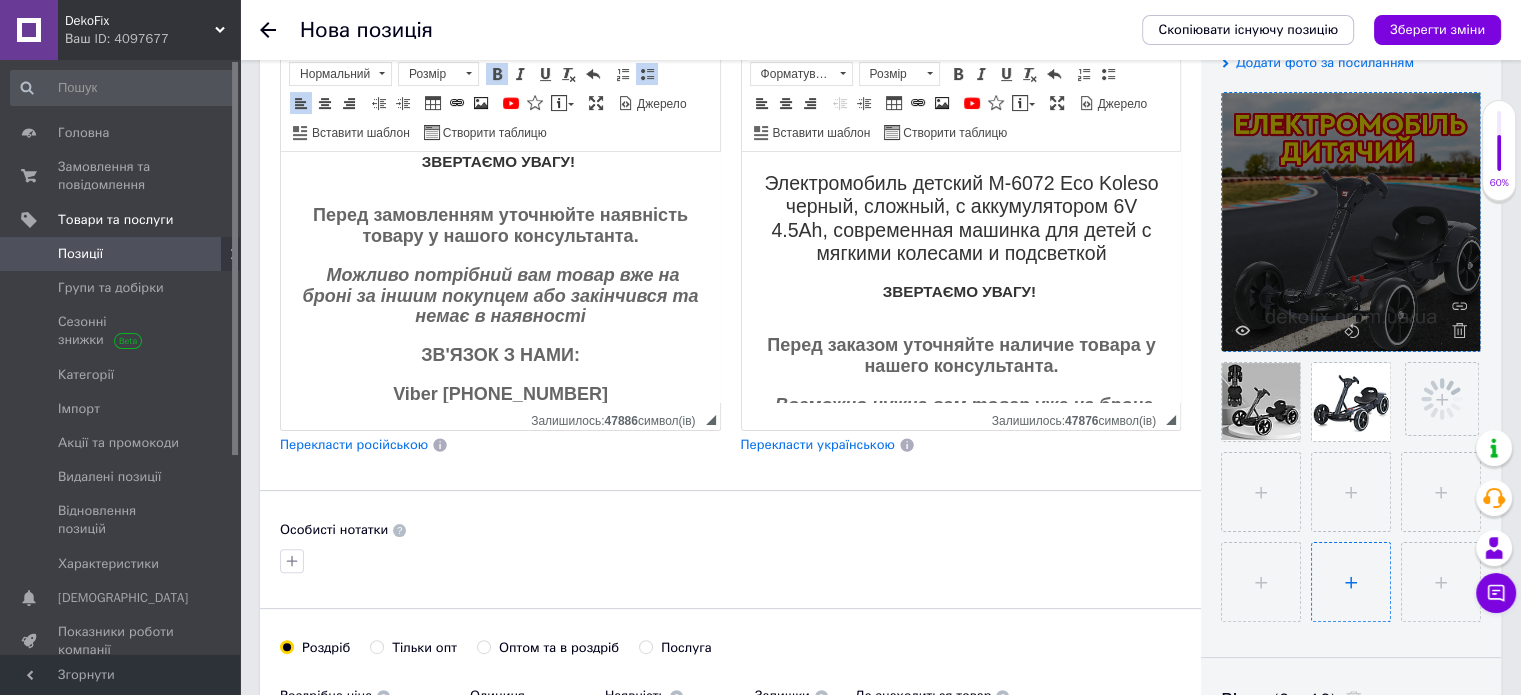 scroll, scrollTop: 409, scrollLeft: 0, axis: vertical 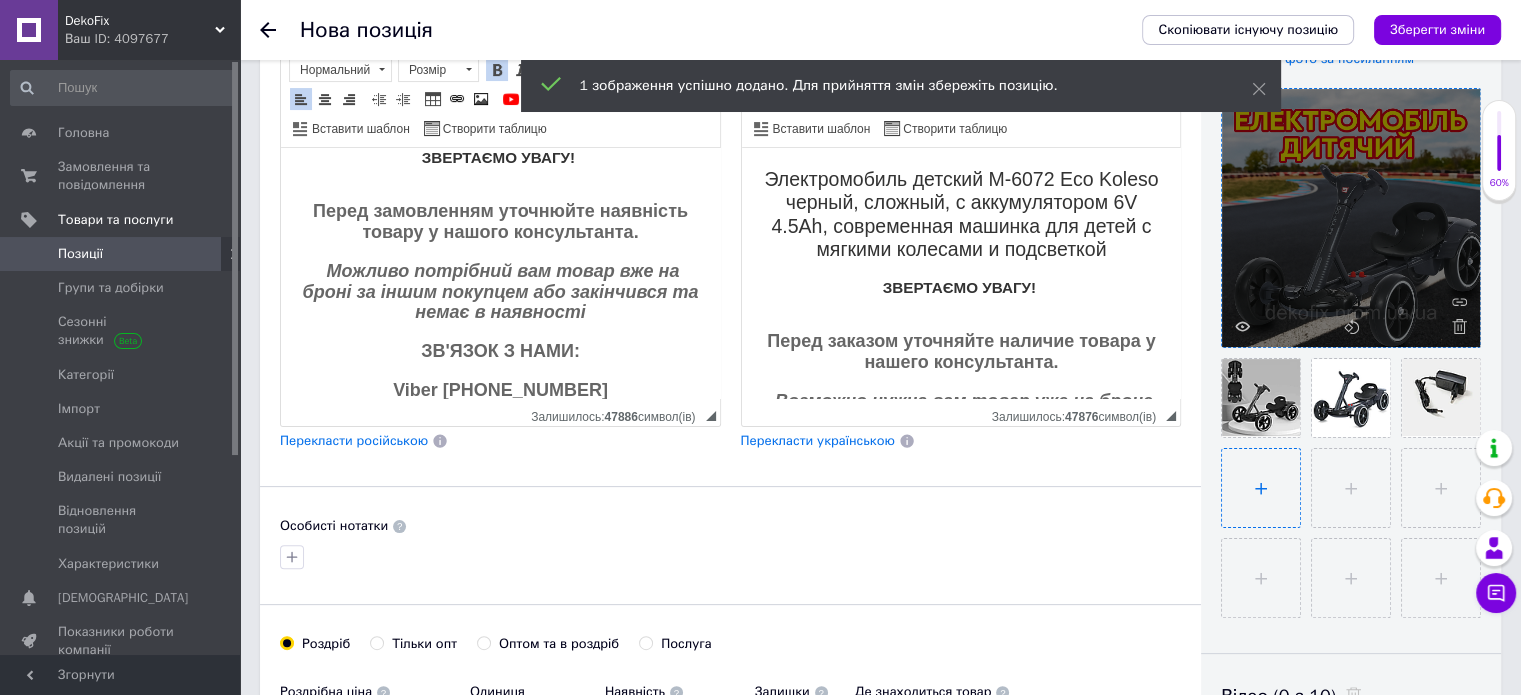 click at bounding box center (1261, 488) 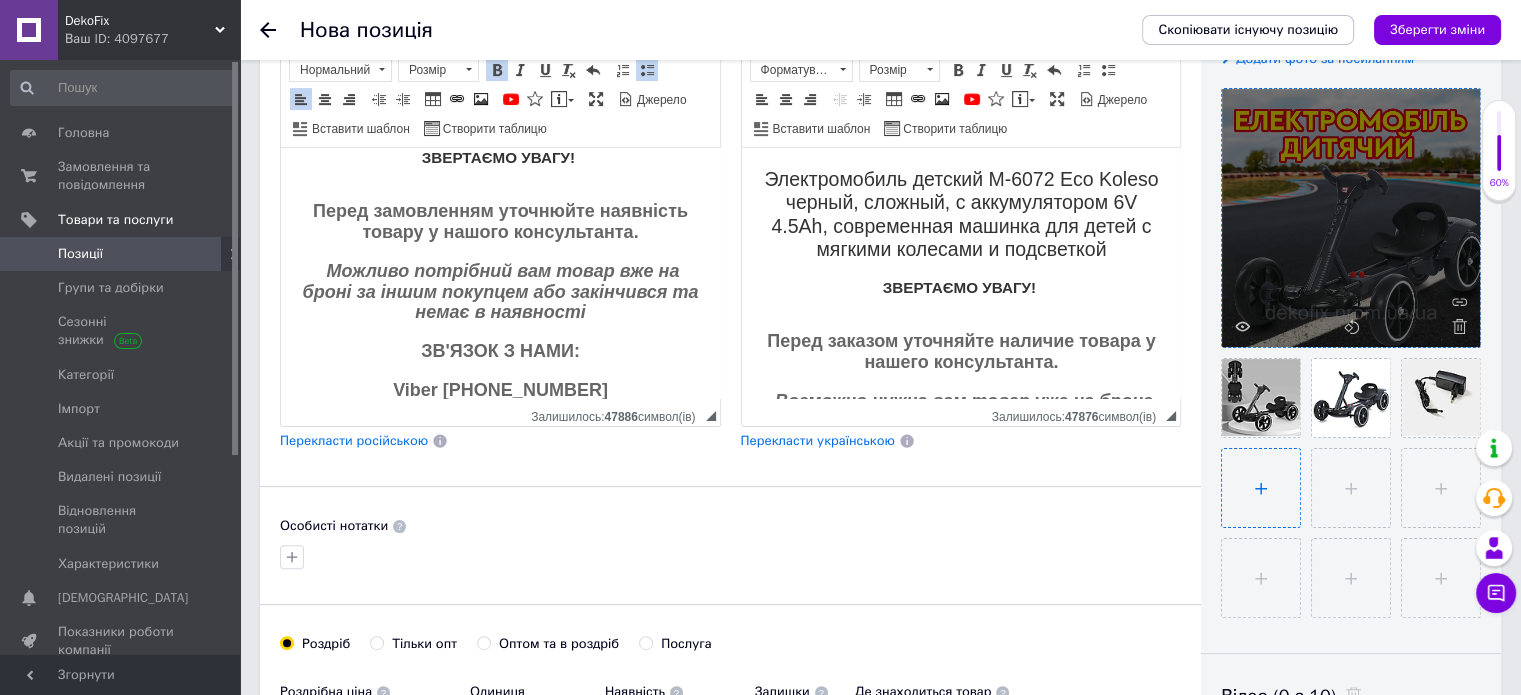 type on "C:\fakepath\19.png" 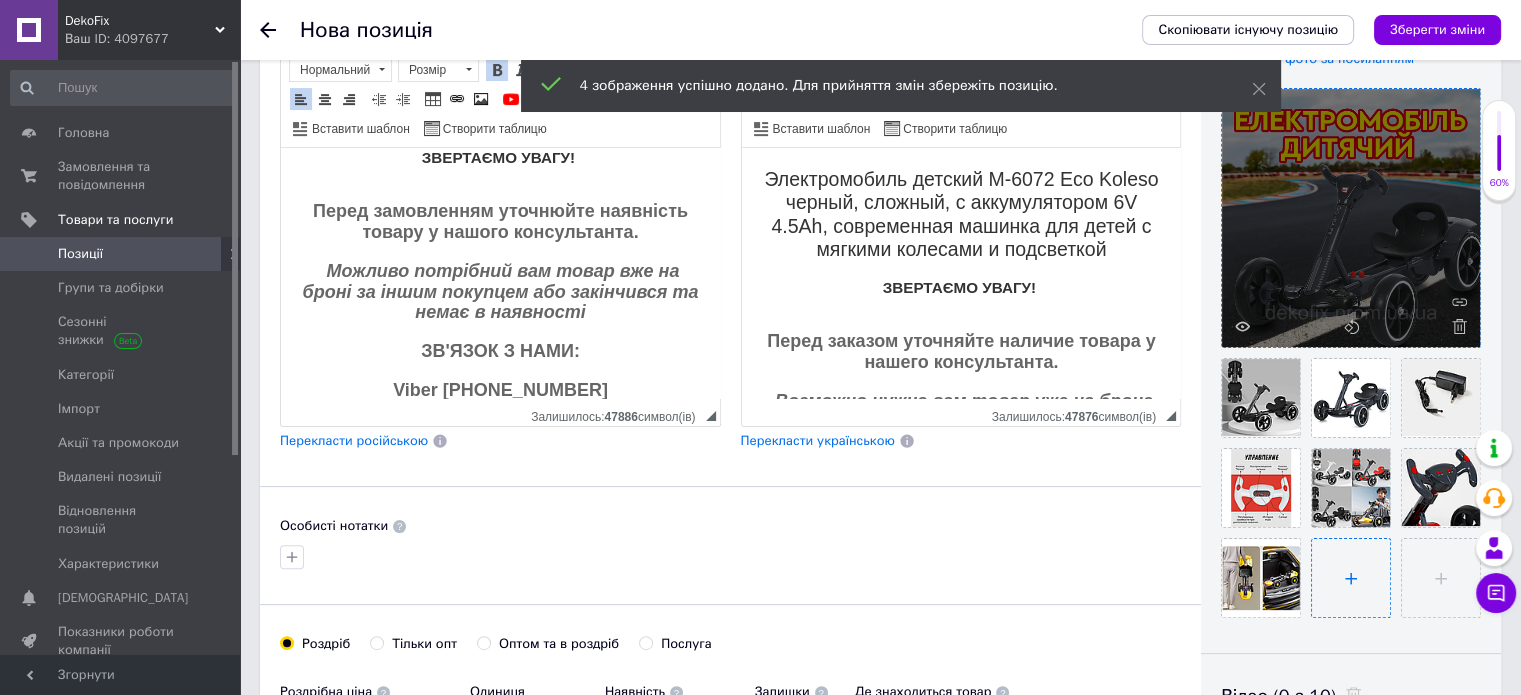 click at bounding box center [1351, 578] 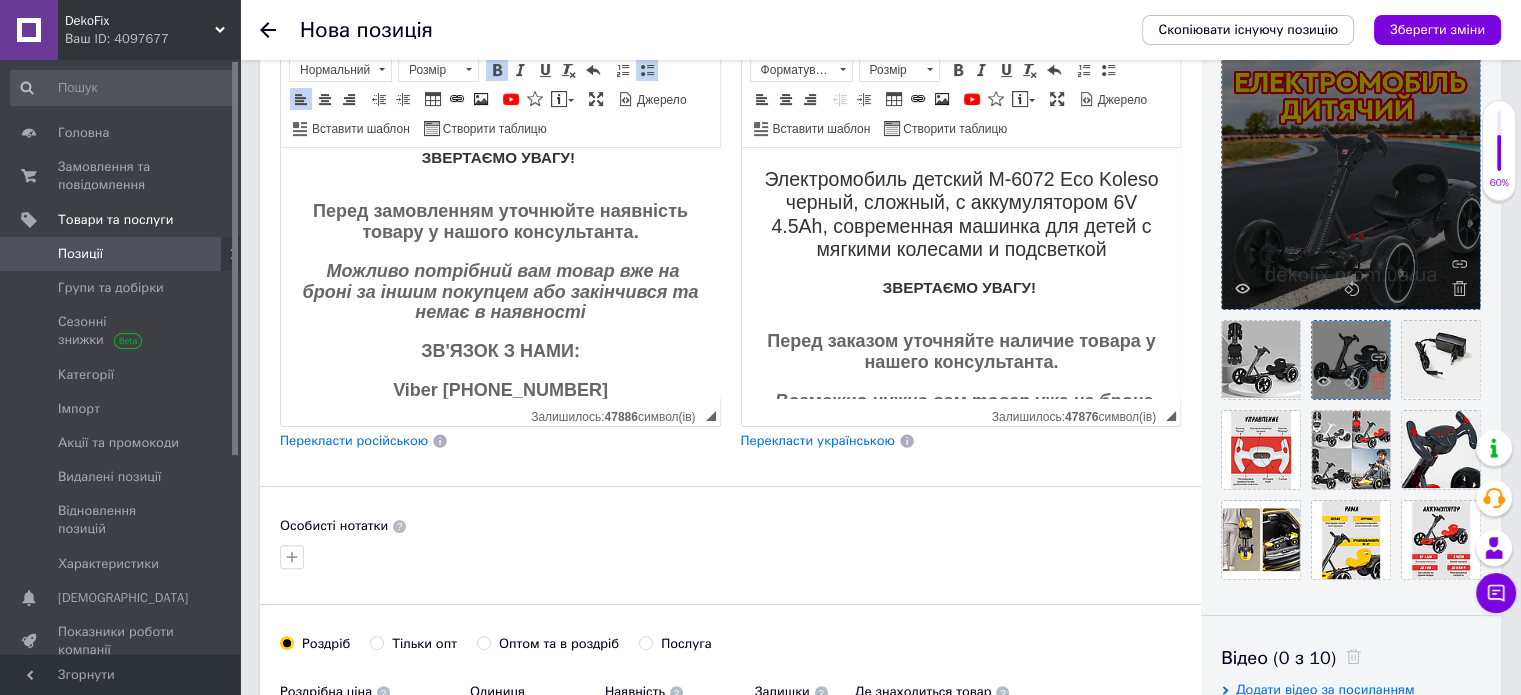 click 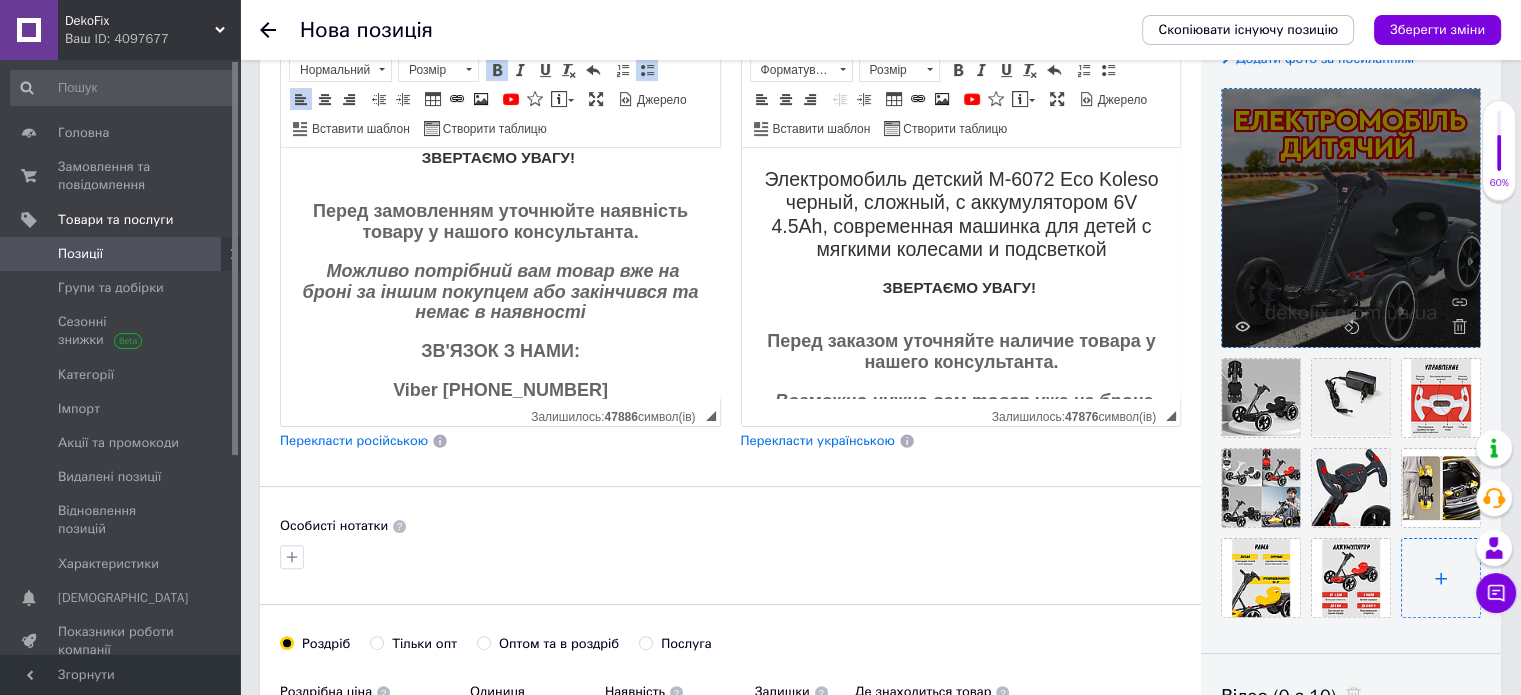 click at bounding box center [1441, 578] 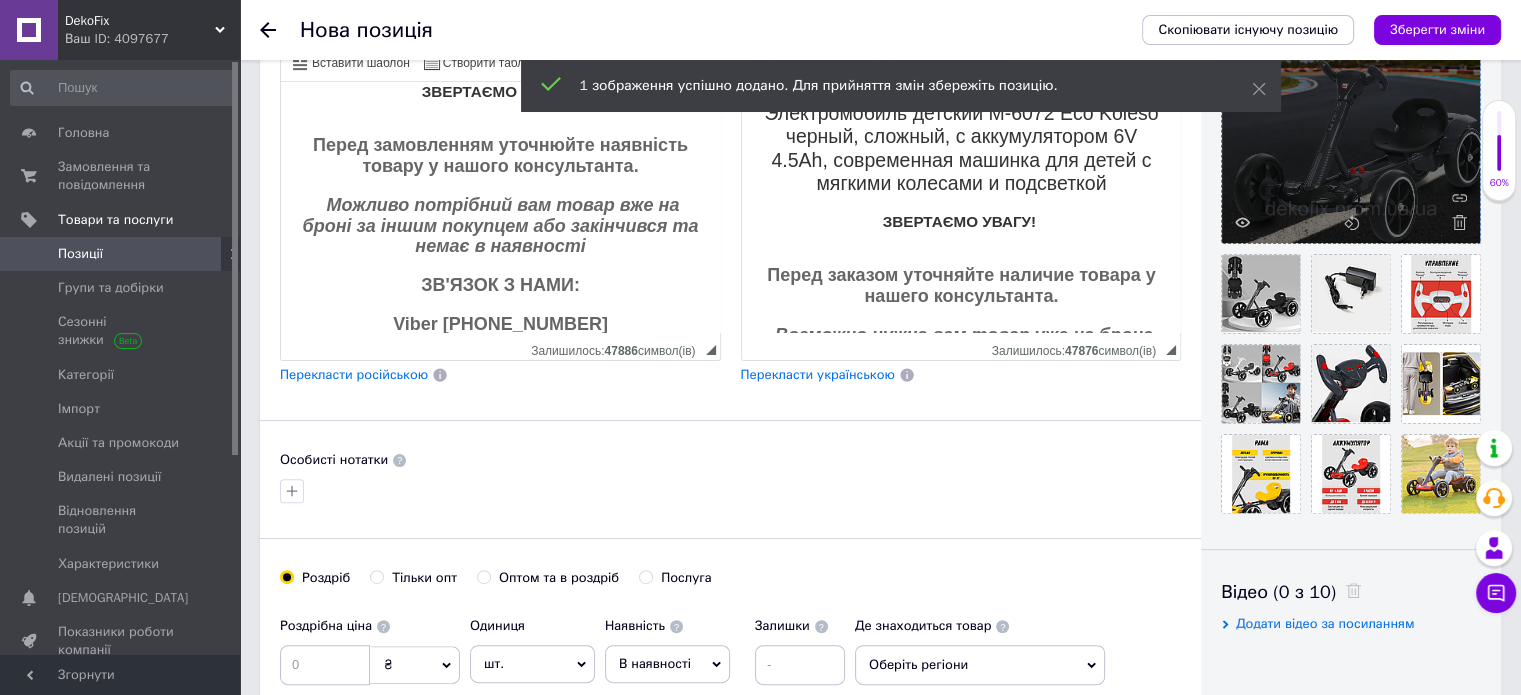 scroll, scrollTop: 609, scrollLeft: 0, axis: vertical 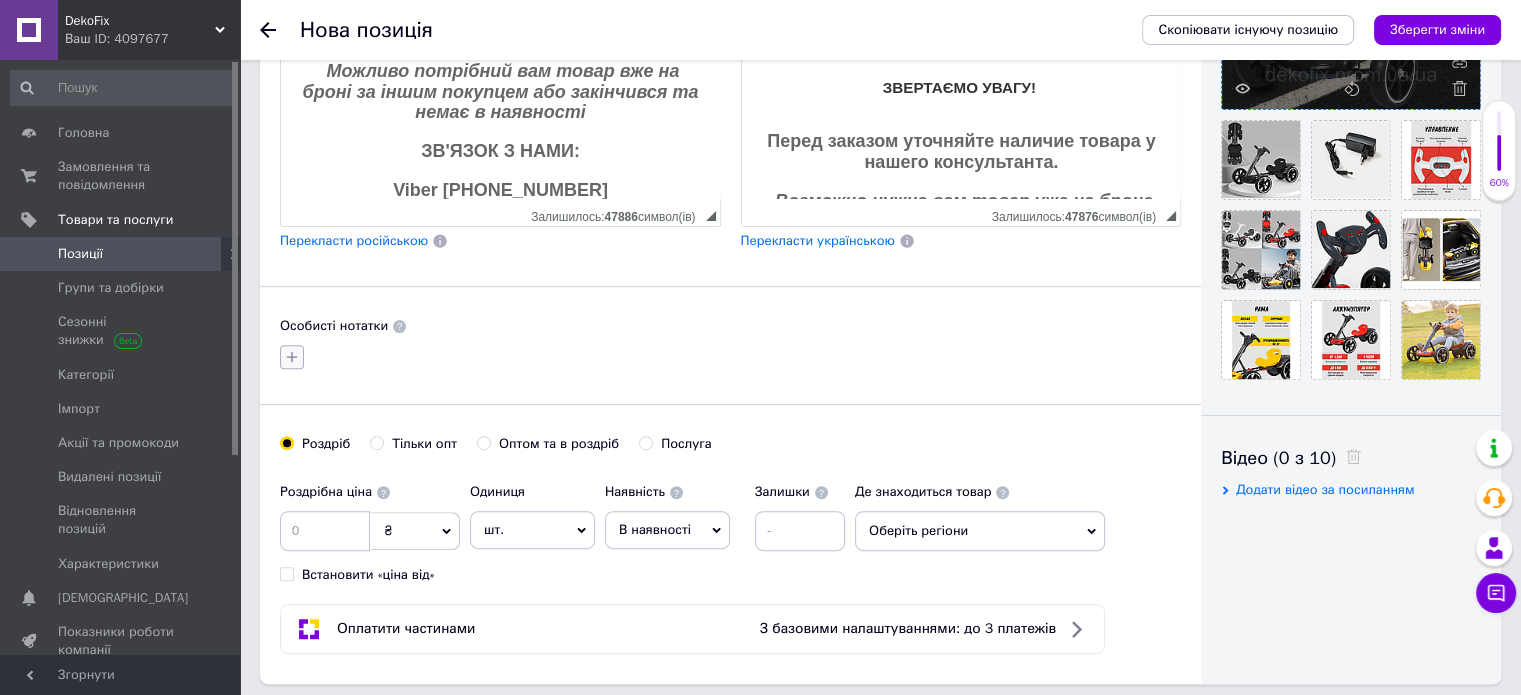 click 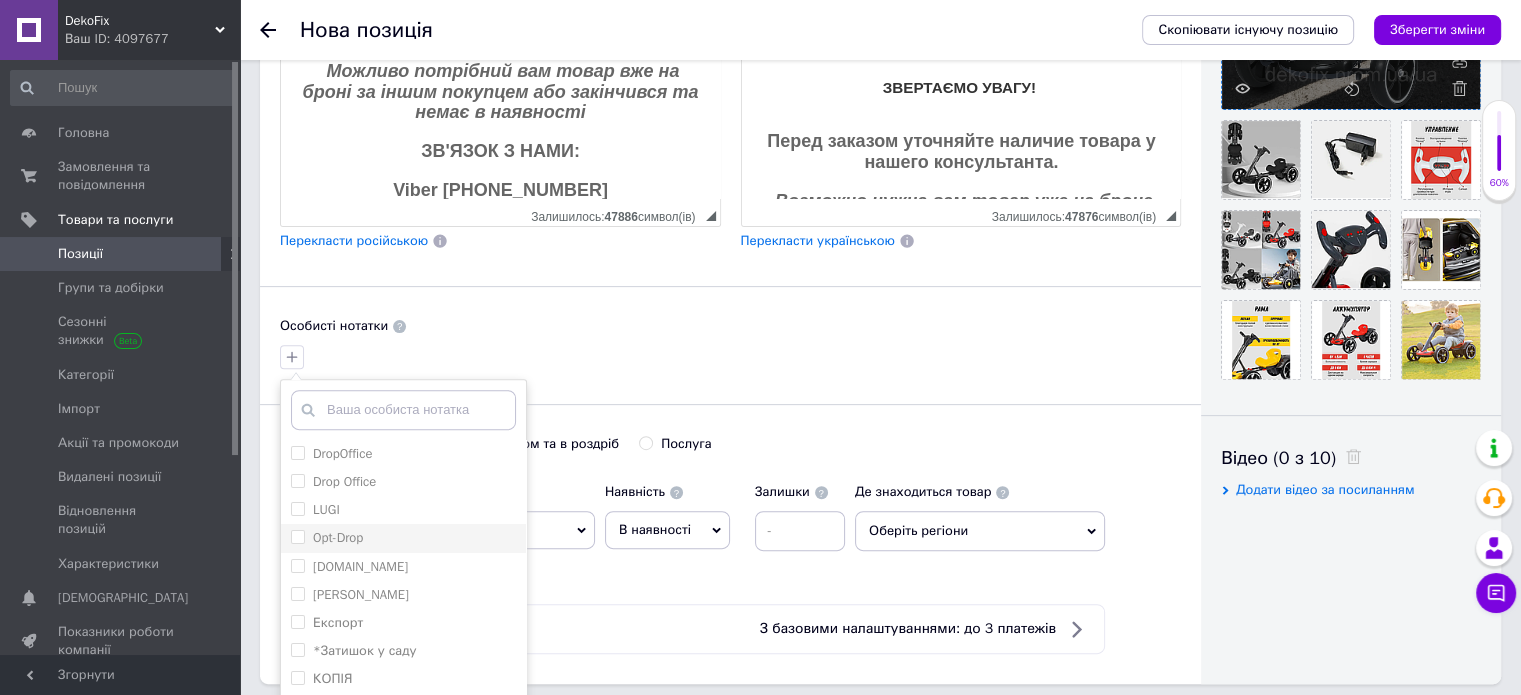 click on "Opt-Drop" at bounding box center [297, 536] 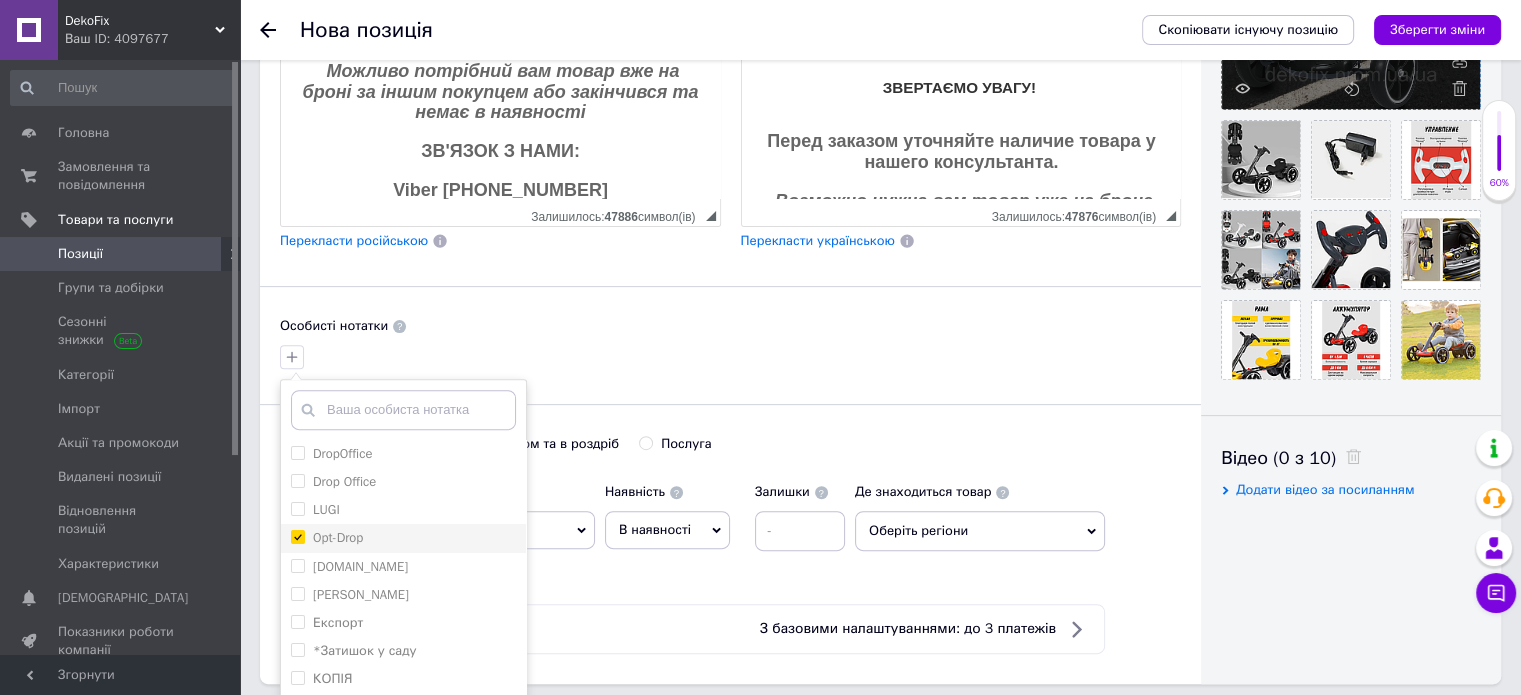 checkbox on "true" 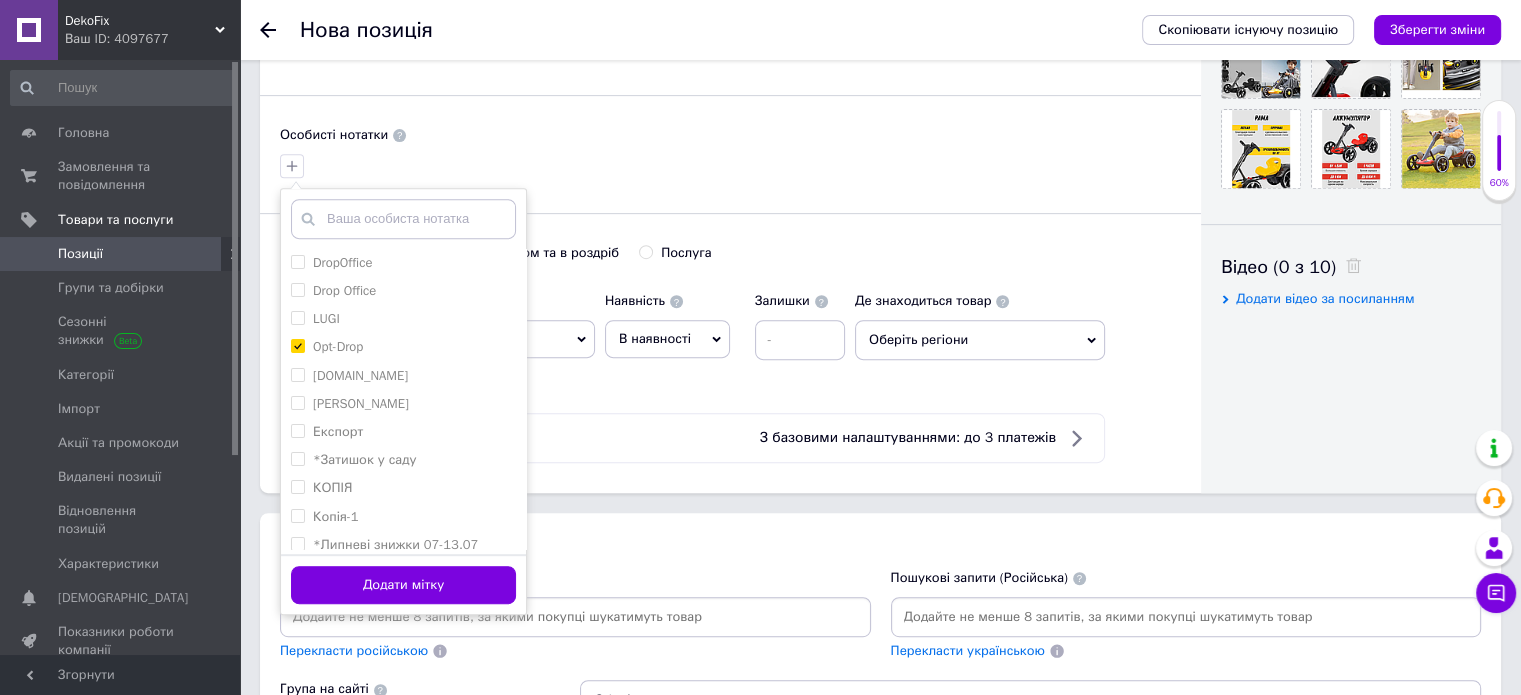 scroll, scrollTop: 809, scrollLeft: 0, axis: vertical 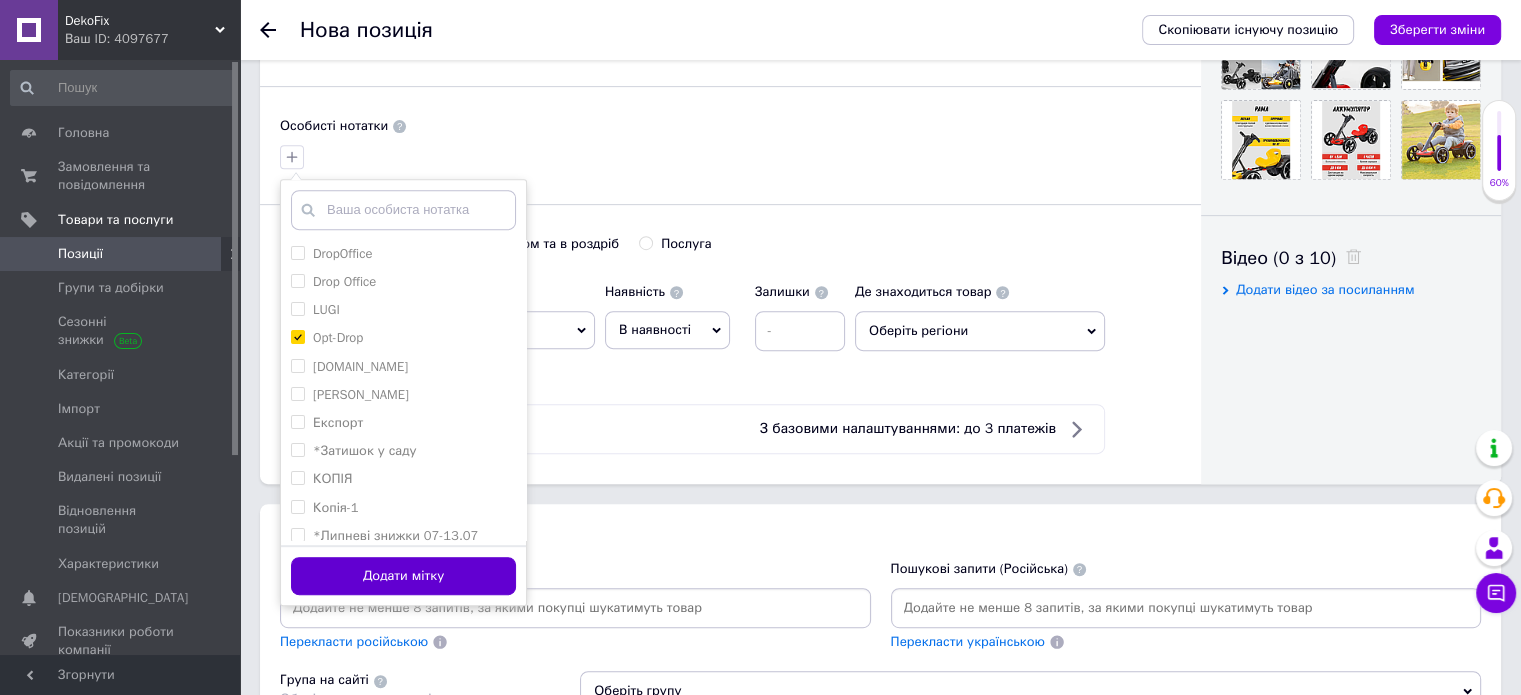 click on "Додати мітку" at bounding box center [403, 576] 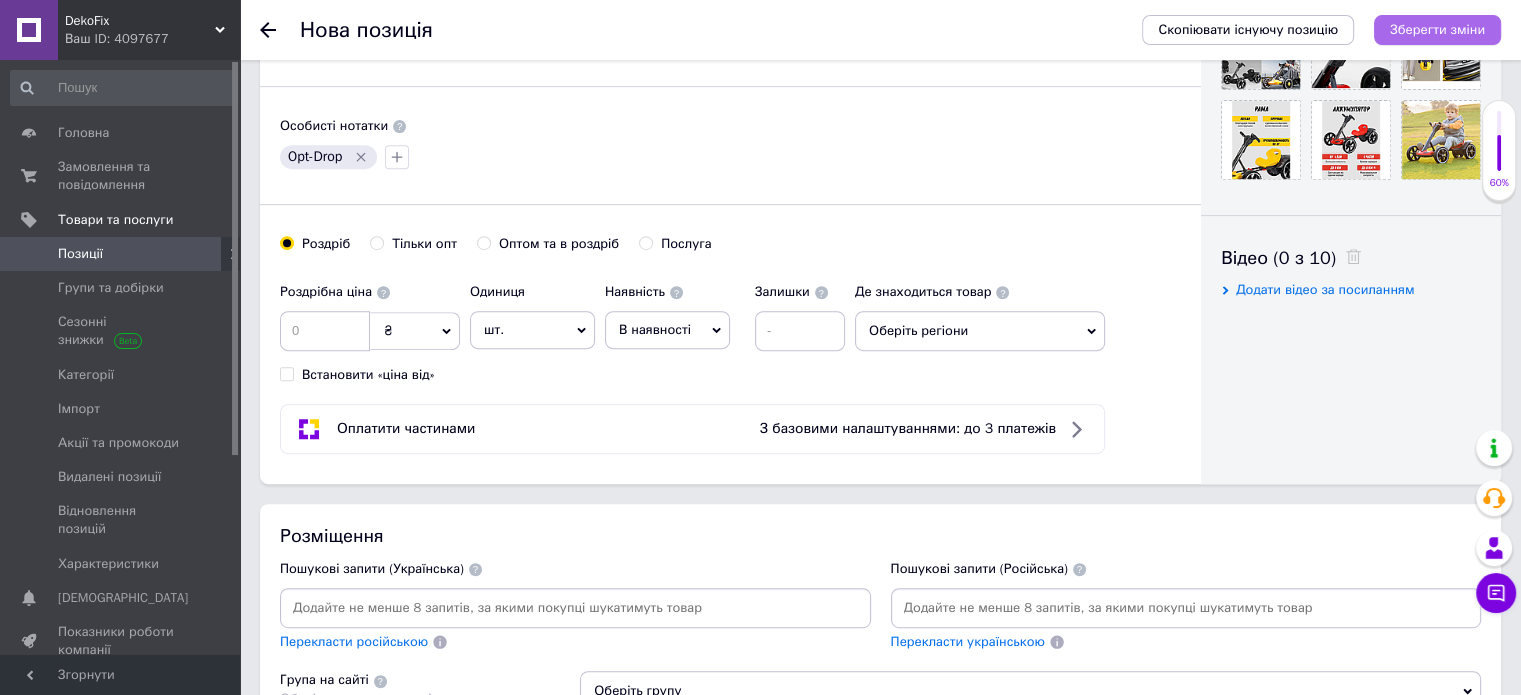 click on "Зберегти зміни" at bounding box center [1437, 29] 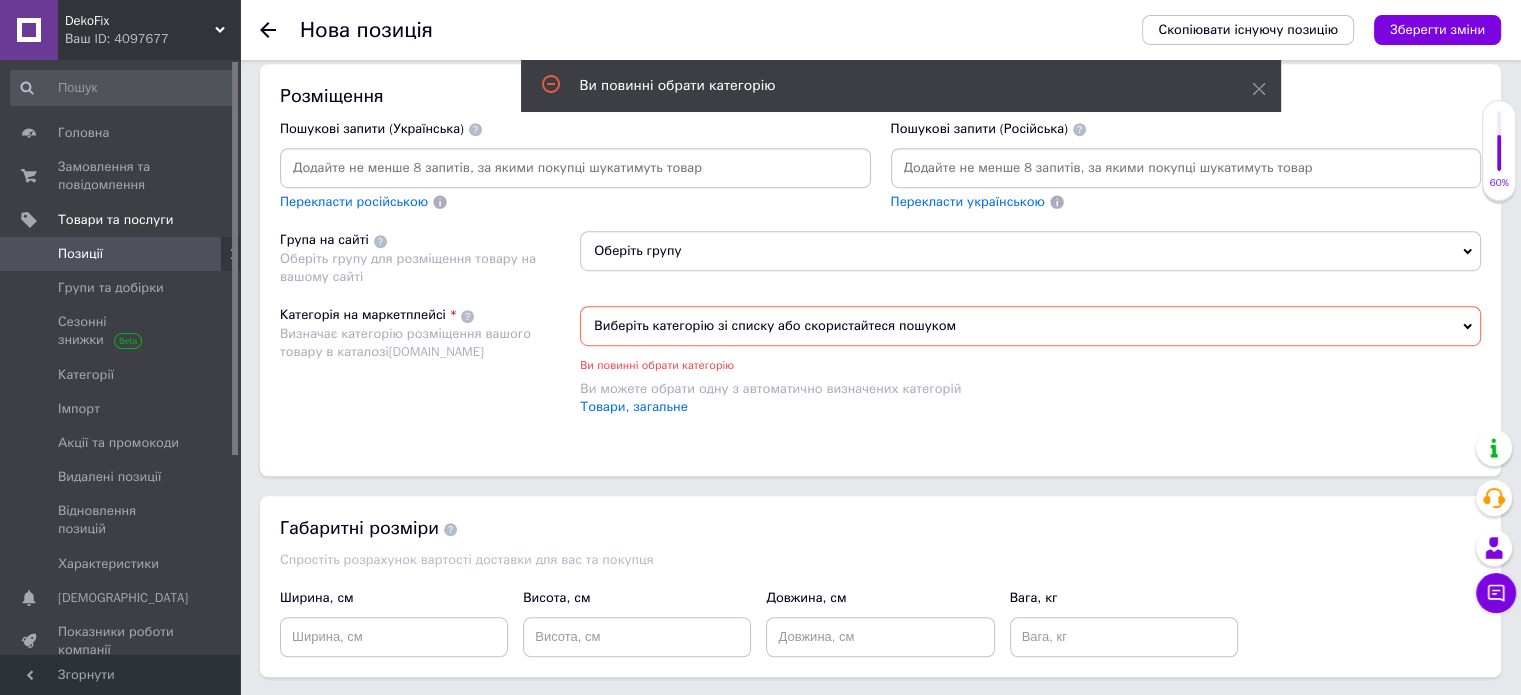 scroll, scrollTop: 1261, scrollLeft: 0, axis: vertical 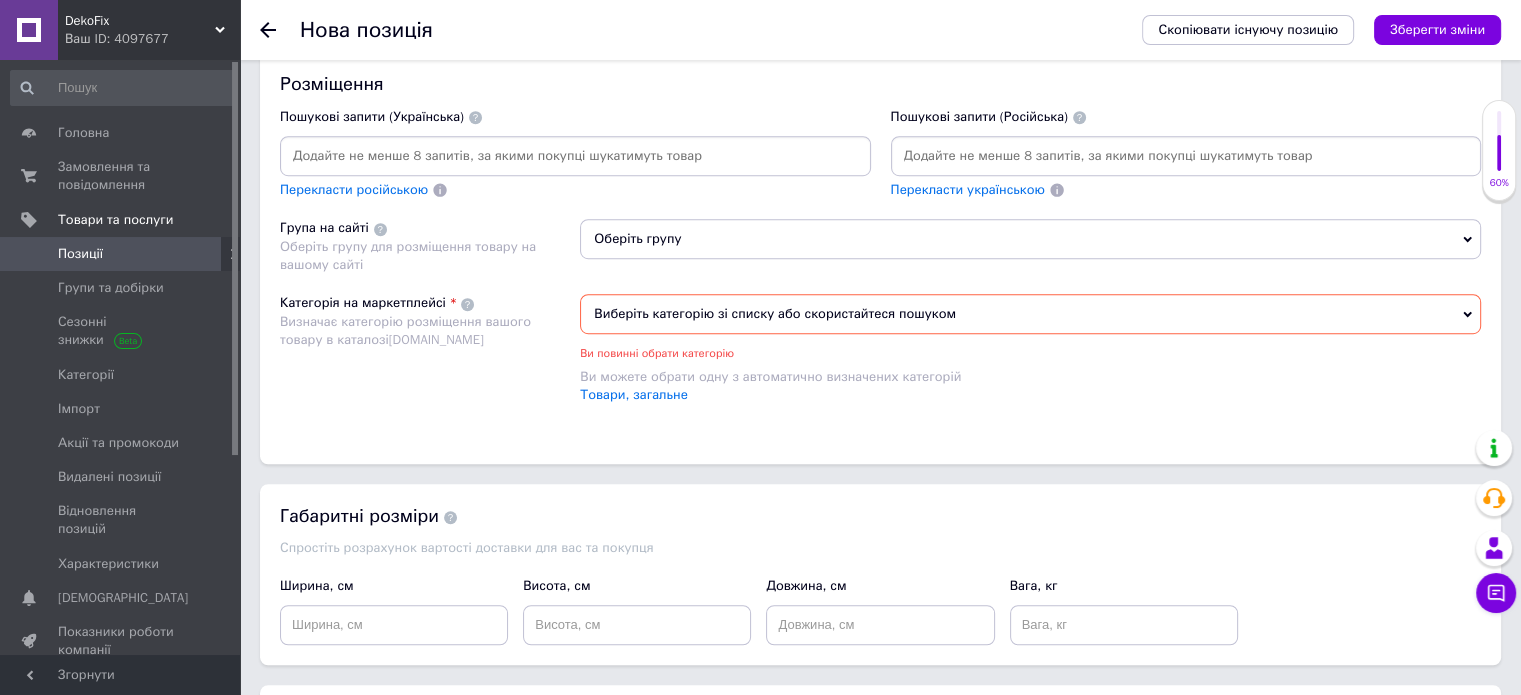 click at bounding box center [575, 156] 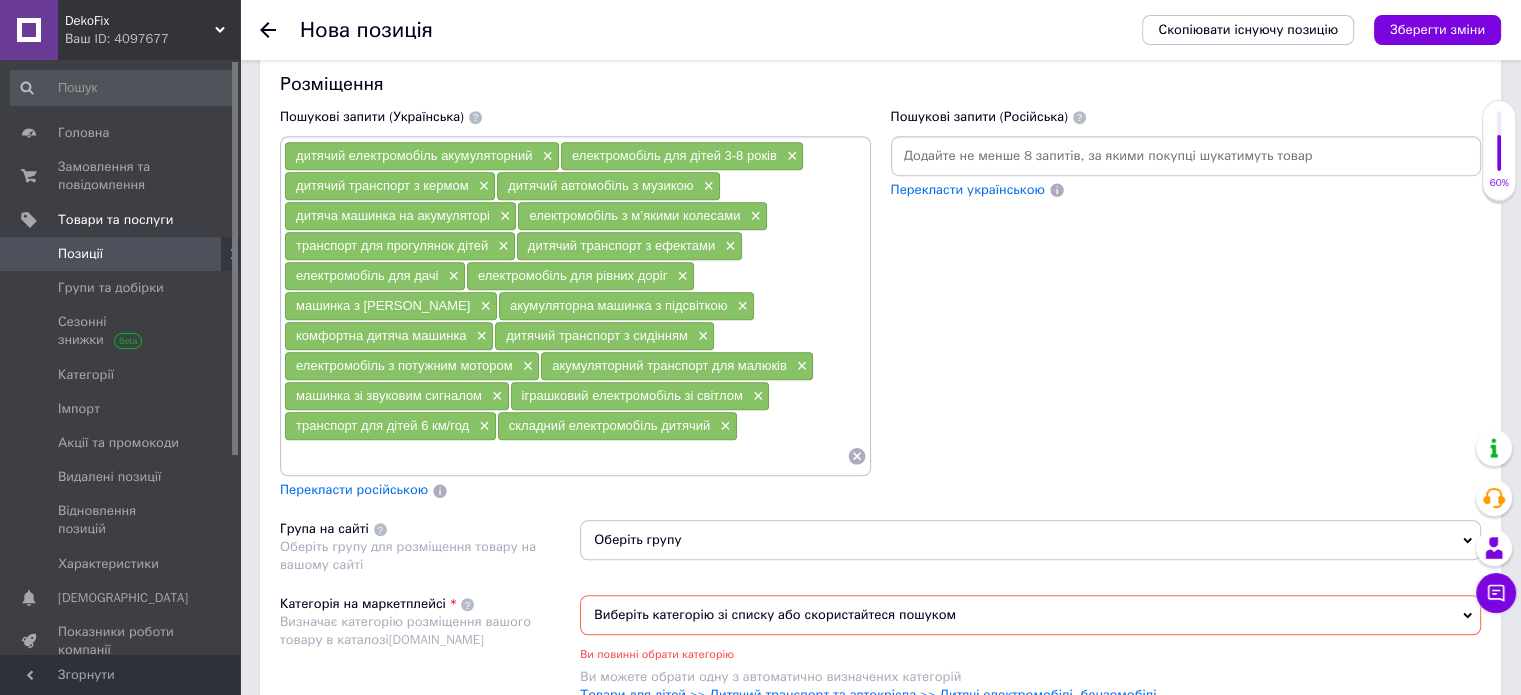 click on "Перекласти російською" at bounding box center [354, 489] 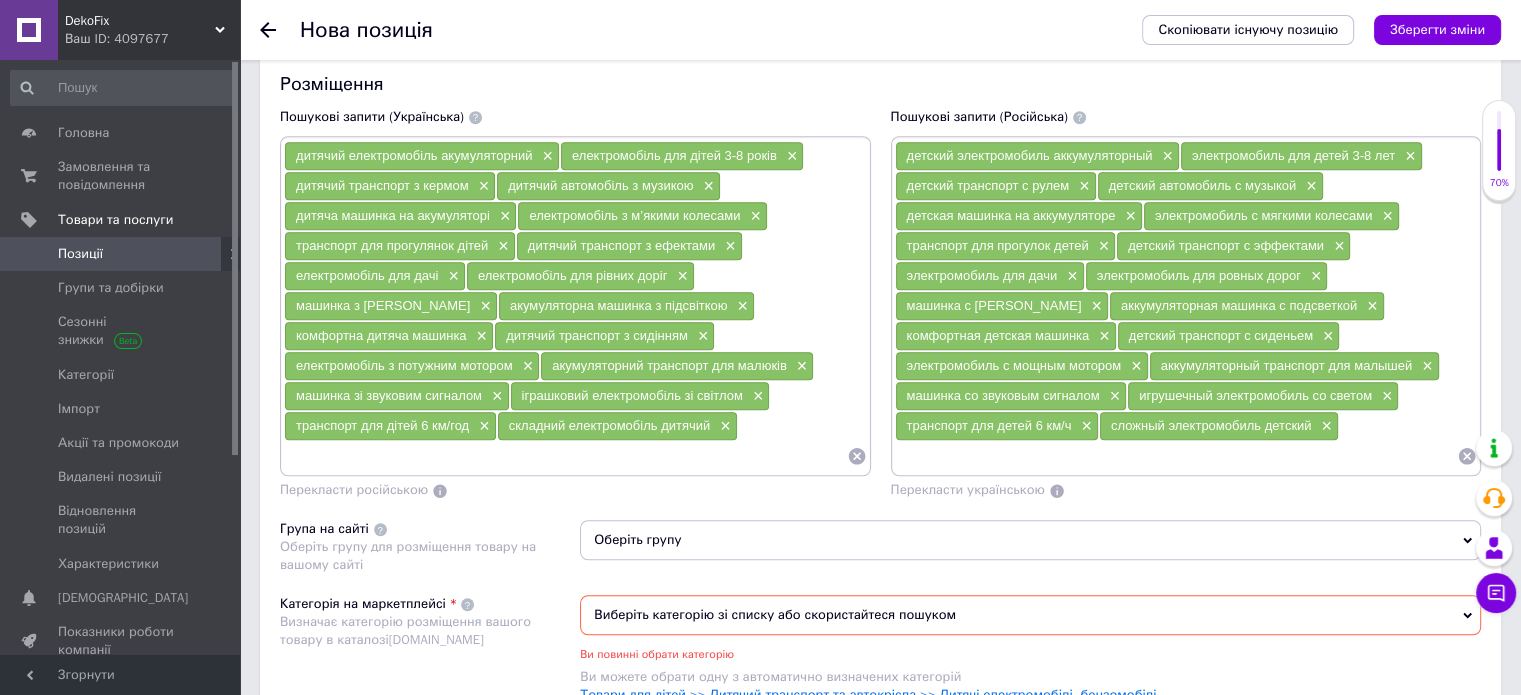 click on "Оберіть групу" at bounding box center [1030, 540] 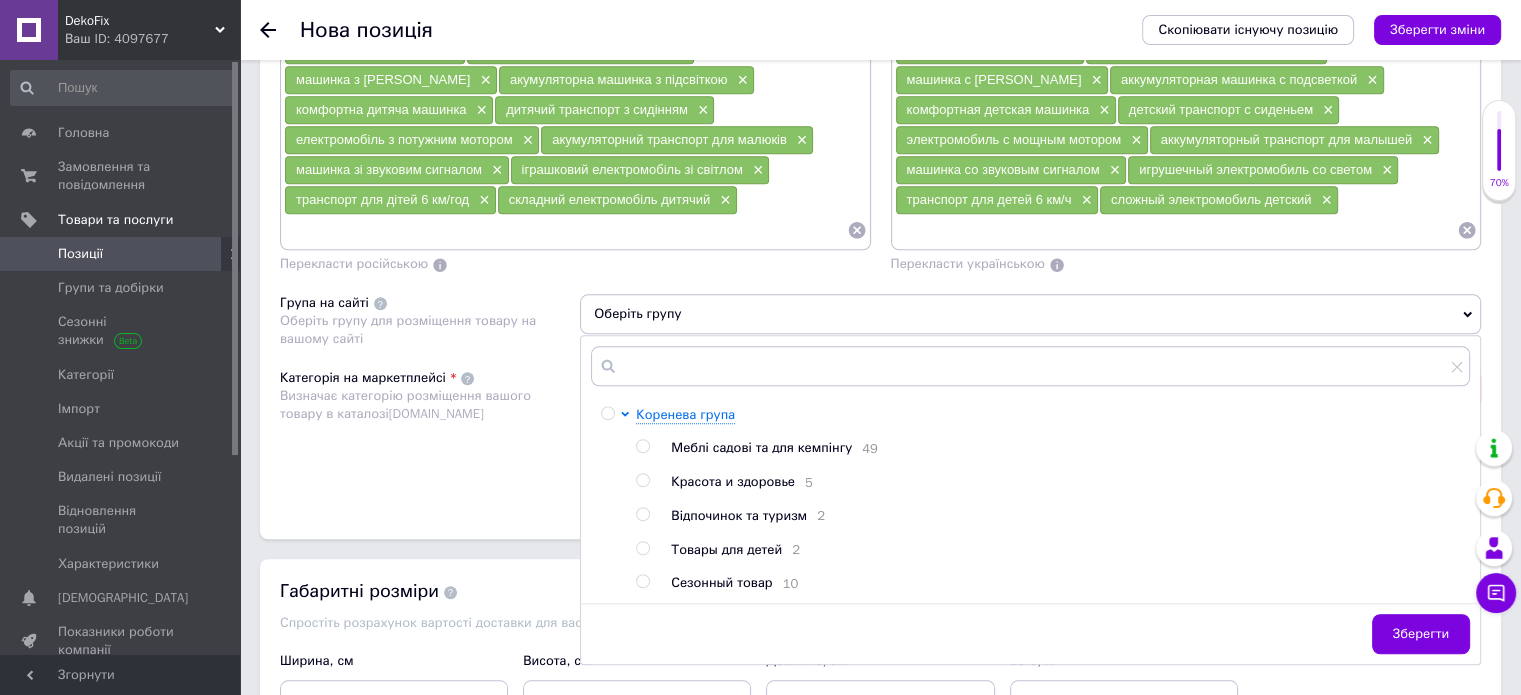 scroll, scrollTop: 1561, scrollLeft: 0, axis: vertical 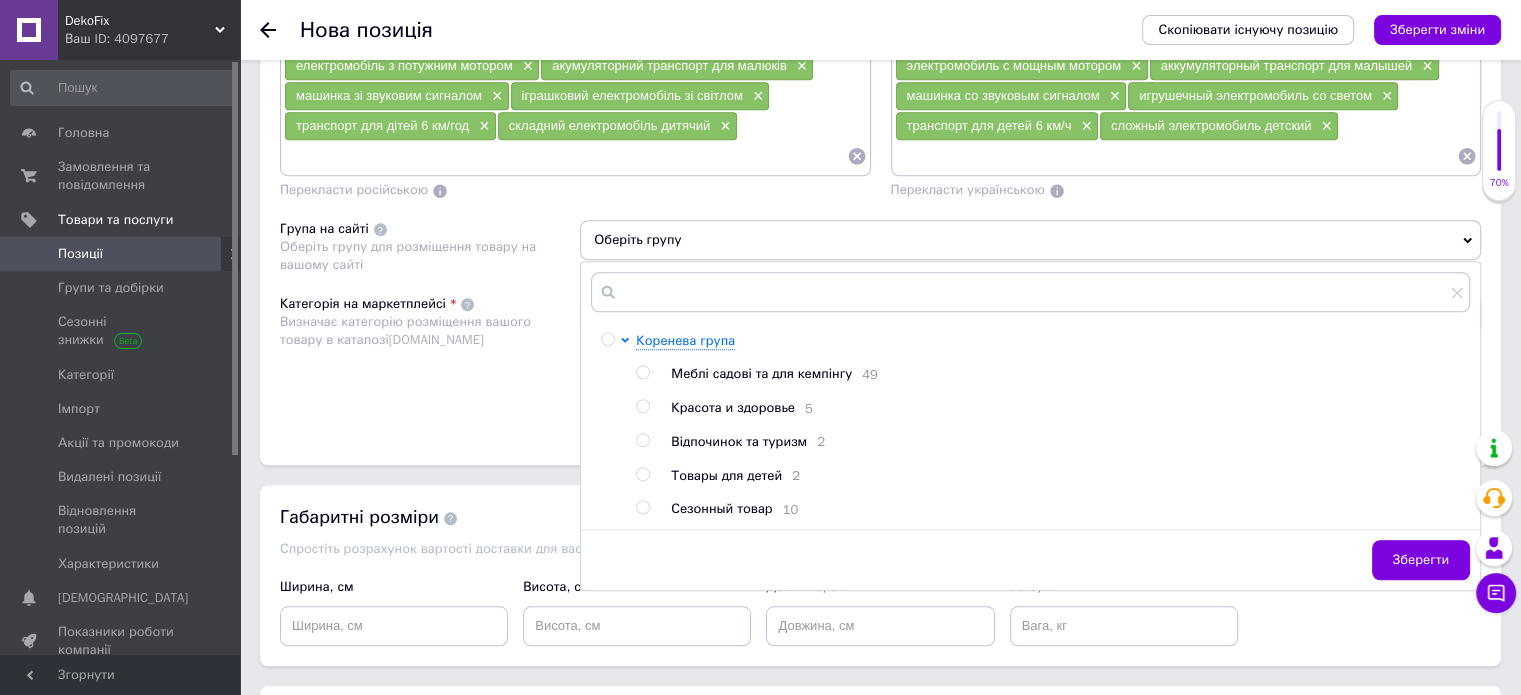 click at bounding box center [642, 474] 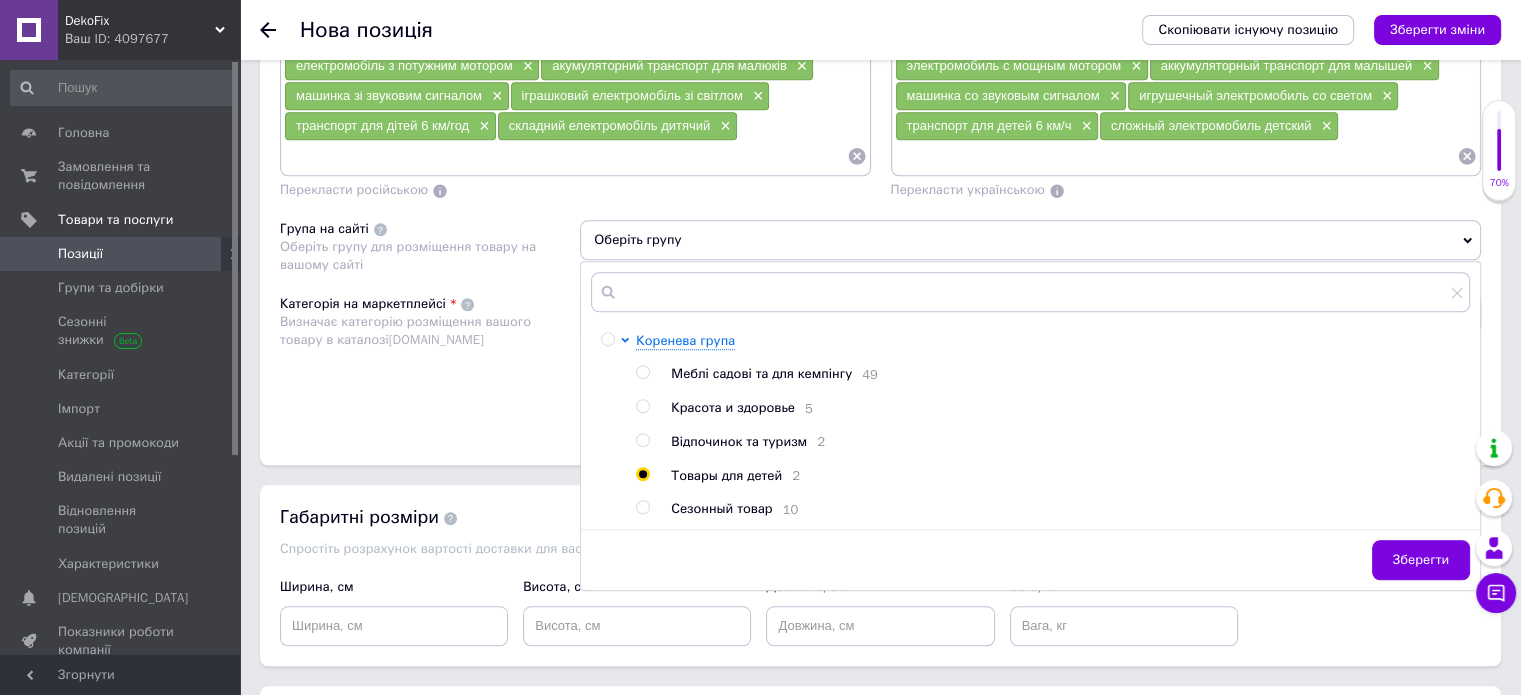 radio on "true" 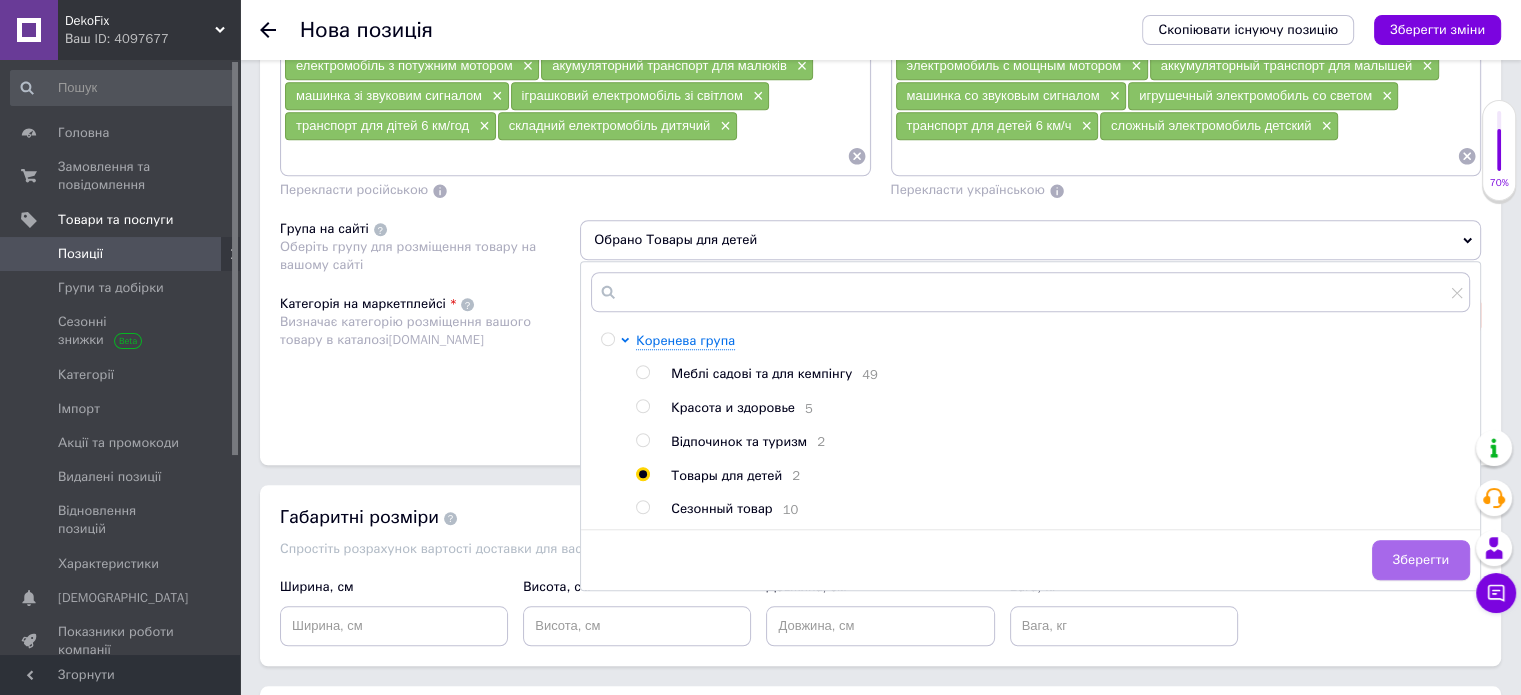 click on "Зберегти" at bounding box center [1421, 560] 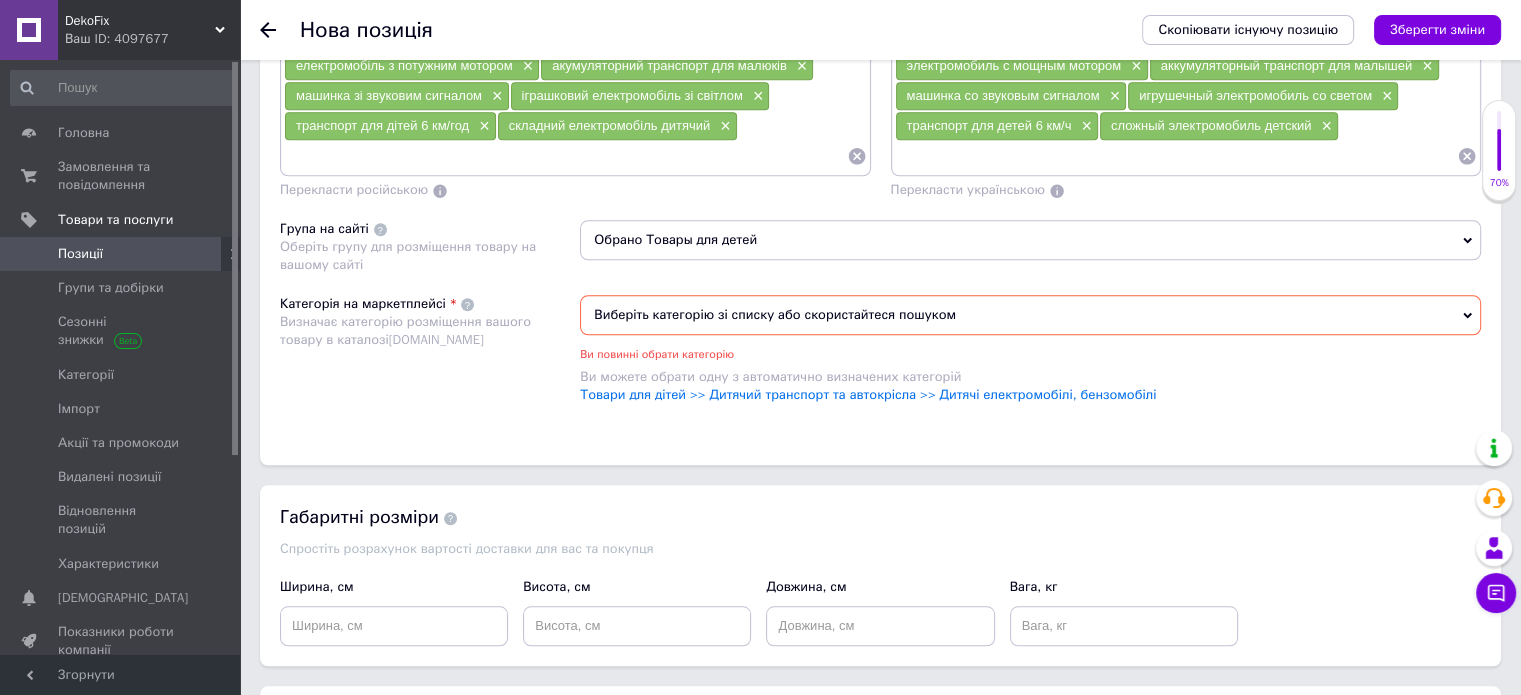 click on "Виберіть категорію зі списку або скористайтеся пошуком" at bounding box center (1030, 315) 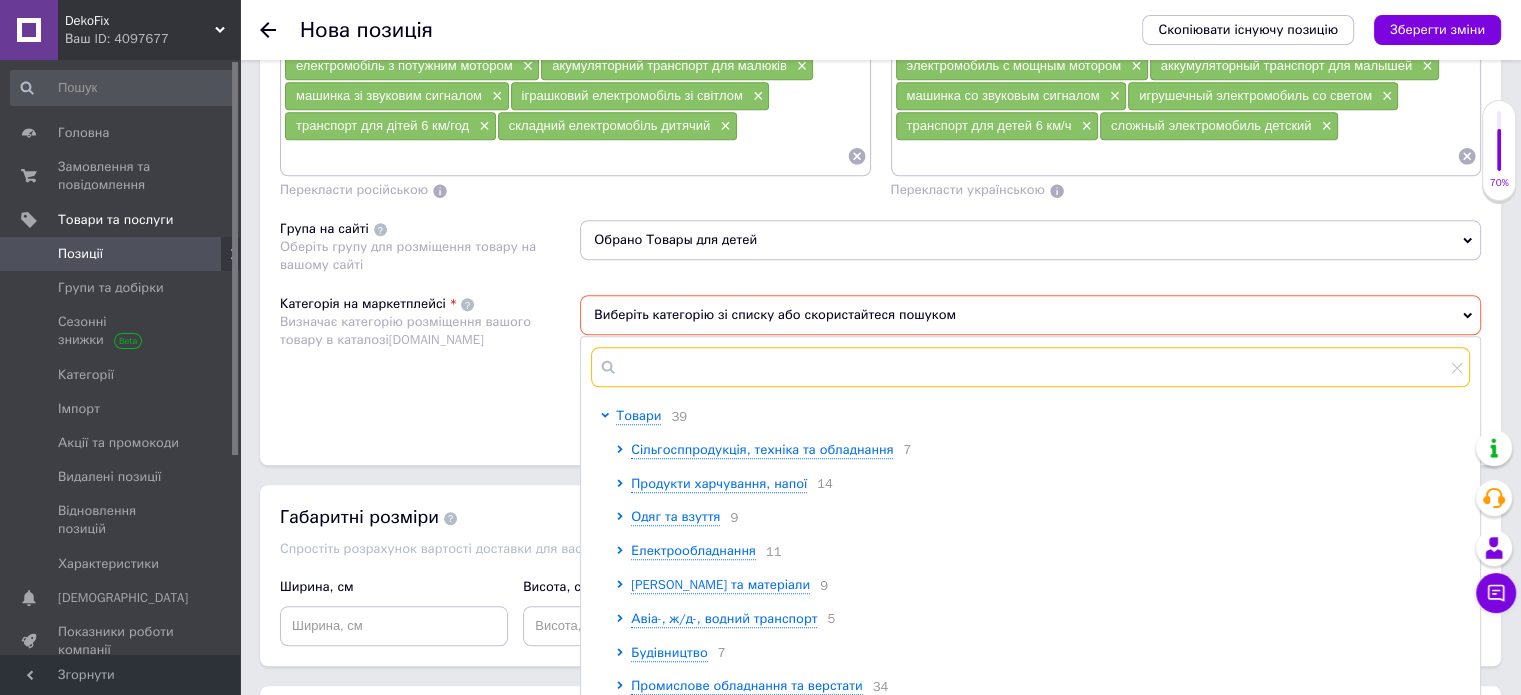 click at bounding box center [1030, 367] 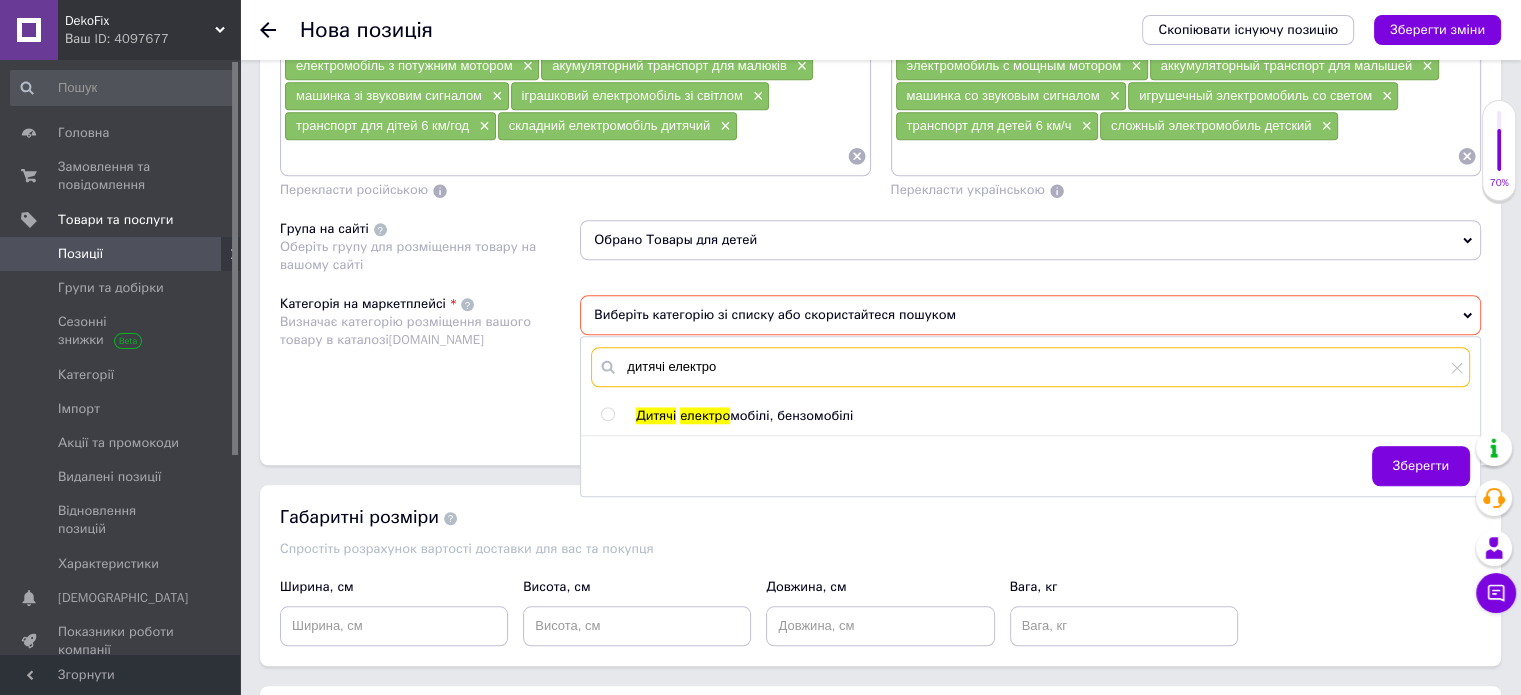 type on "дитячі електро" 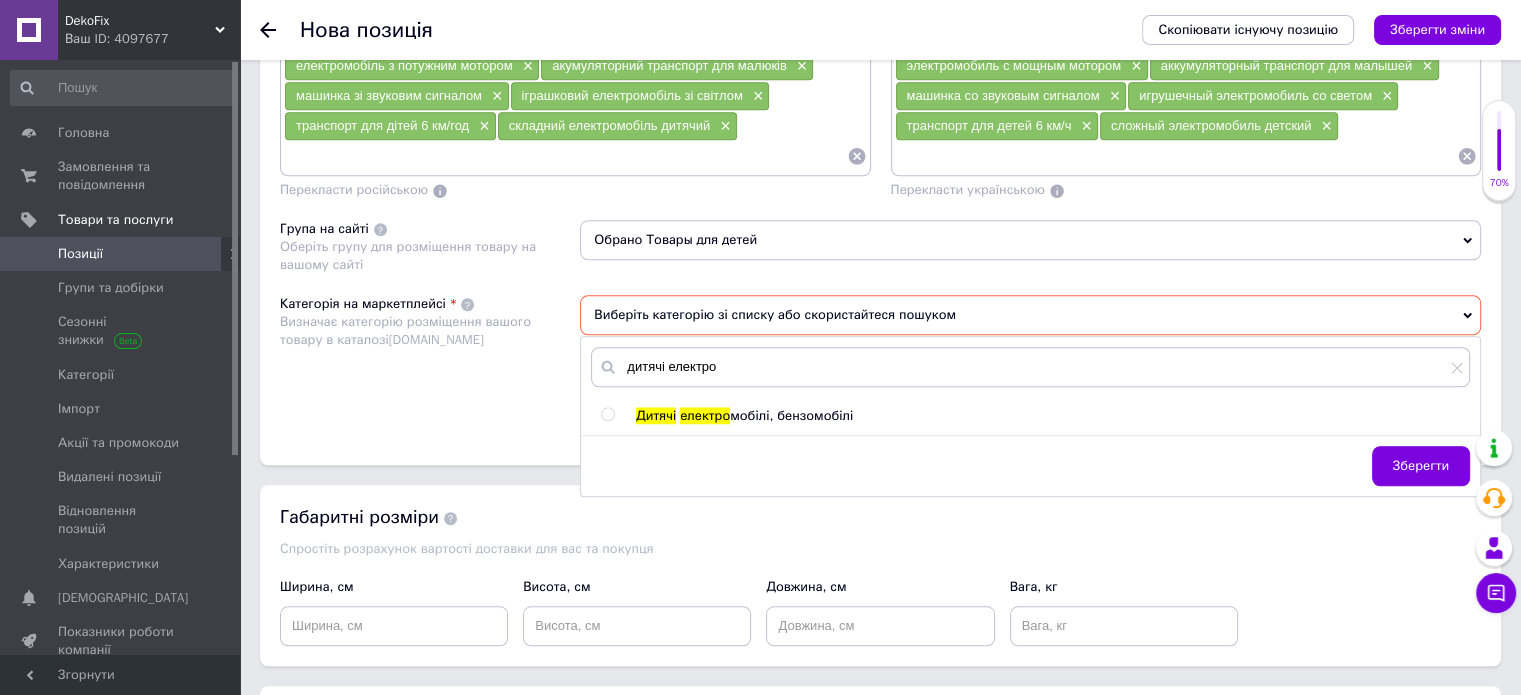 click at bounding box center [607, 414] 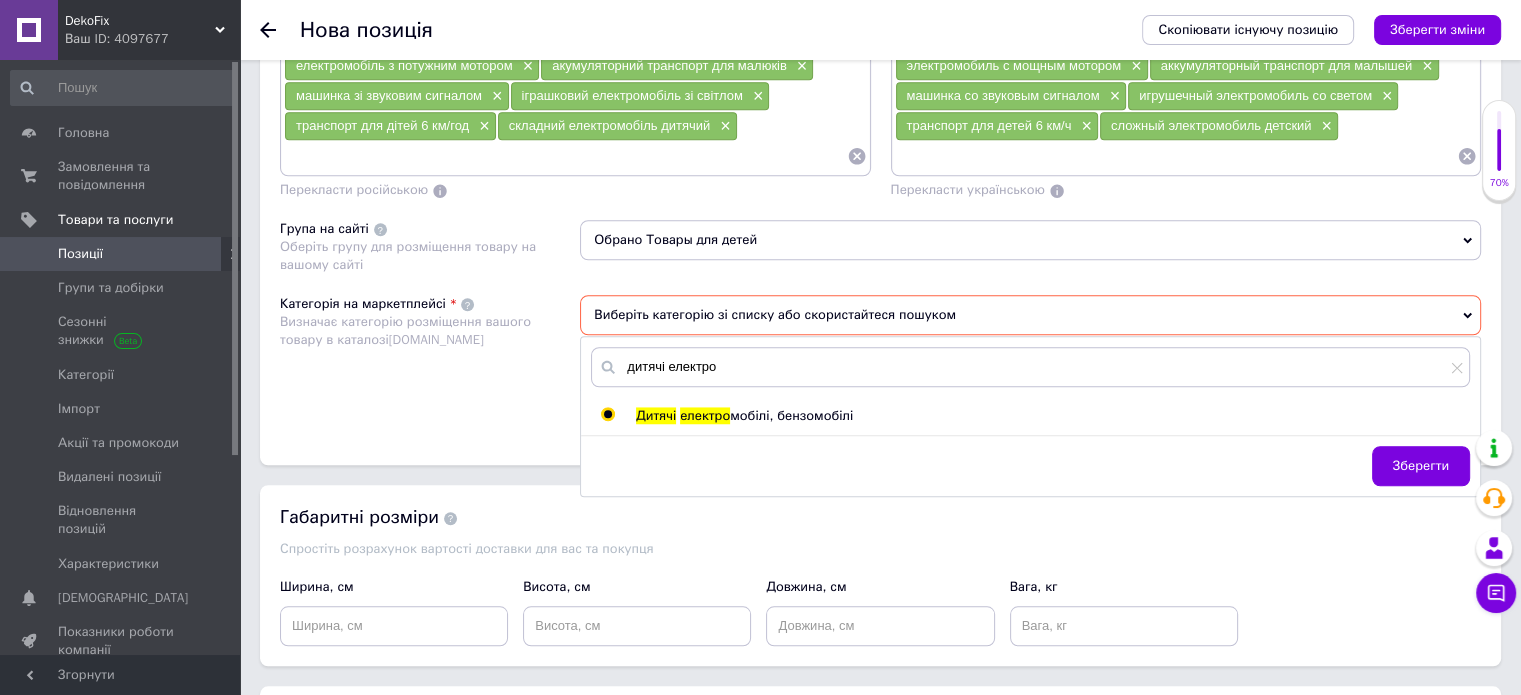 radio on "true" 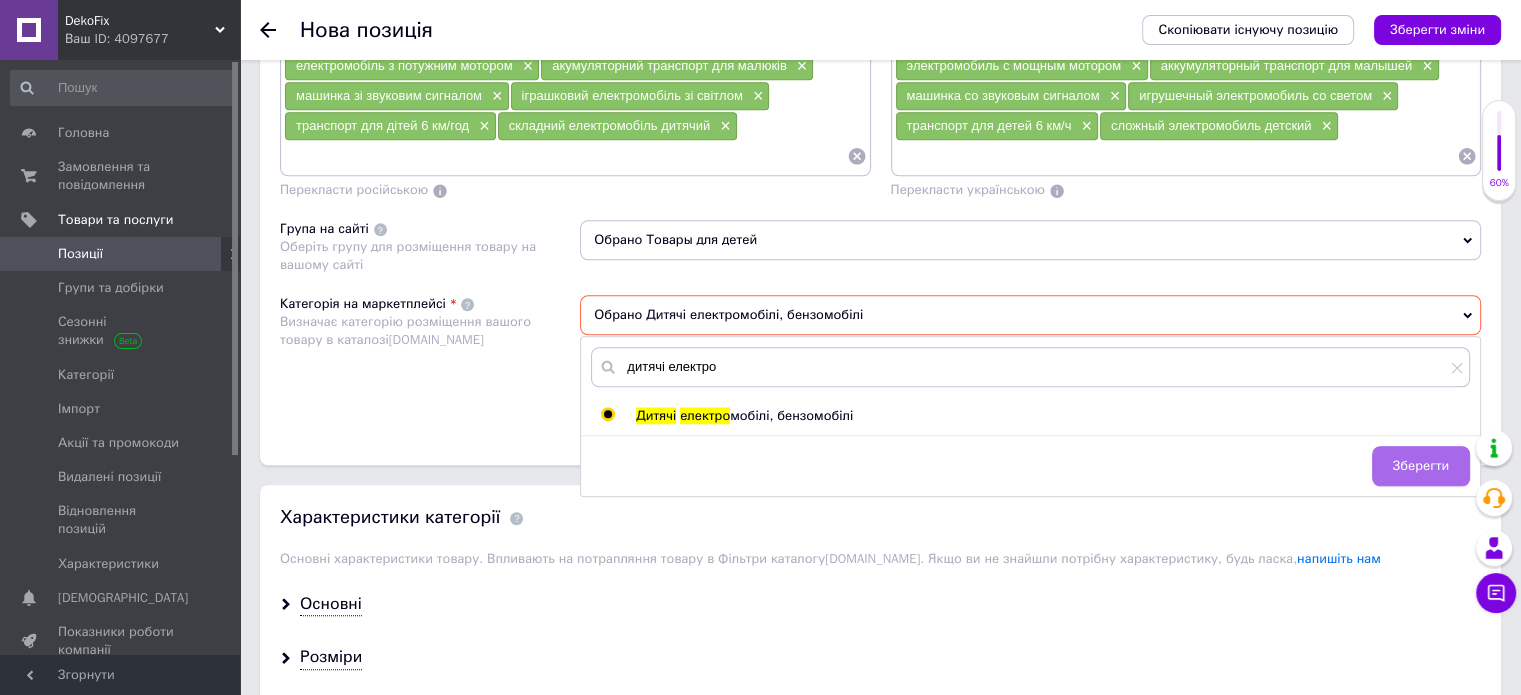 click on "Зберегти" at bounding box center [1421, 466] 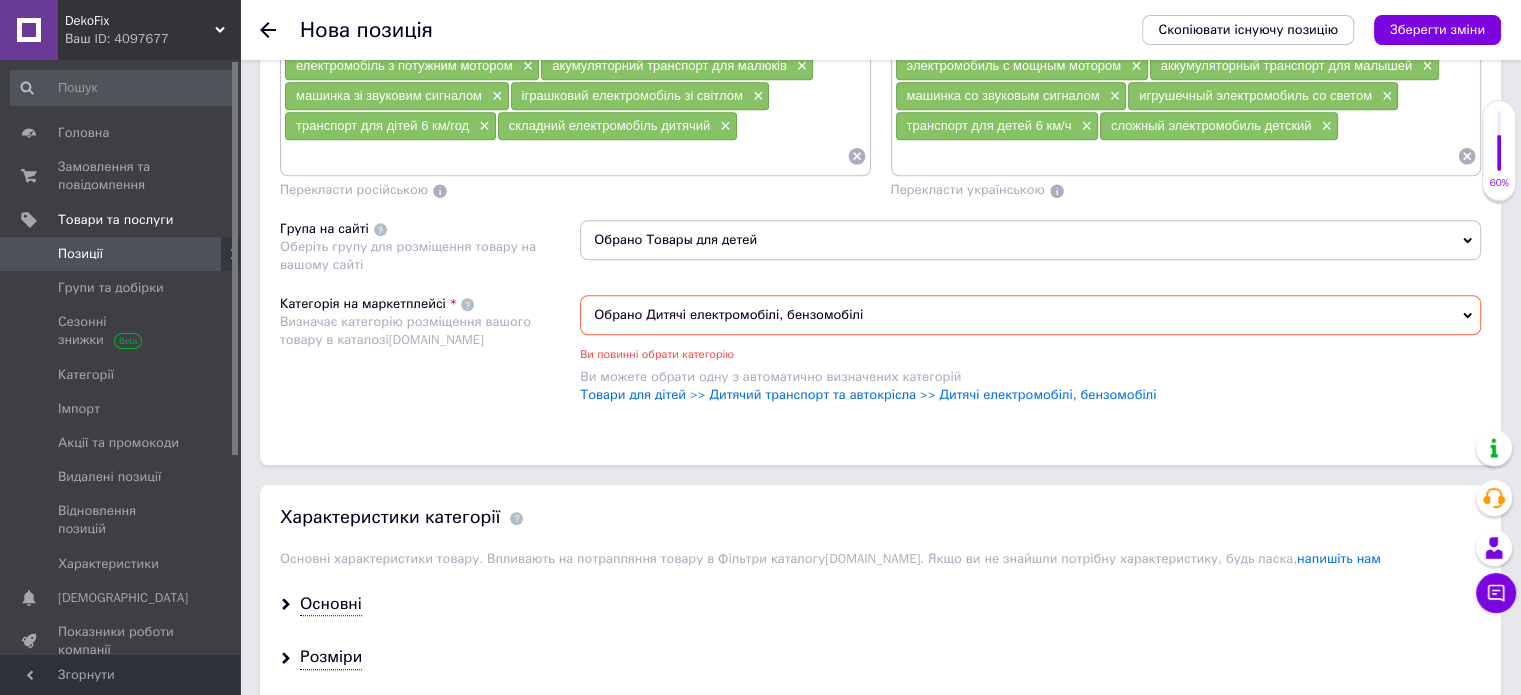 click on "Зберегти зміни" at bounding box center (1437, 29) 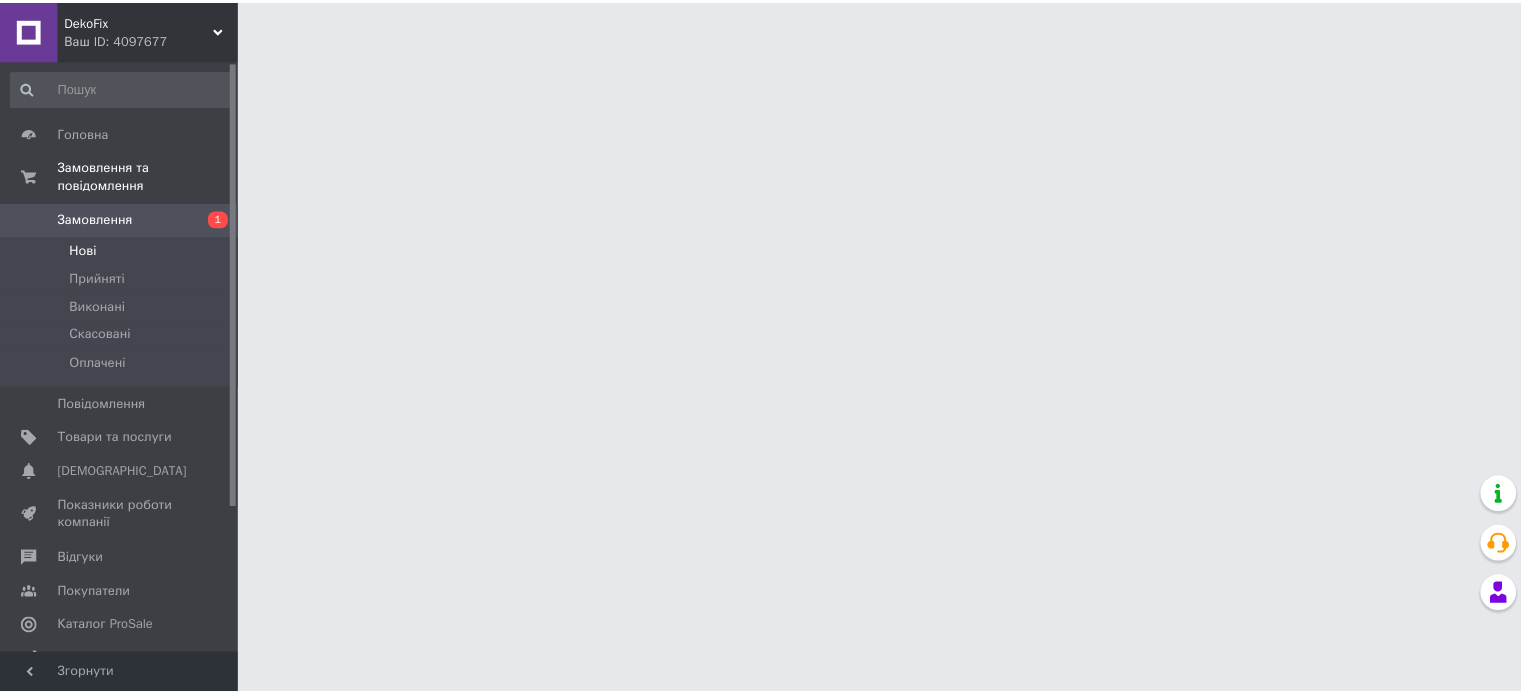 scroll, scrollTop: 0, scrollLeft: 0, axis: both 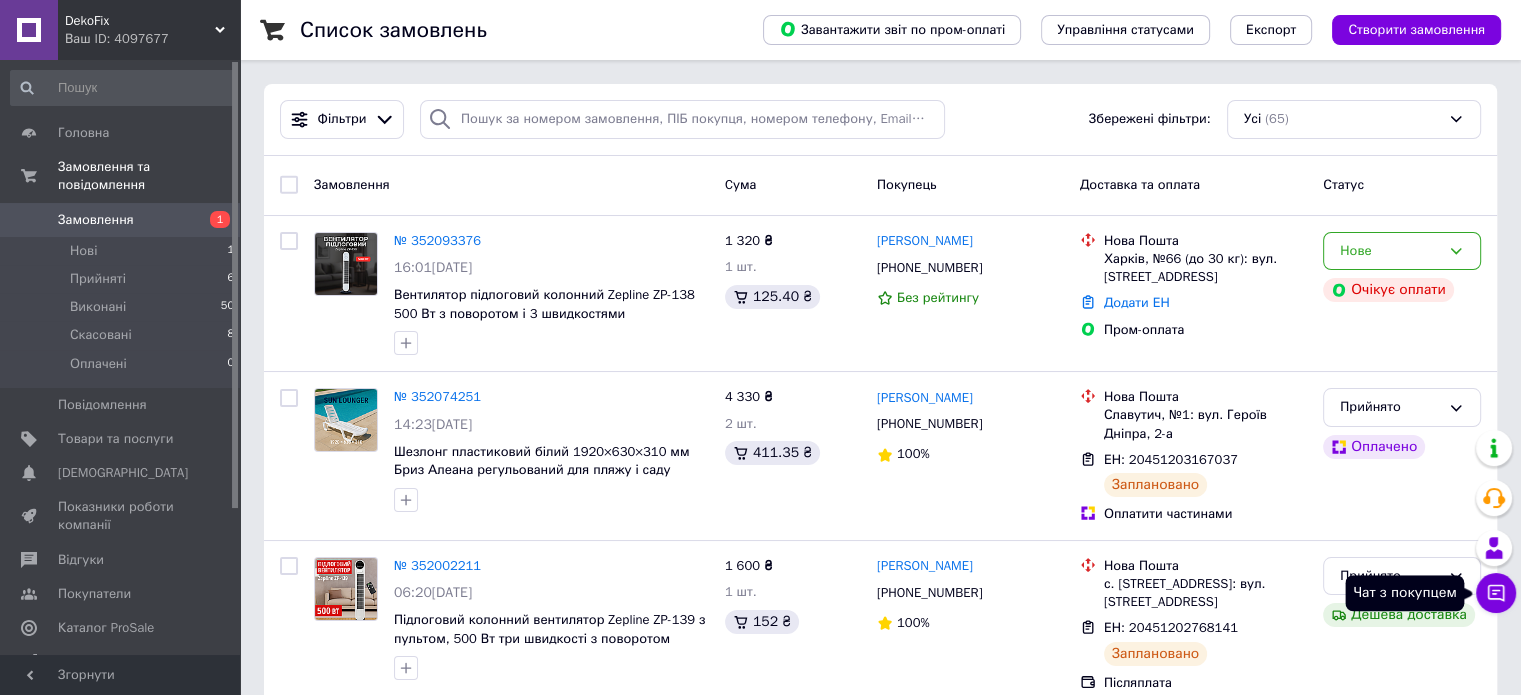 click on "Чат з покупцем" at bounding box center (1496, 593) 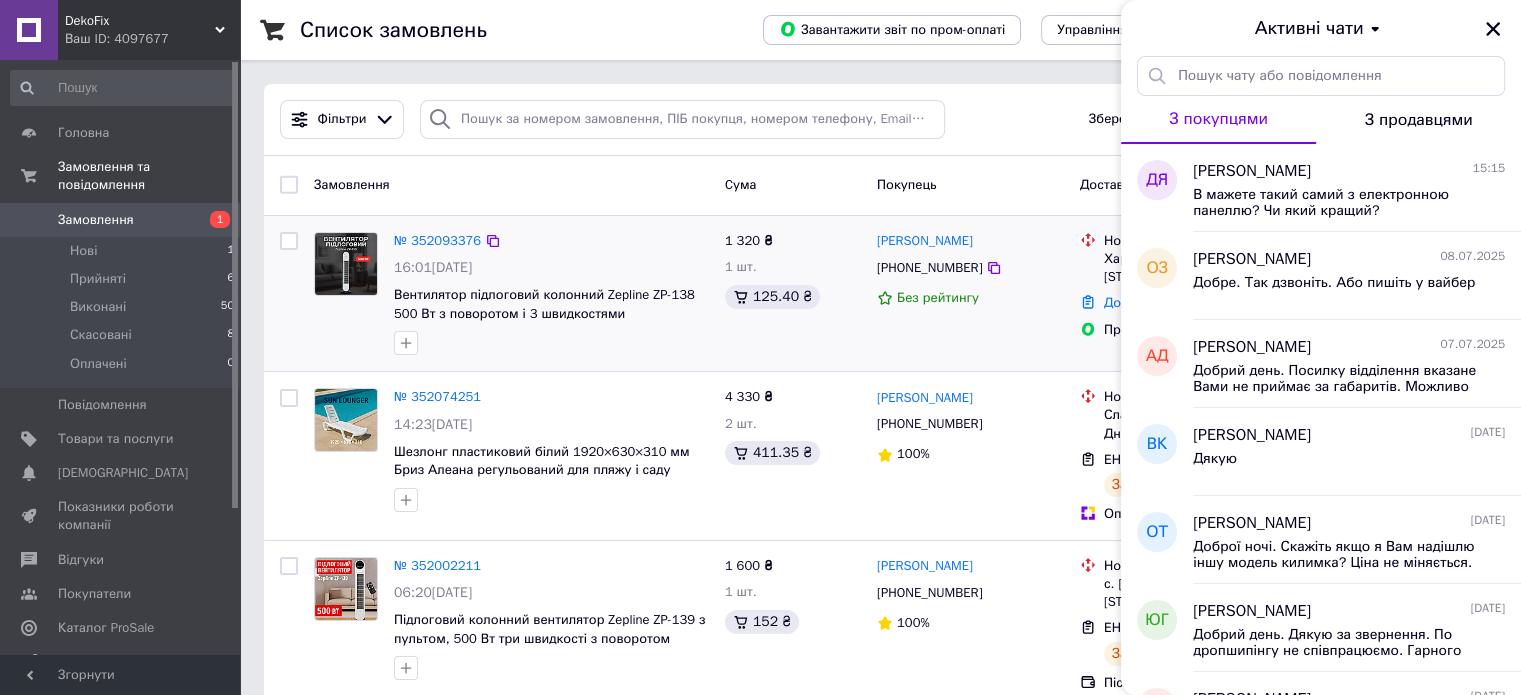 click at bounding box center (346, 294) 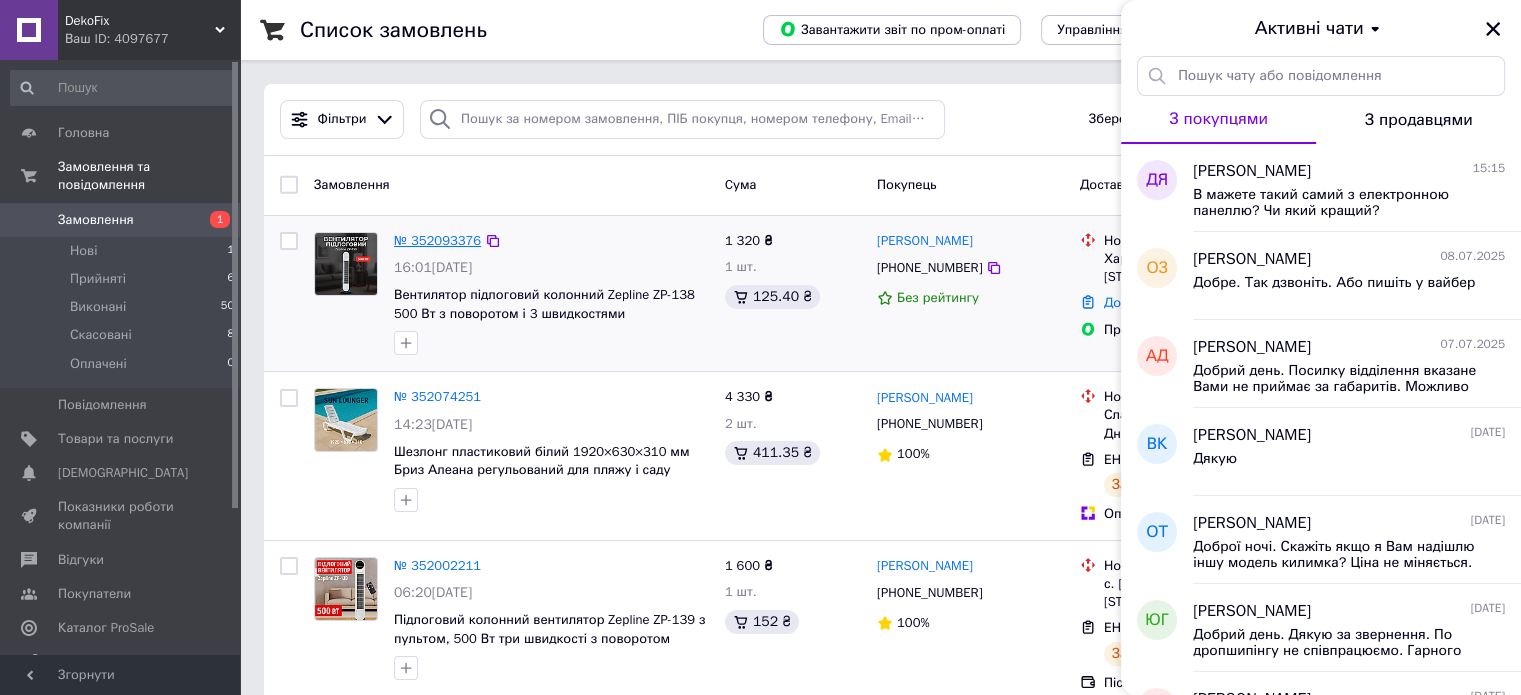 click on "№ 352093376" at bounding box center [437, 240] 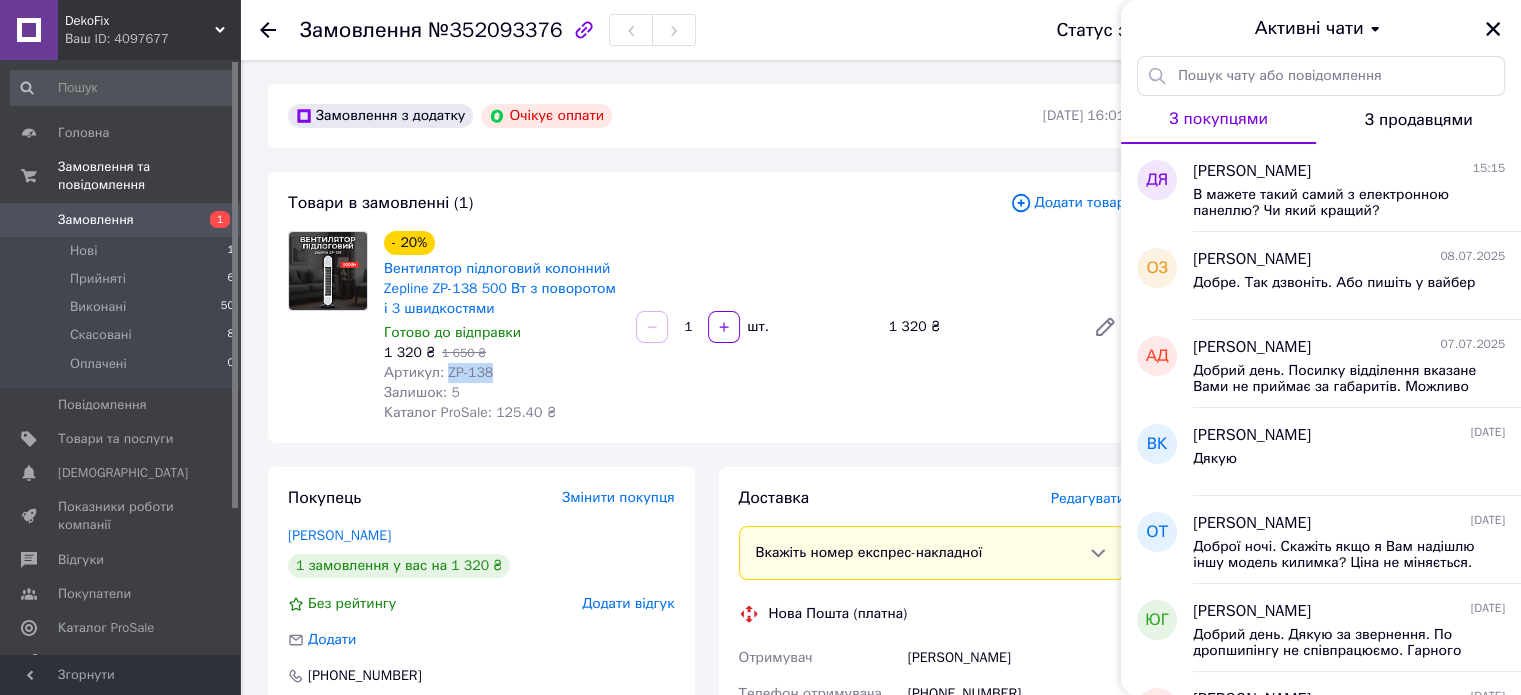 drag, startPoint x: 489, startPoint y: 379, endPoint x: 444, endPoint y: 381, distance: 45.044422 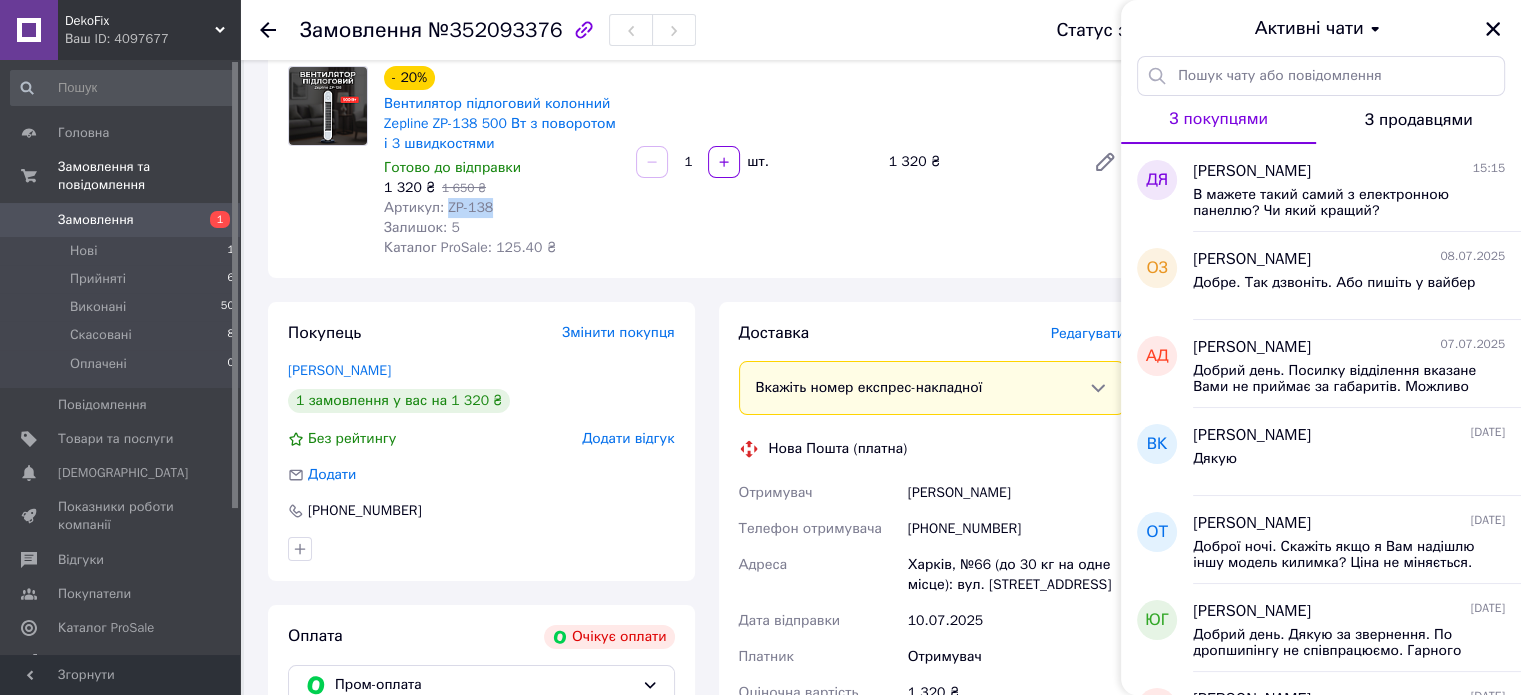 scroll, scrollTop: 200, scrollLeft: 0, axis: vertical 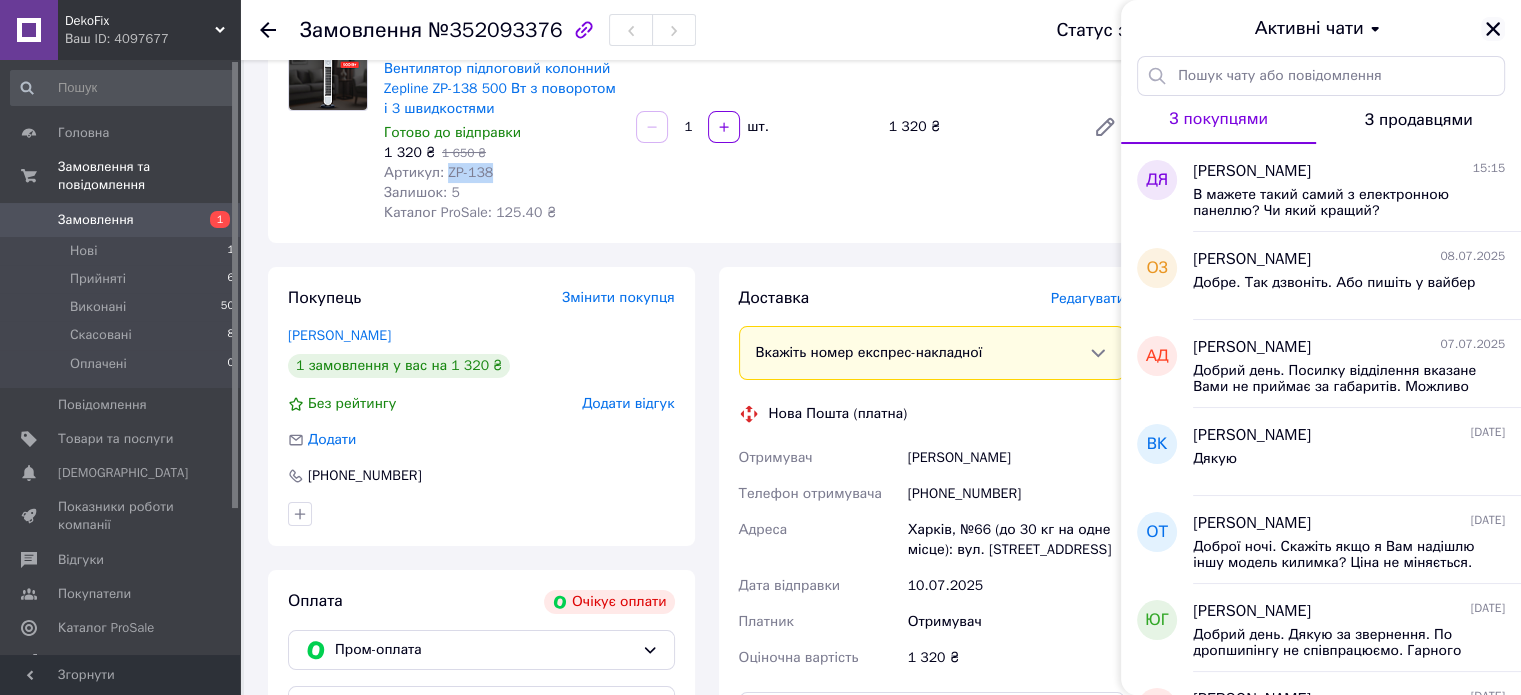 click 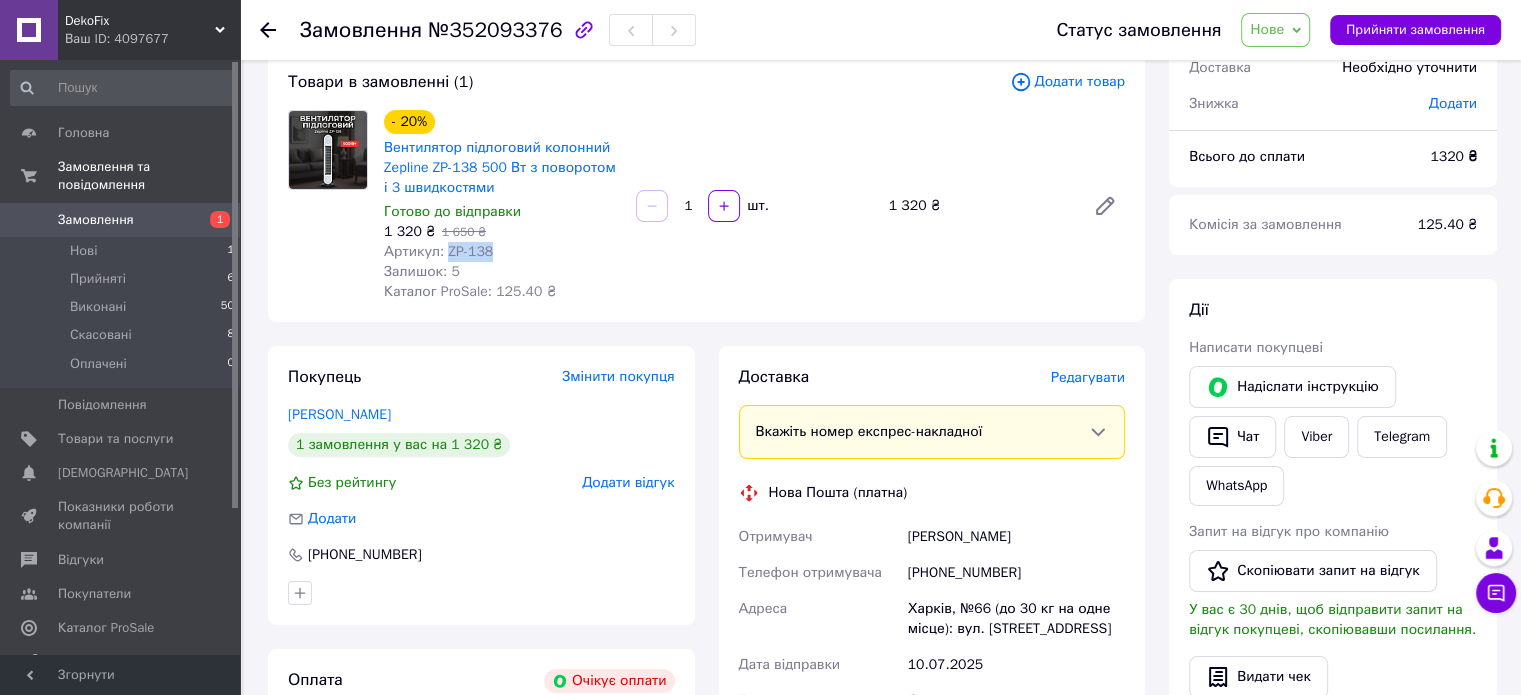 scroll, scrollTop: 0, scrollLeft: 0, axis: both 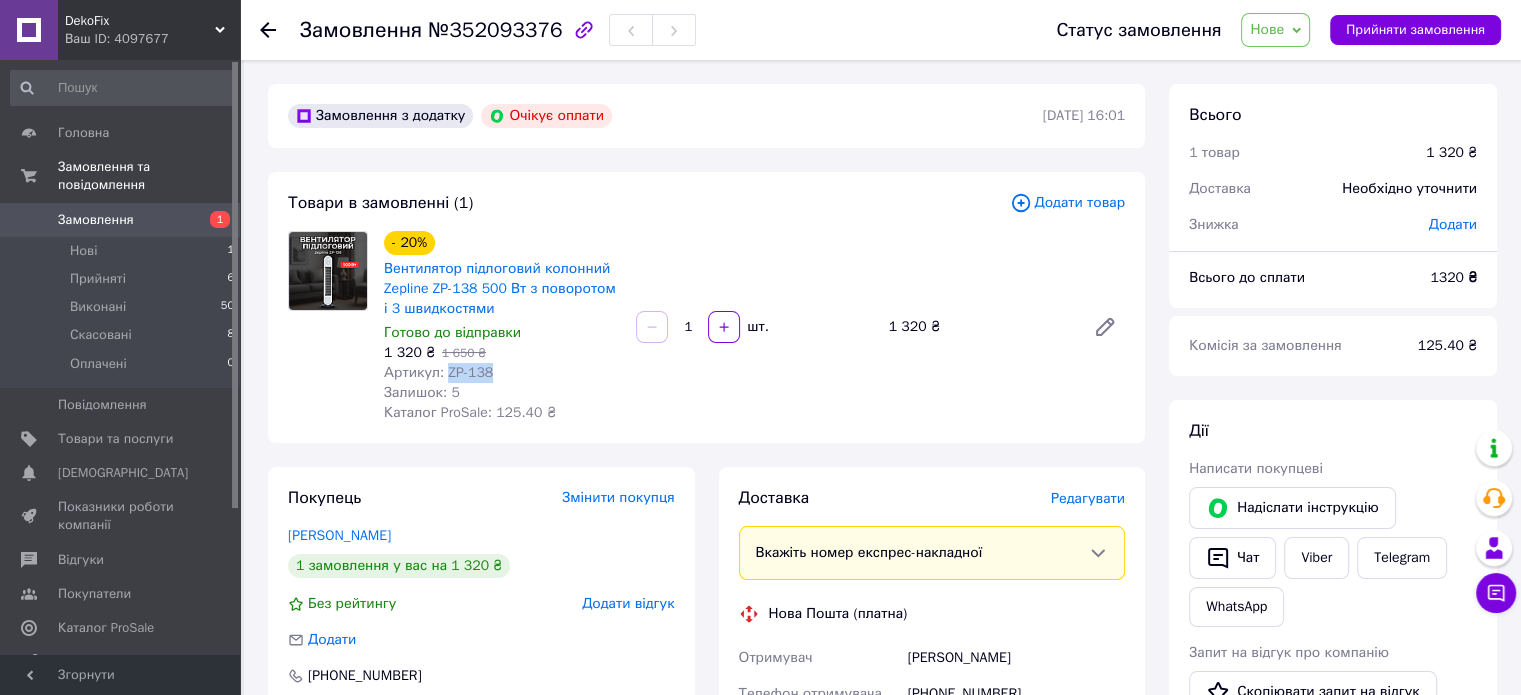 click on "Нове" at bounding box center [1267, 29] 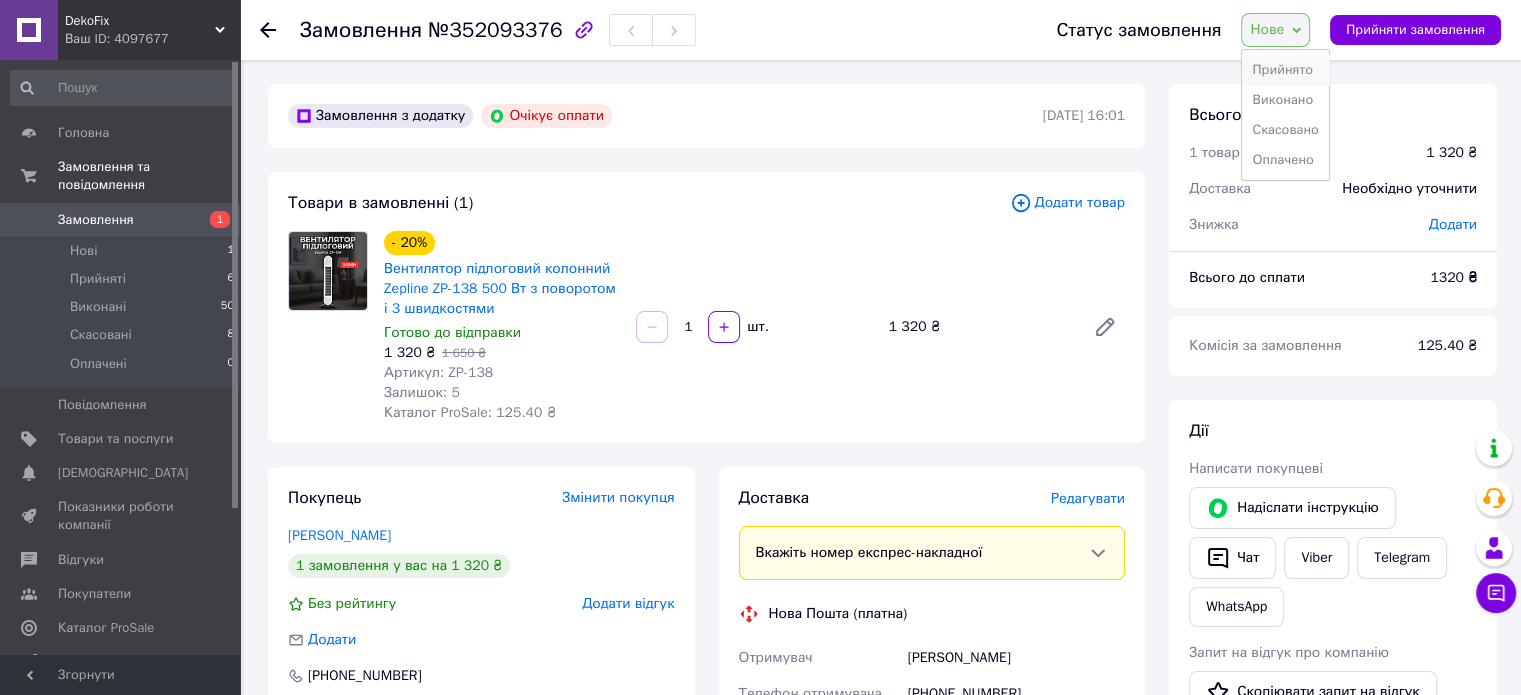 click on "Прийнято" at bounding box center (1285, 70) 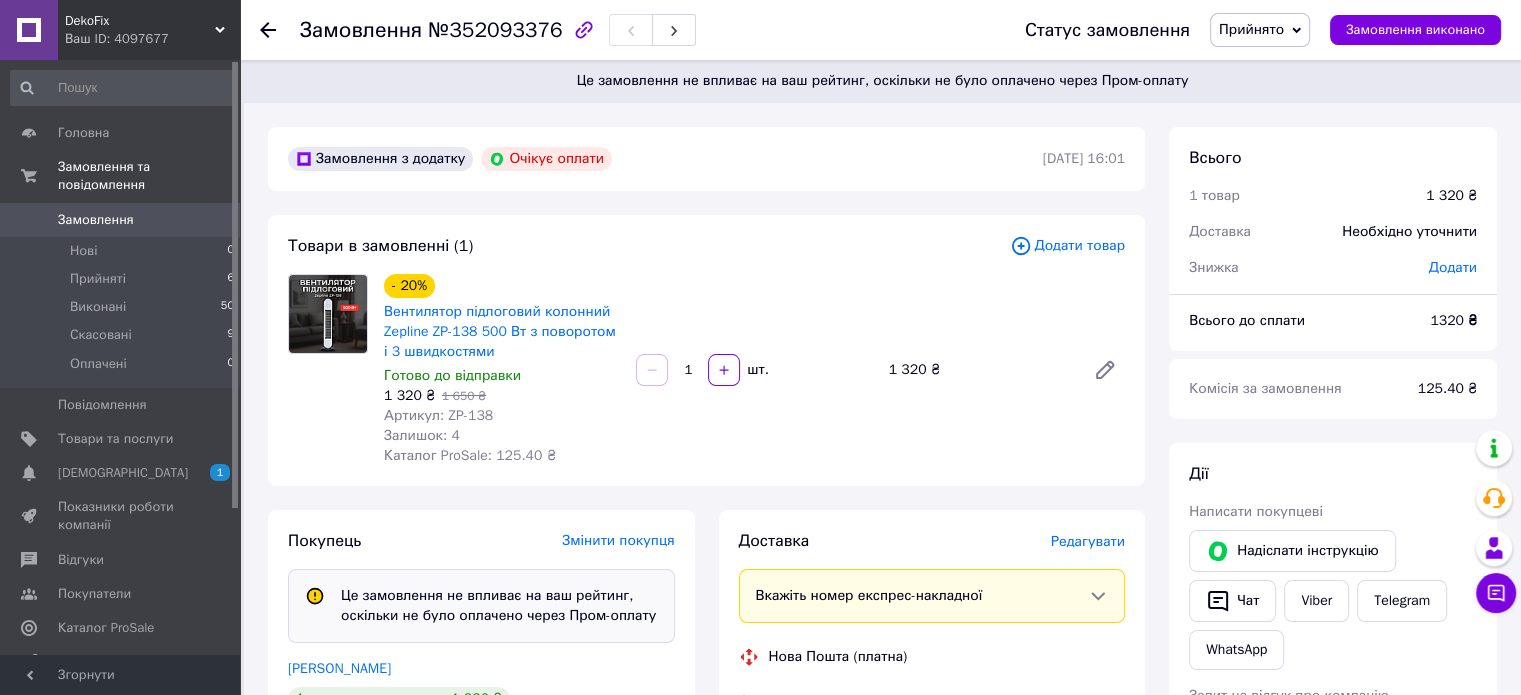 scroll, scrollTop: 0, scrollLeft: 0, axis: both 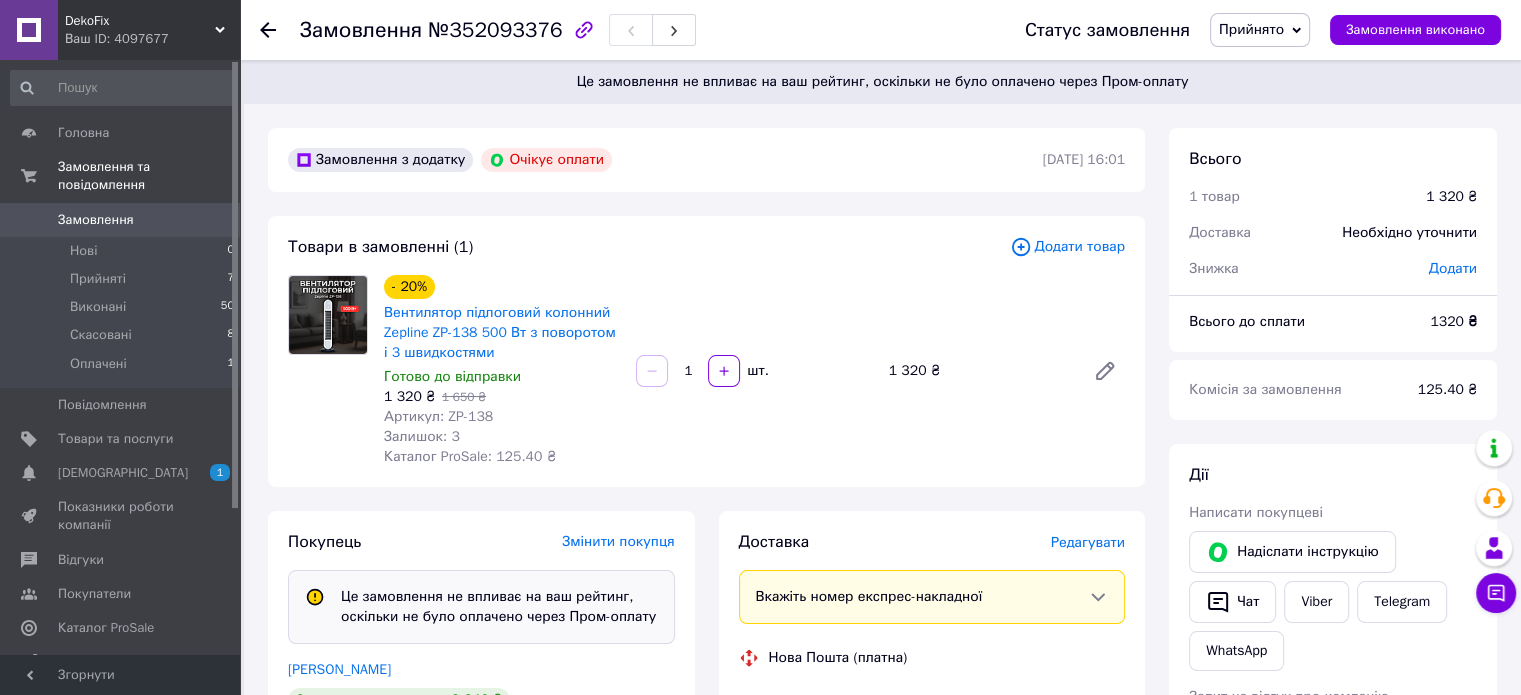 click on "Редагувати" at bounding box center (1088, 542) 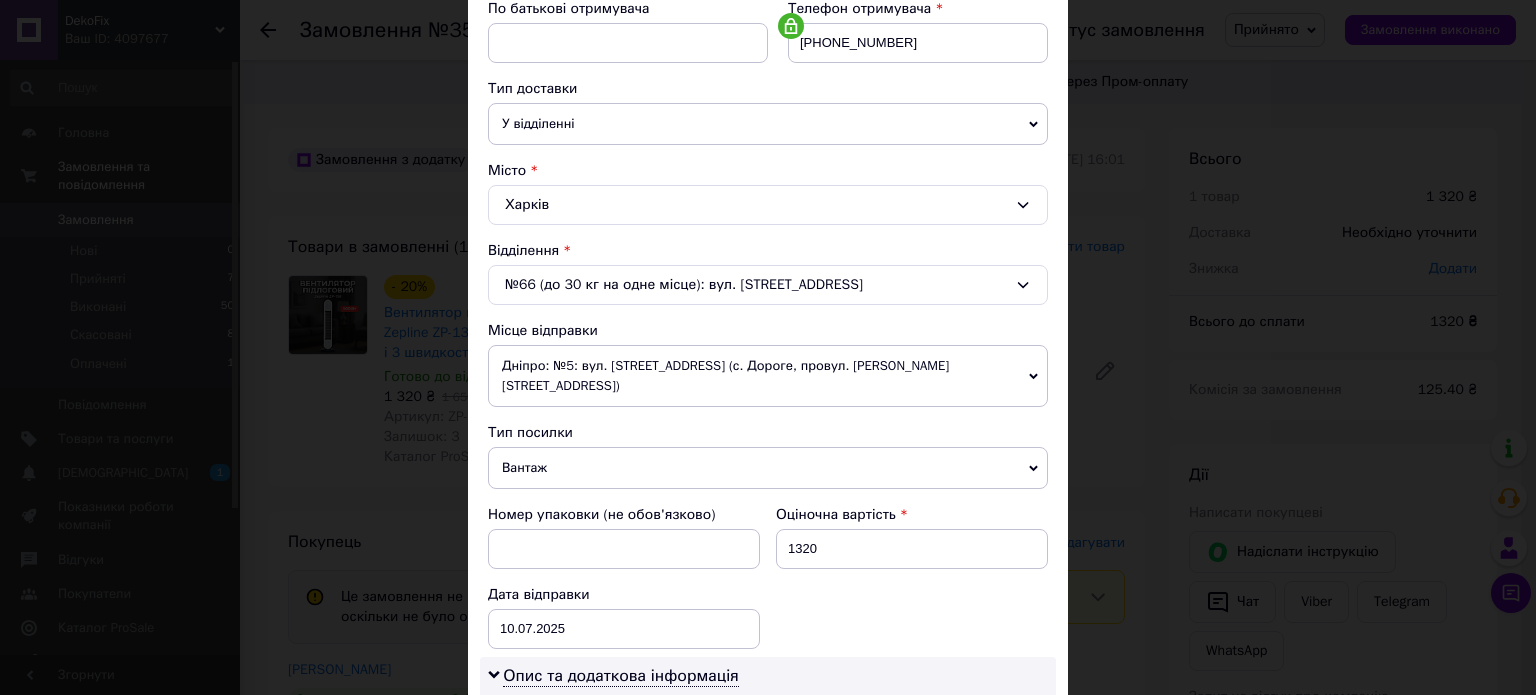 scroll, scrollTop: 400, scrollLeft: 0, axis: vertical 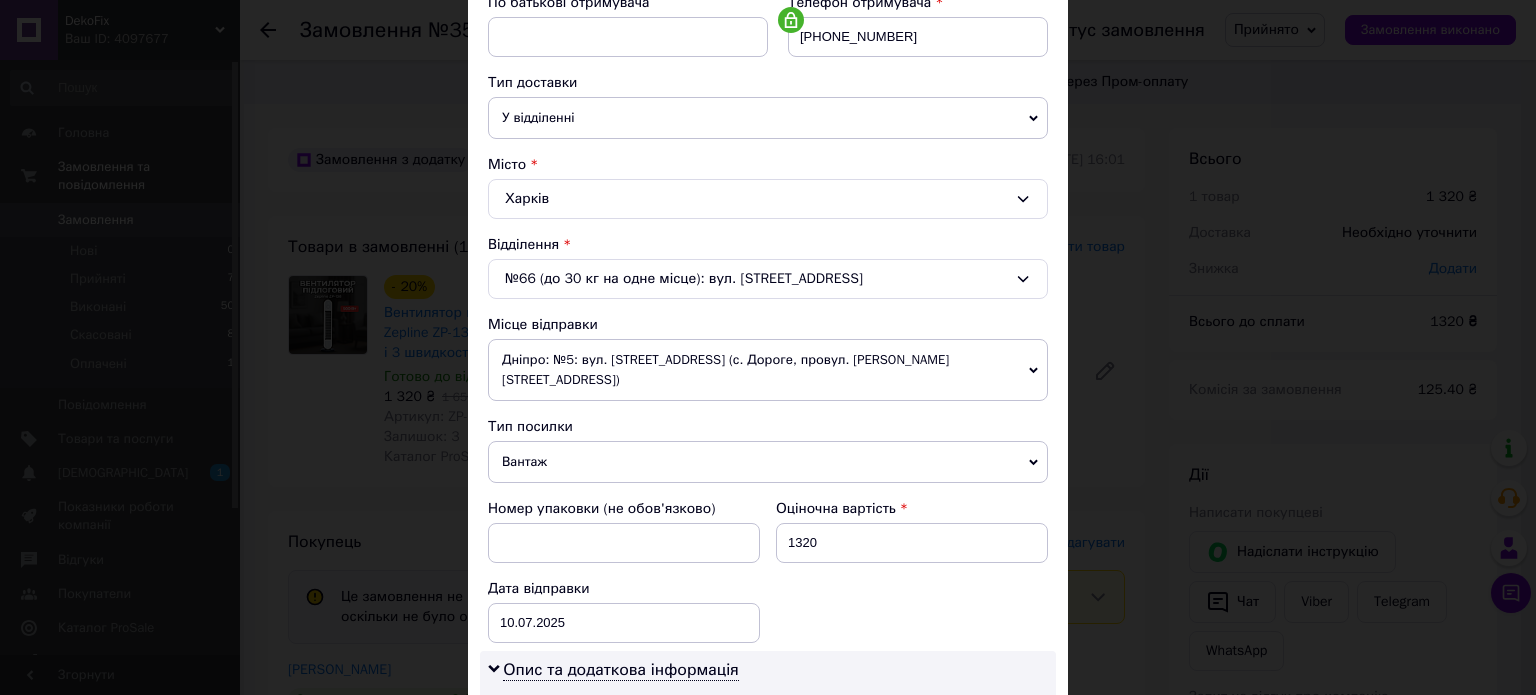 click on "Дніпро: №5: вул. Чорних Запорожців, 38 (с. Дороге, провул. Тютіна, 15а)" at bounding box center [768, 370] 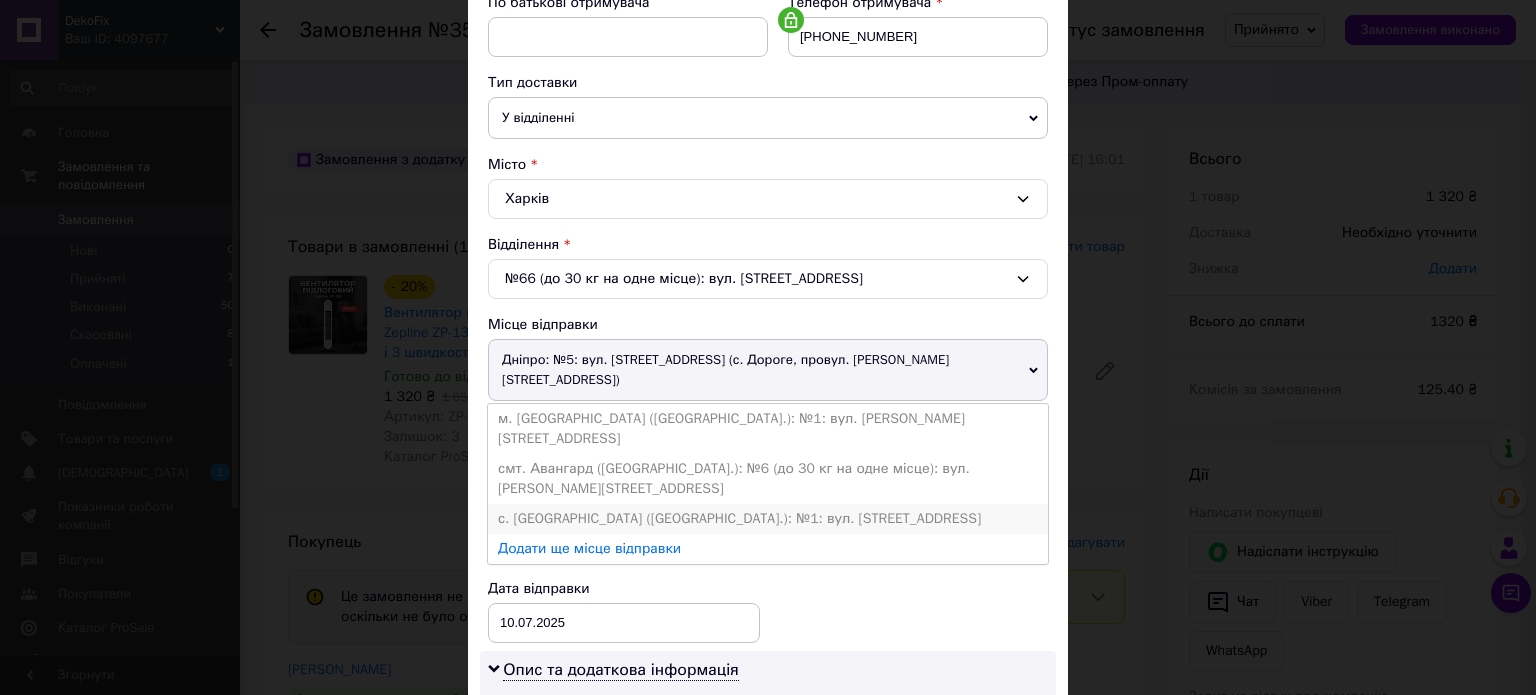 click on "с. Дачне (Одеська обл.): №1: вул. Преображенська, 99" at bounding box center (768, 519) 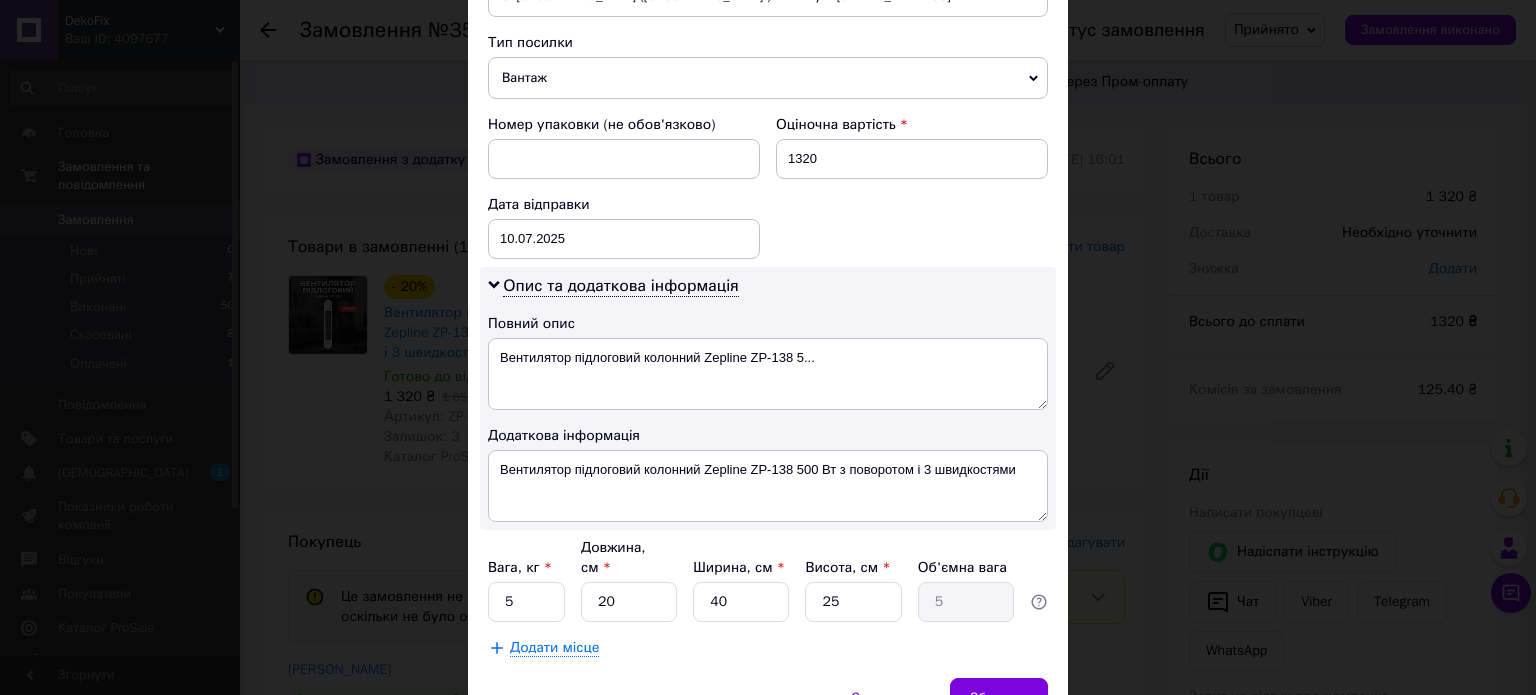 scroll, scrollTop: 800, scrollLeft: 0, axis: vertical 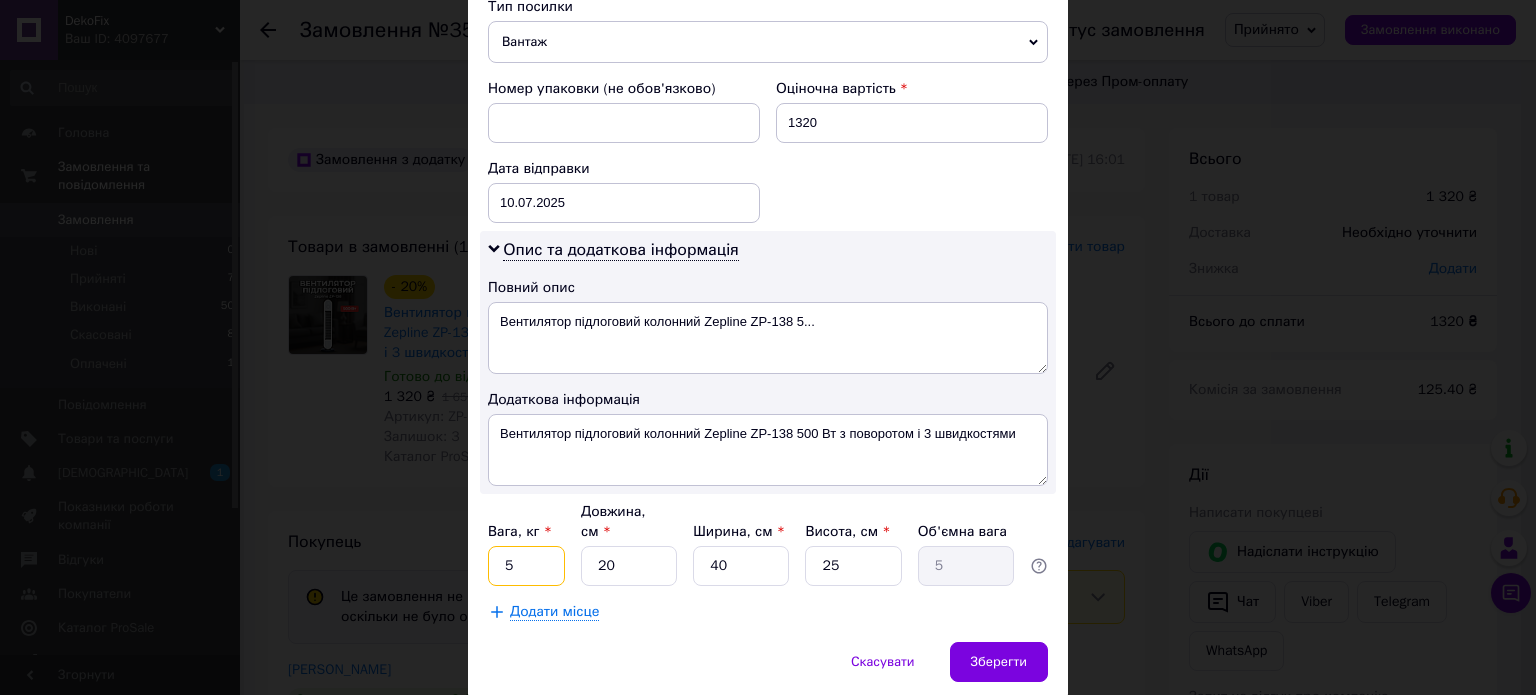 click on "5" at bounding box center (526, 566) 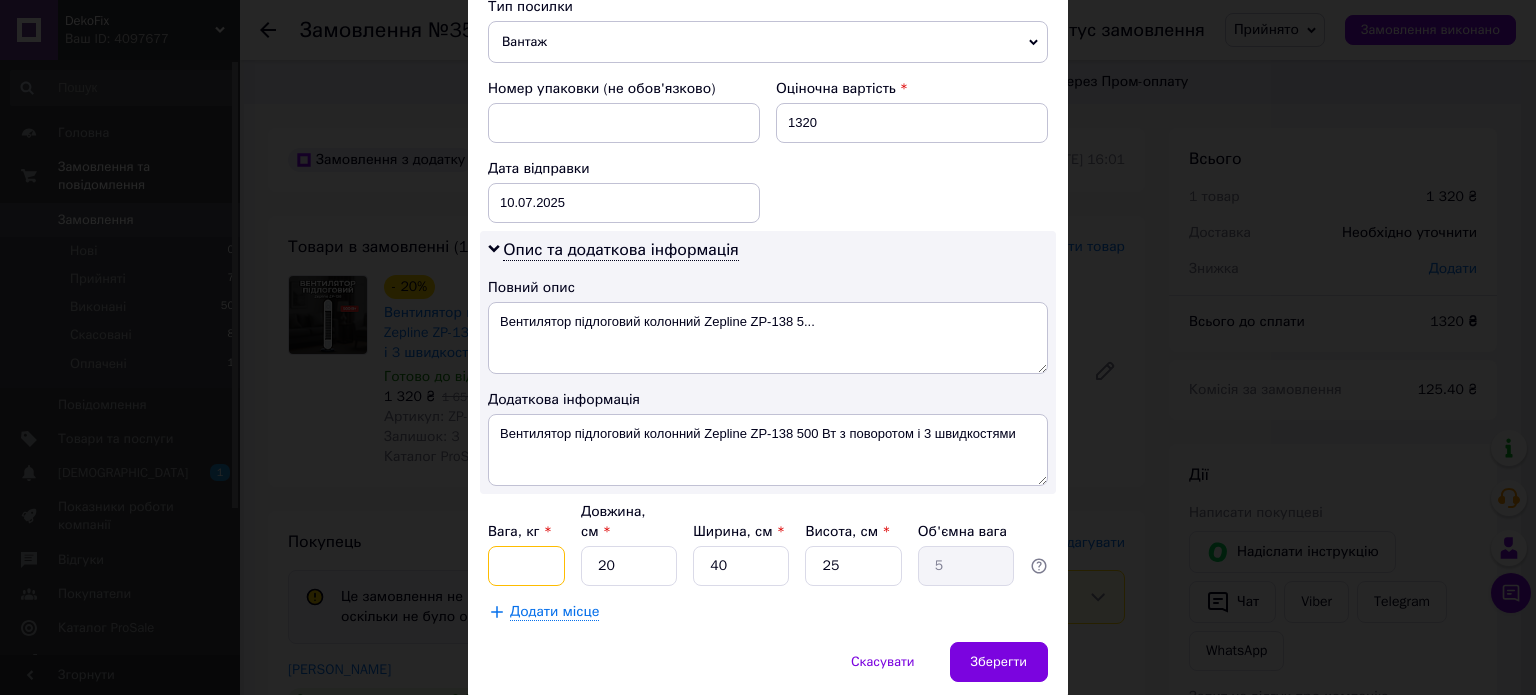 type on "2" 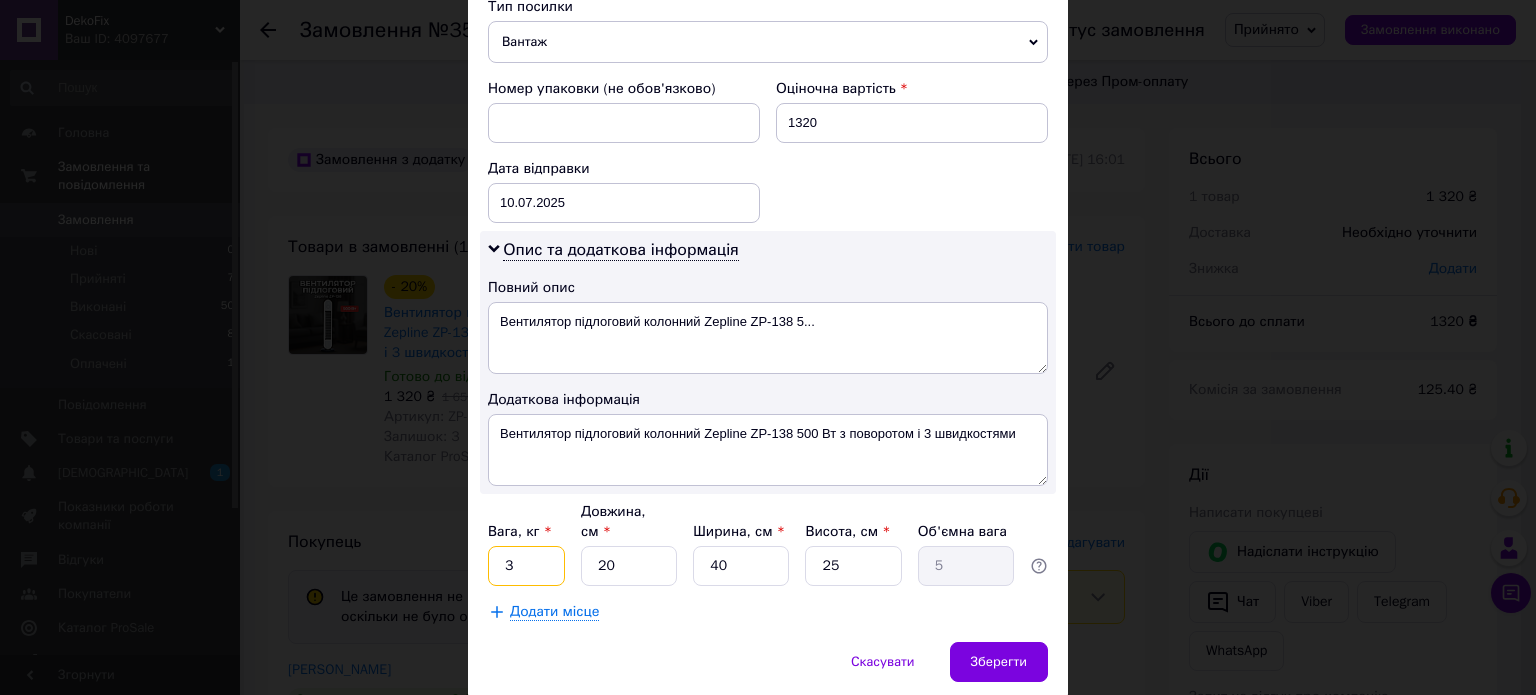 type on "3" 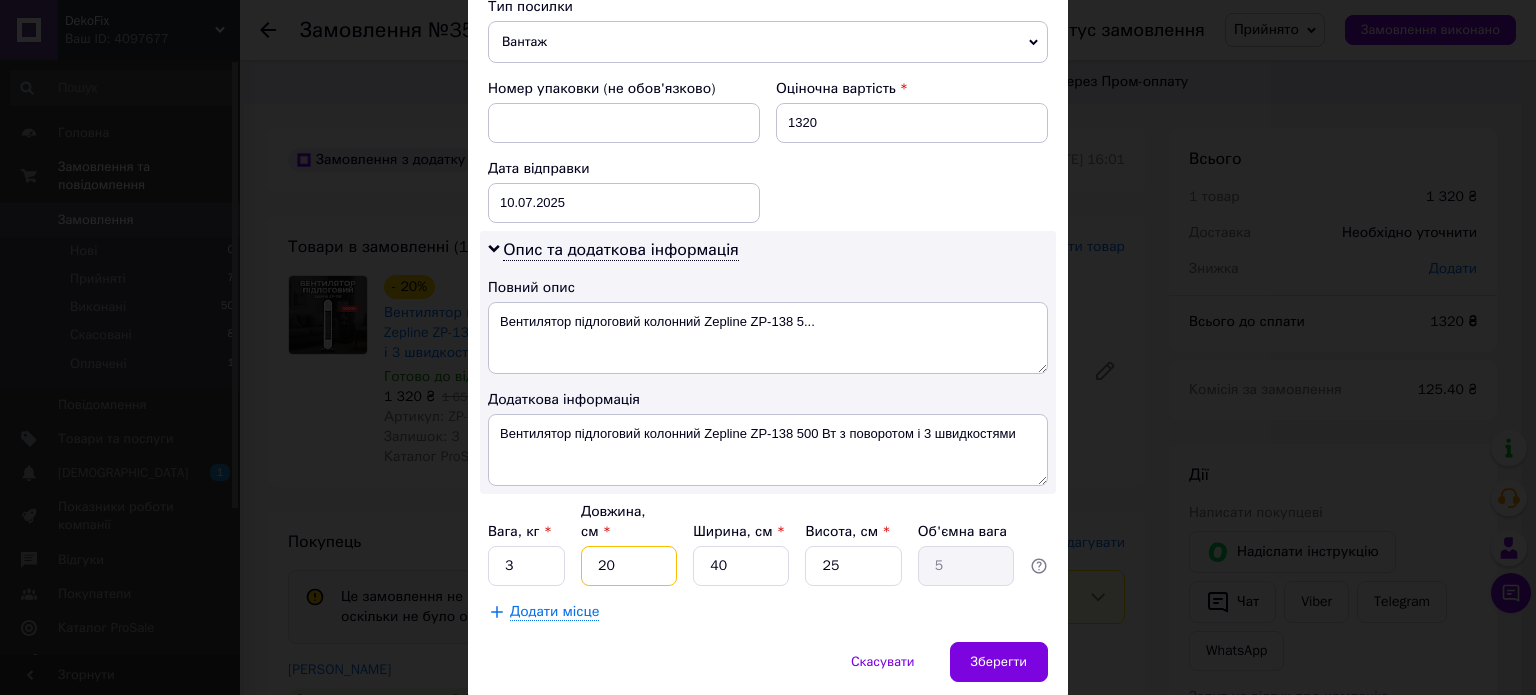 click on "20" at bounding box center [629, 566] 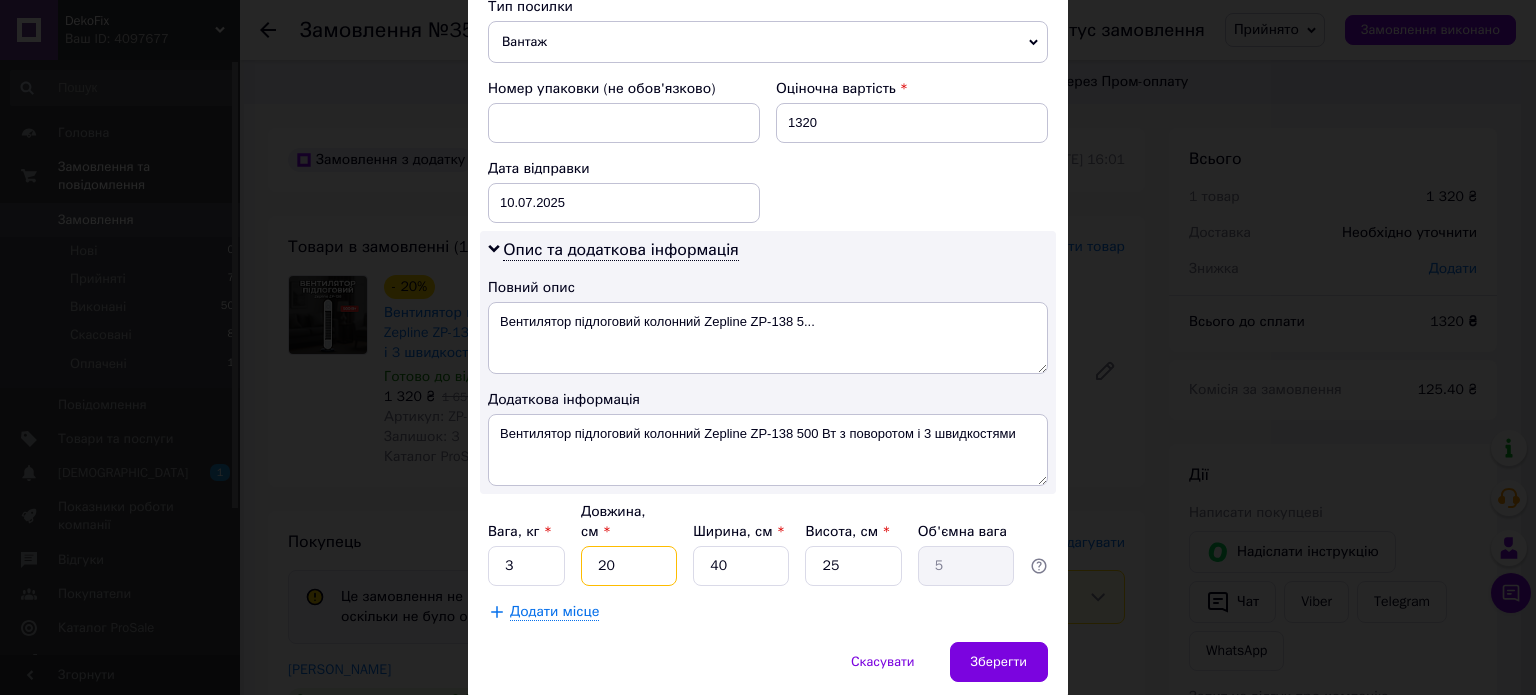 type on "2" 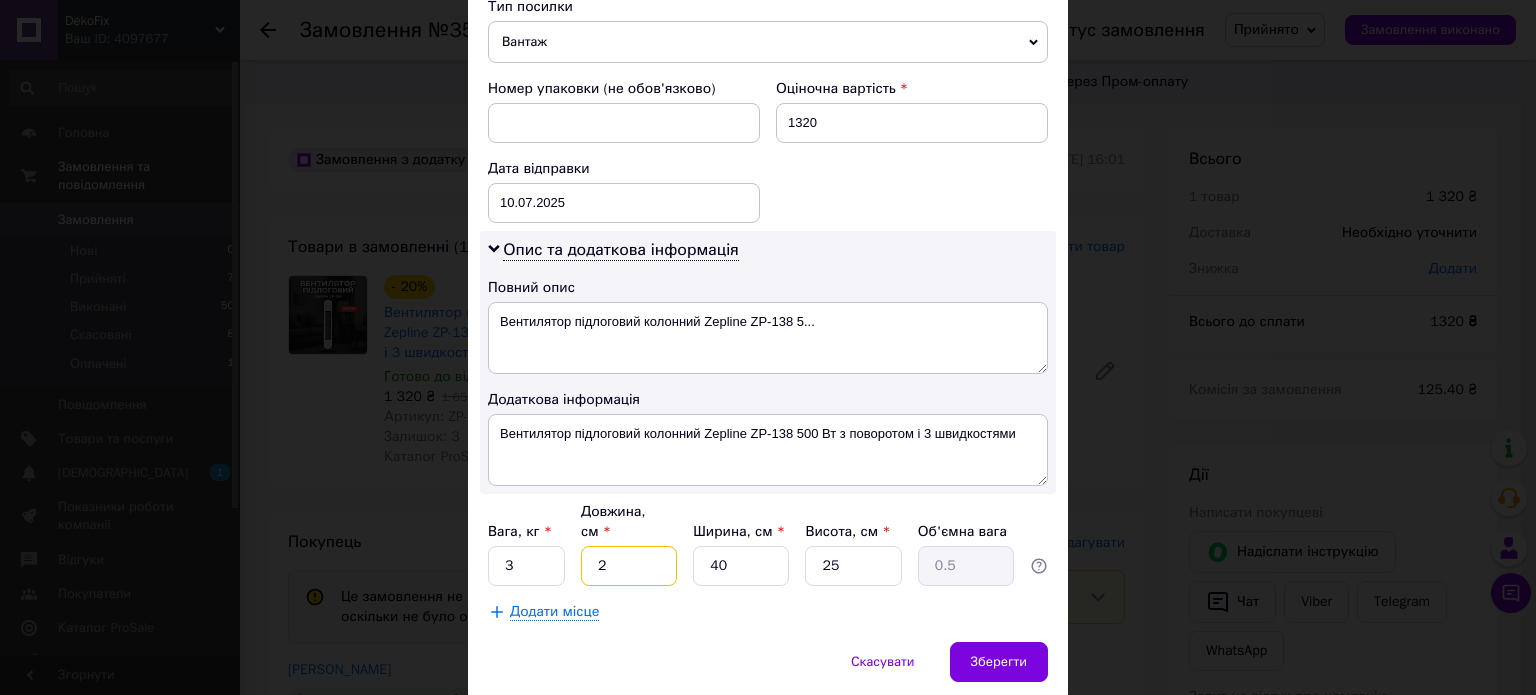 type 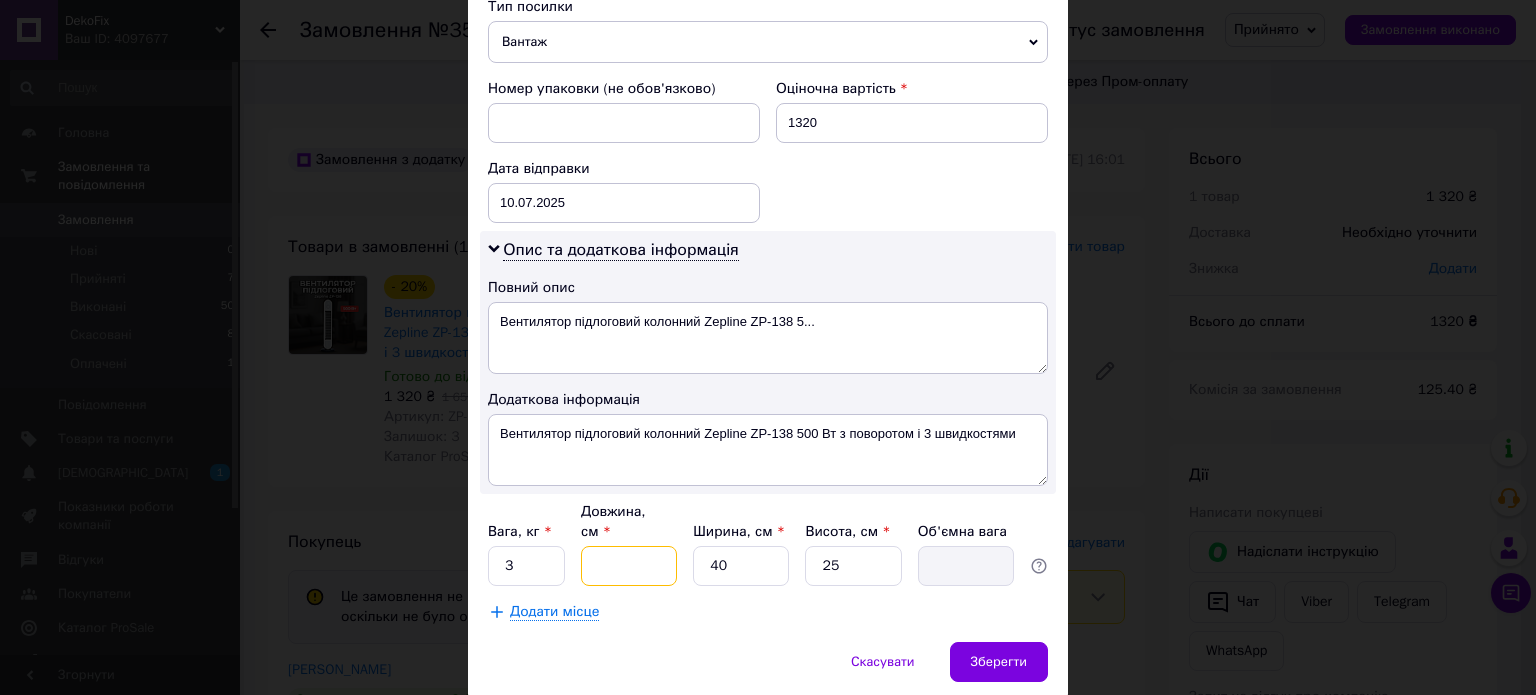 type on "8" 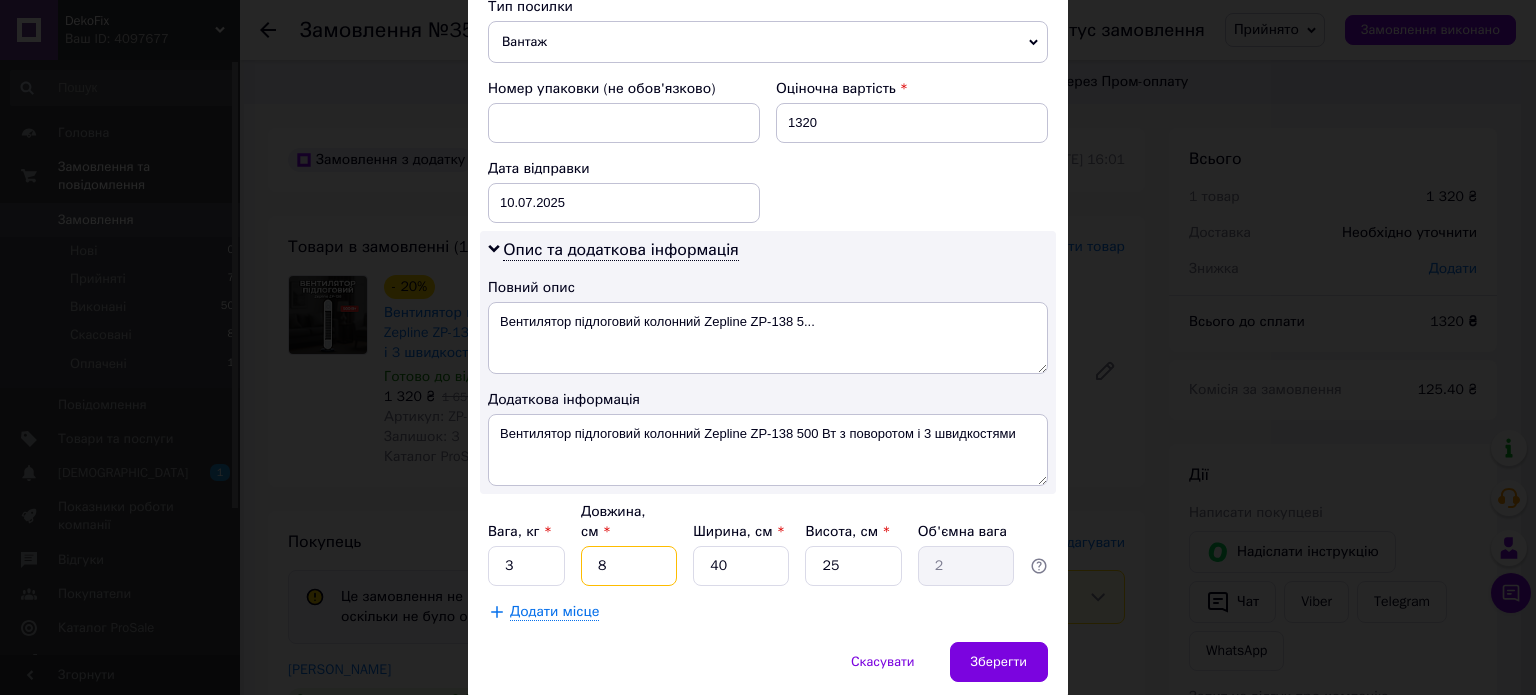 type on "85" 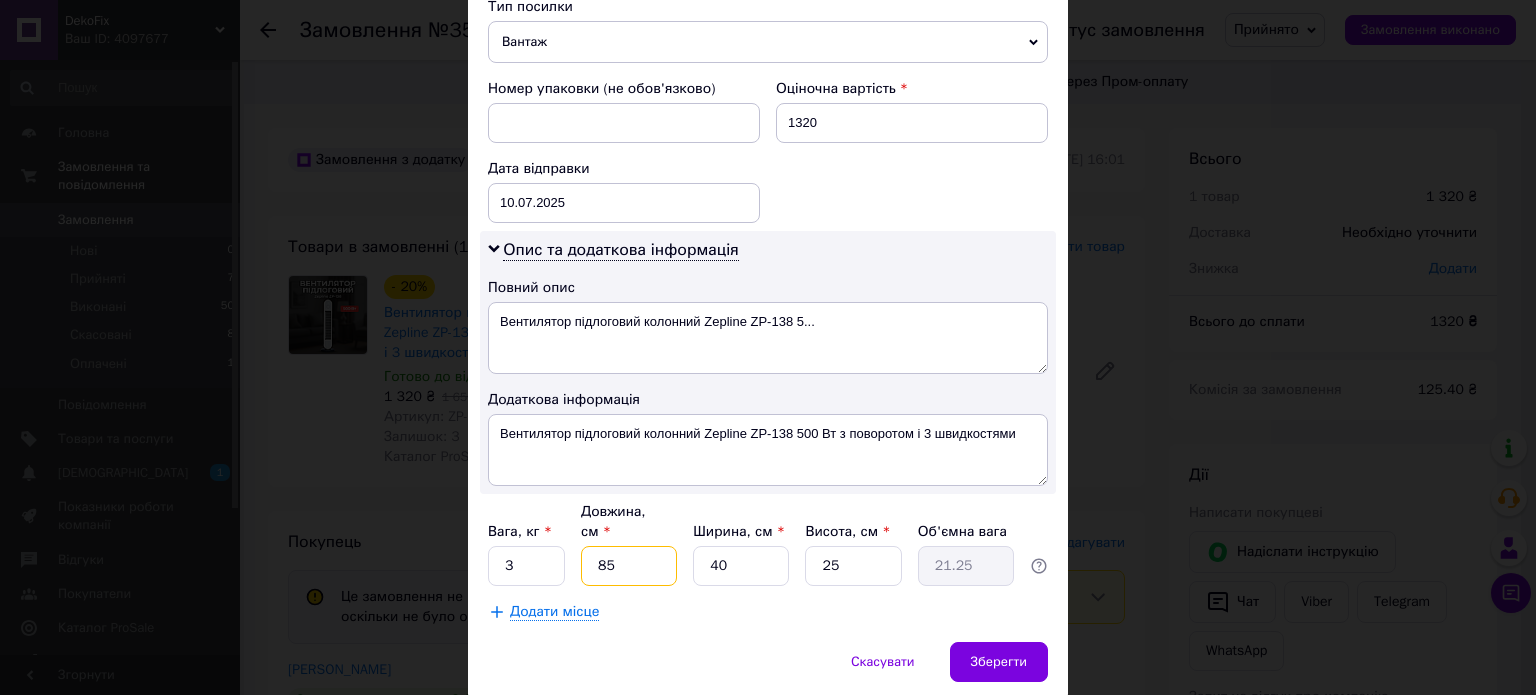 type on "85" 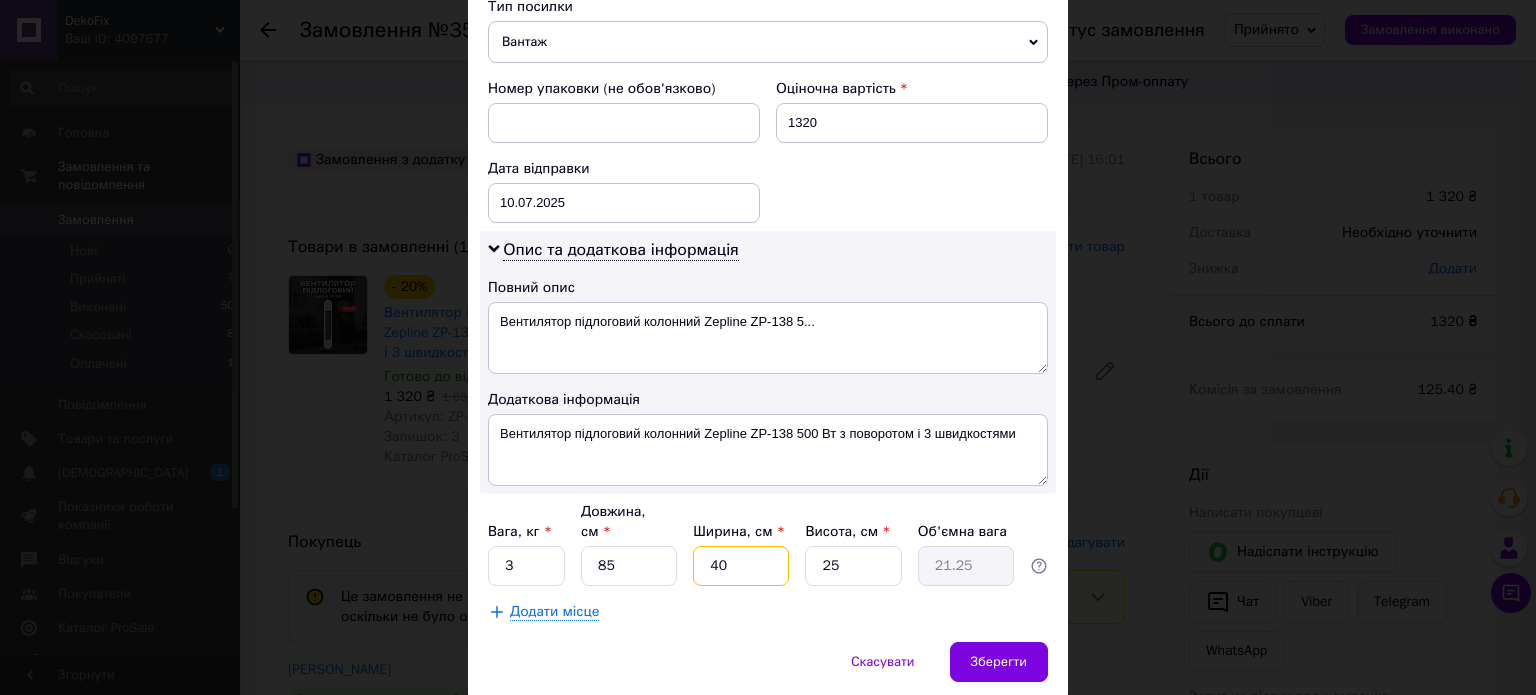 click on "40" at bounding box center (741, 566) 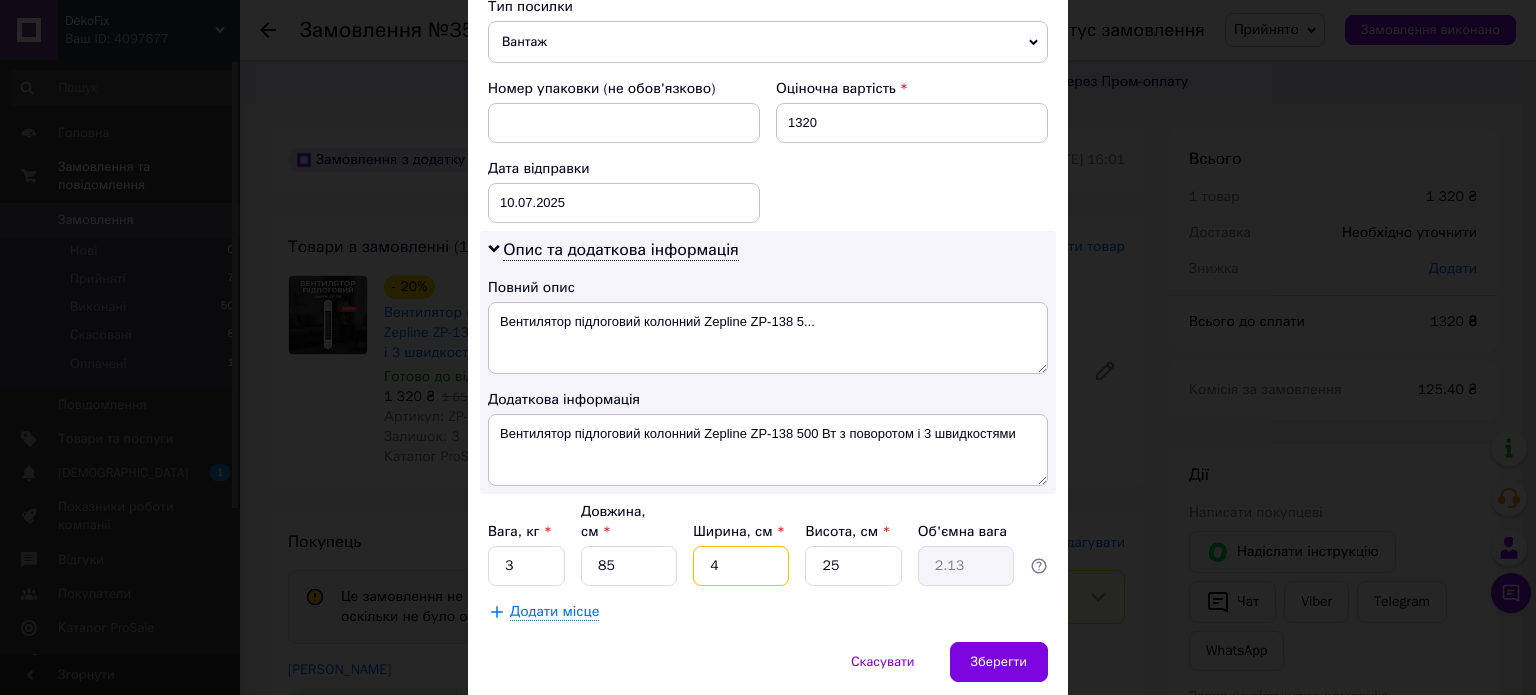 type 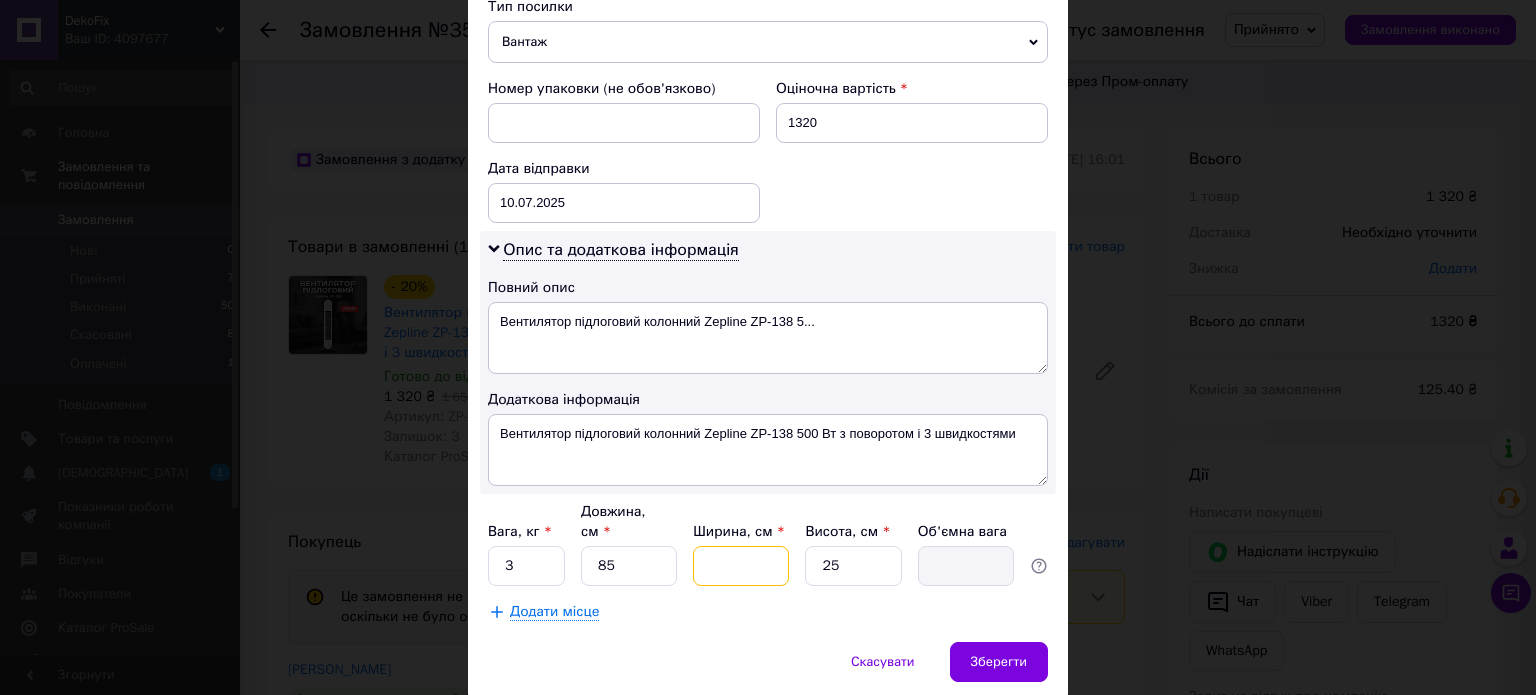 type on "1" 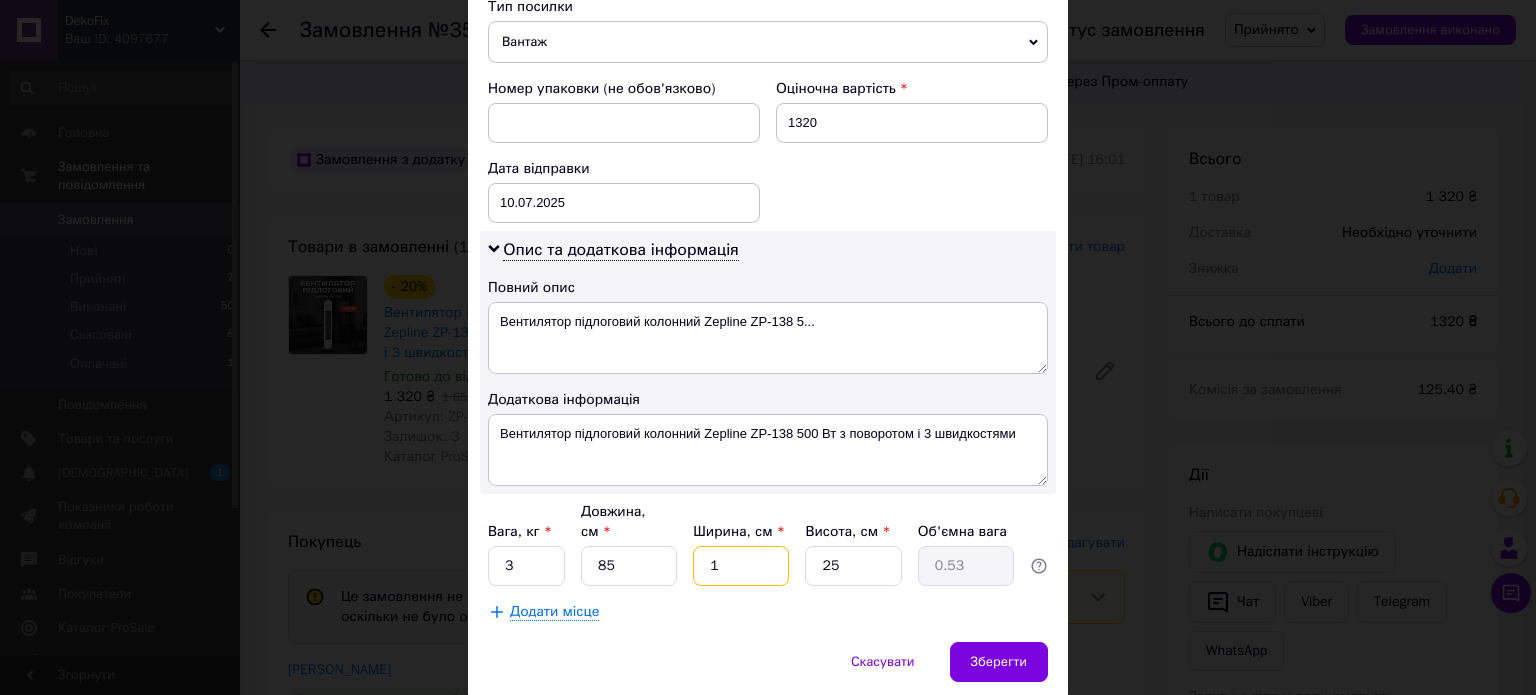 type on "17" 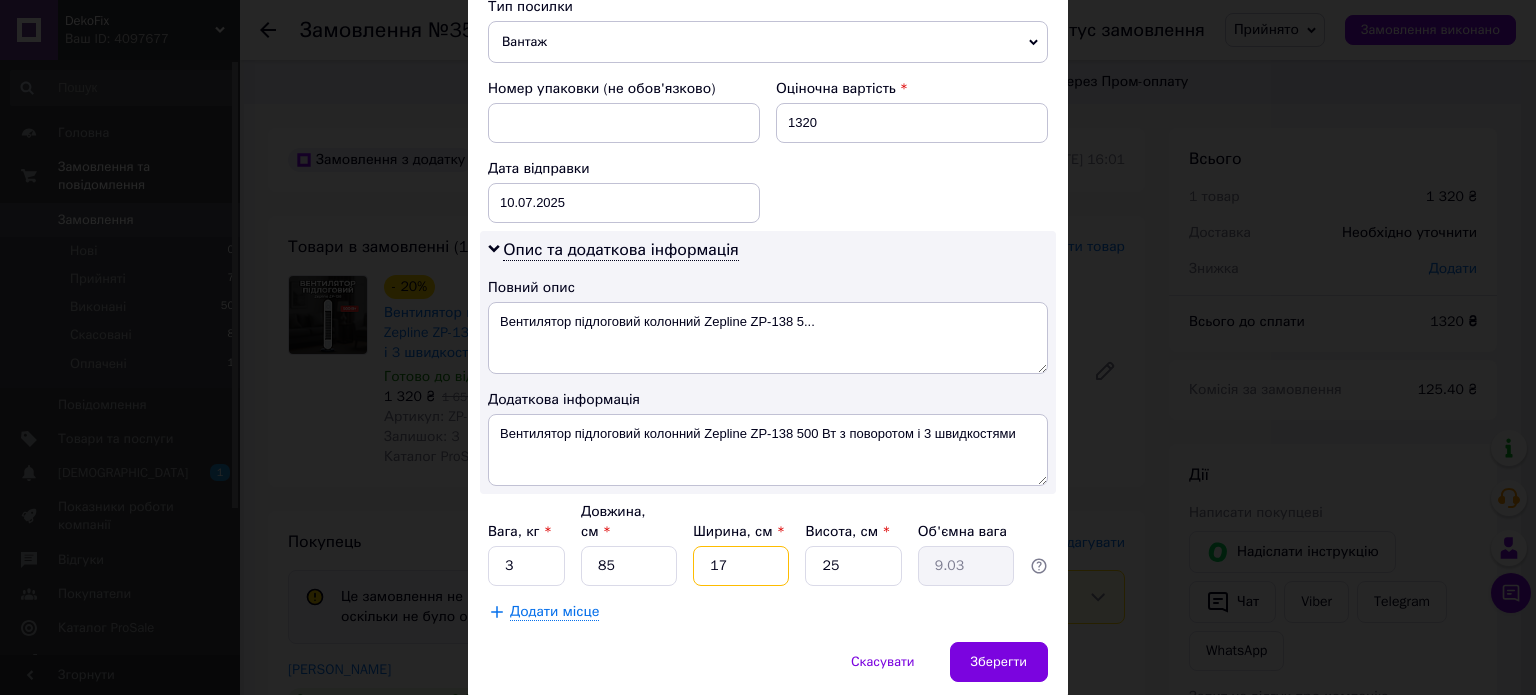 type on "17" 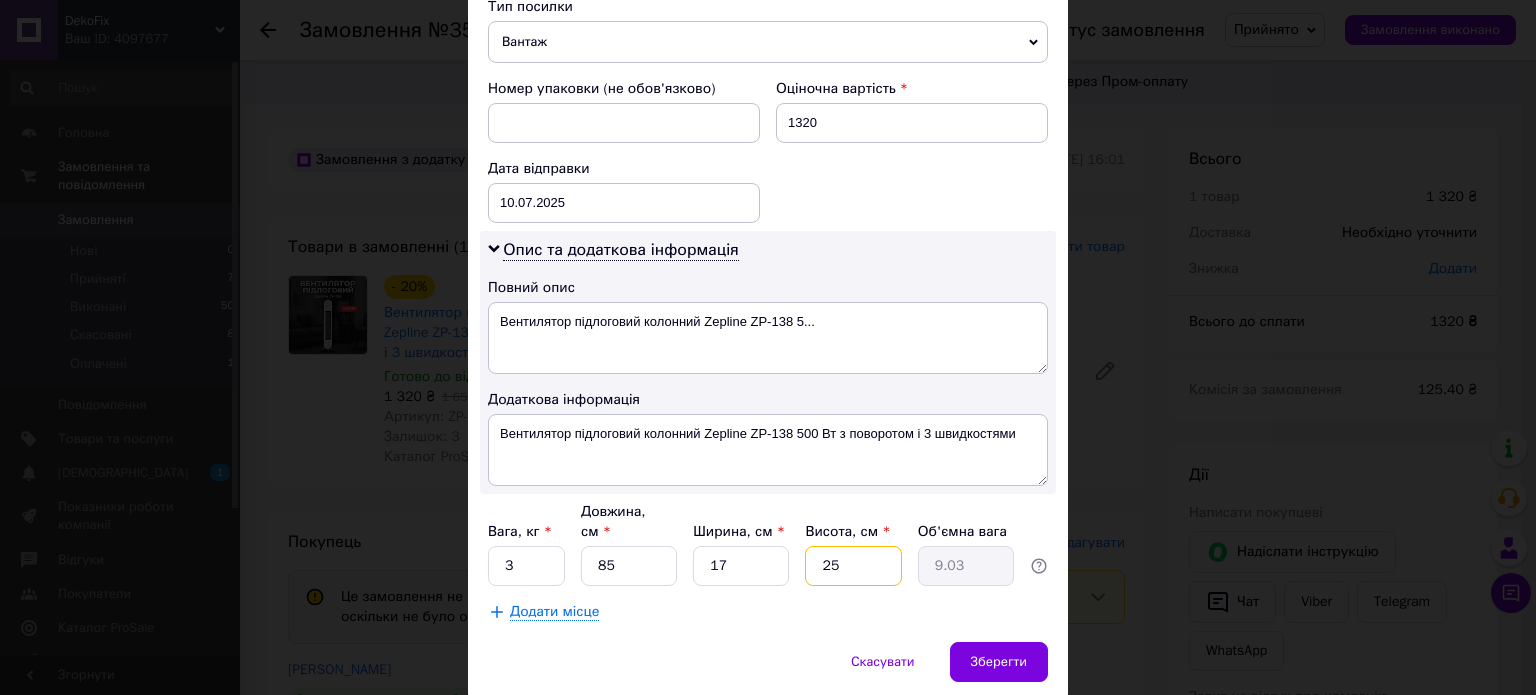 click on "25" at bounding box center (853, 566) 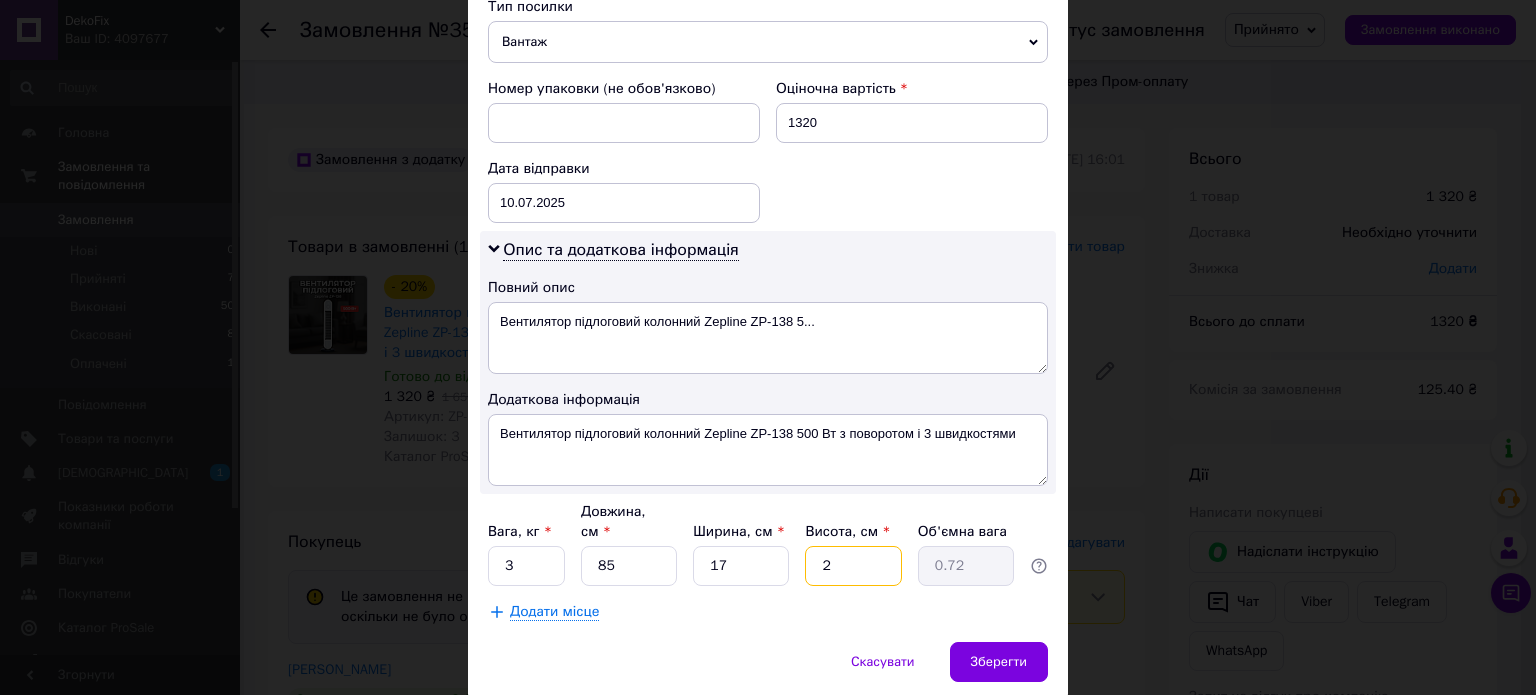 type 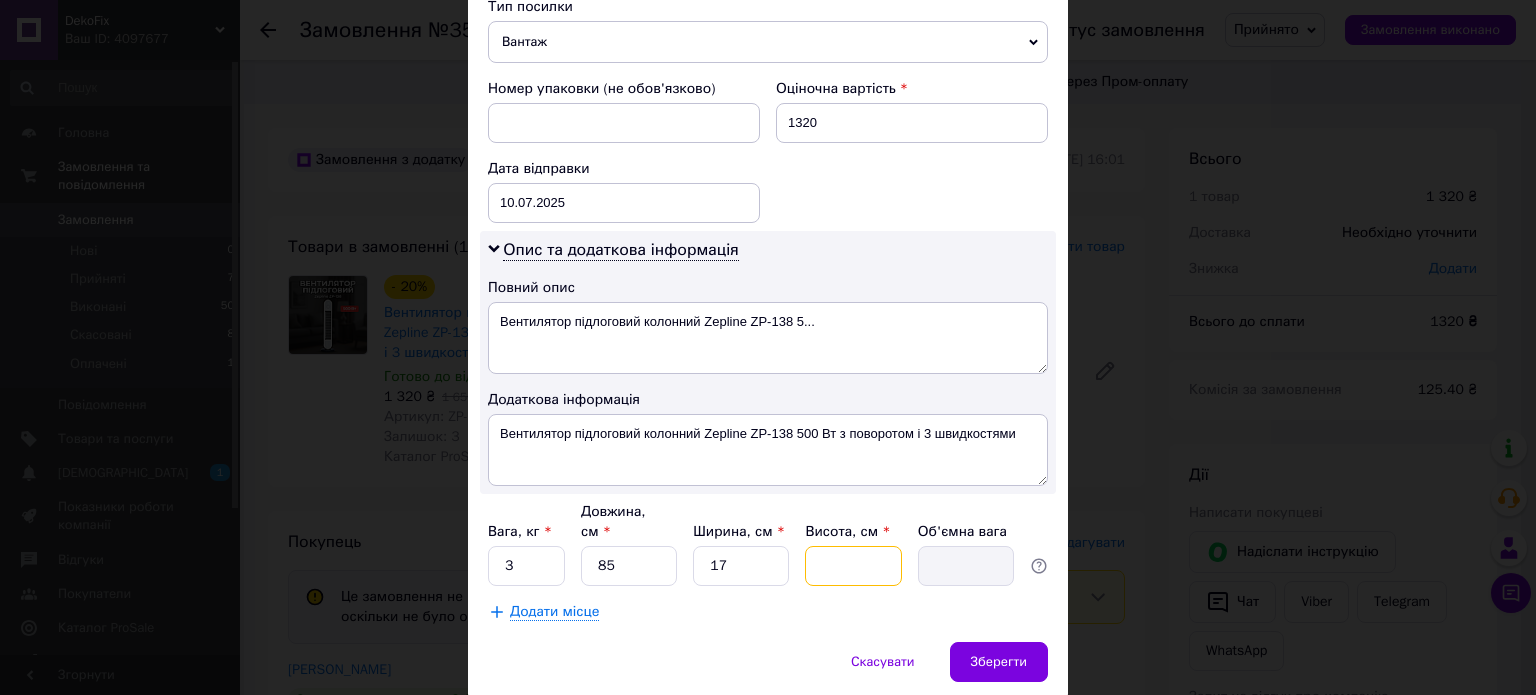 type on "1" 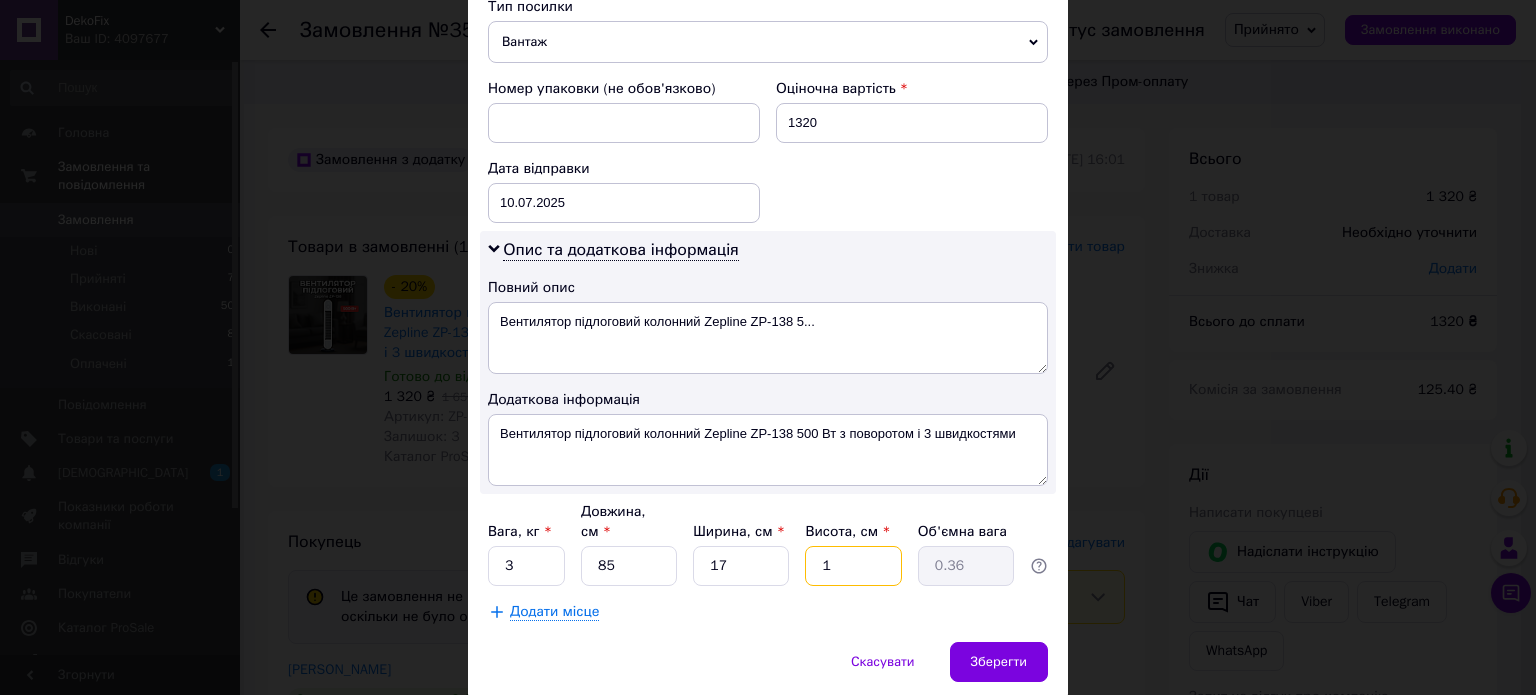 type on "17" 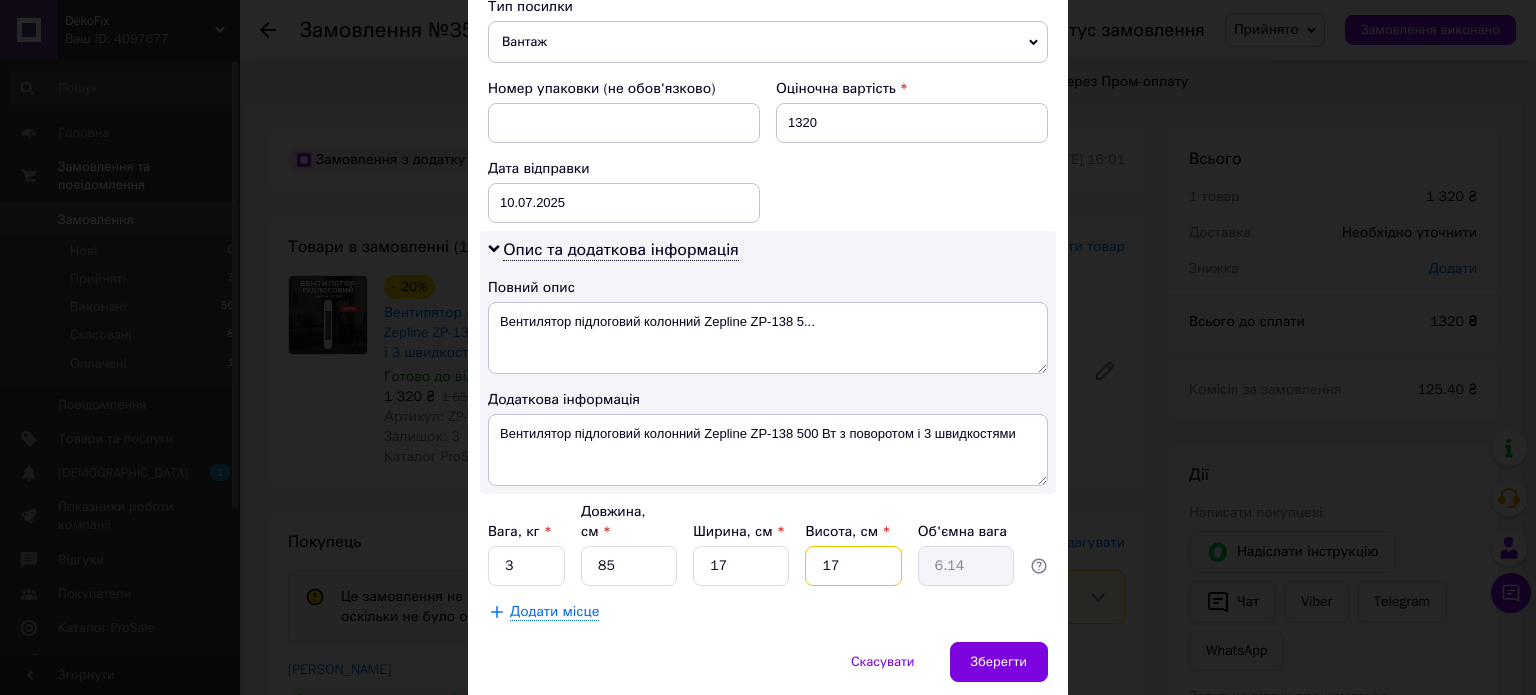 type on "17" 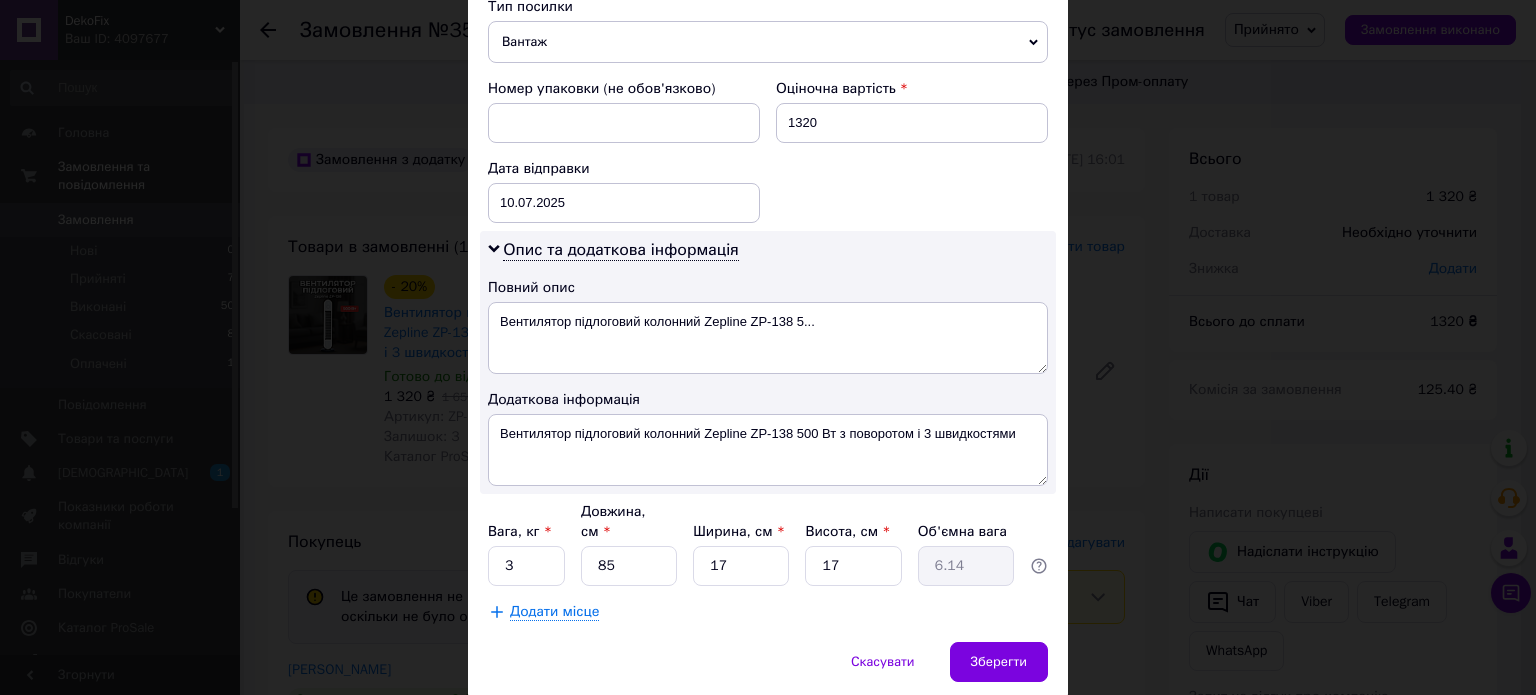 click on "Спосіб доставки Нова Пошта (платна) Платник Отримувач Відправник Прізвище отримувача Матвиенко Ім'я отримувача Валерия По батькові отримувача Телефон отримувача +380956559285 Тип доставки У відділенні Кур'єром В поштоматі Місто Харків Відділення №66 (до 30 кг на одне місце): вул. Туркестанська, 44 Місце відправки с. Дачне (Одеська обл.): №1: вул. Преображенська, 99 Дніпро: №5: вул. Чорних Запорожців, 38 (с. Дороге, провул. Тютіна, 15а) м. Косів (Івано-Франківська обл.): №1: вул. Горбового, 8 смт. Авангард (Одеська обл.): №6 (до 30 кг на одне місце): вул. Спрейса Василя, 3 Тип посилки <" at bounding box center [768, -14] 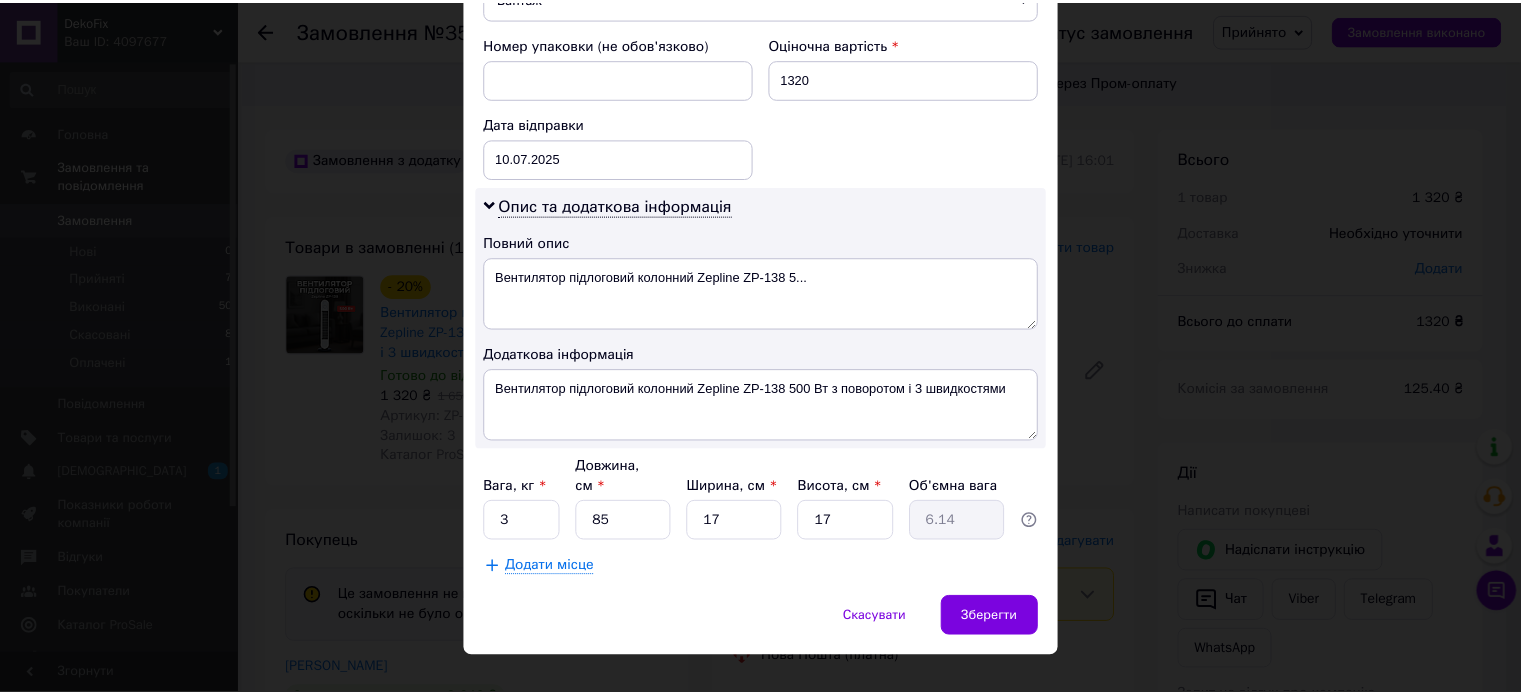 scroll, scrollTop: 850, scrollLeft: 0, axis: vertical 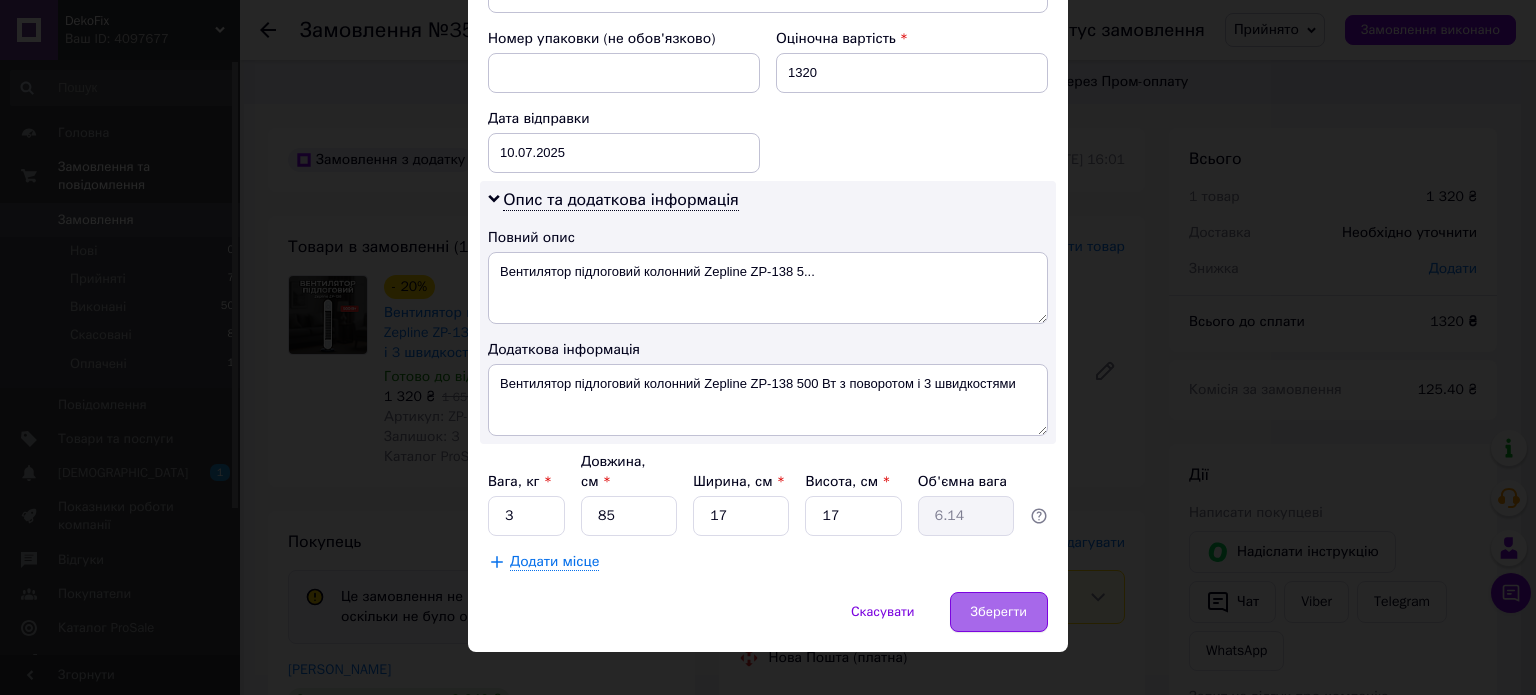 click on "Зберегти" at bounding box center [999, 612] 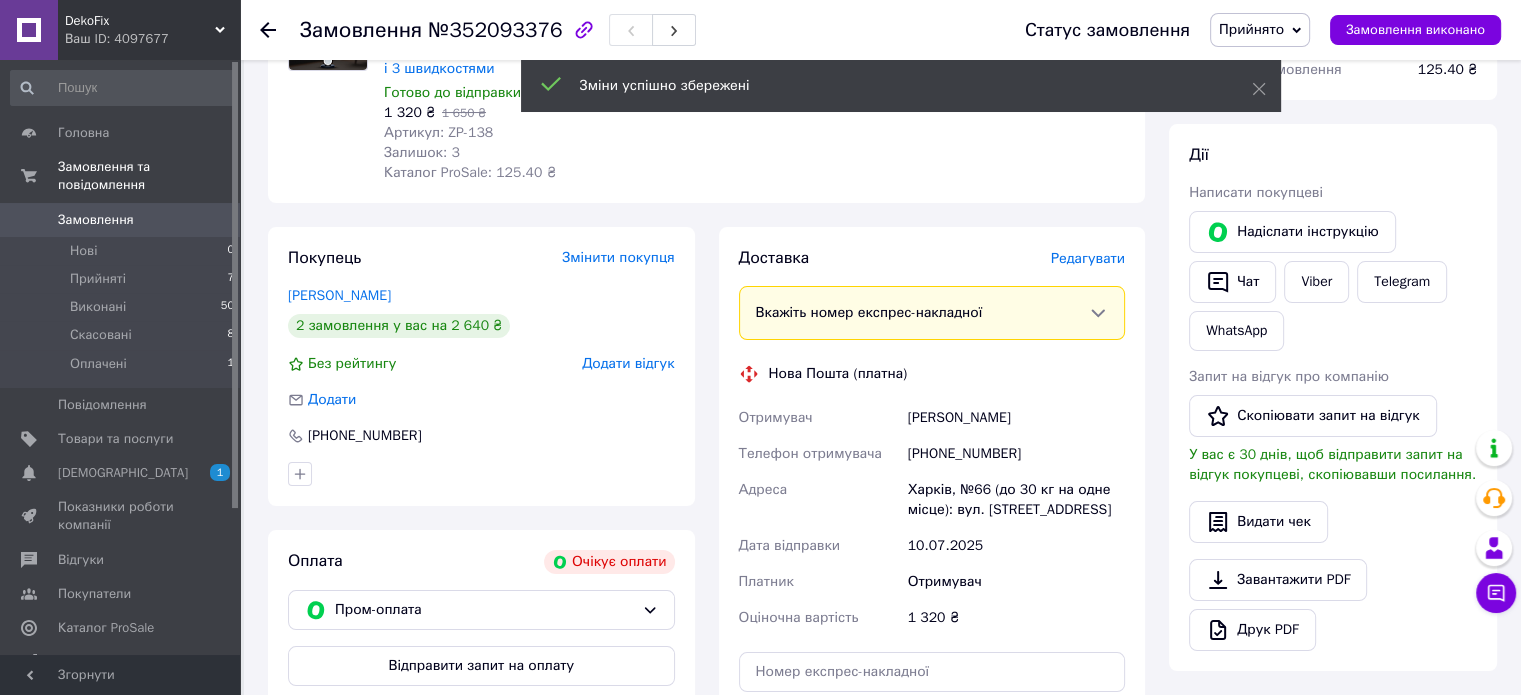 scroll, scrollTop: 300, scrollLeft: 0, axis: vertical 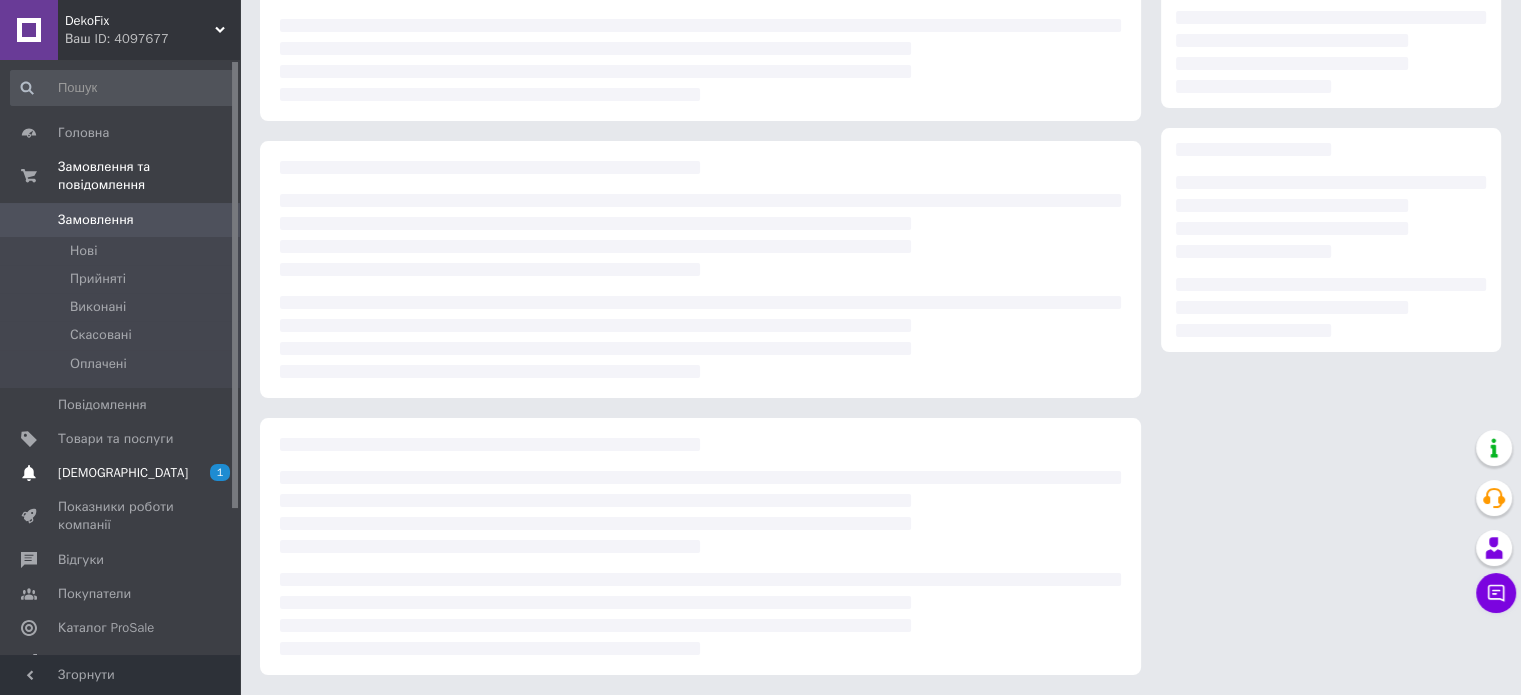 click on "[DEMOGRAPHIC_DATA]" at bounding box center [123, 473] 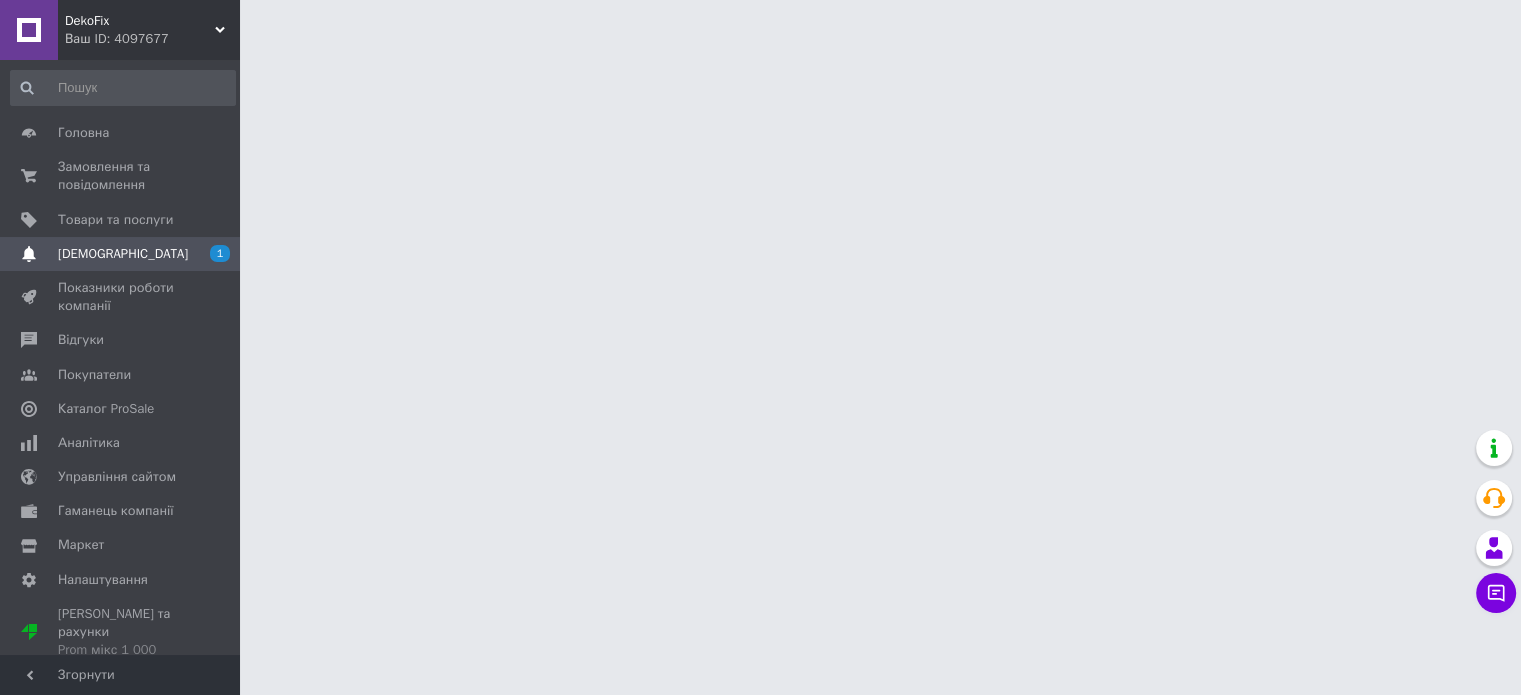 scroll, scrollTop: 0, scrollLeft: 0, axis: both 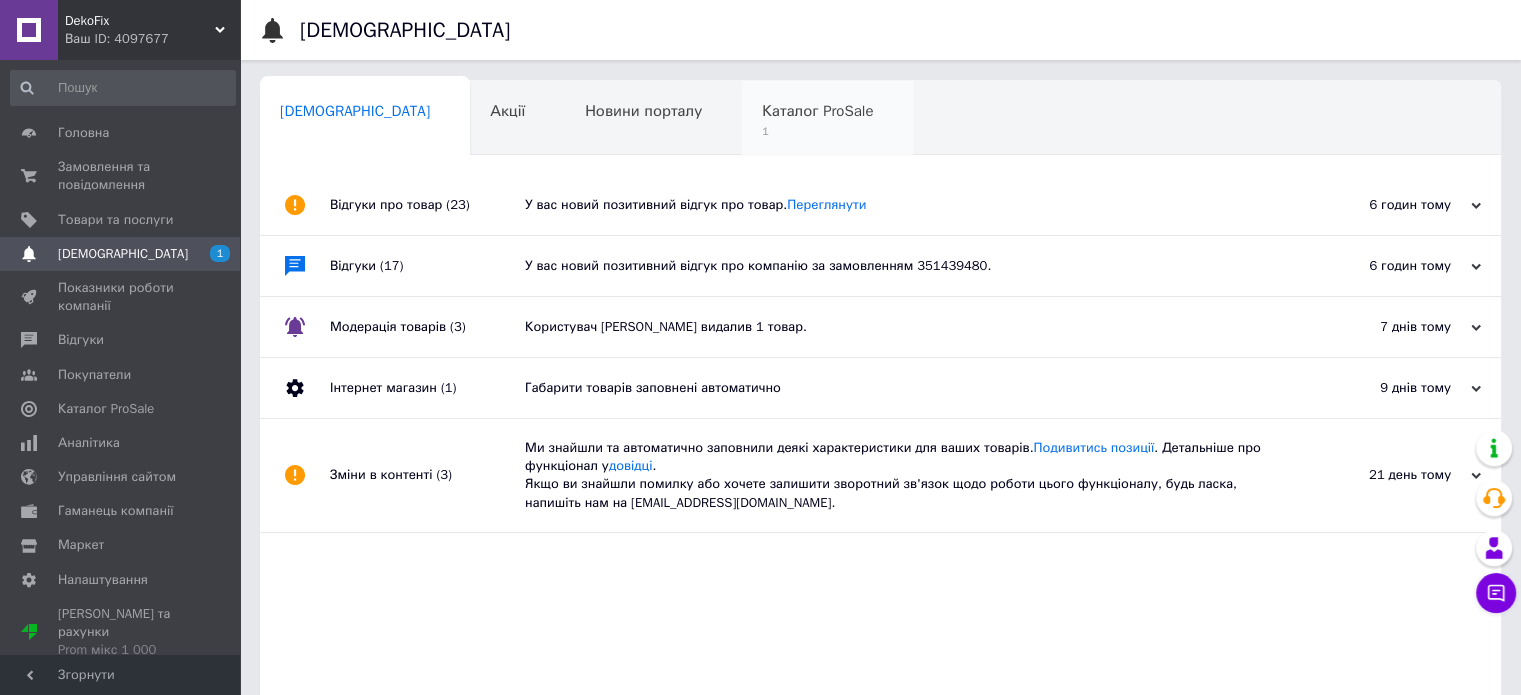 click on "1" at bounding box center (817, 131) 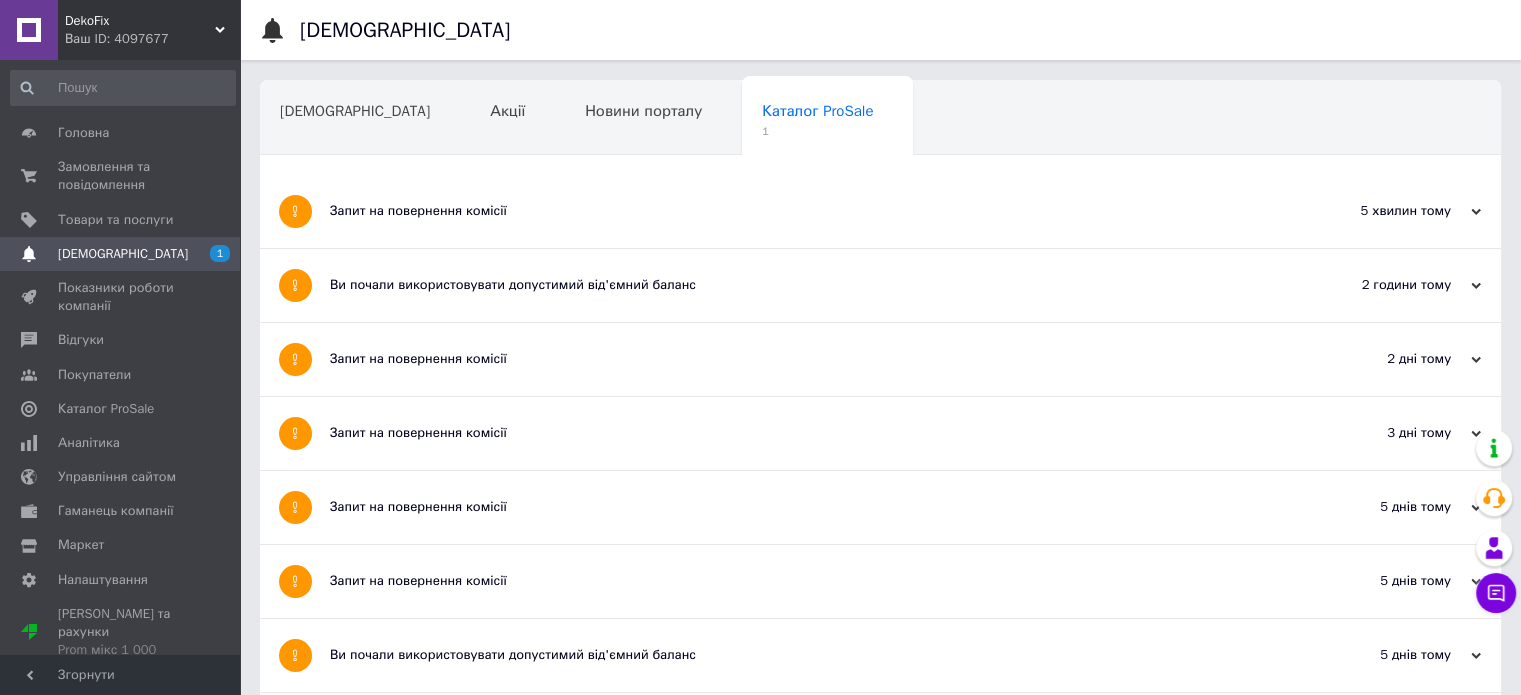 click on "Запит на повернення комісії" at bounding box center (805, 211) 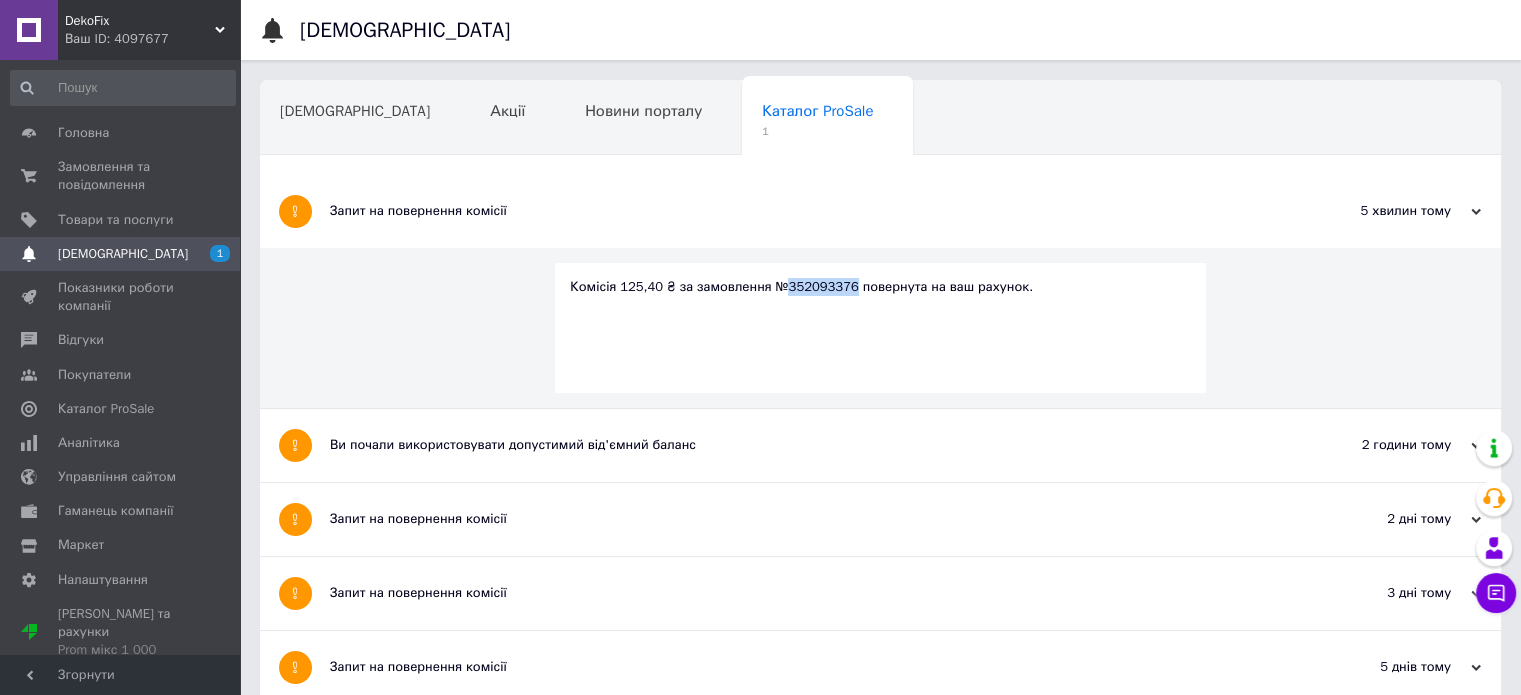 drag, startPoint x: 776, startPoint y: 290, endPoint x: 837, endPoint y: 292, distance: 61.03278 